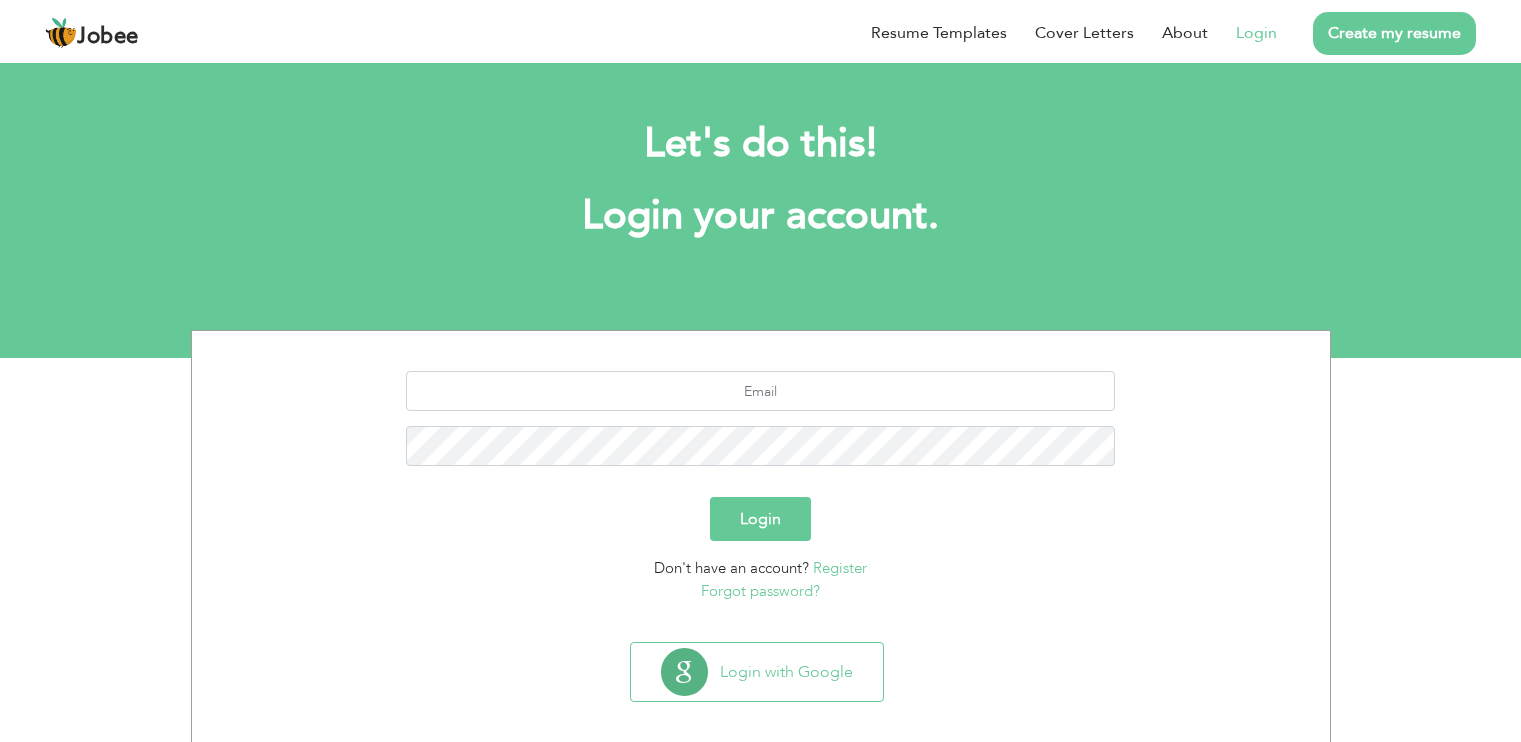 scroll, scrollTop: 0, scrollLeft: 0, axis: both 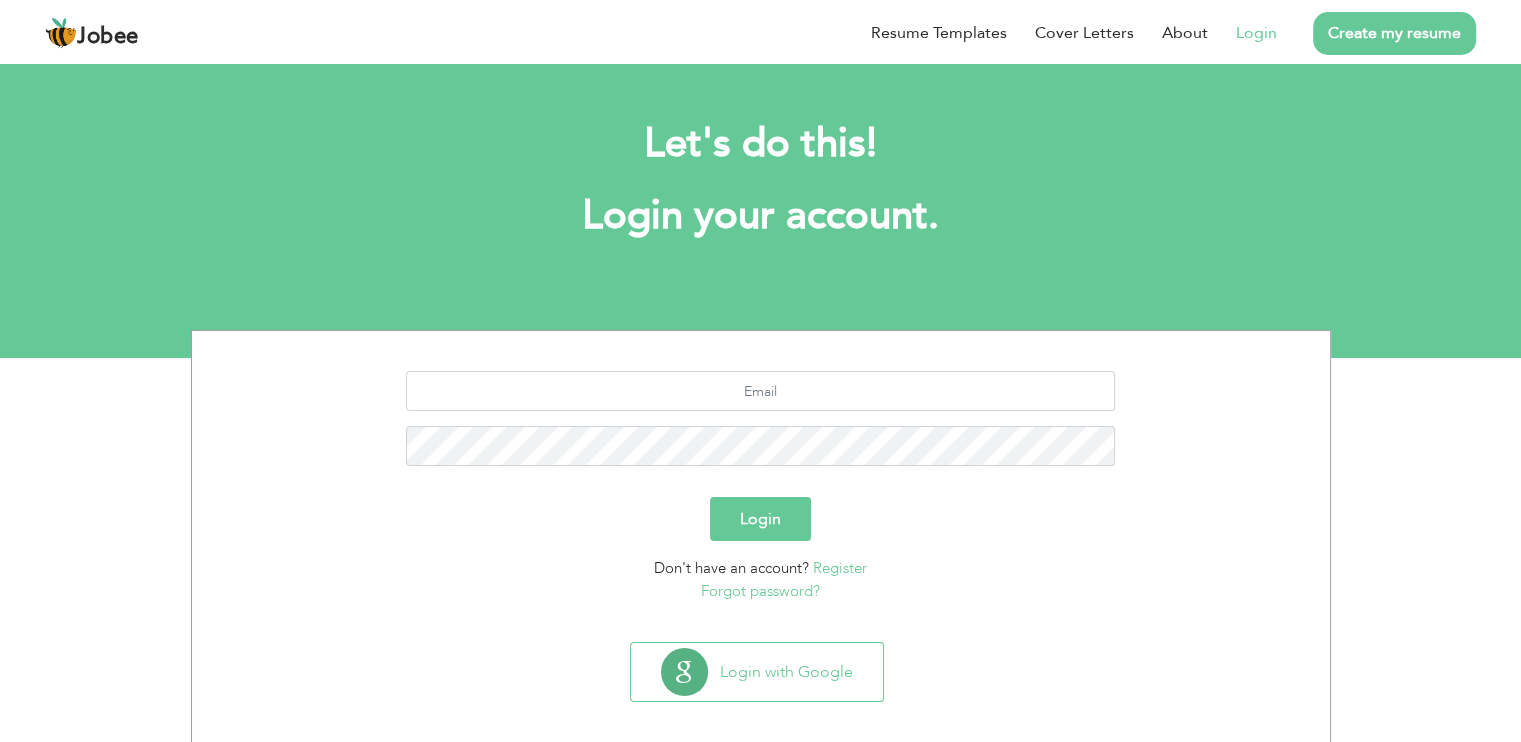 click on "Login" at bounding box center [1256, 33] 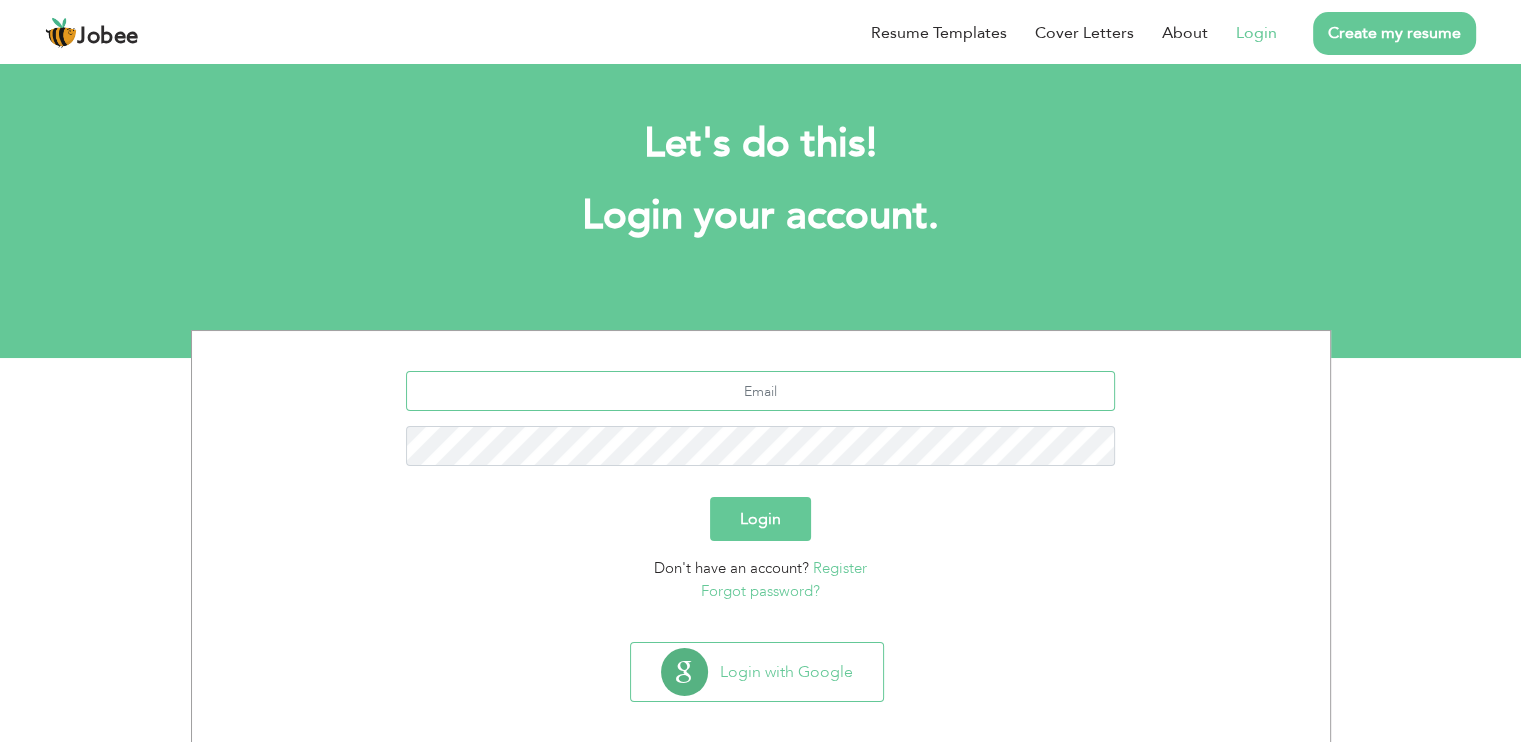 click at bounding box center (760, 391) 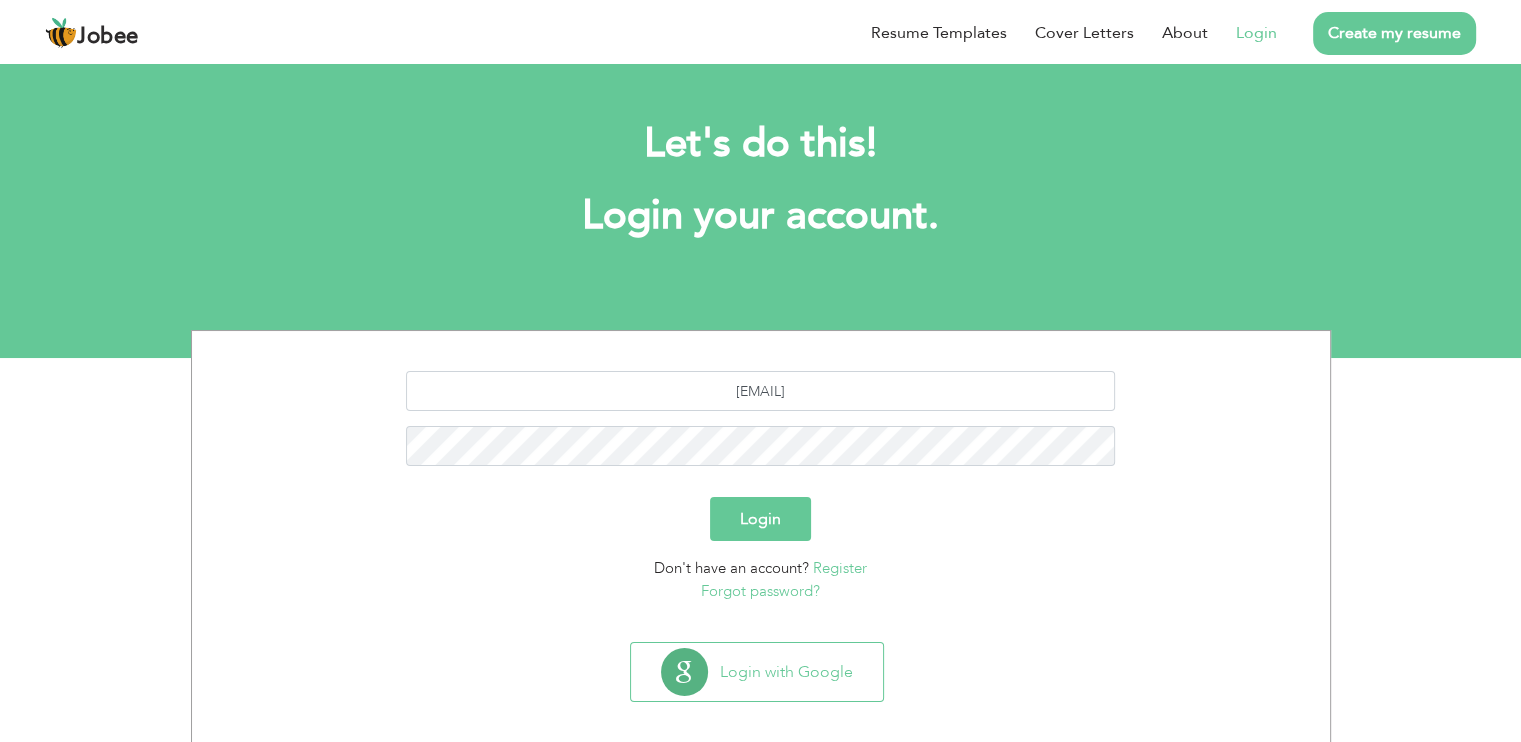 click on "Login" at bounding box center (760, 519) 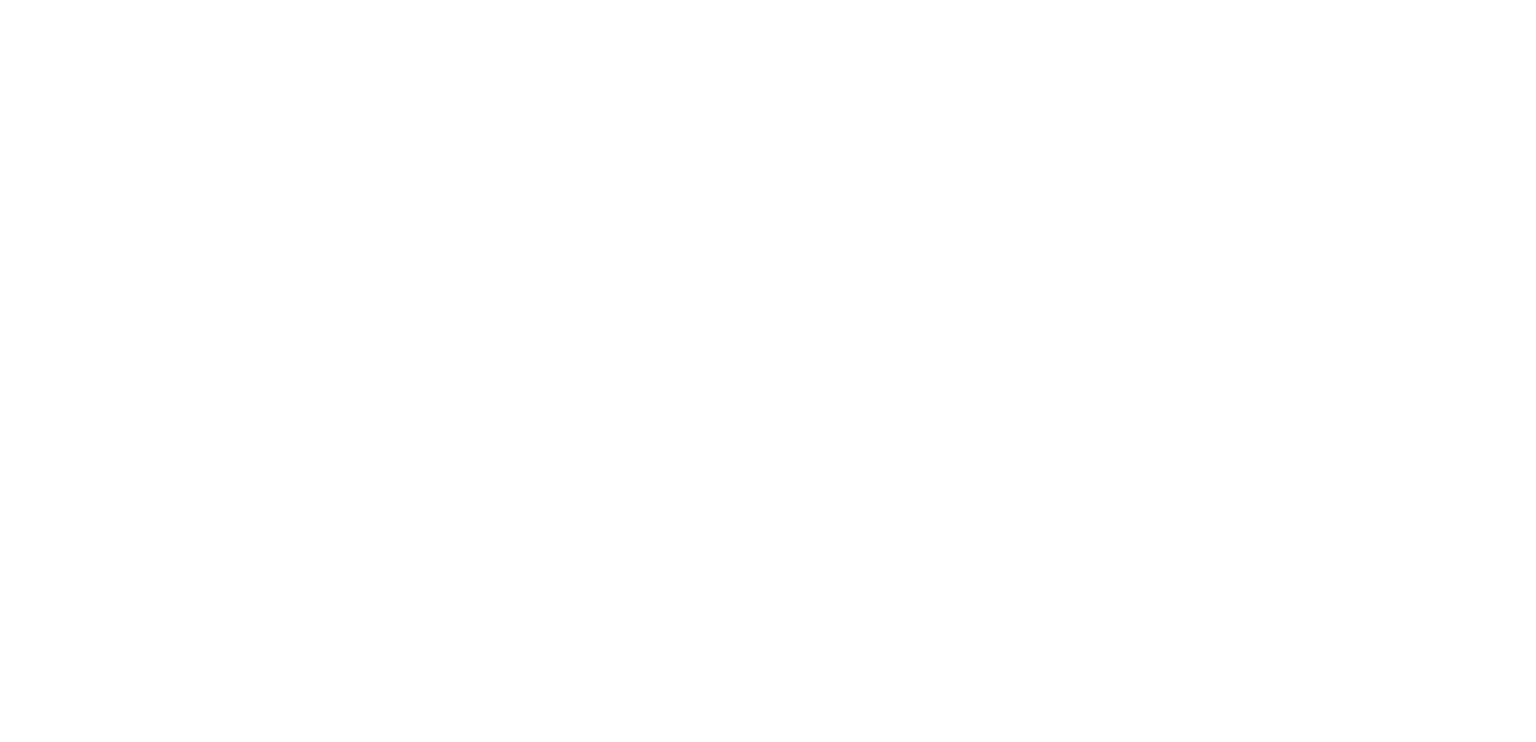 scroll, scrollTop: 0, scrollLeft: 0, axis: both 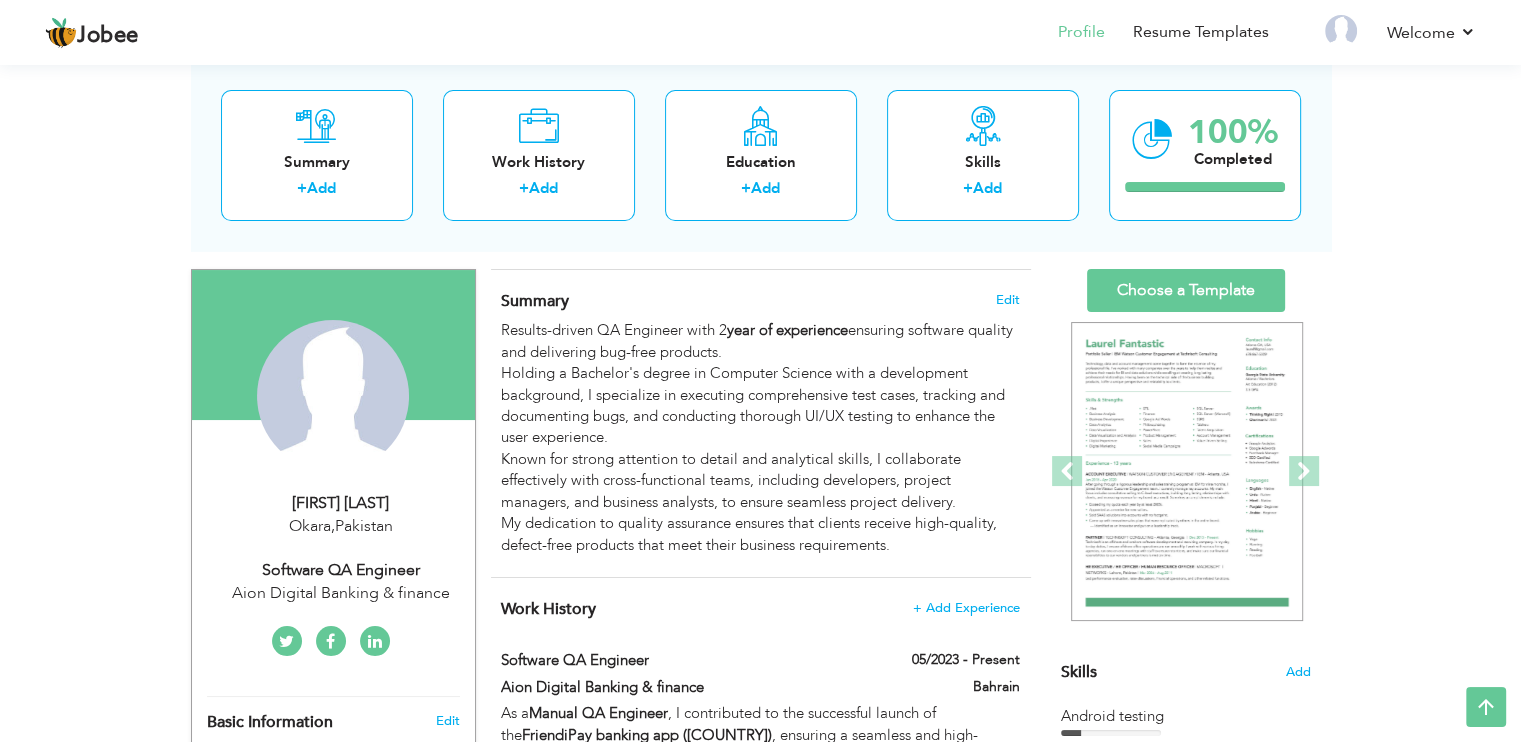 drag, startPoint x: 907, startPoint y: 546, endPoint x: 492, endPoint y: 311, distance: 476.91718 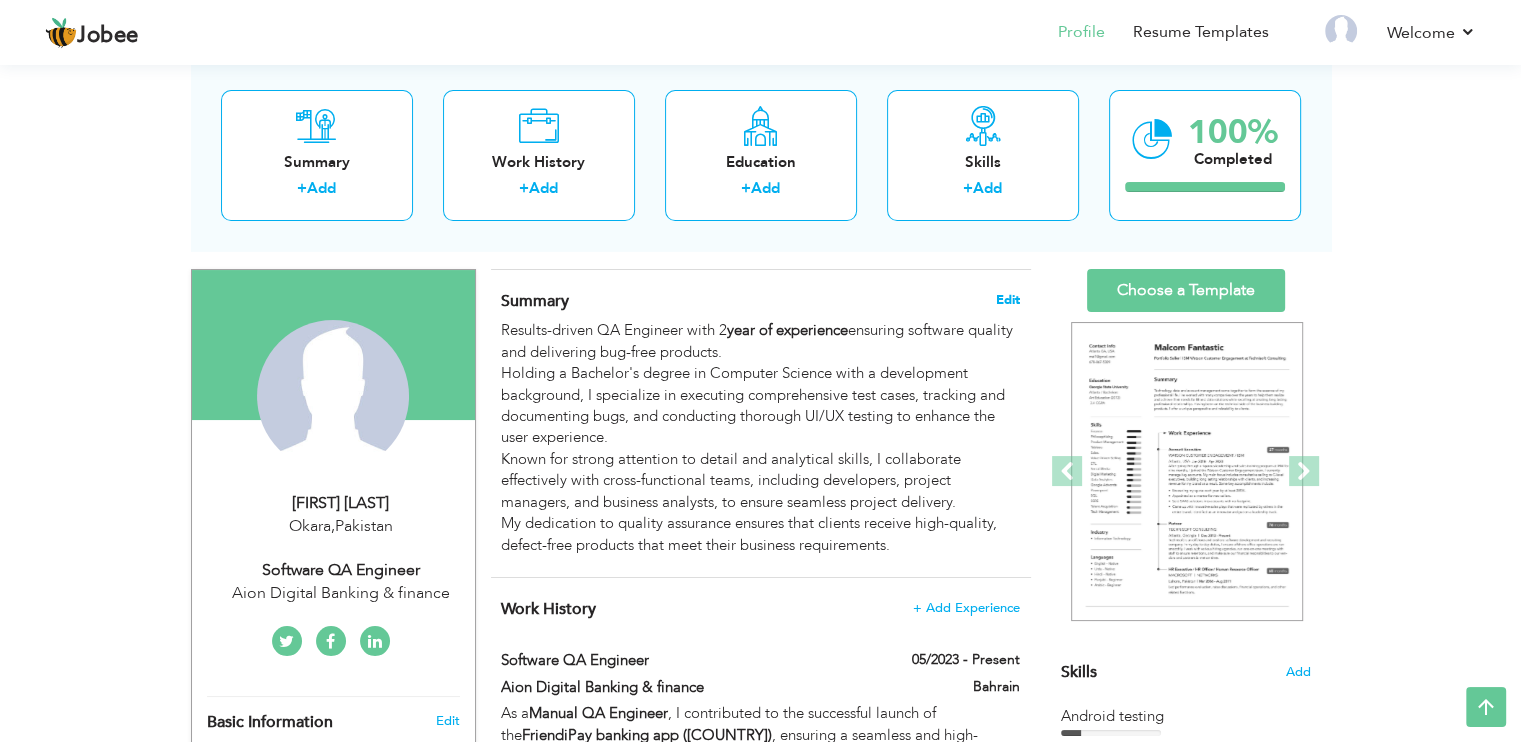 drag, startPoint x: 492, startPoint y: 311, endPoint x: 1001, endPoint y: 292, distance: 509.3545 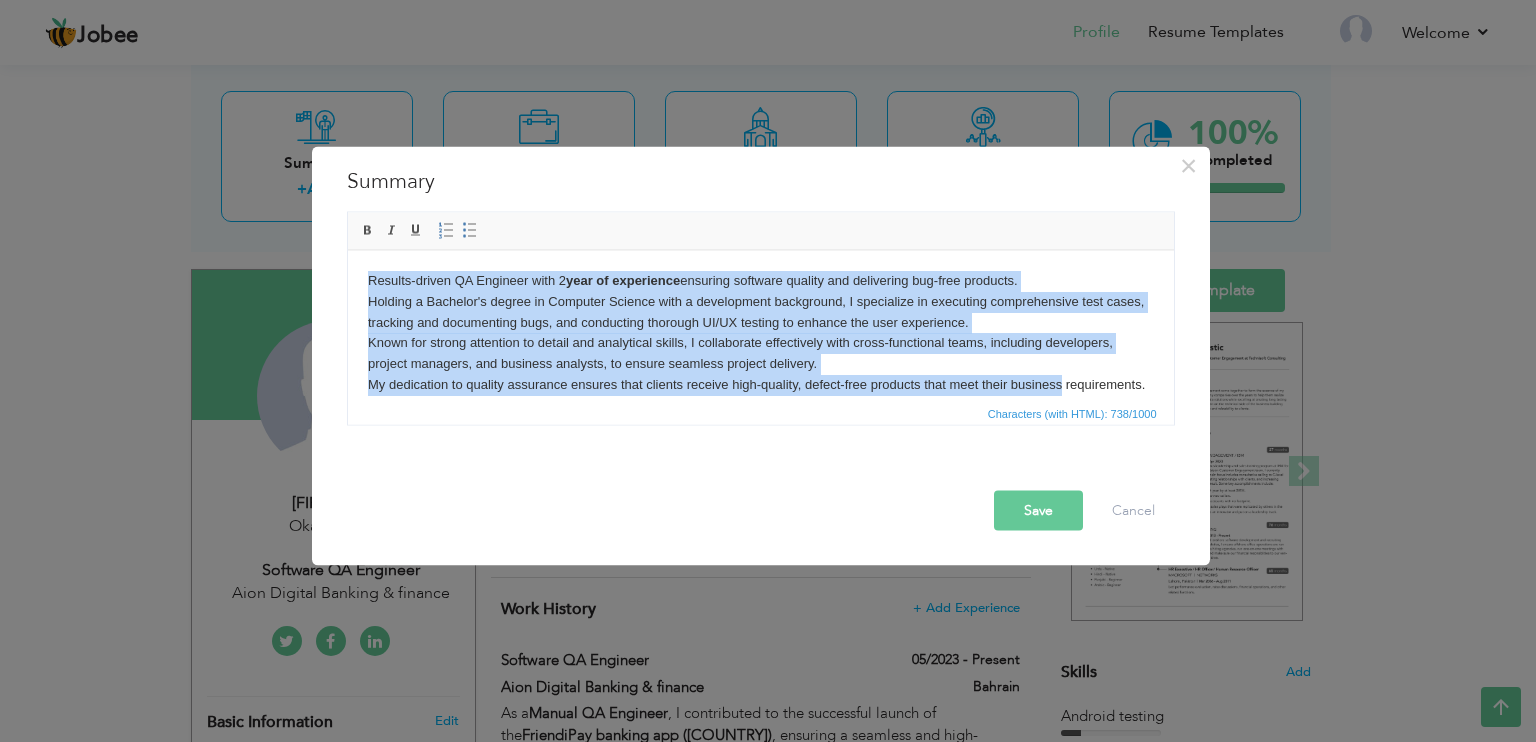 drag, startPoint x: 1075, startPoint y: 380, endPoint x: 318, endPoint y: 250, distance: 768.08136 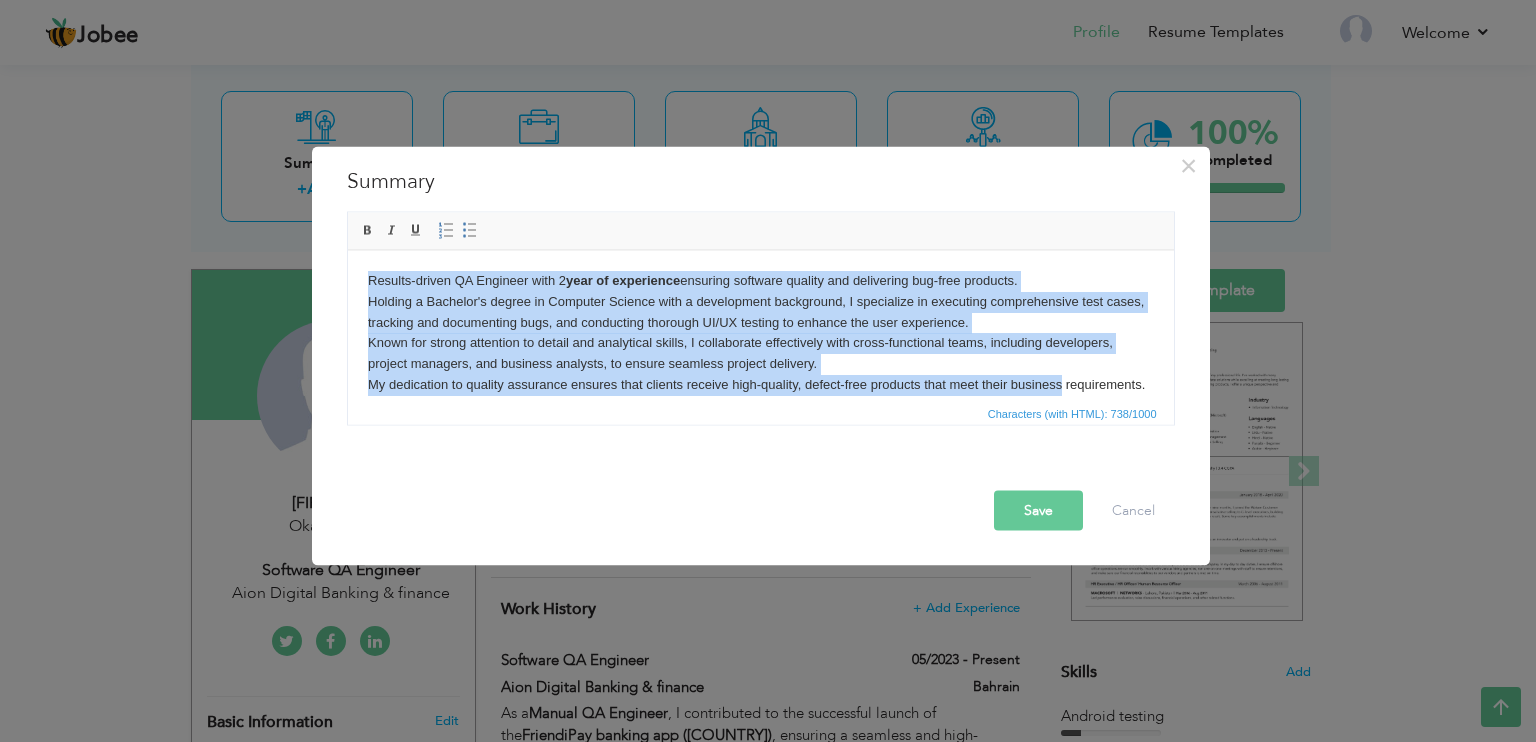 copy on "Results-driven QA Engineer with 2  year of experience  ensuring software quality and delivering bug-free products. Holding a Bachelor's degree in Computer Science with a development background, I specialize in executing comprehensive test cases, tracking and documenting bugs, and conducting thorough UI/UX testing to enhance the user experience. Known for strong attention to detail and analytical skills, I collaborate effectively with cross-functional teams, including developers, project managers, and business analysts, to ensure seamless project delivery. My dedication to quality assurance ensures that clients receive high-quality, defect-free products that meet their business" 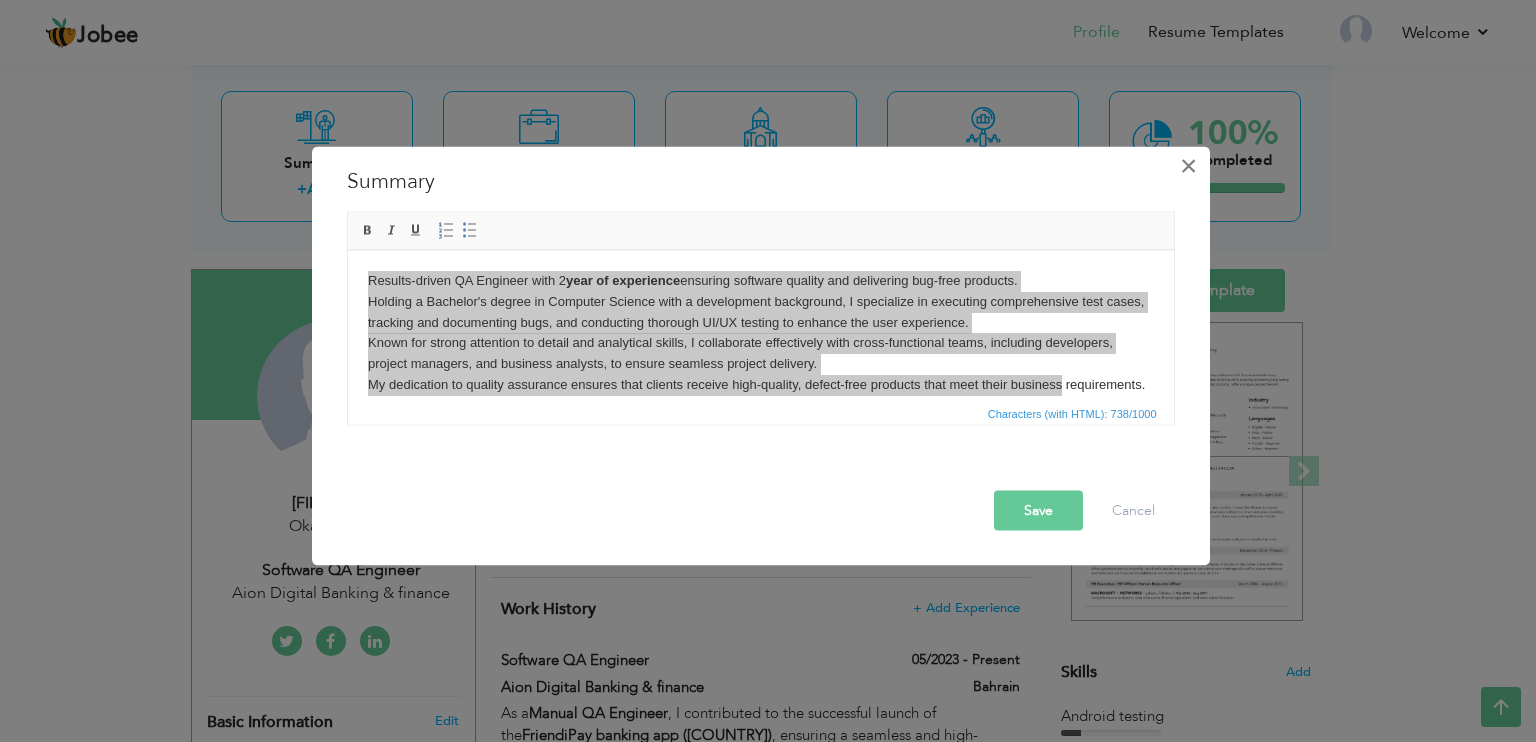 click on "×" at bounding box center [1188, 166] 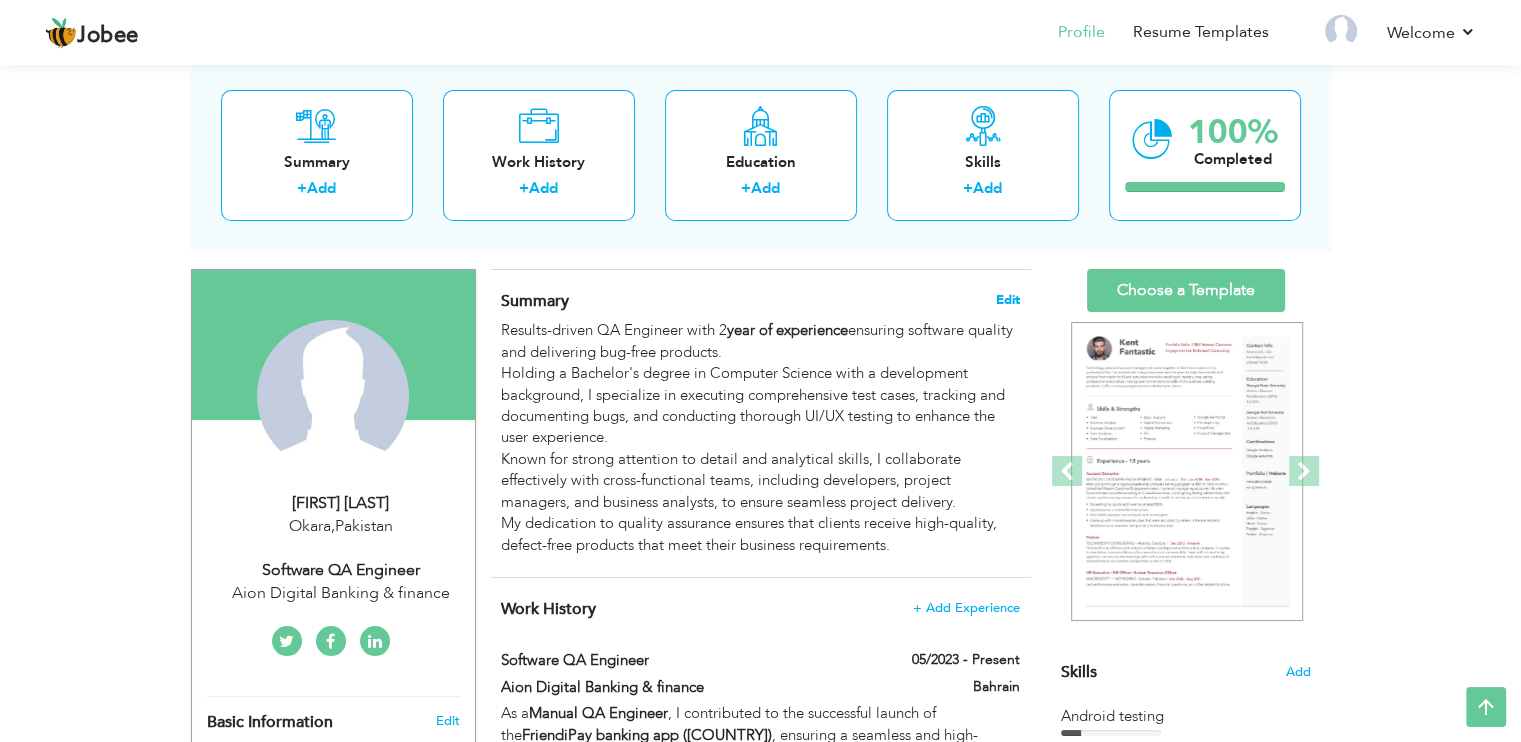 drag, startPoint x: 488, startPoint y: 322, endPoint x: 1005, endPoint y: 291, distance: 517.9286 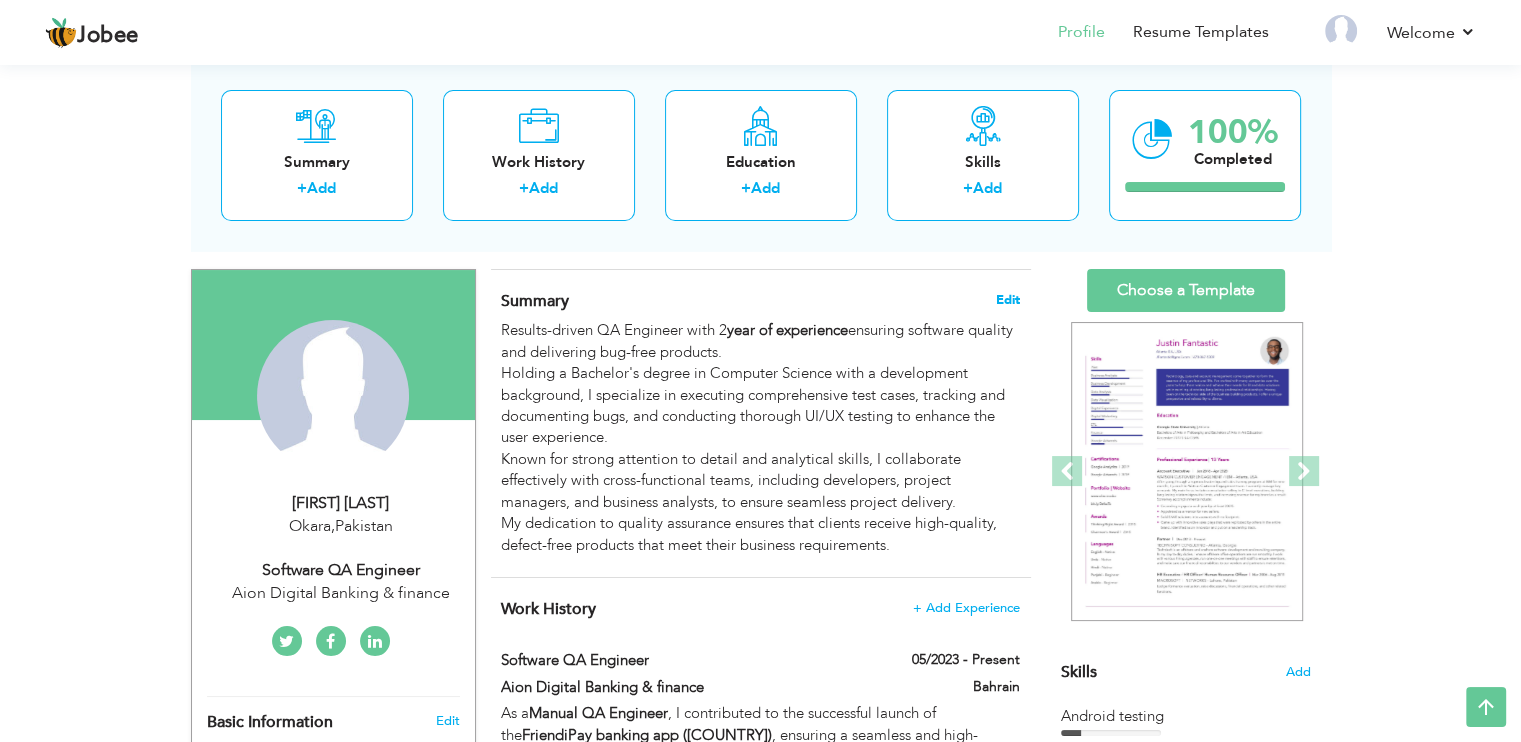 click on "Edit" at bounding box center [1008, 300] 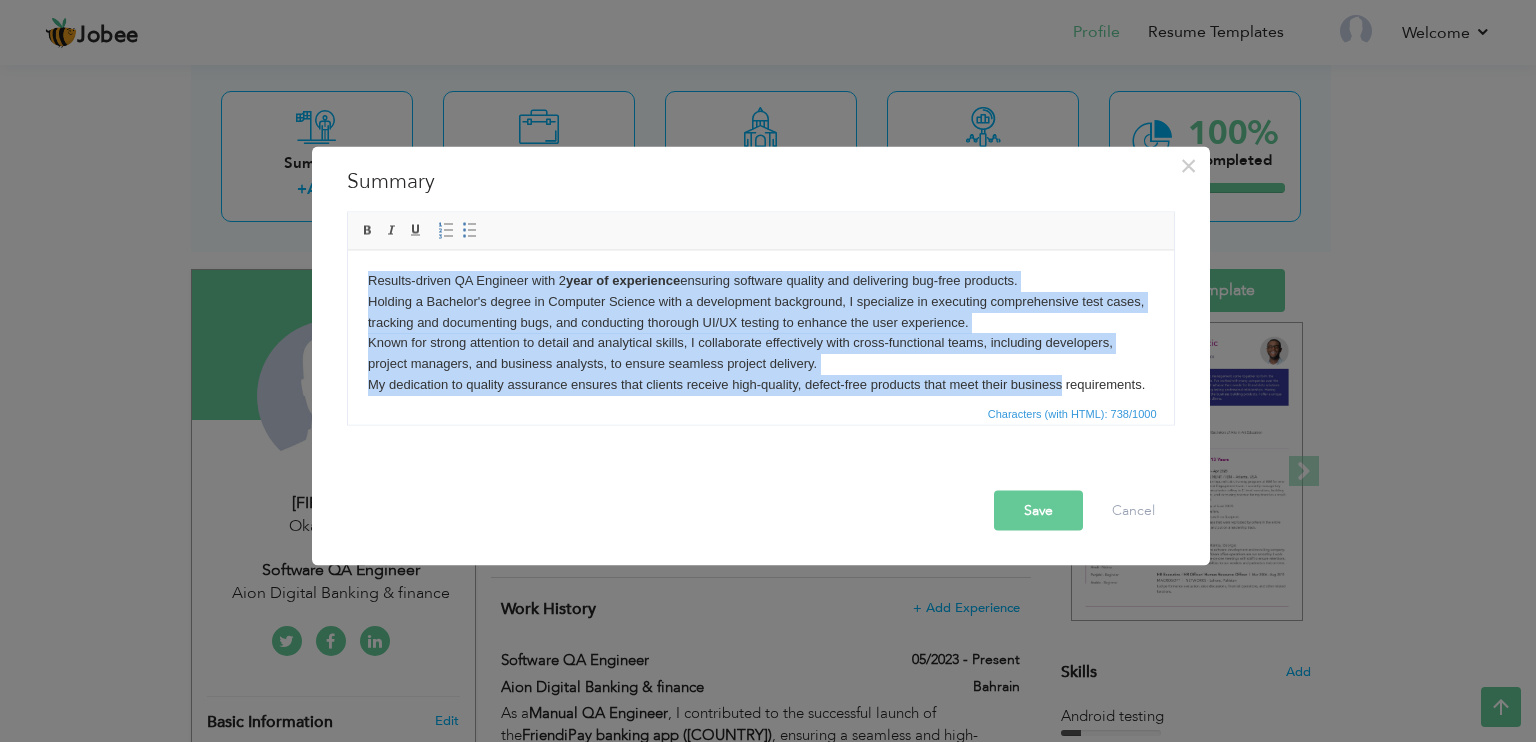 drag, startPoint x: 1082, startPoint y: 391, endPoint x: 316, endPoint y: 277, distance: 774.4366 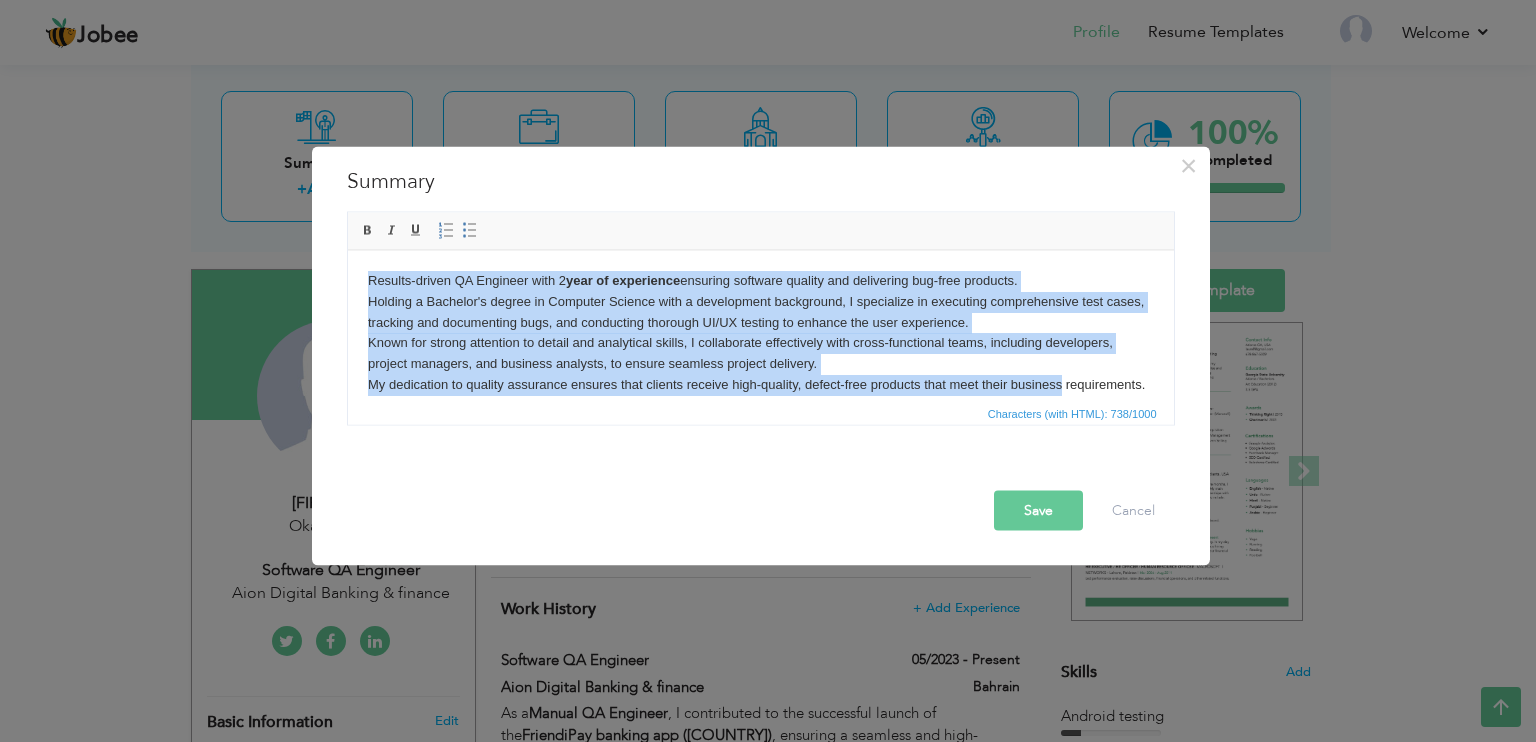 scroll, scrollTop: 35, scrollLeft: 0, axis: vertical 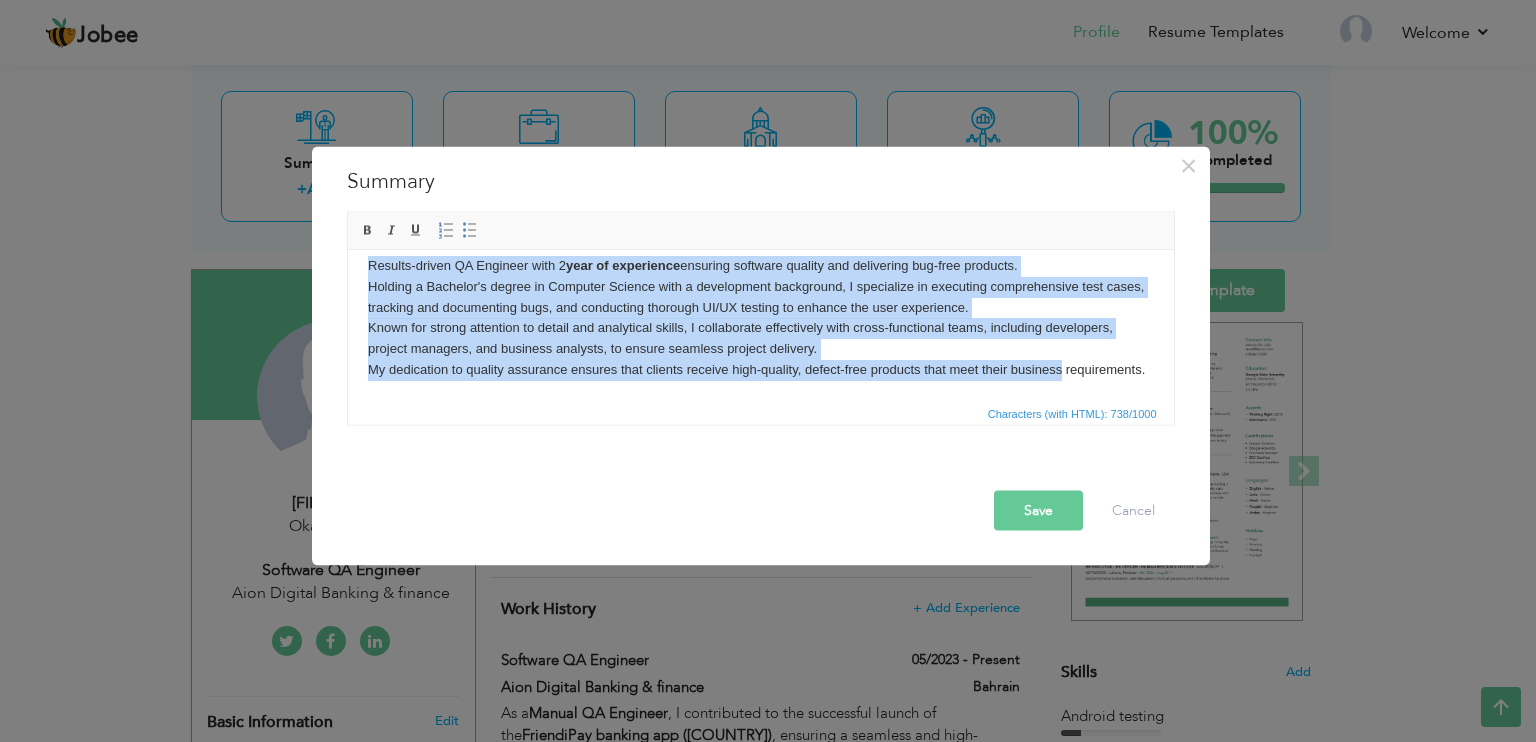 type 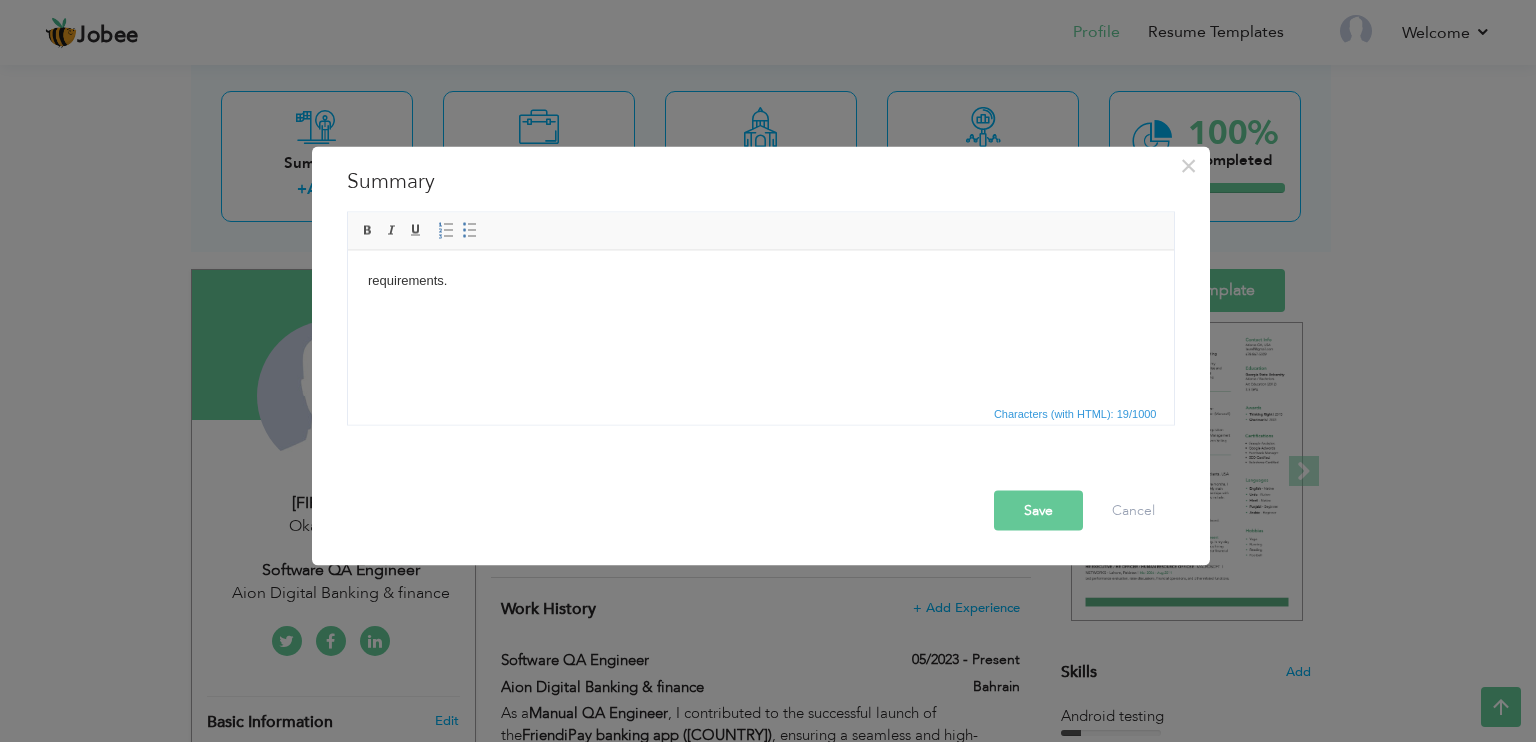 drag, startPoint x: 469, startPoint y: 278, endPoint x: 364, endPoint y: 265, distance: 105.801704 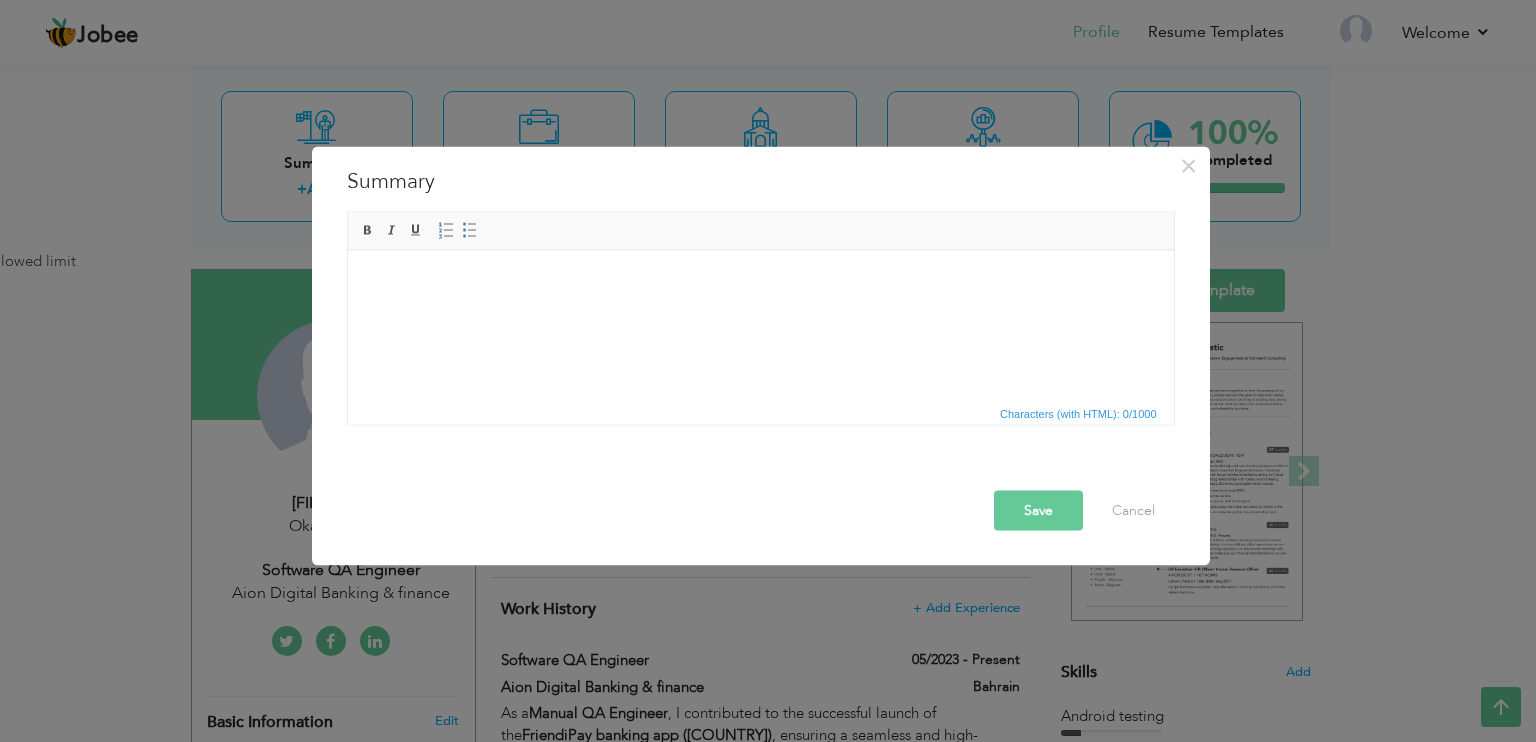 click at bounding box center [760, 280] 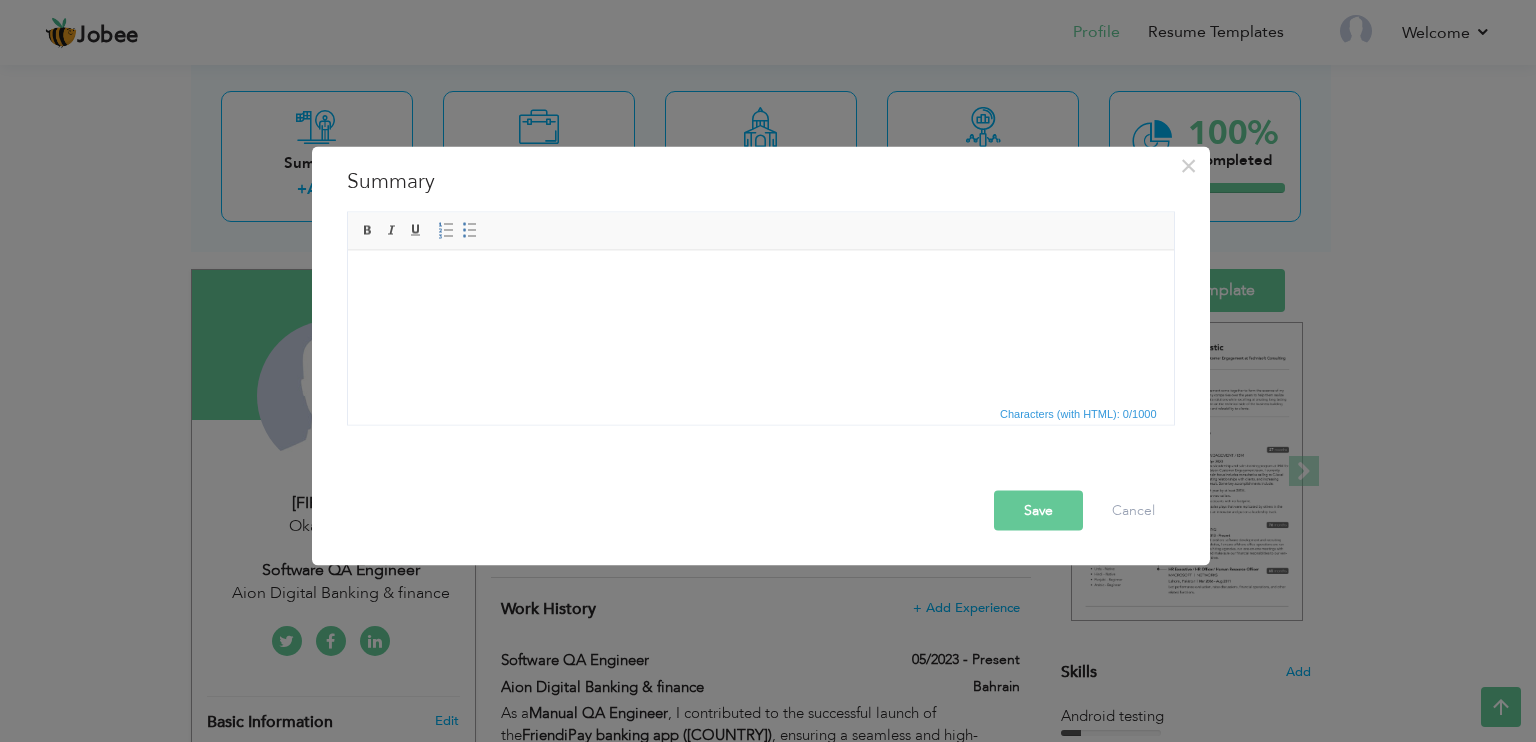 click at bounding box center [760, 280] 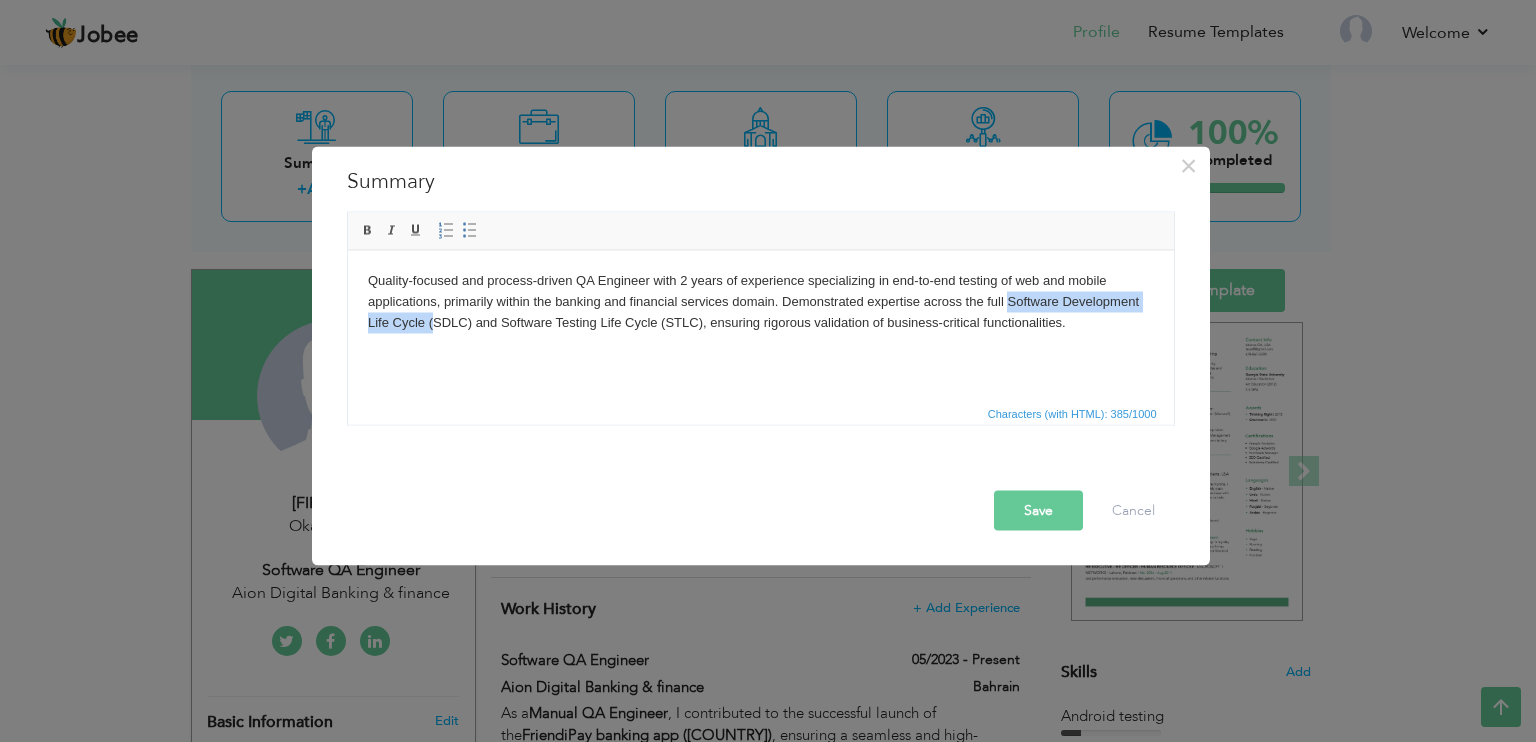 drag, startPoint x: 1009, startPoint y: 301, endPoint x: 428, endPoint y: 340, distance: 582.3075 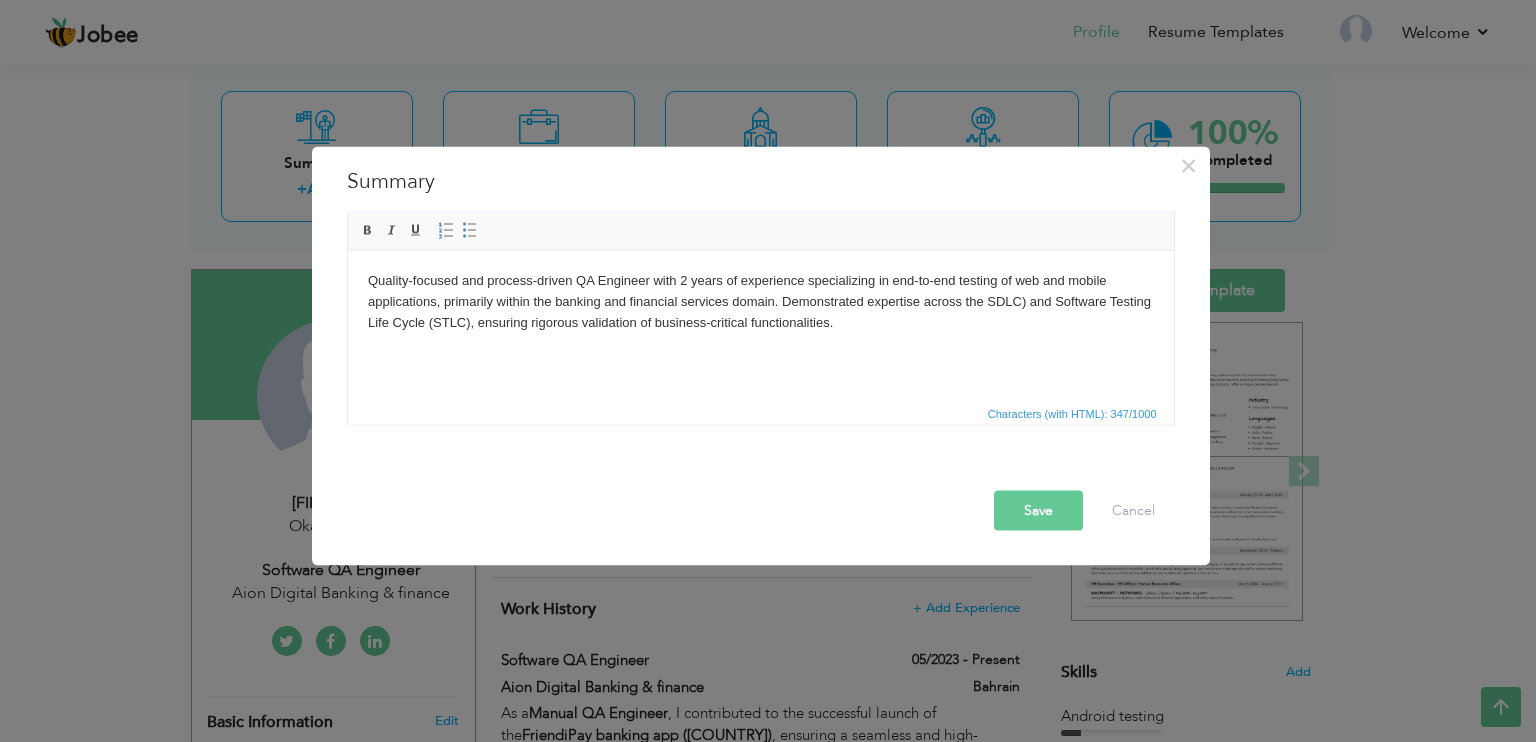 click on "Quality-focused and process-driven QA Engineer with 2 years of experience specializing in end-to-end testing of web and mobile applications, primarily within the banking and financial services domain. Demonstrated expertise across the SDLC) and Software Testing Life Cycle (STLC), ensuring rigorous validation of business-critical functionalities." at bounding box center [760, 301] 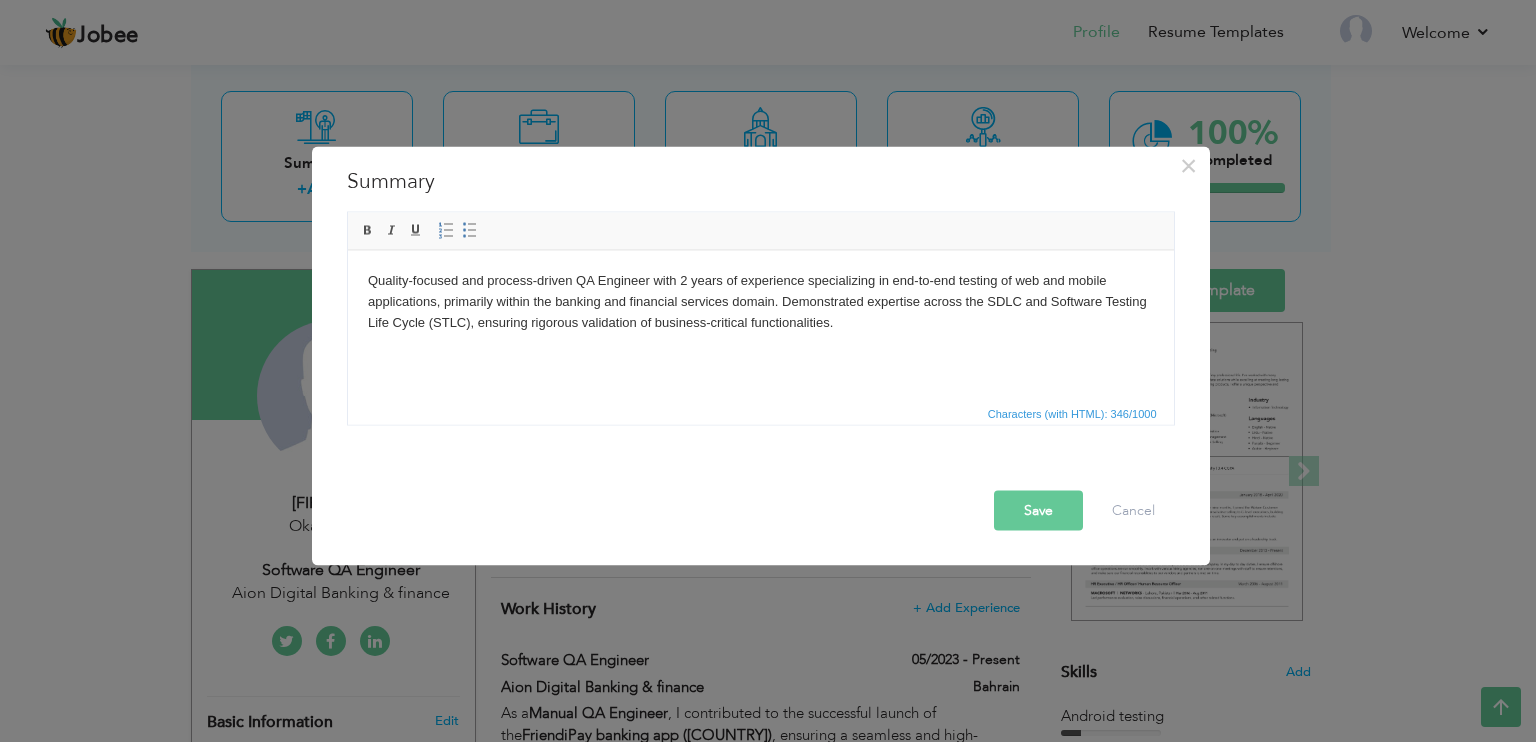 click on "Quality-focused and process-driven QA Engineer with 2 years of experience specializing in end-to-end testing of web and mobile applications, primarily within the banking and financial services domain. Demonstrated expertise across the SDLC and Software Testing Life Cycle (STLC), ensuring rigorous validation of business-critical functionalities." at bounding box center (760, 301) 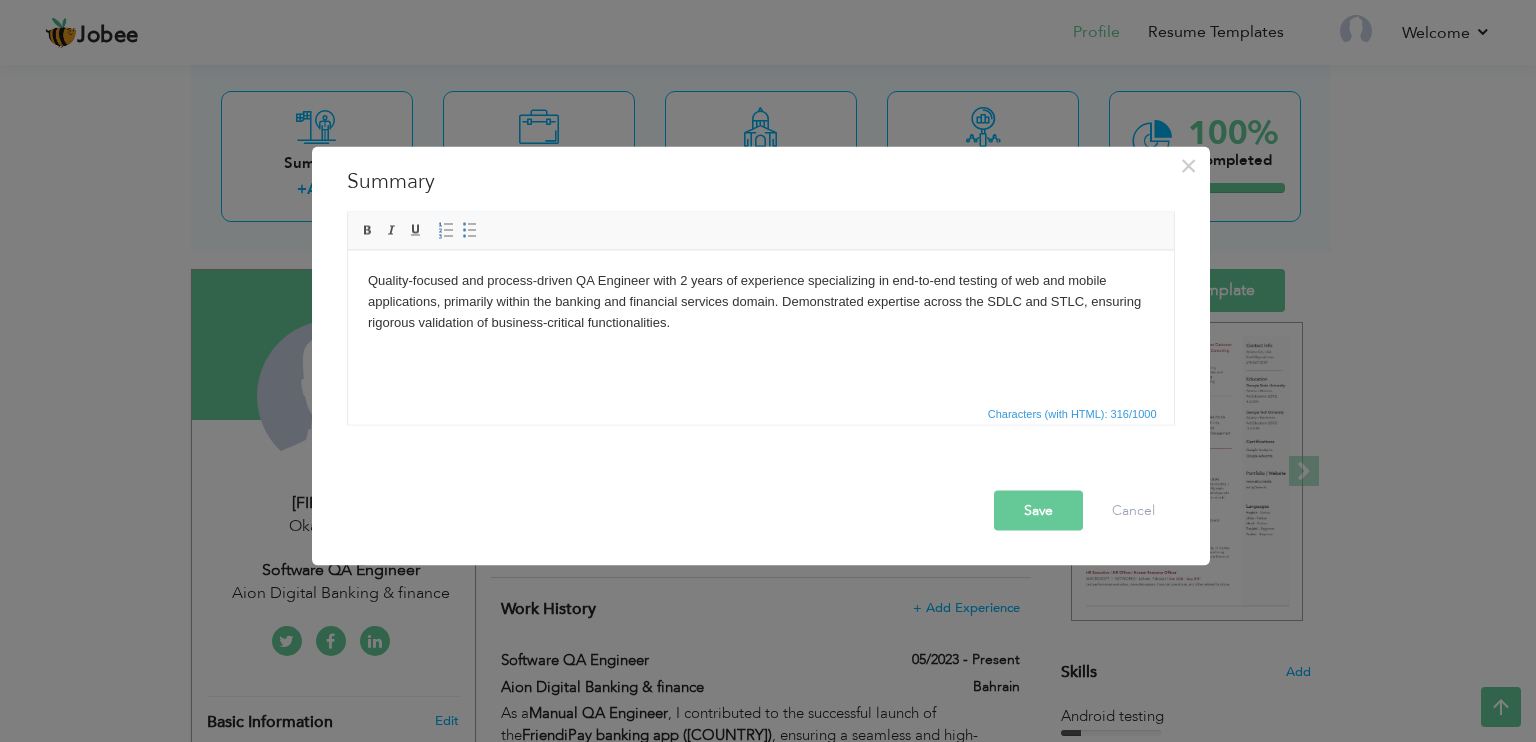 click on "Quality-focused and process-driven QA Engineer with 2 years of experience specializing in end-to-end testing of web and mobile applications, primarily within the banking and financial services domain. Demonstrated expertise across the SDLC and STLC, ensuring rigorous validation of business-critical functionalities." at bounding box center [760, 301] 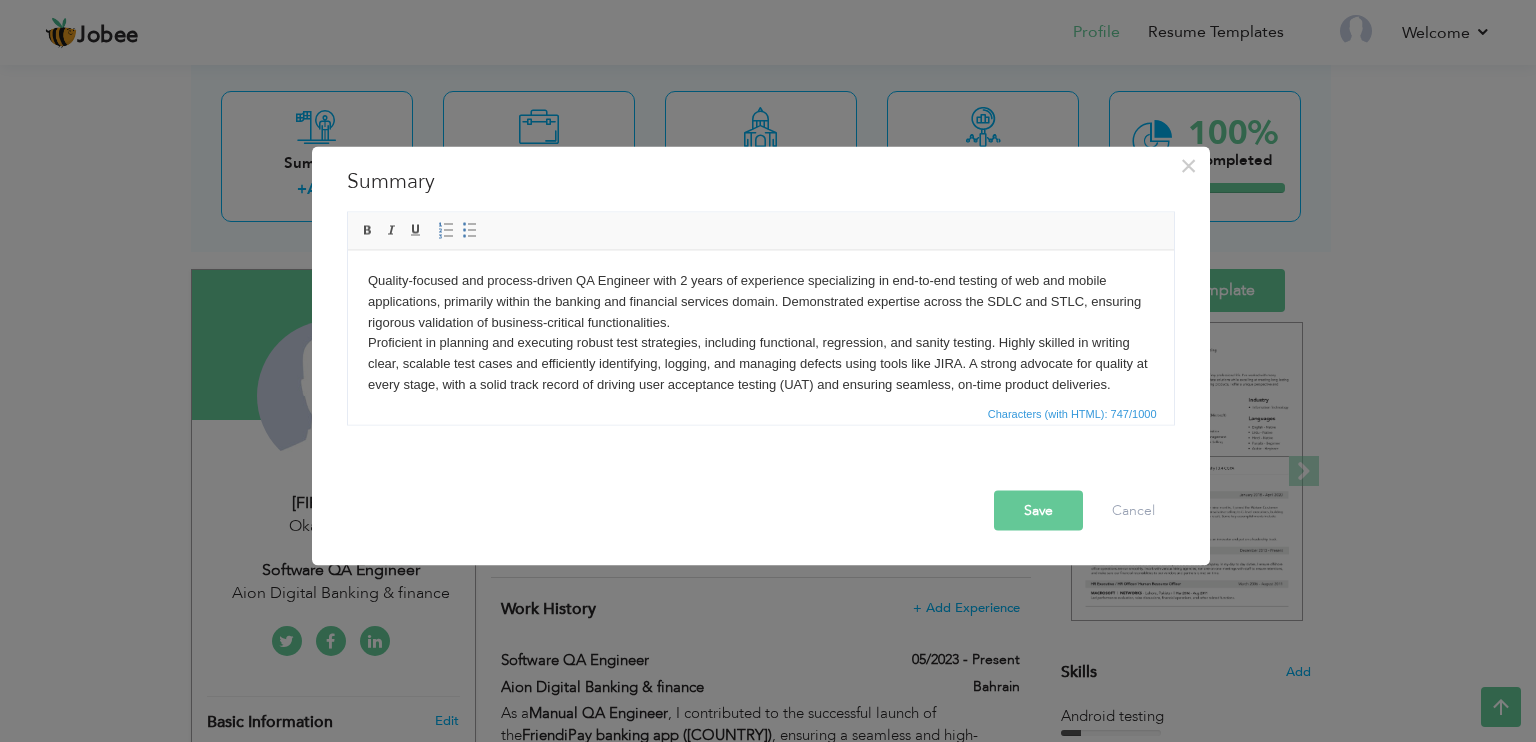 scroll, scrollTop: 12, scrollLeft: 0, axis: vertical 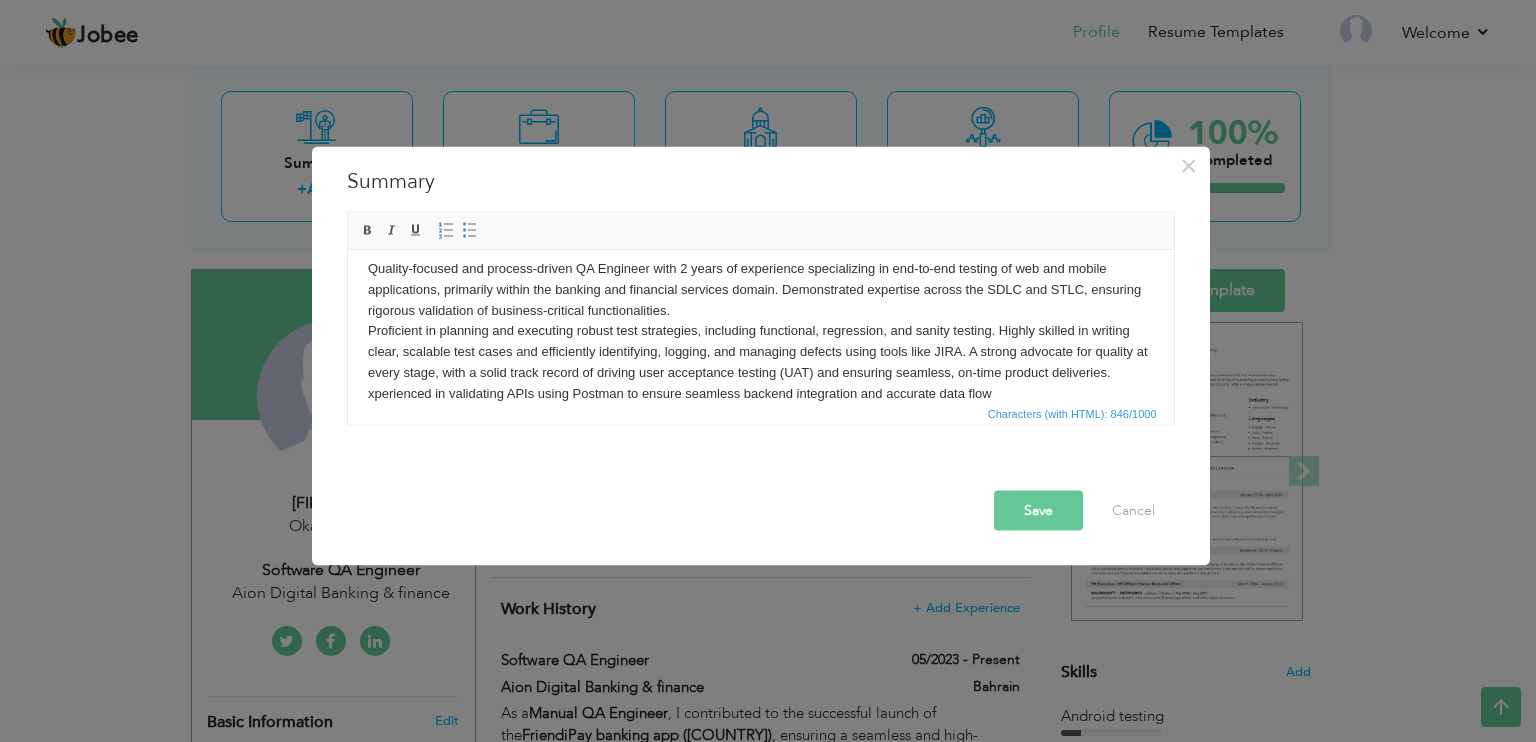 click on "Quality-focused and process-driven QA Engineer with 2 years of experience specializing in end-to-end testing of web and mobile applications, primarily within the banking and financial services domain. Demonstrated expertise across the SDLC and STLC, ensuring rigorous validation of business-critical functionalities. Proficient in planning and executing robust test strategies, including functional, regression, and sanity testing. Highly skilled in writing clear, scalable test cases and efficiently identifying, logging, and managing defects using tools like JIRA. A strong advocate for quality at every stage, with a solid track record of driving user acceptance testing (UAT) and ensuring seamless, on-time product deliveries. ​​​​​​​ xperienced in validating APIs using Postman to ensure seamless backend integration and accurate data flow" at bounding box center [760, 331] 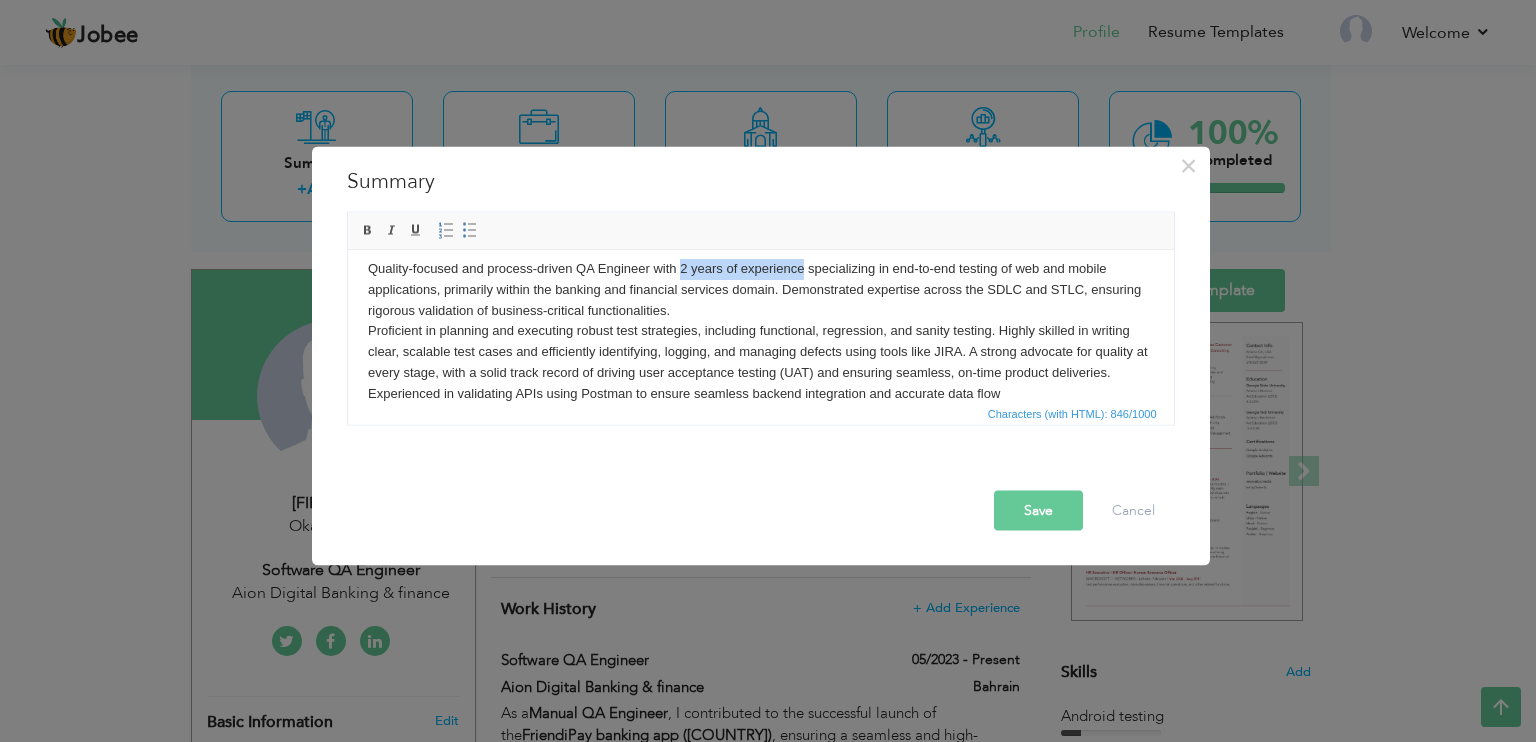 drag, startPoint x: 678, startPoint y: 267, endPoint x: 804, endPoint y: 268, distance: 126.00397 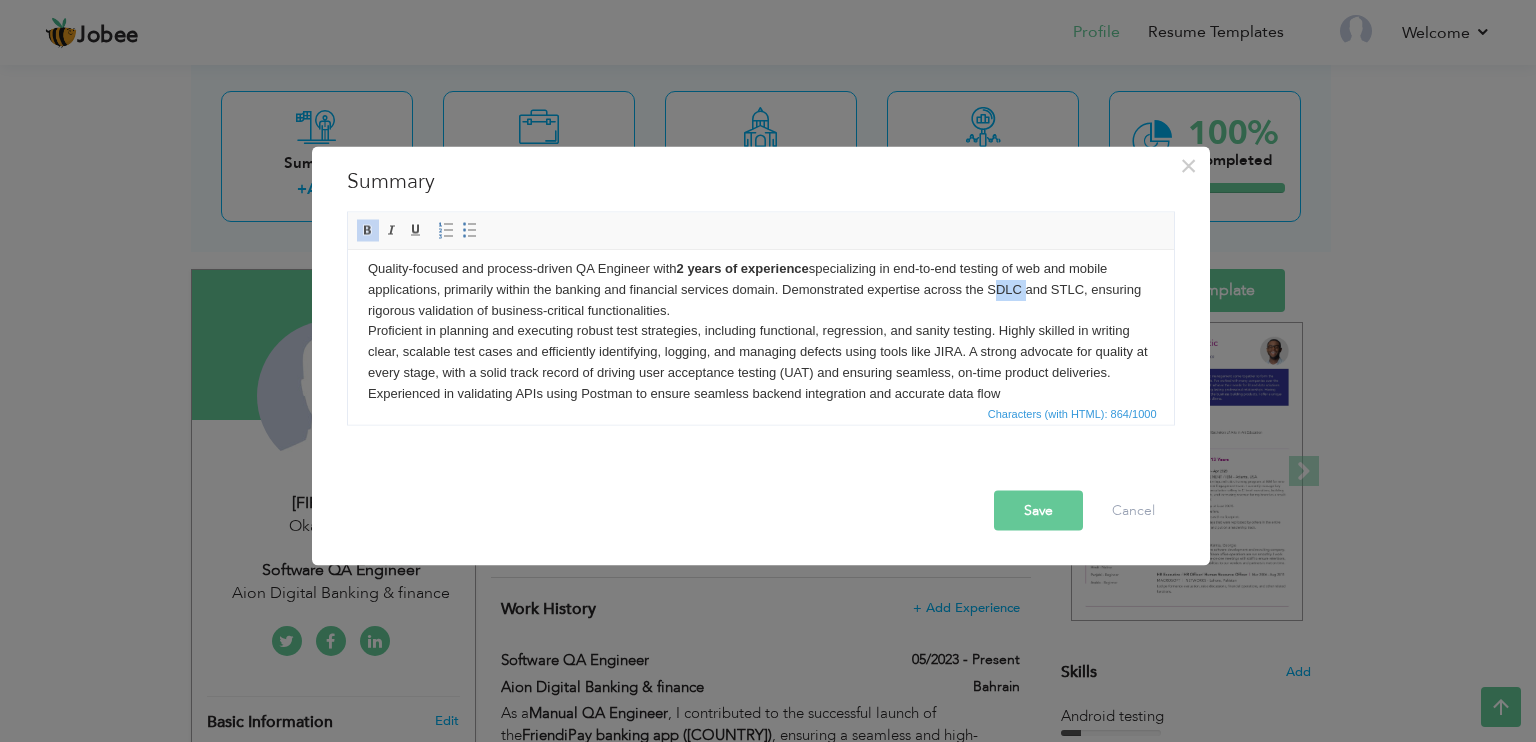 drag, startPoint x: 988, startPoint y: 282, endPoint x: 1021, endPoint y: 289, distance: 33.734257 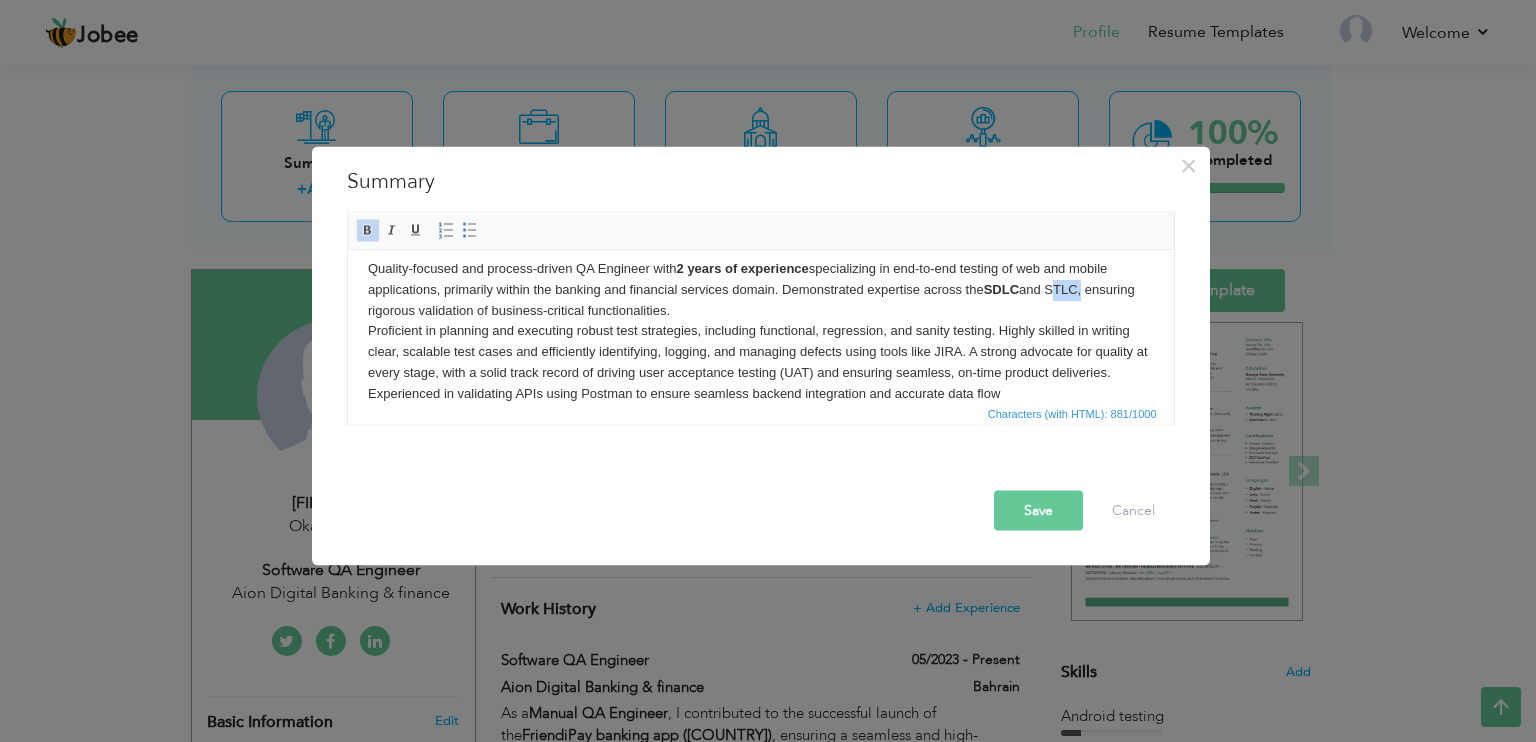 drag, startPoint x: 1051, startPoint y: 284, endPoint x: 1081, endPoint y: 284, distance: 30 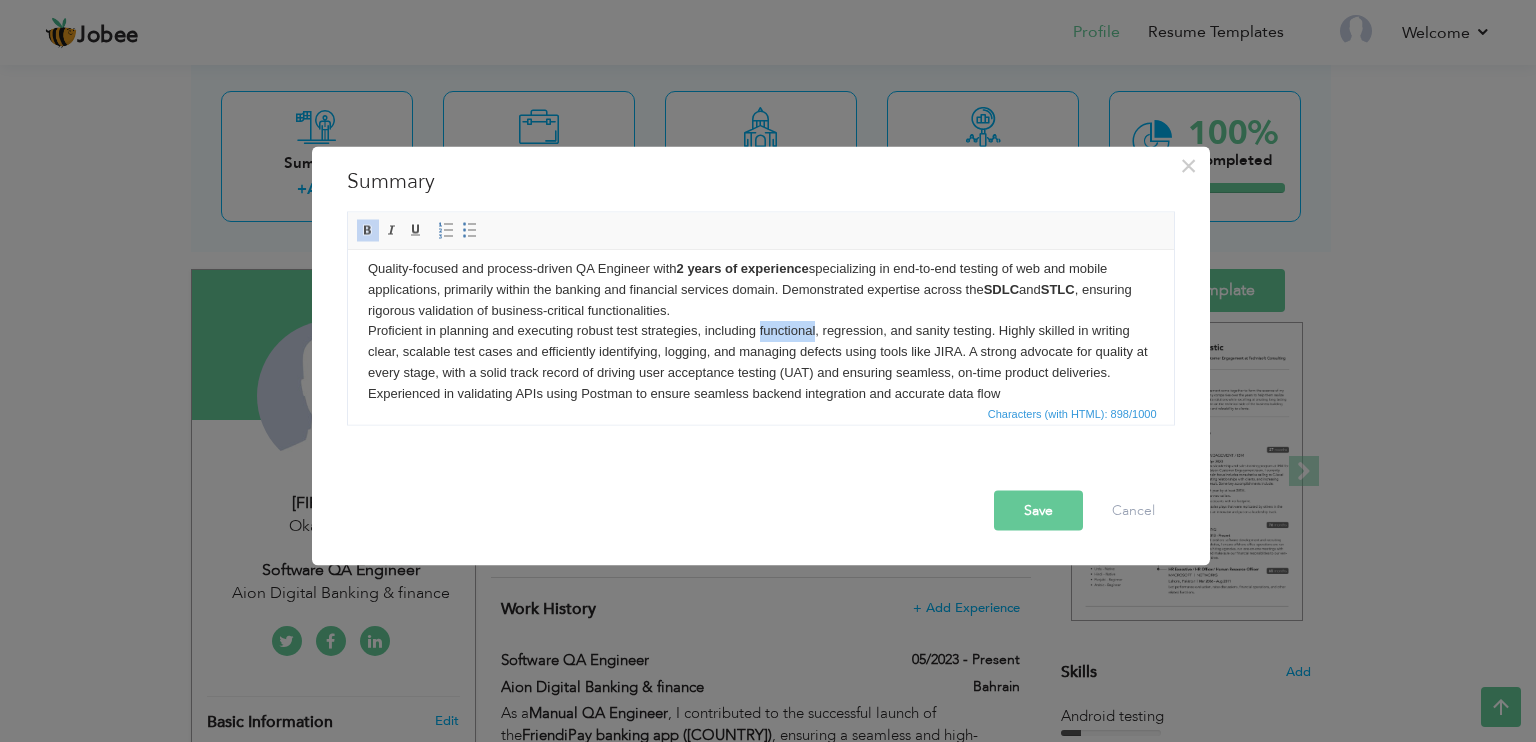 drag, startPoint x: 759, startPoint y: 325, endPoint x: 813, endPoint y: 328, distance: 54.08327 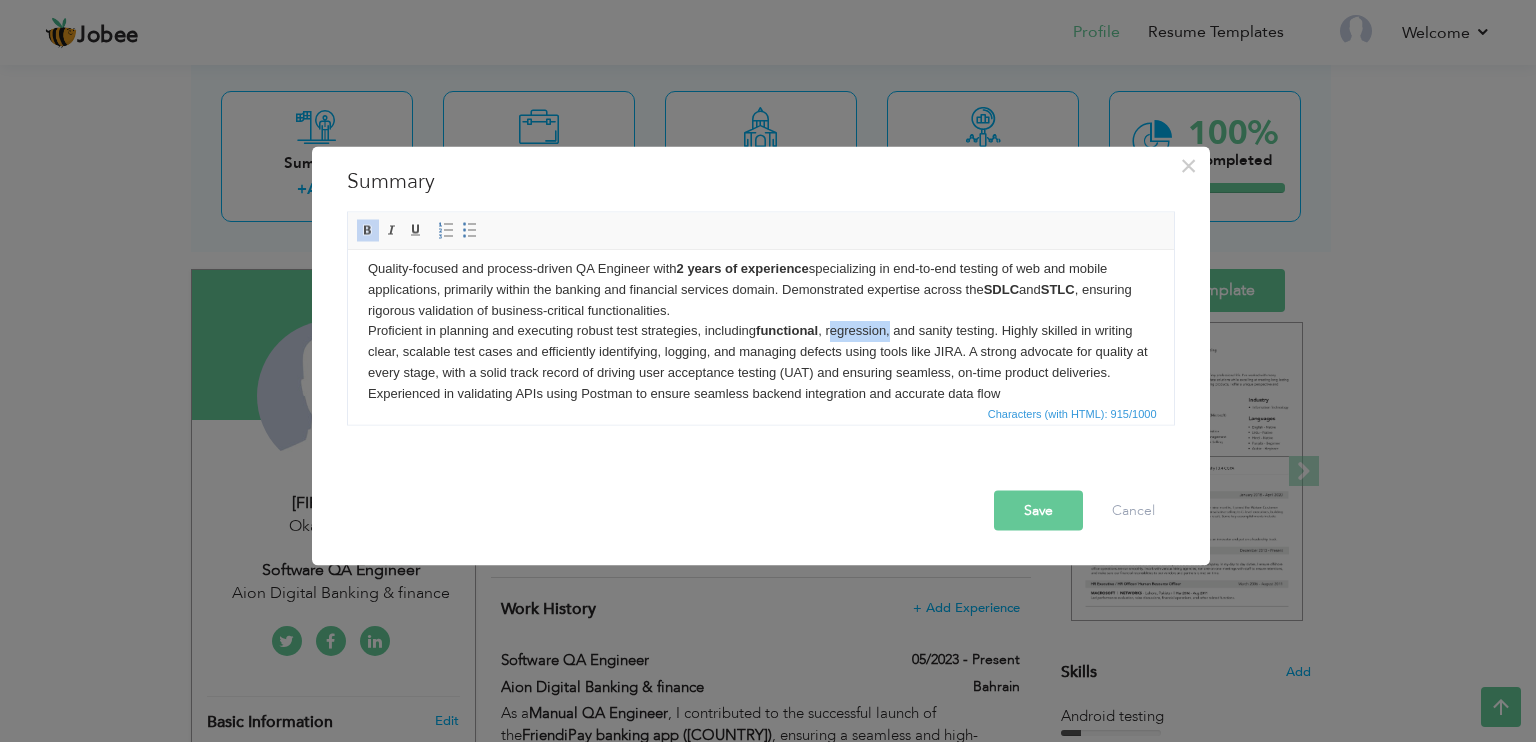 drag, startPoint x: 831, startPoint y: 324, endPoint x: 893, endPoint y: 333, distance: 62.649822 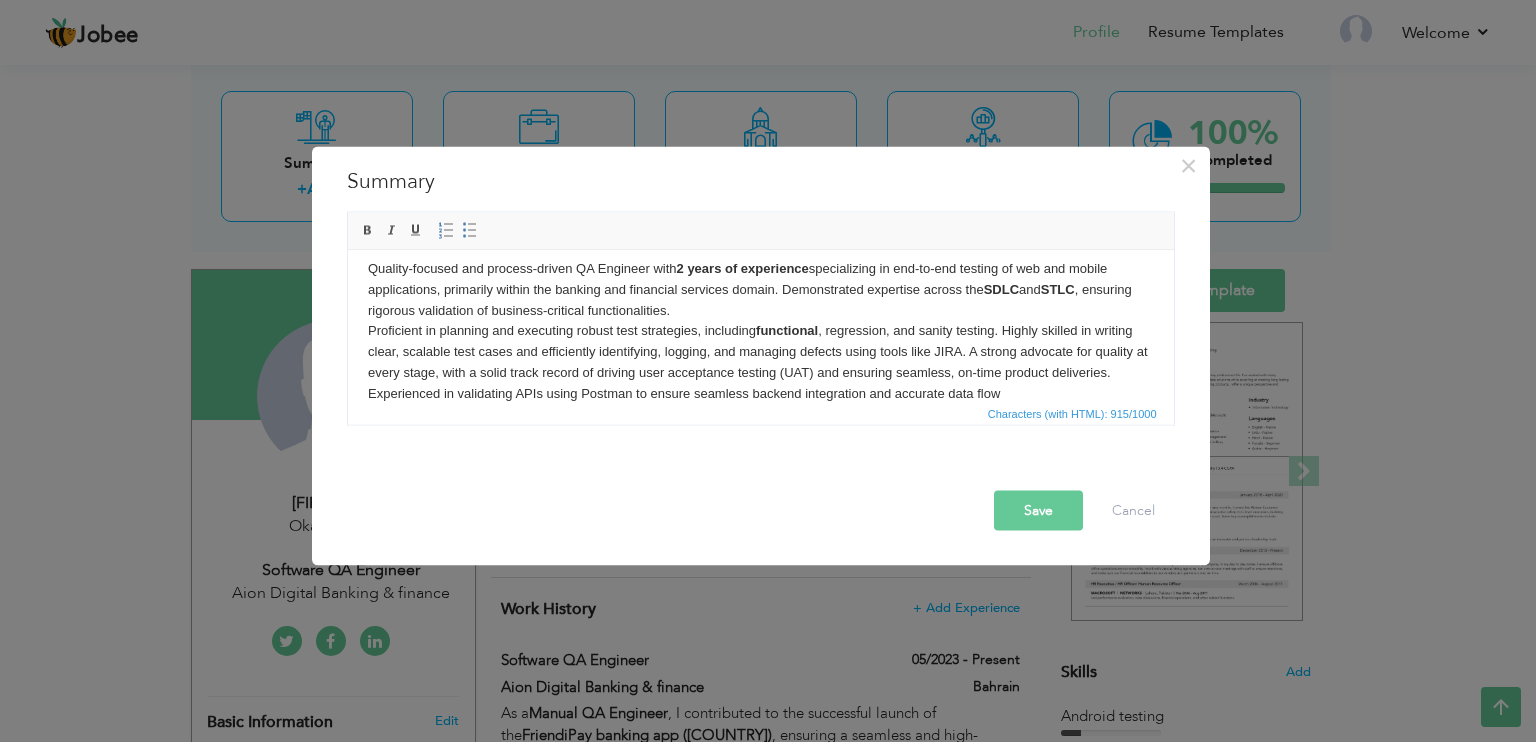 click on "Quality-focused and process-driven QA Engineer with  2 years of experience  specializing in end-to-end testing of web and mobile applications, primarily within the banking and financial services domain. Demonstrated expertise across the  SDLC  and  STLC , ensuring rigorous validation of business-critical functionalities. Proficient in planning and executing robust test strategies, including  functional , regression, and sanity testing. Highly skilled in writing clear, scalable test cases and efficiently identifying, logging, and managing defects using tools like JIRA. A strong advocate for quality at every stage, with a solid track record of driving user acceptance testing (UAT) and ensuring seamless, on-time product deliveries. Experienced in validating APIs using Postman to ensure seamless backend integration and accurate data flow" at bounding box center (760, 331) 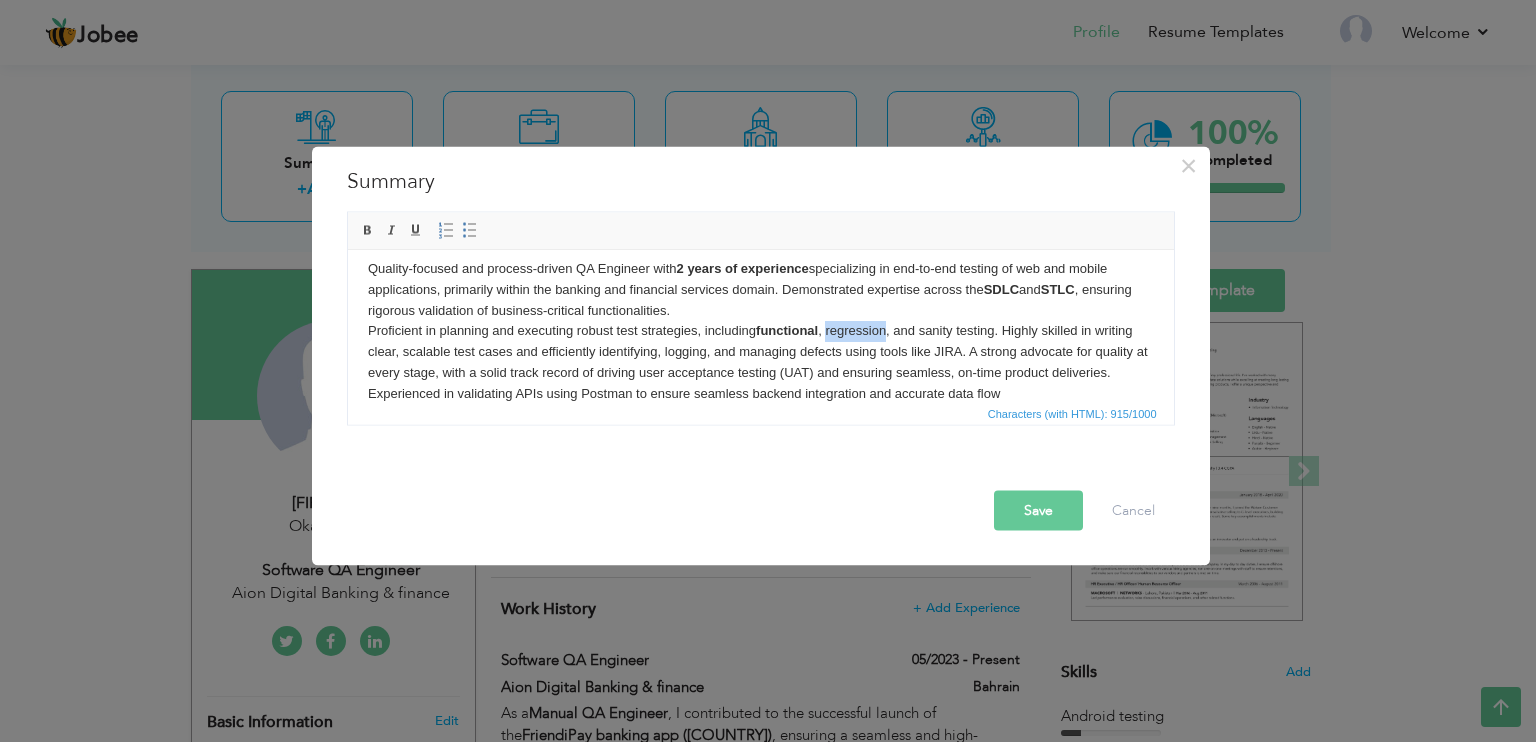 drag, startPoint x: 828, startPoint y: 333, endPoint x: 889, endPoint y: 331, distance: 61.03278 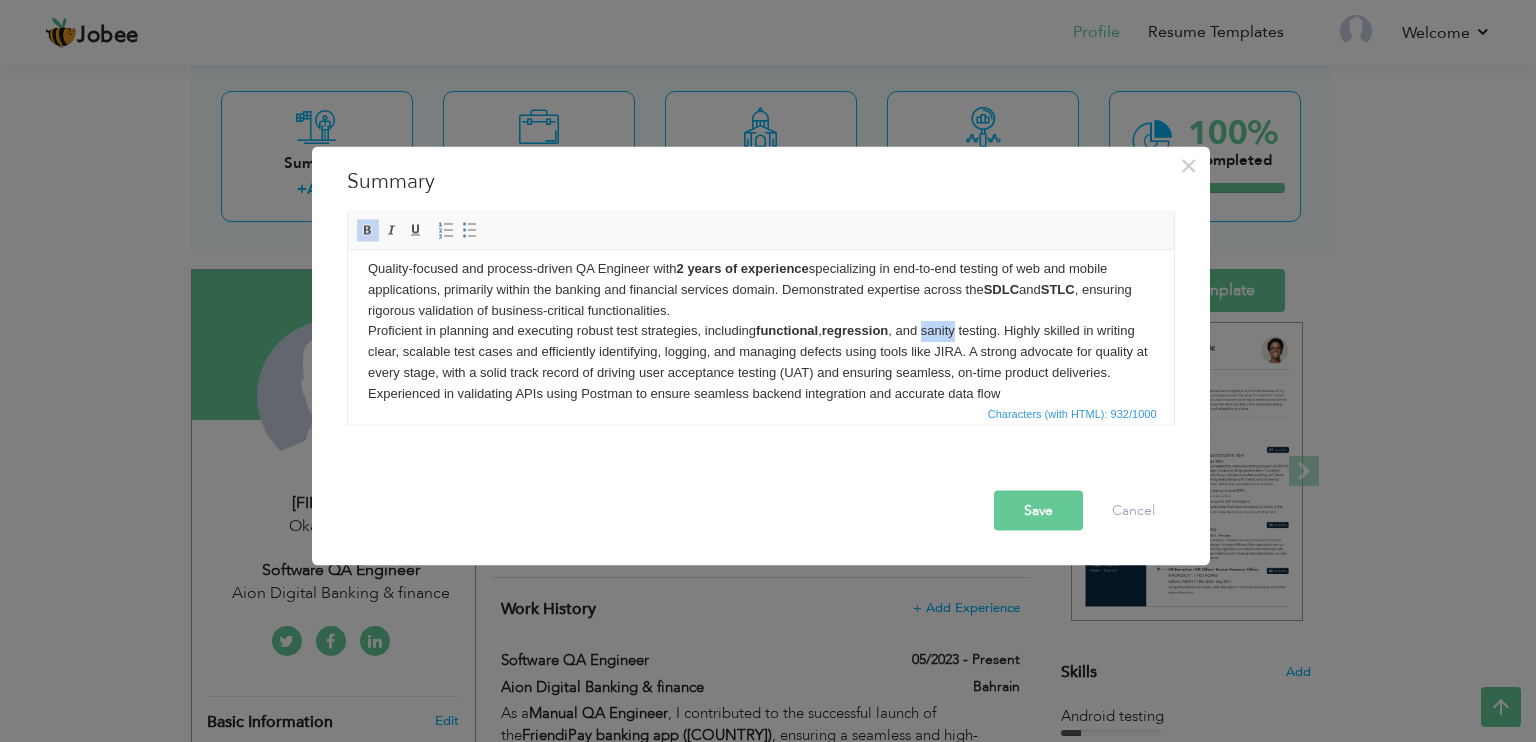 drag, startPoint x: 925, startPoint y: 327, endPoint x: 962, endPoint y: 333, distance: 37.48333 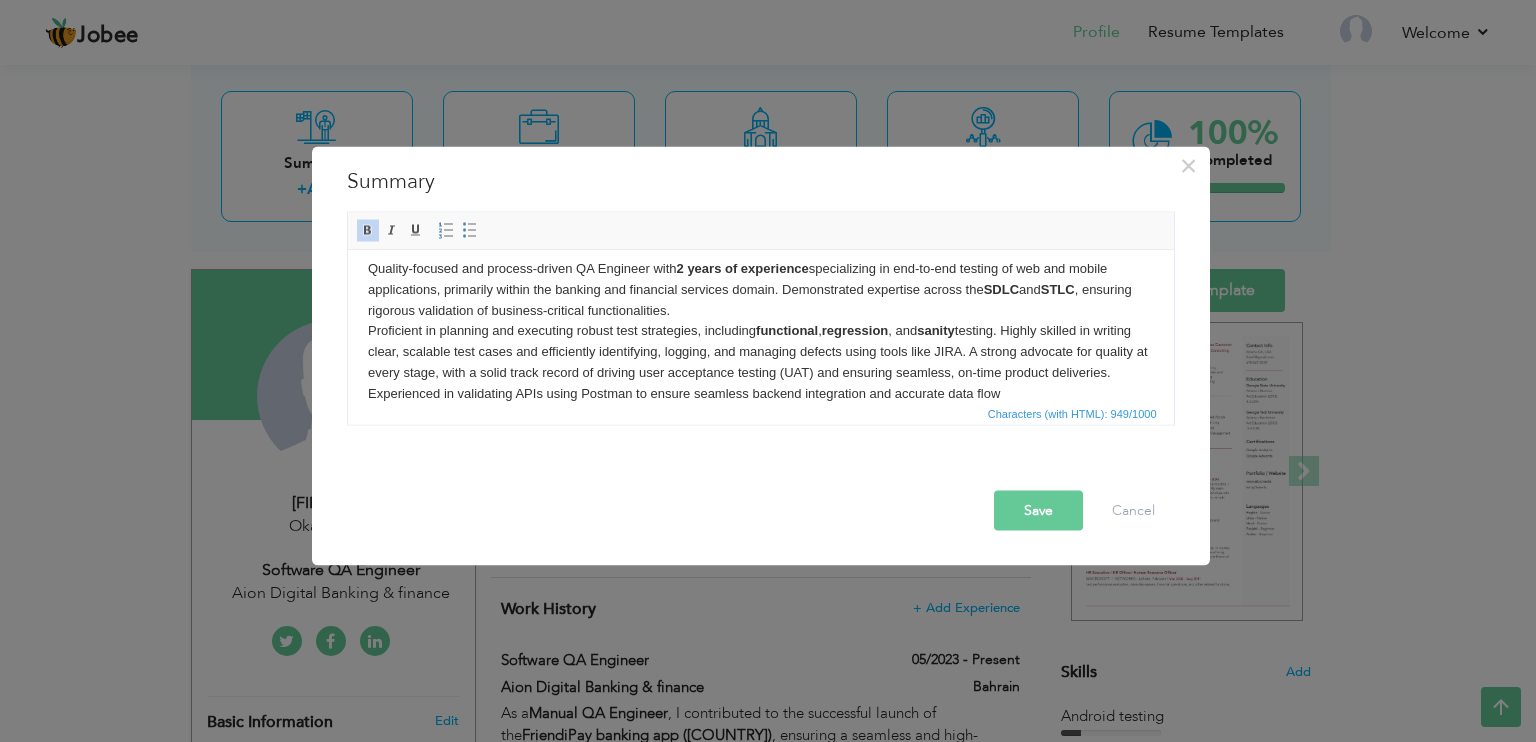 click on "Quality-focused and process-driven QA Engineer with  2 years of experience  specializing in end-to-end testing of web and mobile applications, primarily within the banking and financial services domain. Demonstrated expertise across the  SDLC  and  STLC , ensuring rigorous validation of business-critical functionalities. Proficient in planning and executing robust test strategies, including  functional ,  regression , and  sanity  testing. Highly skilled in writing clear, scalable test cases and efficiently identifying, logging, and managing defects using tools like JIRA. A strong advocate for quality at every stage, with a solid track record of driving user acceptance testing (UAT) and ensuring seamless, on-time product deliveries. Experienced in validating APIs using Postman to ensure seamless backend integration and accurate data flow" at bounding box center [760, 331] 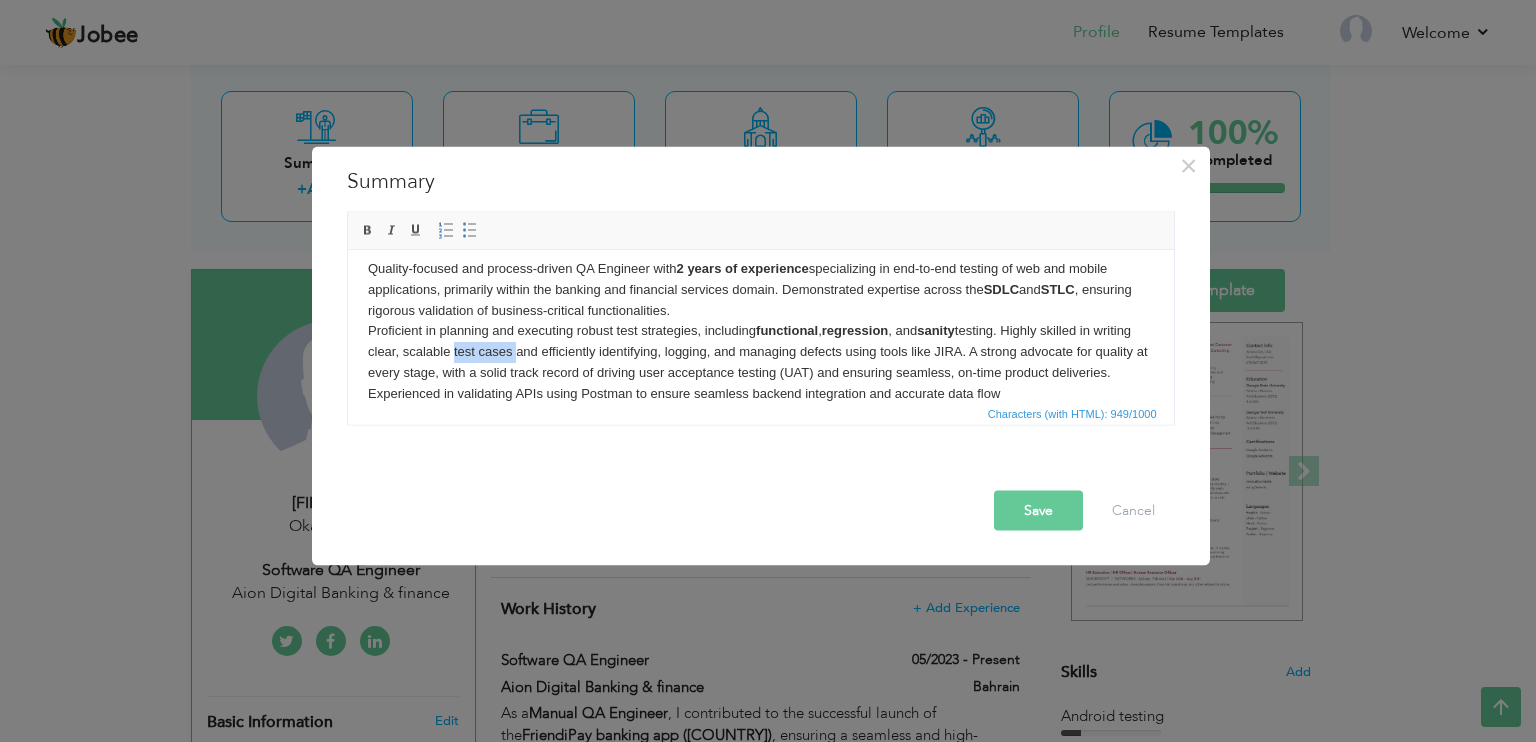 drag, startPoint x: 491, startPoint y: 345, endPoint x: 551, endPoint y: 350, distance: 60.207973 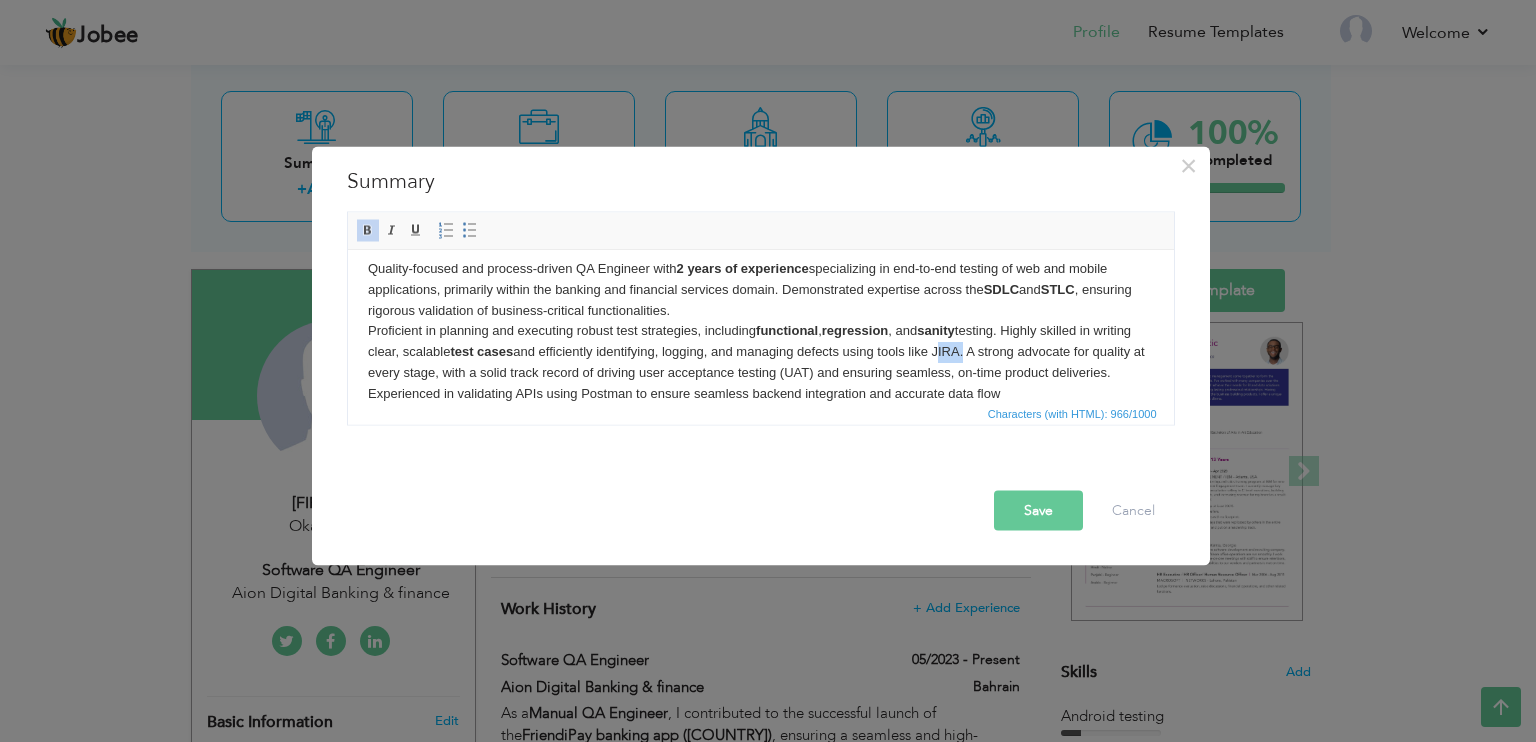 drag, startPoint x: 981, startPoint y: 352, endPoint x: 1004, endPoint y: 351, distance: 23.021729 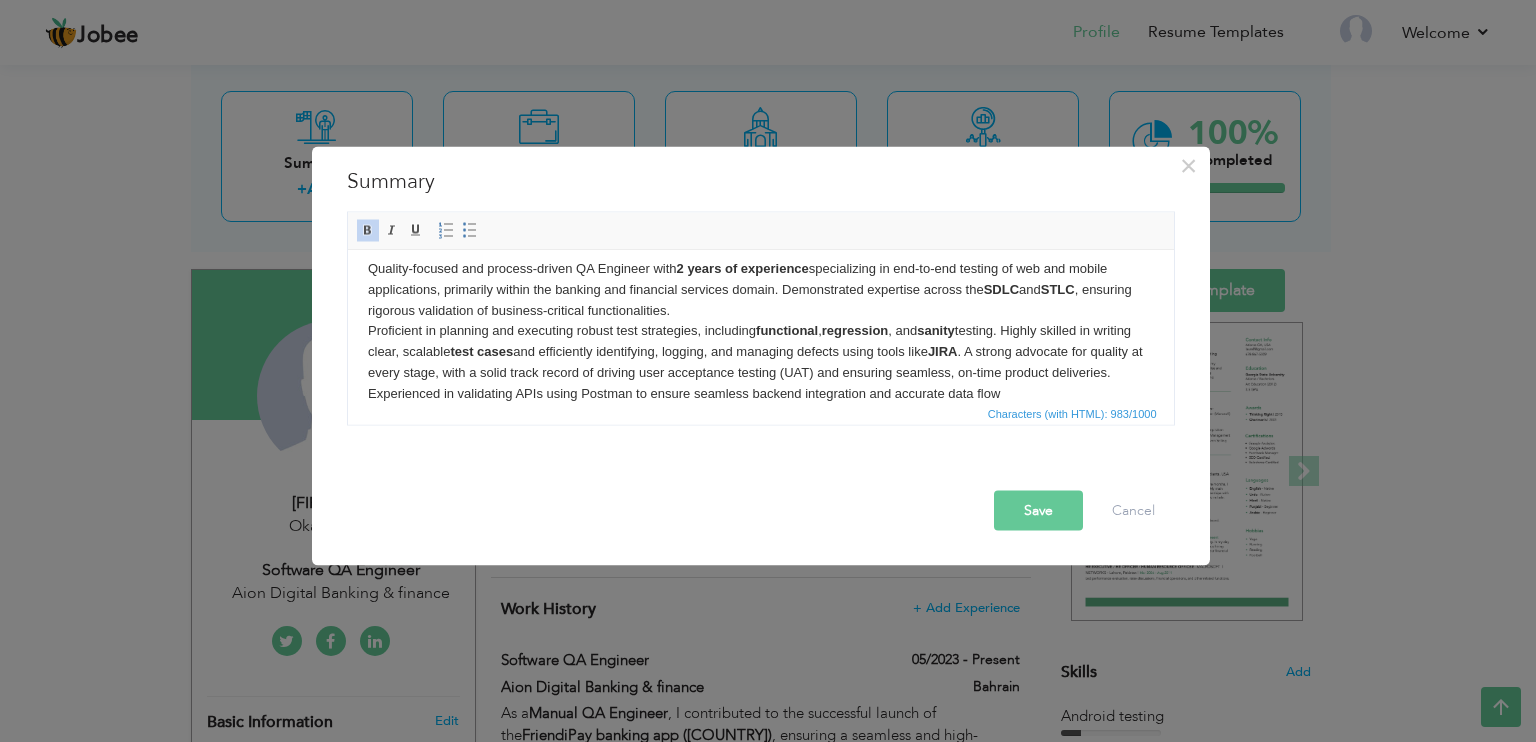 click on "Quality-focused and process-driven QA Engineer with  2 years of experience  specializing in end-to-end testing of web and mobile applications, primarily within the banking and financial services domain. Demonstrated expertise across the  SDLC  and  STLC , ensuring rigorous validation of business-critical functionalities. Proficient in planning and executing robust test strategies, including  functional ,  regression , and  sanity  testing. Highly skilled in writing clear, scalable  test cases  and efficiently identifying, logging, and managing defects using tools like  JIRA . A strong advocate for quality at every stage, with a solid track record of driving user acceptance testing (UAT) and ensuring seamless, on-time product deliveries. Experienced in validating APIs using Postman to ensure seamless backend integration and accurate data flow" at bounding box center [760, 331] 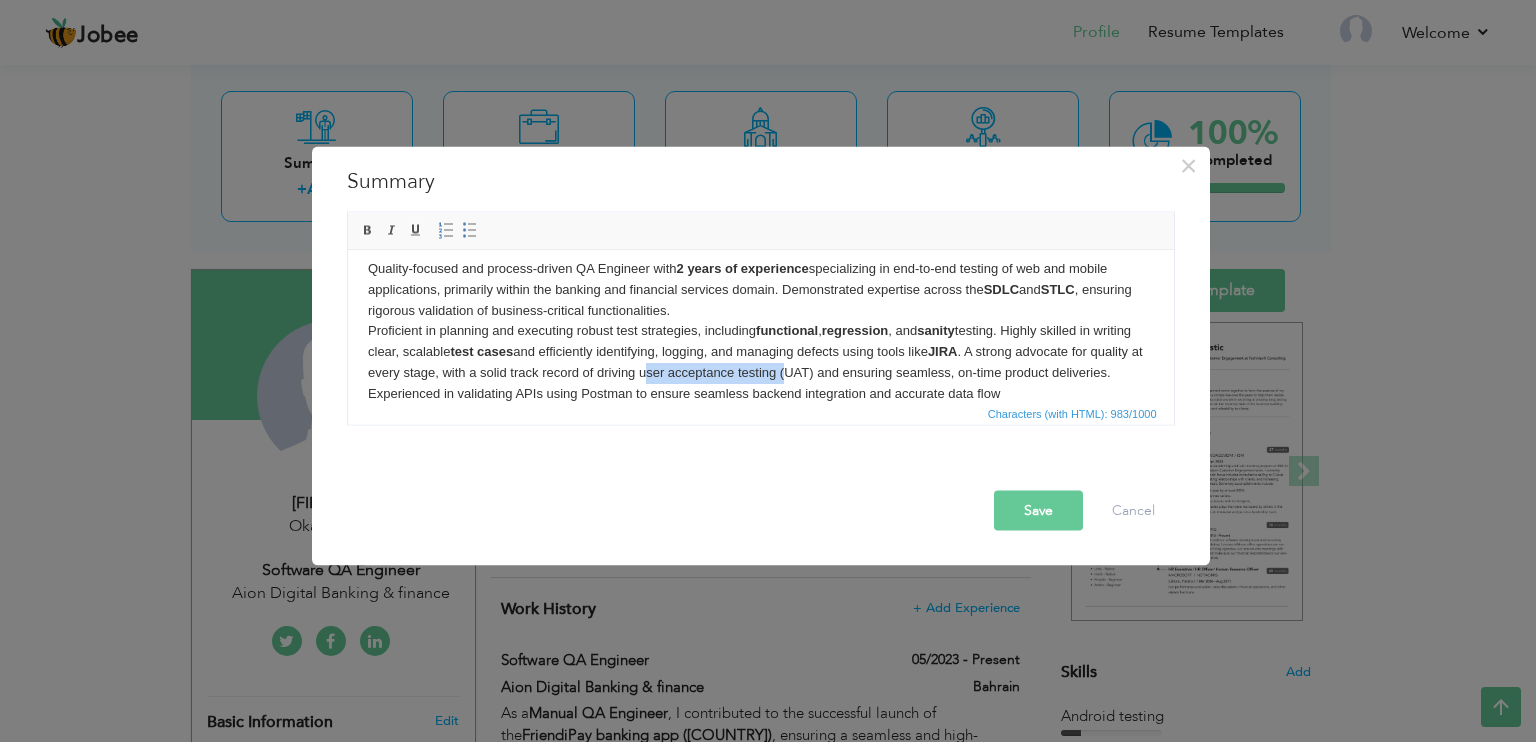 drag, startPoint x: 839, startPoint y: 372, endPoint x: 697, endPoint y: 371, distance: 142.00352 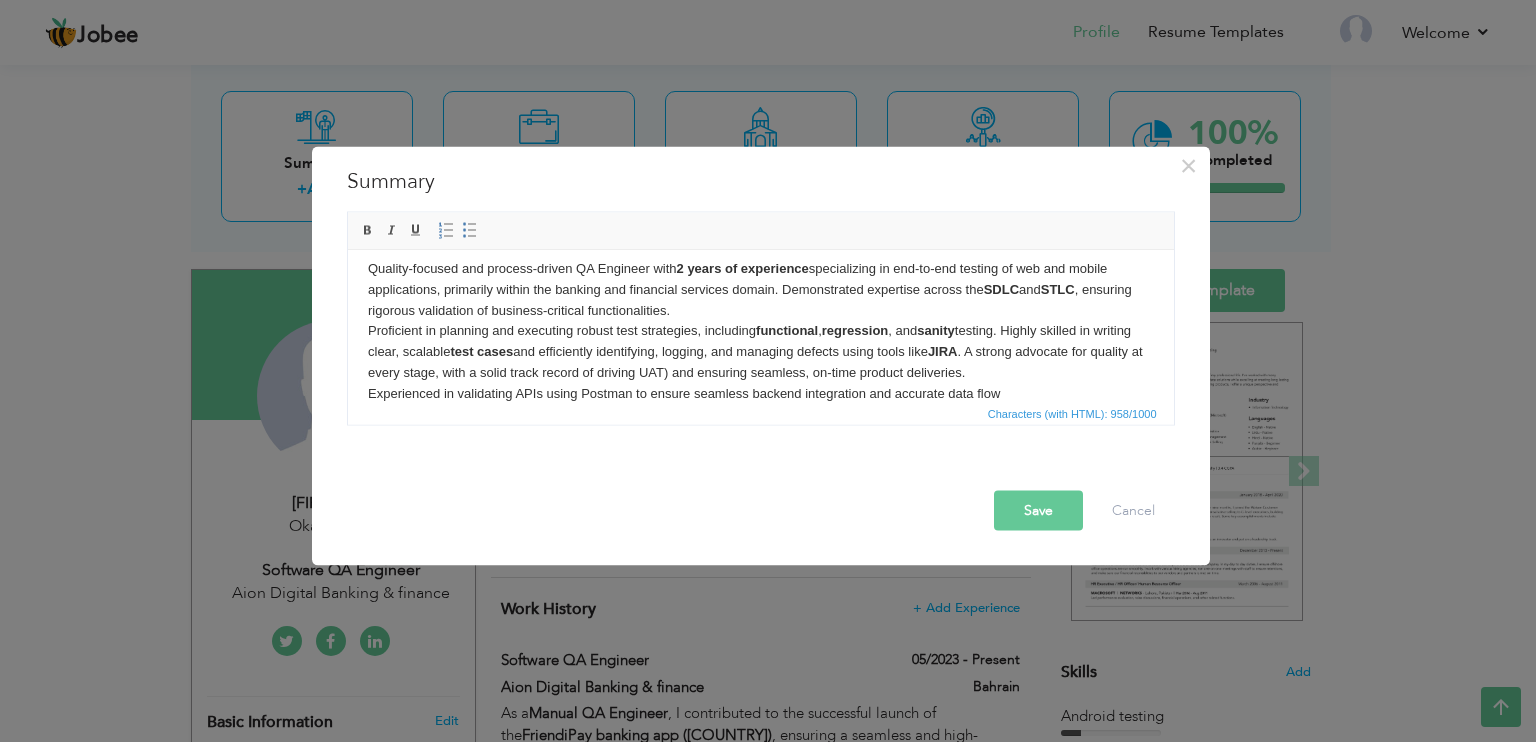 click on "Quality-focused and process-driven QA Engineer with  2 years of experience  specializing in end-to-end testing of web and mobile applications, primarily within the banking and financial services domain. Demonstrated expertise across the  SDLC  and  STLC , ensuring rigorous validation of business-critical functionalities. Proficient in planning and executing robust test strategies, including  functional ,  regression , and  sanity  testing. Highly skilled in writing clear, scalable  test cases  and efficiently identifying, logging, and managing defects using tools like  JIRA . A strong advocate for quality at every stage, with a solid track record of driving UAT) and ensuring seamless, on-time product deliveries. Experienced in validating APIs using Postman to ensure seamless backend integration and accurate data flow" at bounding box center (760, 331) 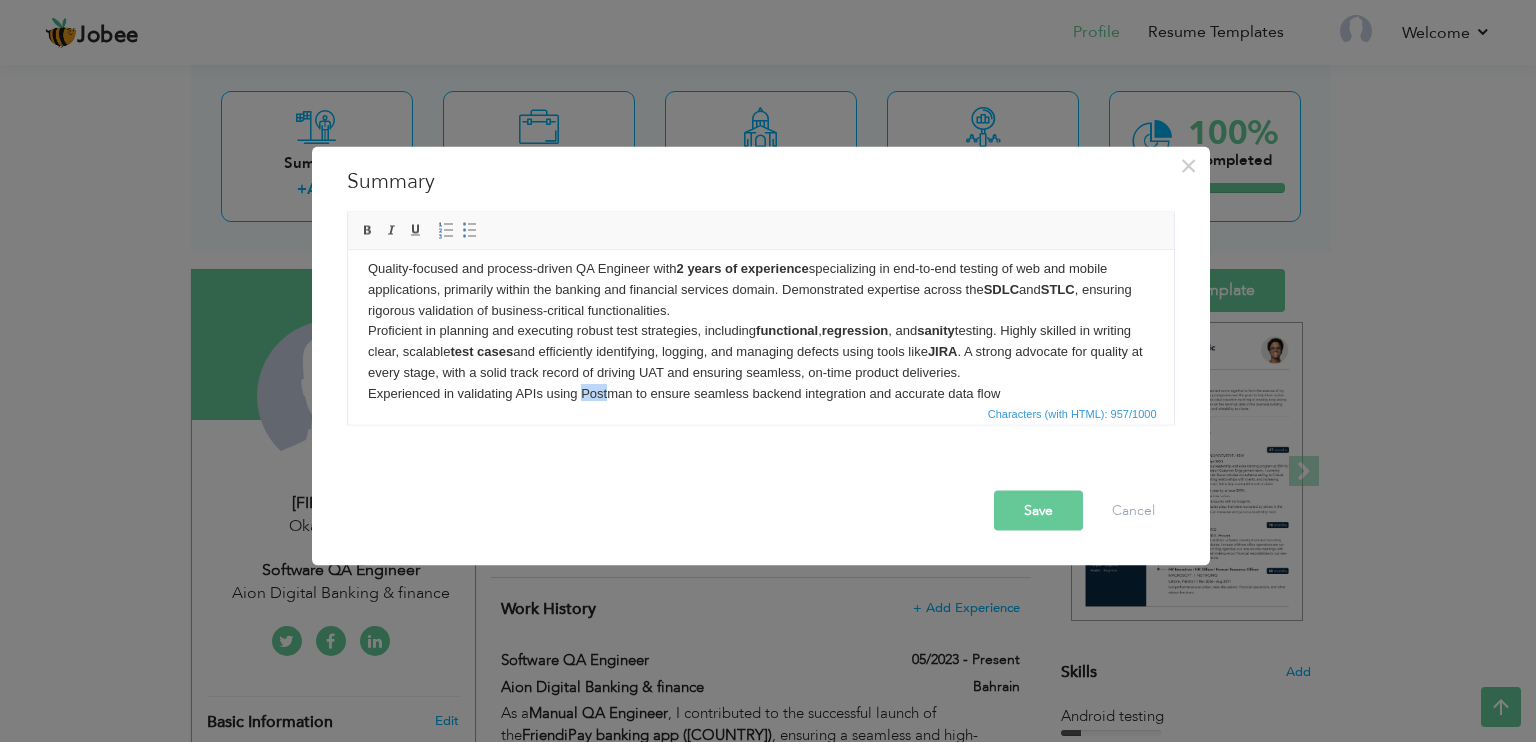 scroll, scrollTop: 35, scrollLeft: 0, axis: vertical 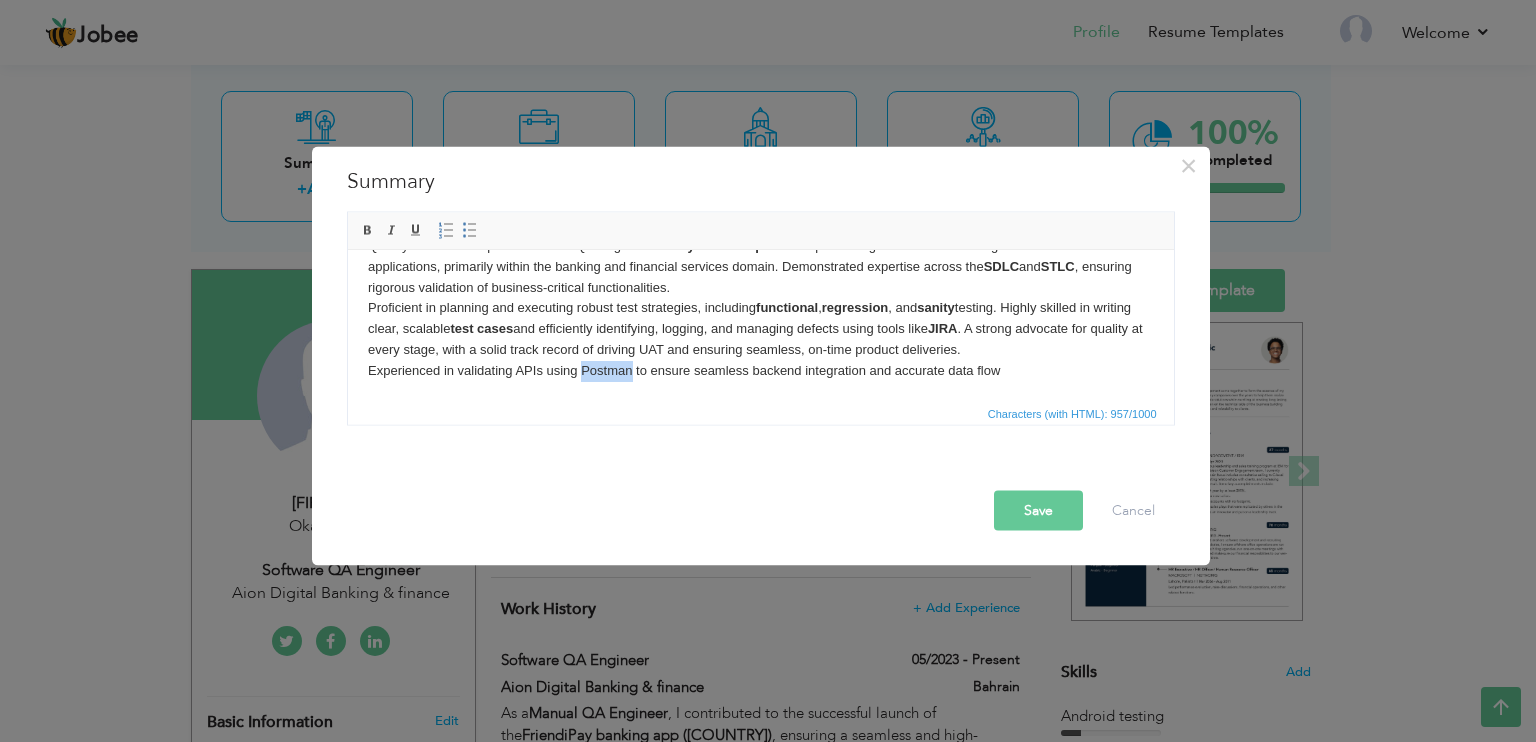 drag, startPoint x: 582, startPoint y: 389, endPoint x: 631, endPoint y: 395, distance: 49.365982 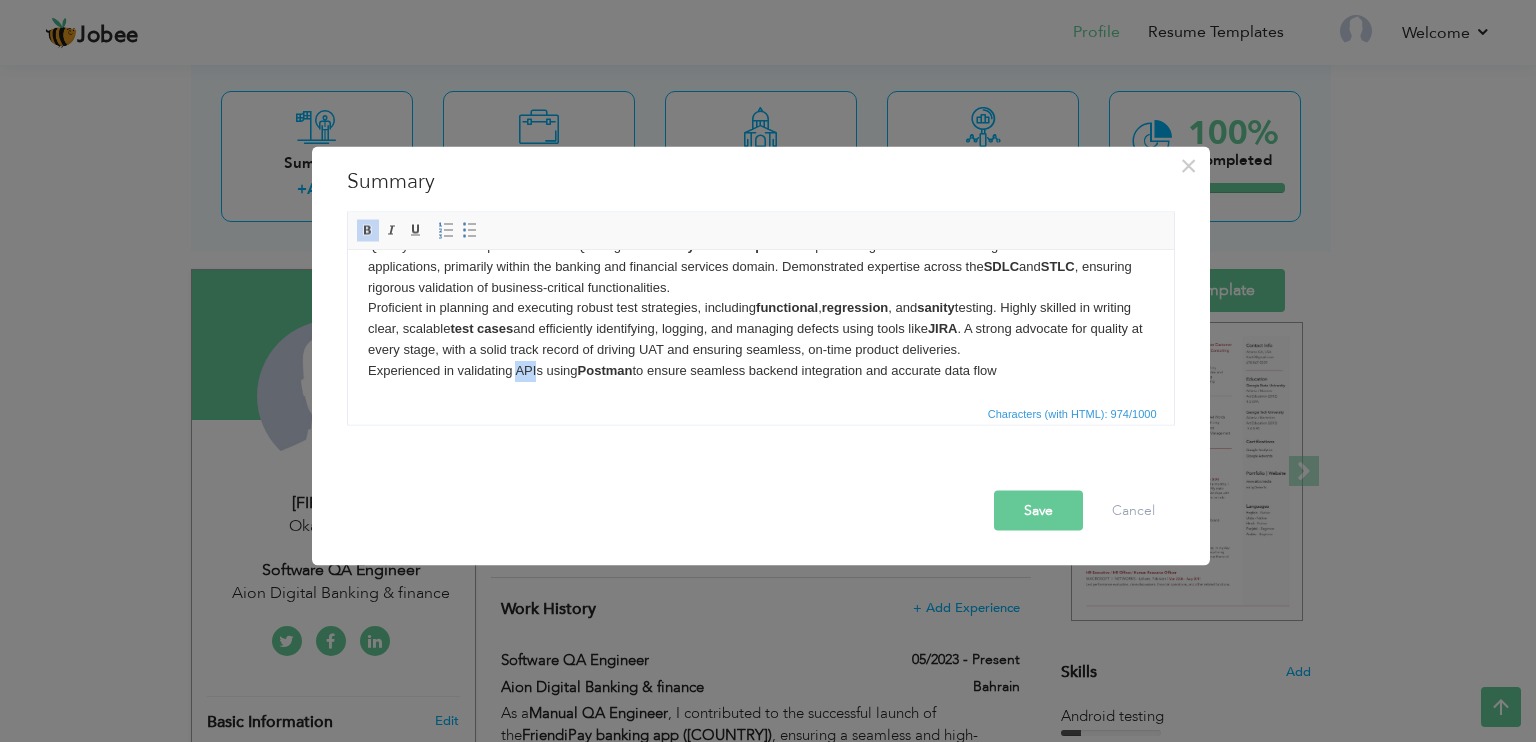 drag, startPoint x: 538, startPoint y: 370, endPoint x: 518, endPoint y: 368, distance: 20.09975 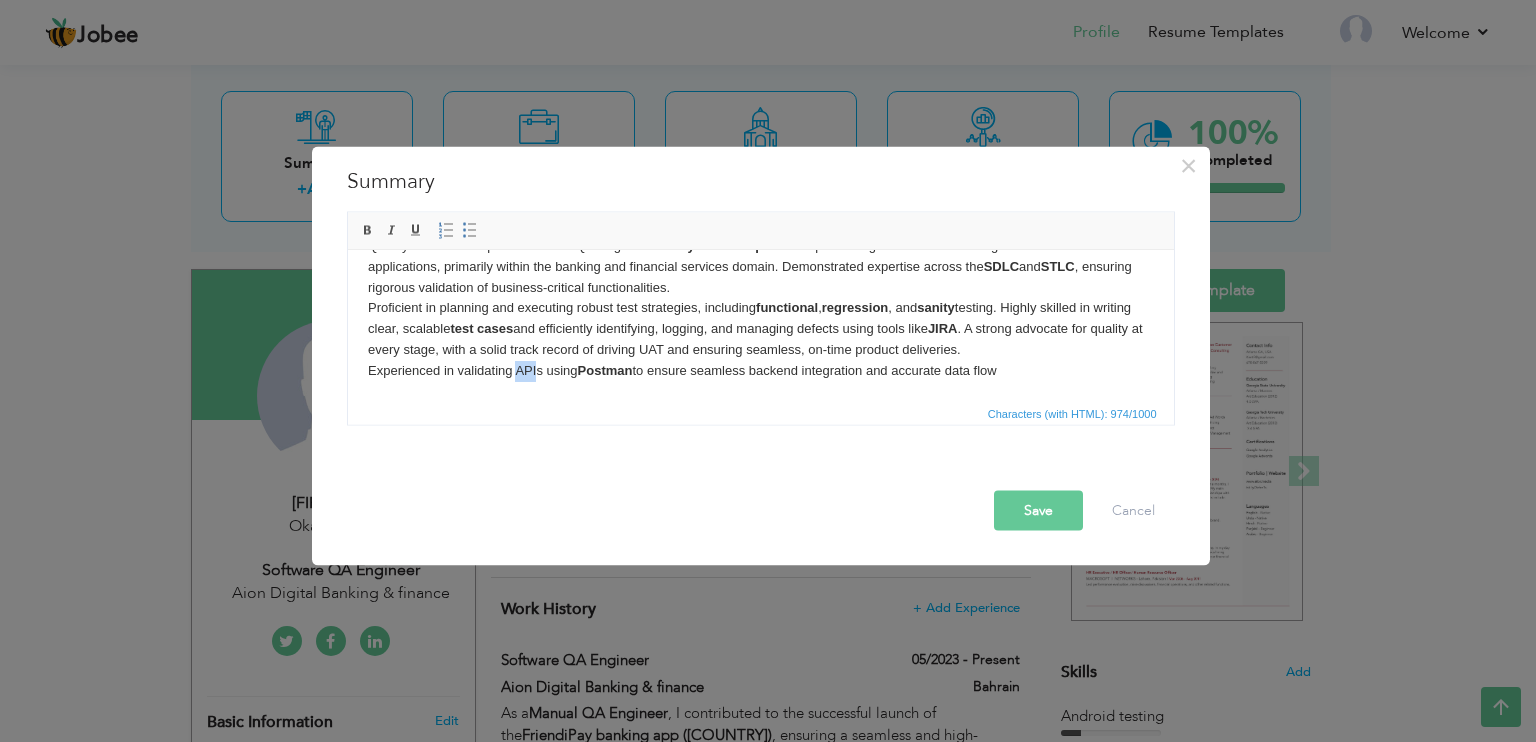 click on "Quality-focused and process-driven QA Engineer with  2 years of experience  specializing in end-to-end testing of web and mobile applications, primarily within the banking and financial services domain. Demonstrated expertise across the  SDLC  and  STLC , ensuring rigorous validation of business-critical functionalities. Proficient in planning and executing robust test strategies, including  functional ,  regression , and  sanity  testing. Highly skilled in writing clear, scalable  test cases  and efficiently identifying, logging, and managing defects using tools like  JIRA . A strong advocate for quality at every stage, with a solid track record of driving UAT and ensuring seamless, on-time product deliveries. Experienced in validating APIs using  Postman  to ensure seamless backend integration and accurate data flow" at bounding box center [760, 308] 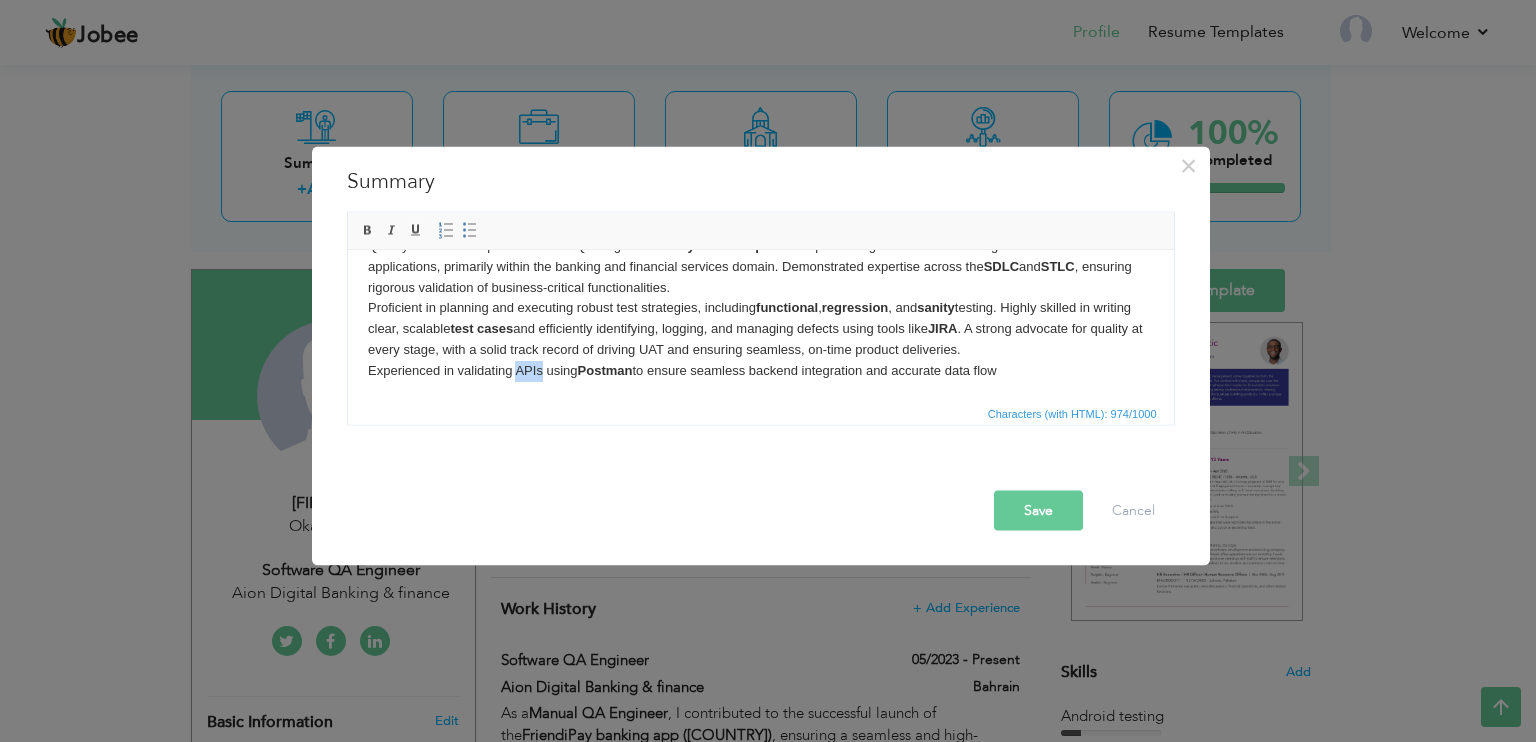 drag, startPoint x: 518, startPoint y: 366, endPoint x: 542, endPoint y: 368, distance: 24.083189 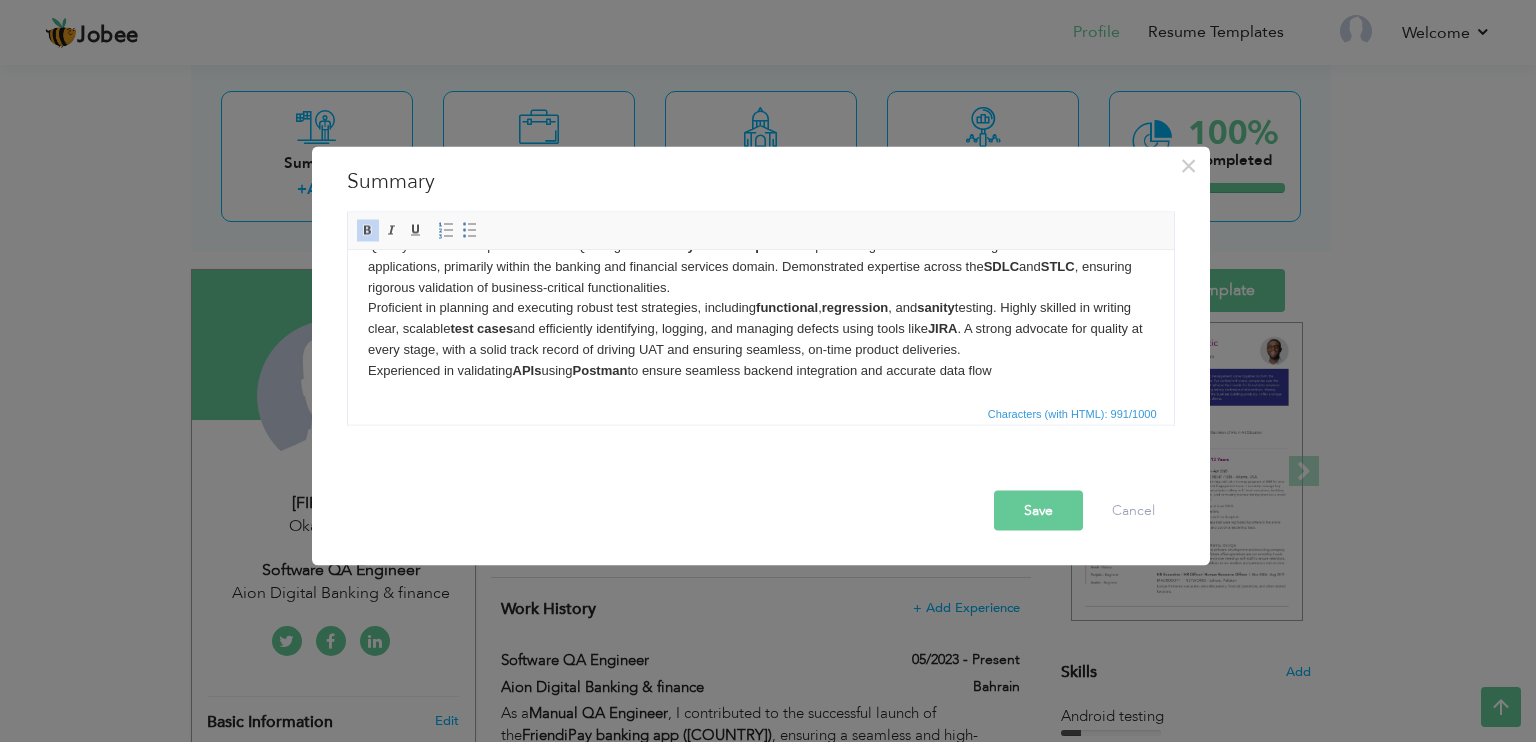 click on "Quality-focused and process-driven QA Engineer with  2 years of experience  specializing in end-to-end testing of web and mobile applications, primarily within the banking and financial services domain. Demonstrated expertise across the  SDLC  and  STLC , ensuring rigorous validation of business-critical functionalities. Proficient in planning and executing robust test strategies, including  functional ,  regression , and  sanity  testing. Highly skilled in writing clear, scalable  test cases  and efficiently identifying, logging, and managing defects using tools like  JIRA . A strong advocate for quality at every stage, with a solid track record of driving UAT and ensuring seamless, on-time product deliveries. Experienced in validating  APIs  using  Postman  to ensure seamless backend integration and accurate data flow" at bounding box center [760, 308] 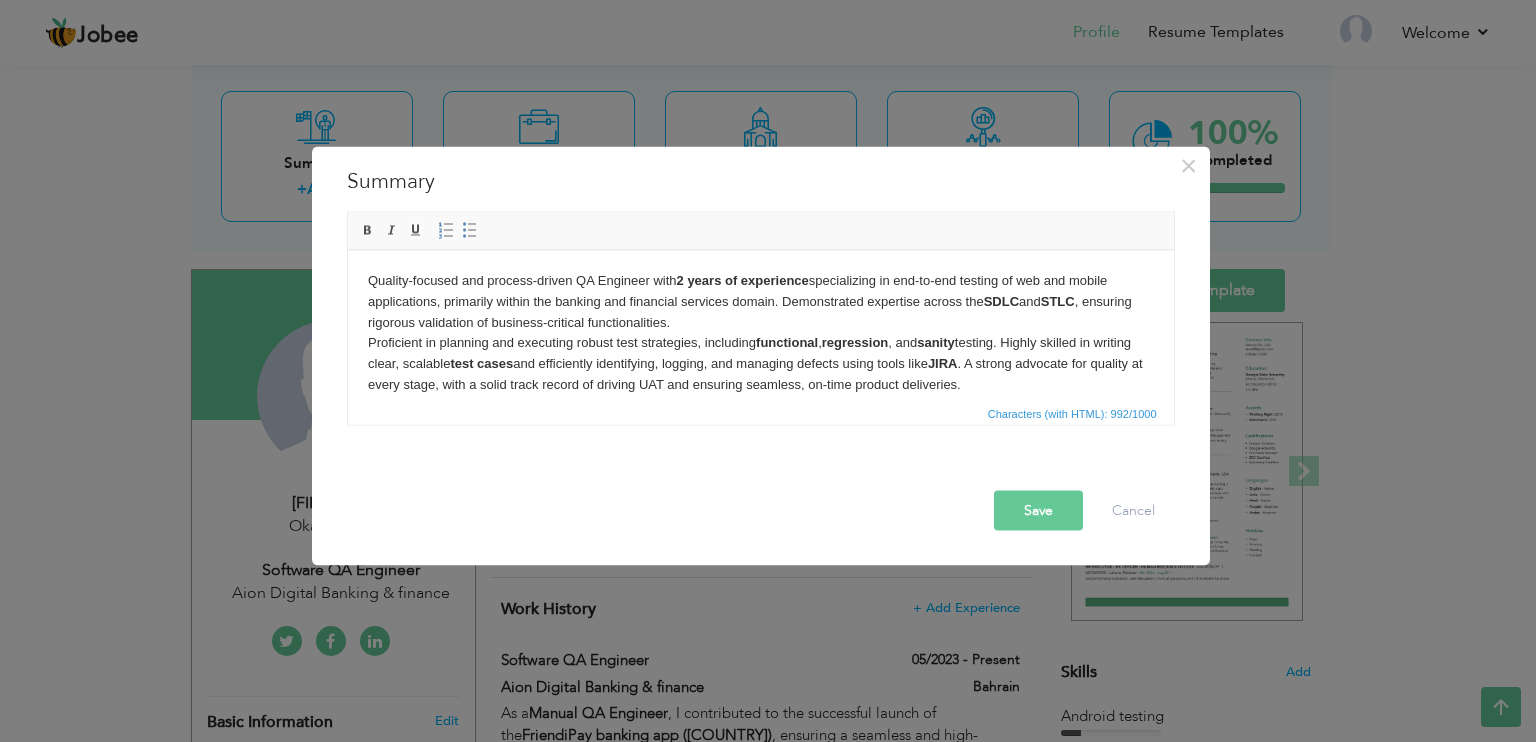 scroll, scrollTop: 35, scrollLeft: 0, axis: vertical 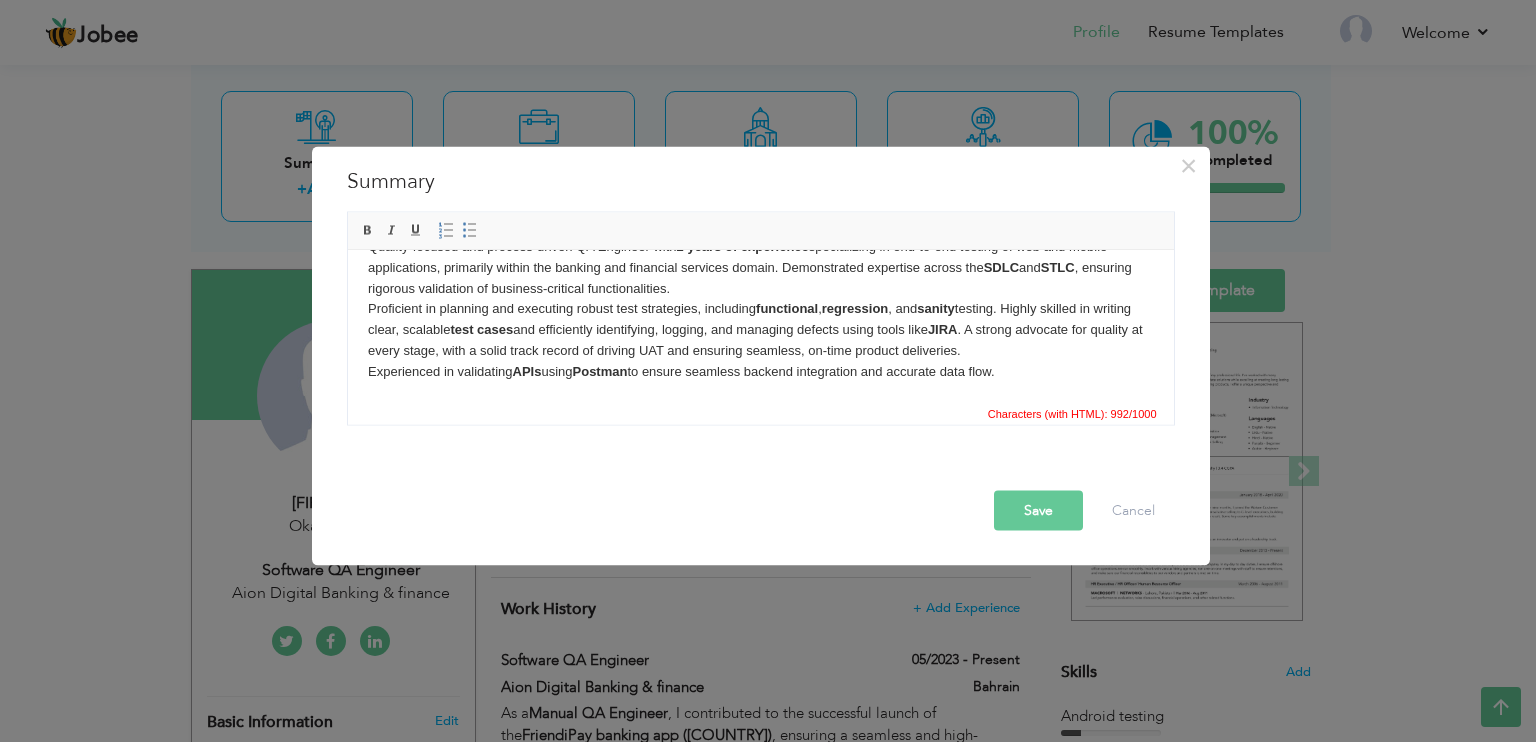 click on "Quality-focused and process-driven QA Engineer with  2 years of experience  specializing in end-to-end testing of web and mobile applications, primarily within the banking and financial services domain. Demonstrated expertise across the  SDLC  and  STLC , ensuring rigorous validation of business-critical functionalities. Proficient in planning and executing robust test strategies, including  functional ,  regression , and  sanity  testing. Highly skilled in writing clear, scalable  test cases  and efficiently identifying, logging, and managing defects using tools like  JIRA . A strong advocate for quality at every stage, with a solid track record of driving UAT and ensuring seamless, on-time product deliveries. Experienced in validating  APIs  using  Postman  to ensure seamless backend integration and accurate data flow." at bounding box center [760, 309] 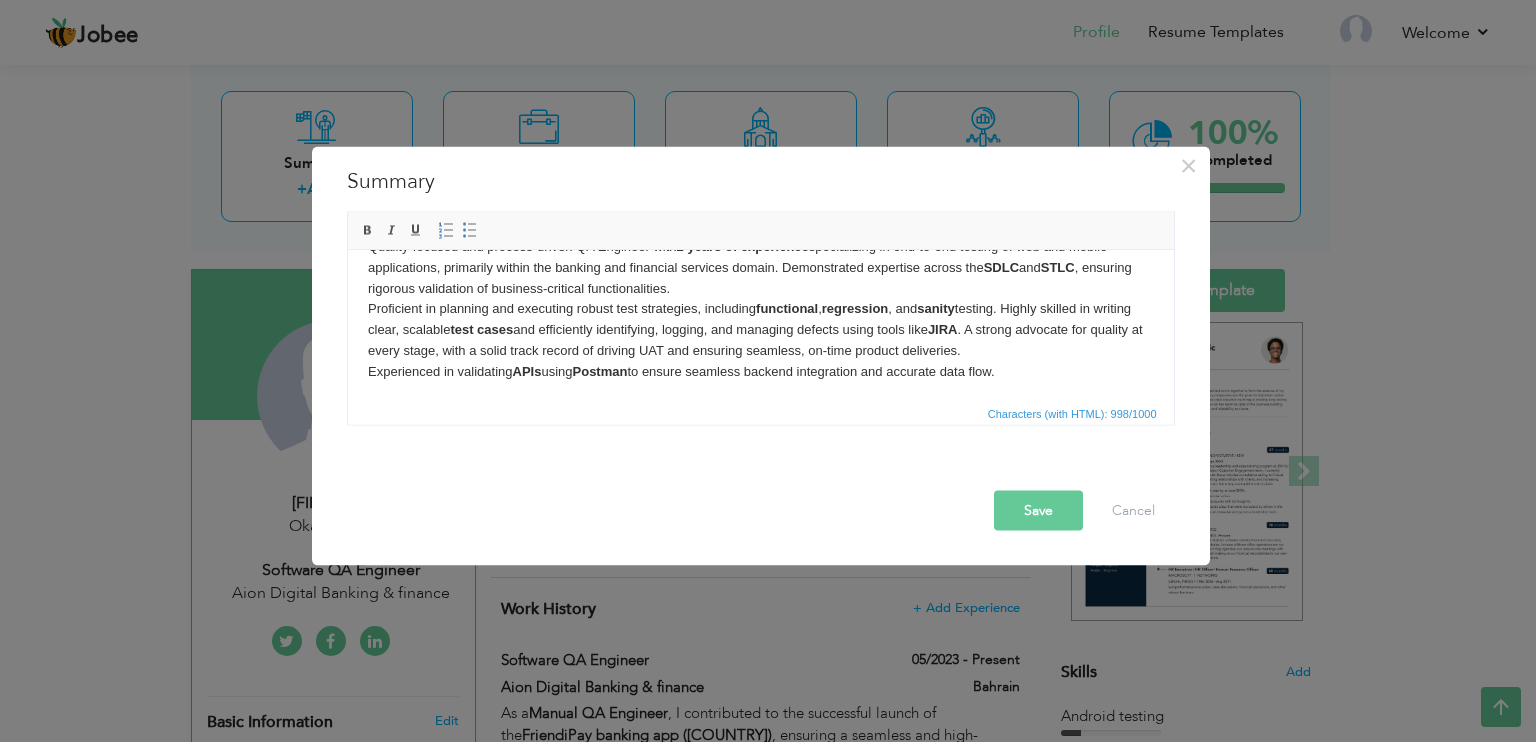 click on "Quality-focused and process-driven QA Engineer with  2 years of experience  specializing in end-to-end testing of web and mobile applications, primarily within the banking and financial services domain. Demonstrated expertise across the  SDLC  and  STLC , ensuring rigorous validation of business-critical functionalities. Proficient in planning and executing robust test strategies, including  functional ,  regression , and  sanity  testing. Highly skilled in writing clear, scalable  test cases  and efficiently identifying, logging, and managing defects using tools like  JIRA . A strong advocate for quality at every stage, with a solid track record of driving UAT and ensuring seamless, on-time product deliveries. Experienced in validating  APIs  using  Postman  to ensure seamless backend integration and accurate data flow." at bounding box center (760, 309) 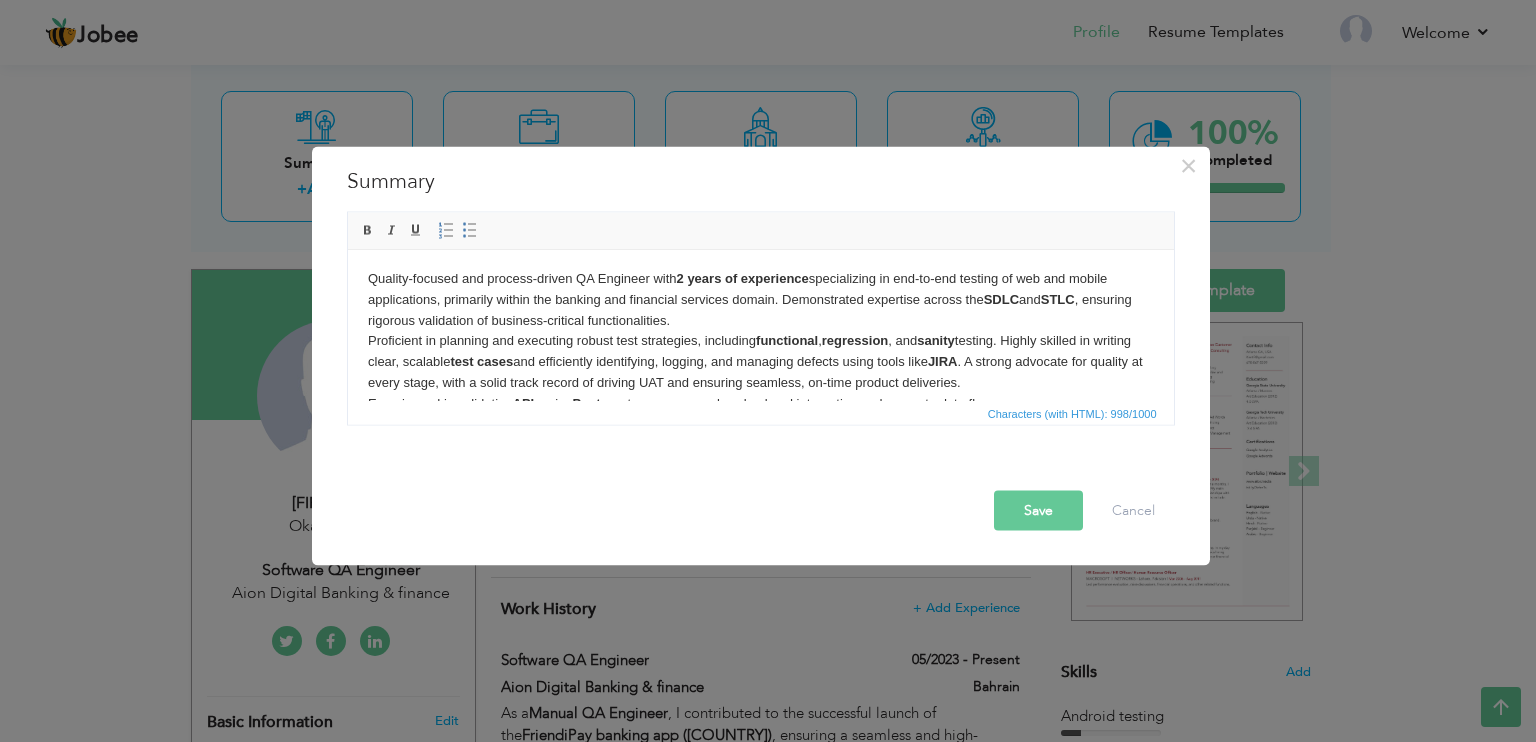 scroll, scrollTop: 0, scrollLeft: 0, axis: both 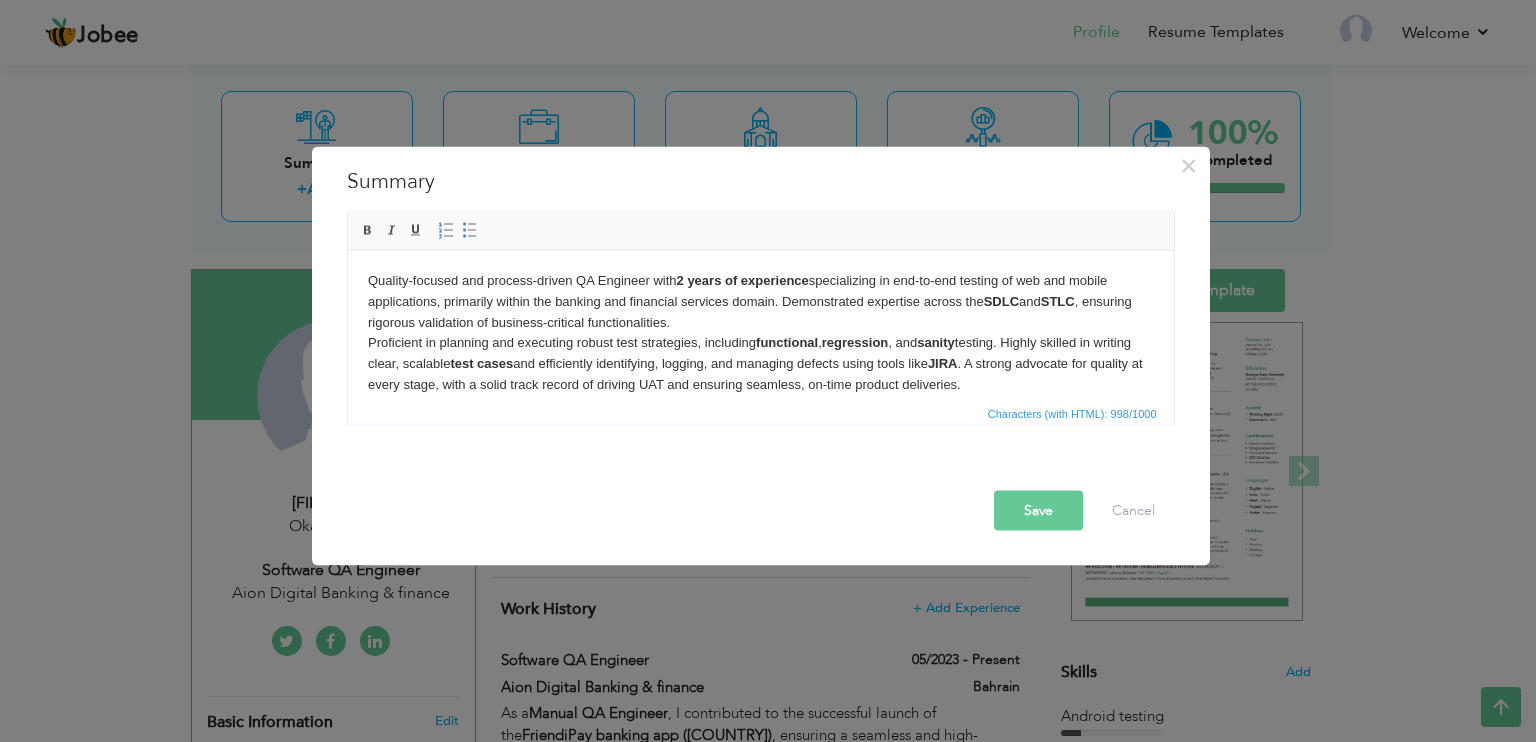 click on "Quality-focused and process-driven QA Engineer with  2 years of experience  specializing in end-to-end testing of web and mobile applications, primarily within the banking and financial services domain. Demonstrated expertise across the  SDLC  and  STLC , ensuring rigorous validation of business-critical functionalities. Proficient in planning and executing robust test strategies, including  functional ,  regression , and  sanity  testing. Highly skilled in writing clear, scalable  test cases  and efficiently identifying, logging, and managing defects using tools like  JIRA . A strong advocate for quality at every stage, with a solid track record of driving UAT and ensuring seamless, on-time product deliveries. Experienced in validating  APIs  using  Postman  to ensure seamless backend integration and accurate data flow." at bounding box center (760, 343) 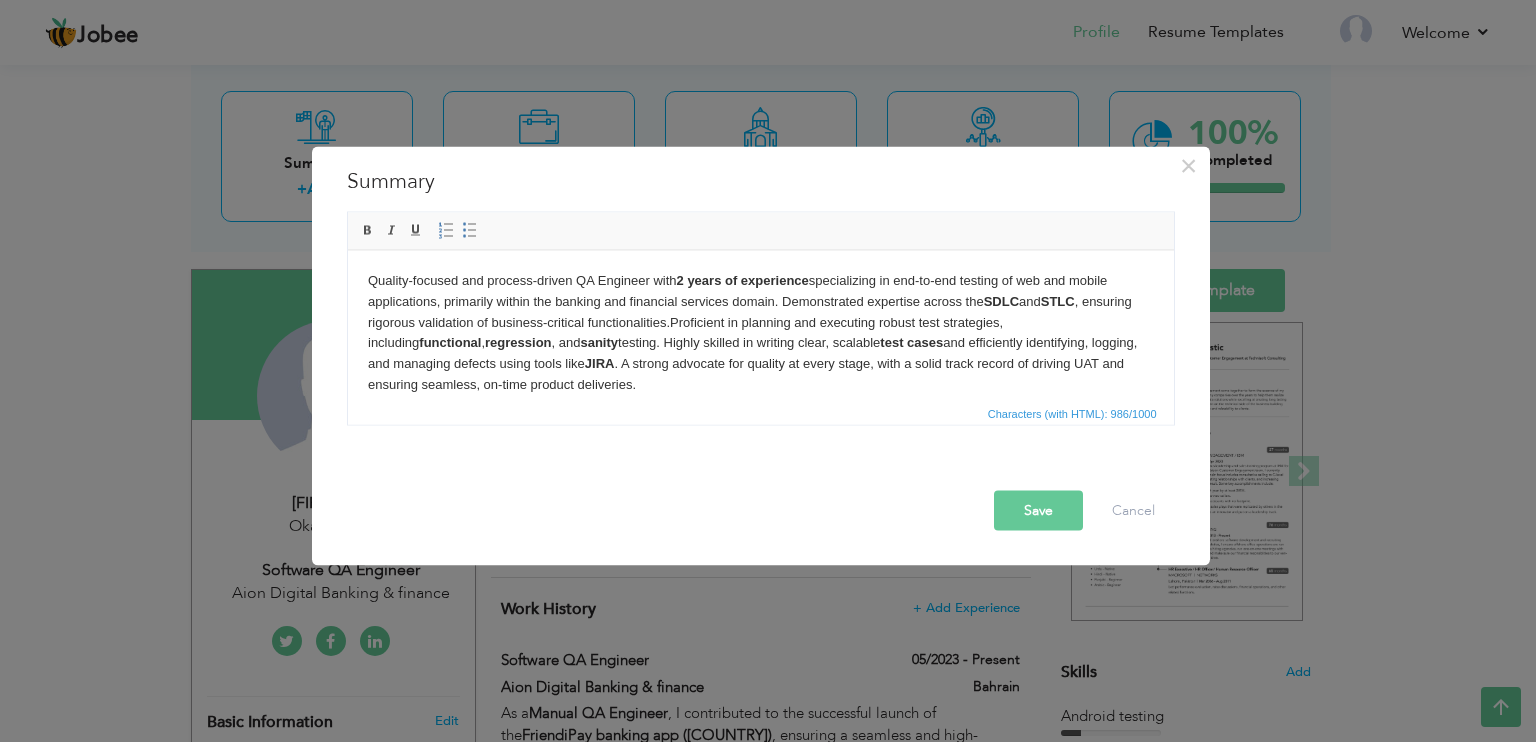 scroll, scrollTop: 35, scrollLeft: 0, axis: vertical 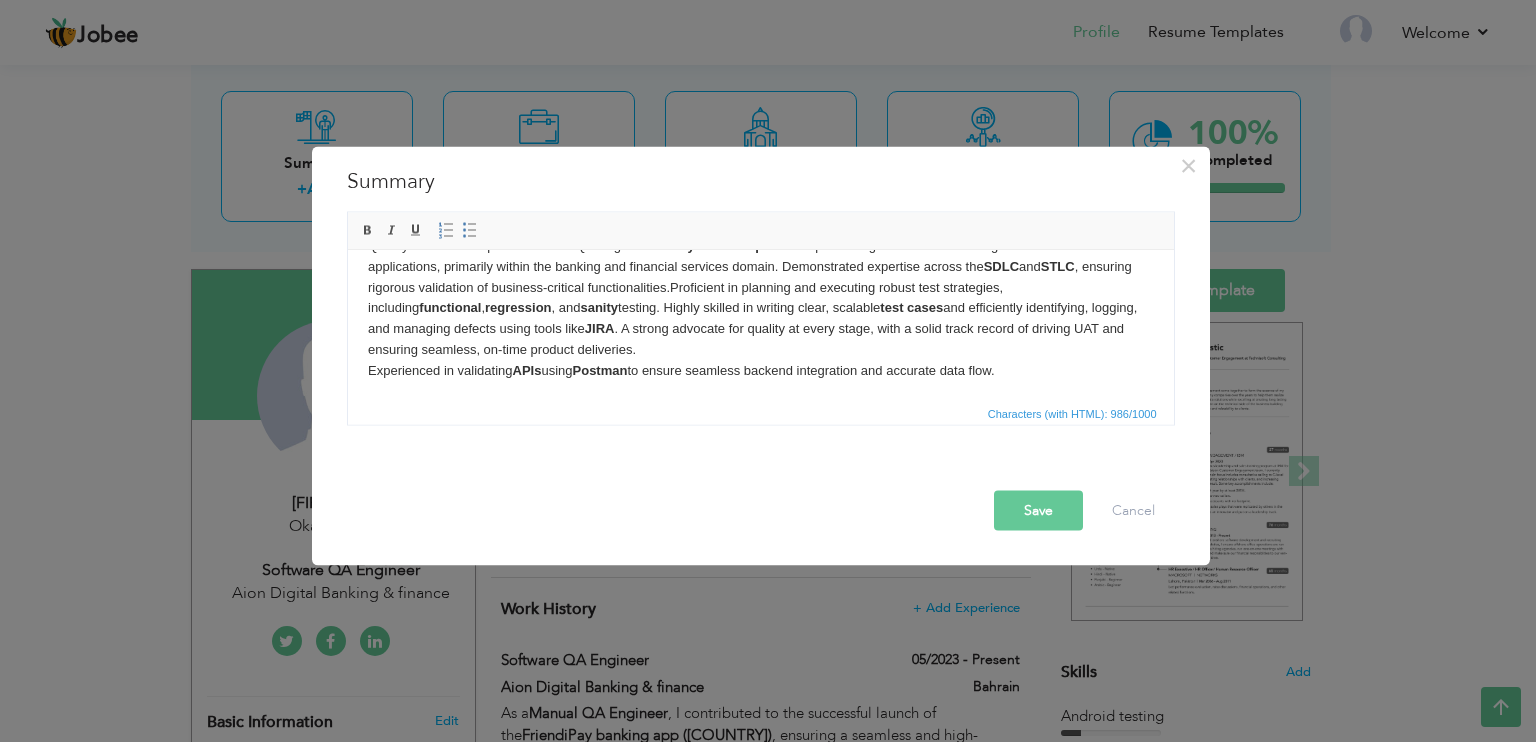 click on "Quality-focused and process-driven QA Engineer with  2 years of experience  specializing in end-to-end testing of web and mobile applications, primarily within the banking and financial services domain. Demonstrated expertise across the  SDLC  and  STLC , ensuring rigorous validation of business-critical functionalities. Proficient in planning and executing robust test strategies, including  functional ,  regression , and  sanity  testing. Highly skilled in writing clear, scalable  test cases  and efficiently identifying, logging, and managing defects using tools like  JIRA . A strong advocate for quality at every stage, with a solid track record of driving UAT and ensuring seamless, on-time product deliveries. Experienced in validating  APIs  using  Postman  to ensure seamless backend integration and accurate data flow." at bounding box center (760, 308) 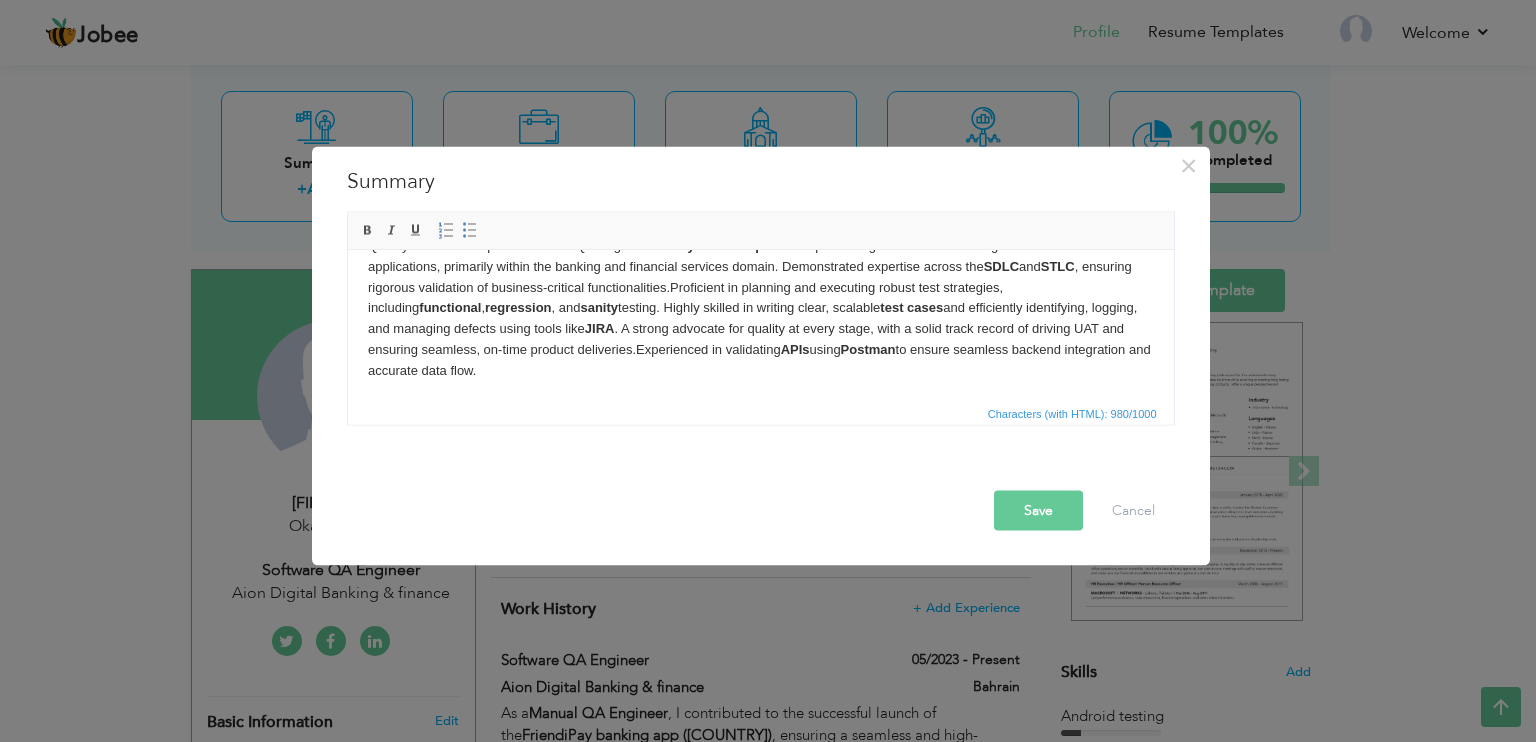 click on "Quality-focused and process-driven QA Engineer with  2 years of experience  specializing in end-to-end testing of web and mobile applications, primarily within the banking and financial services domain. Demonstrated expertise across the  SDLC  and  STLC , ensuring rigorous validation of business-critical functionalities. Proficient in planning and executing robust test strategies, including  functional ,  regression , and  sanity  testing. Highly skilled in writing clear, scalable  test cases  and efficiently identifying, logging, and managing defects using tools like  JIRA . A strong advocate for quality at every stage, with a solid track record of driving UAT and ensuring seamless, on-time product deliveries. Experienced in validating  APIs  using  Postman  to ensure seamless backend integration and accurate data flow." at bounding box center (760, 308) 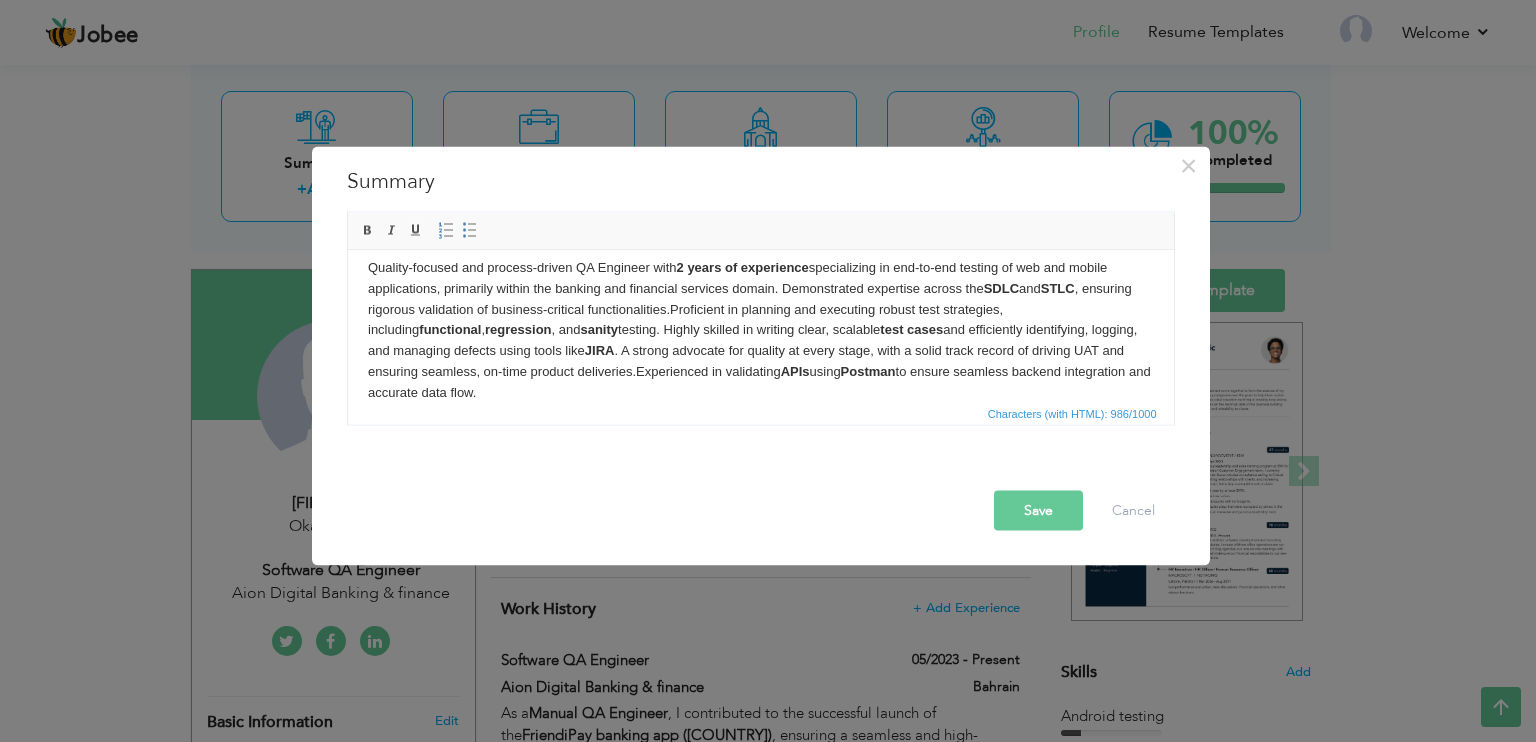 scroll, scrollTop: 0, scrollLeft: 0, axis: both 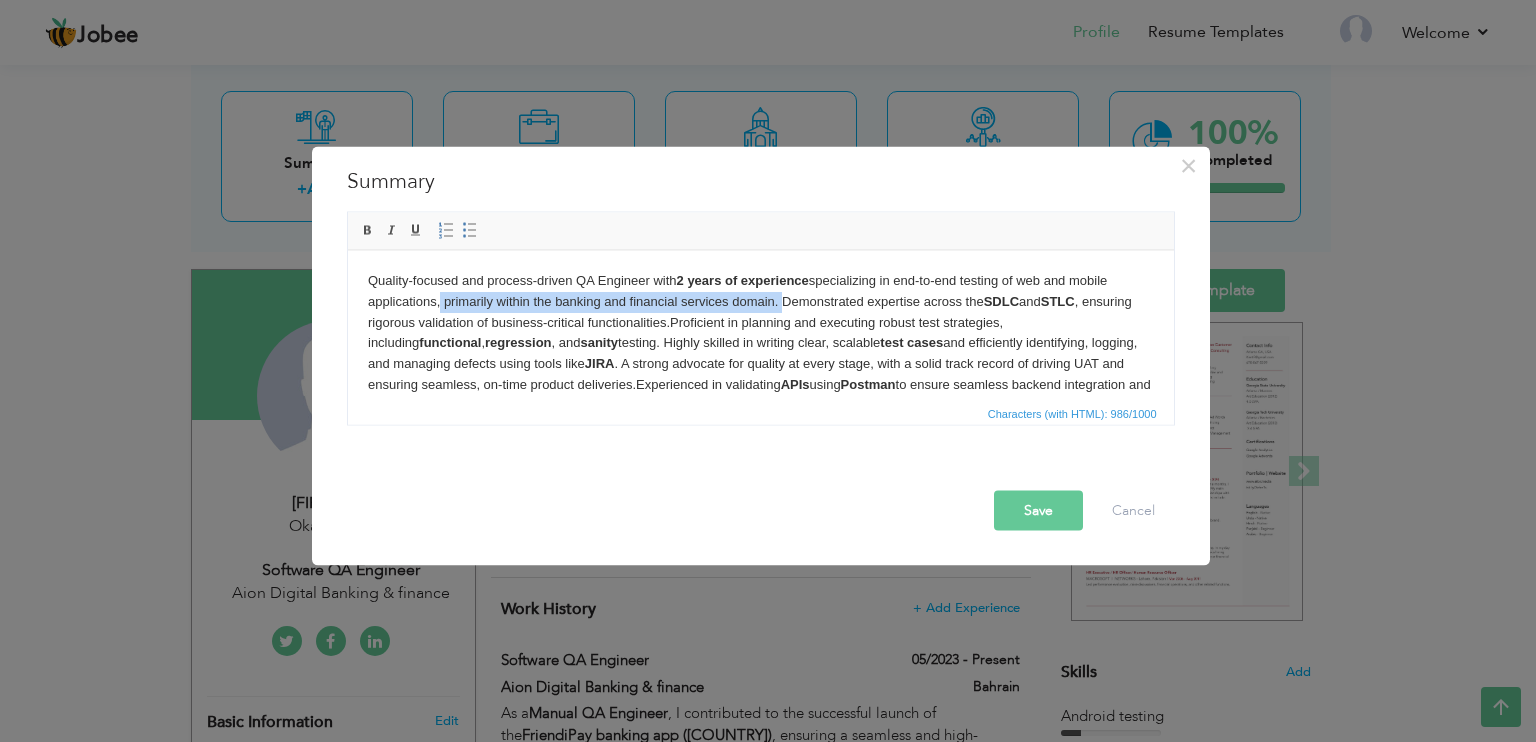 drag, startPoint x: 776, startPoint y: 301, endPoint x: 433, endPoint y: 304, distance: 343.01312 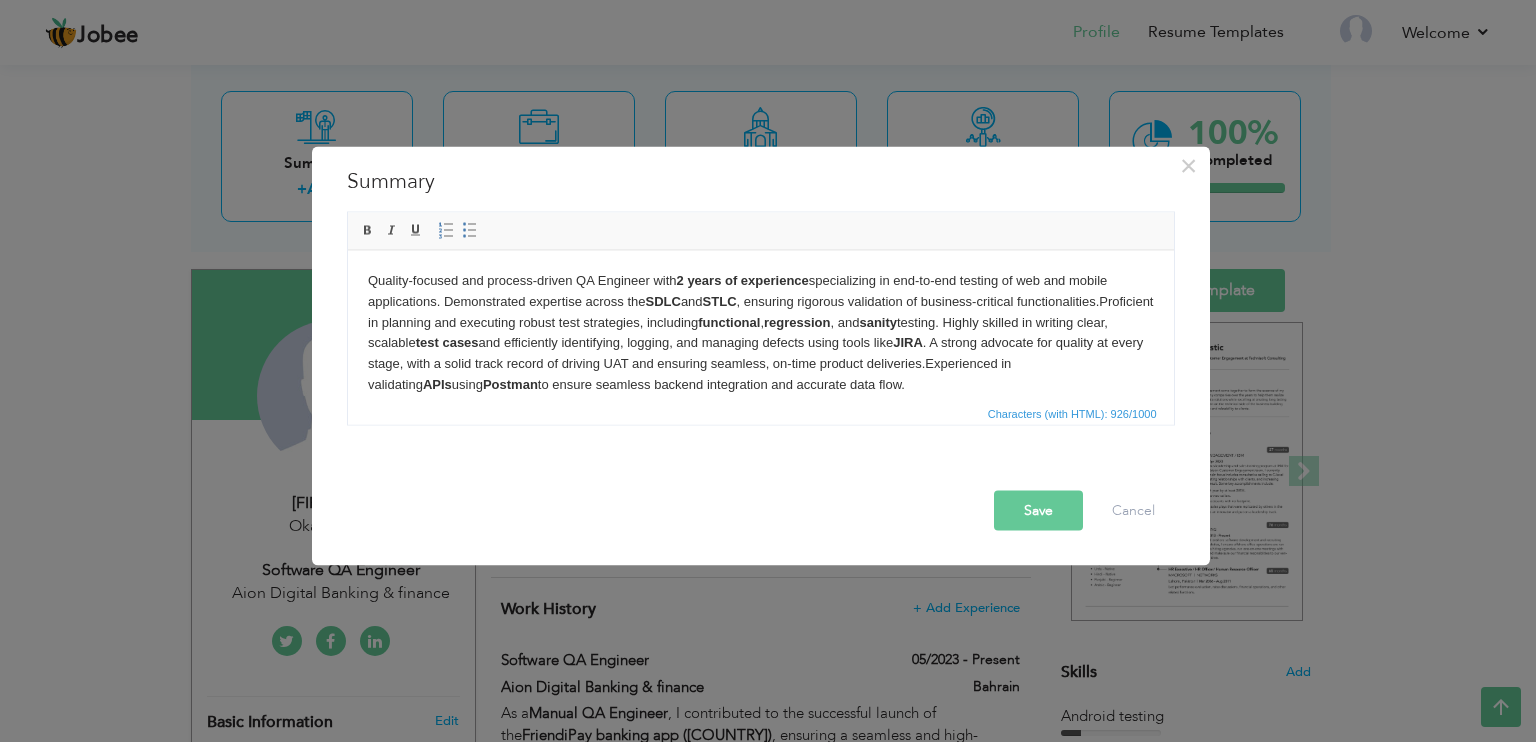 click on "Quality-focused and process-driven QA Engineer with  2 years of experience  specializing in end-to-end testing of web and mobile applications. Demonstrated expertise across the  SDLC  and  STLC , ensuring rigorous validation of business-critical functionalities. Proficient in planning and executing robust test strategies, including  functional ,  regression , and  sanity  testing. Highly skilled in writing clear, scalable  test cases  and efficiently identifying, logging, and managing defects using tools like  JIRA . A strong advocate for quality at every stage, with a solid track record of driving UAT and ensuring seamless, on-time product deliveries. Experienced in validating  APIs  using  Postman  to ensure seamless backend integration and accurate data flow." at bounding box center [760, 332] 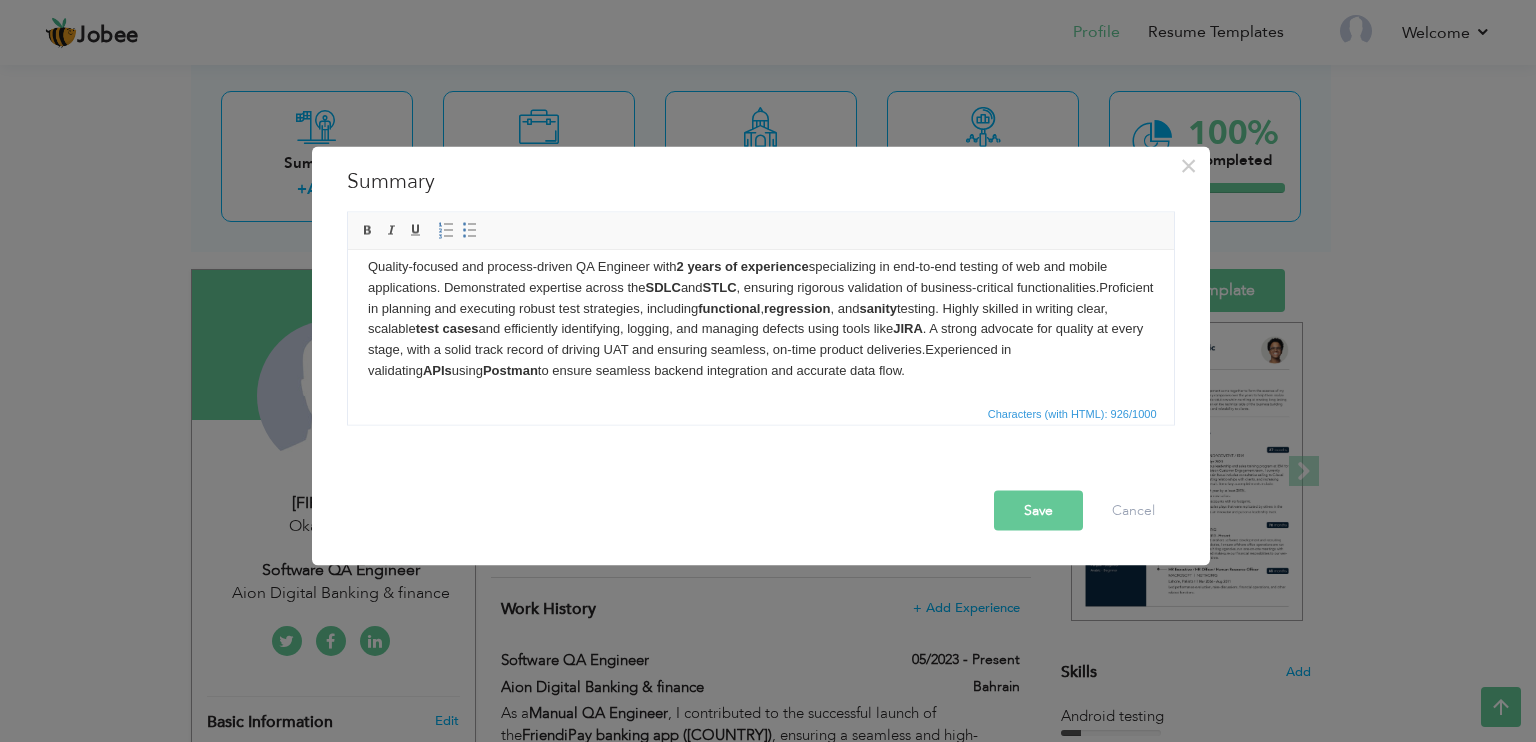 click on "Quality-focused and process-driven QA Engineer with  2 years of experience  specializing in end-to-end testing of web and mobile applications. Demonstrated expertise across the  SDLC  and  STLC , ensuring rigorous validation of business-critical functionalities. Proficient in planning and executing robust test strategies, including  functional ,  regression , and  sanity  testing. Highly skilled in writing clear, scalable  test cases  and efficiently identifying, logging, and managing defects using tools like  JIRA . A strong advocate for quality at every stage, with a solid track record of driving UAT and ensuring seamless, on-time product deliveries. Experienced in validating  APIs  using  Postman  to ensure seamless backend integration and accurate data flow." at bounding box center [760, 318] 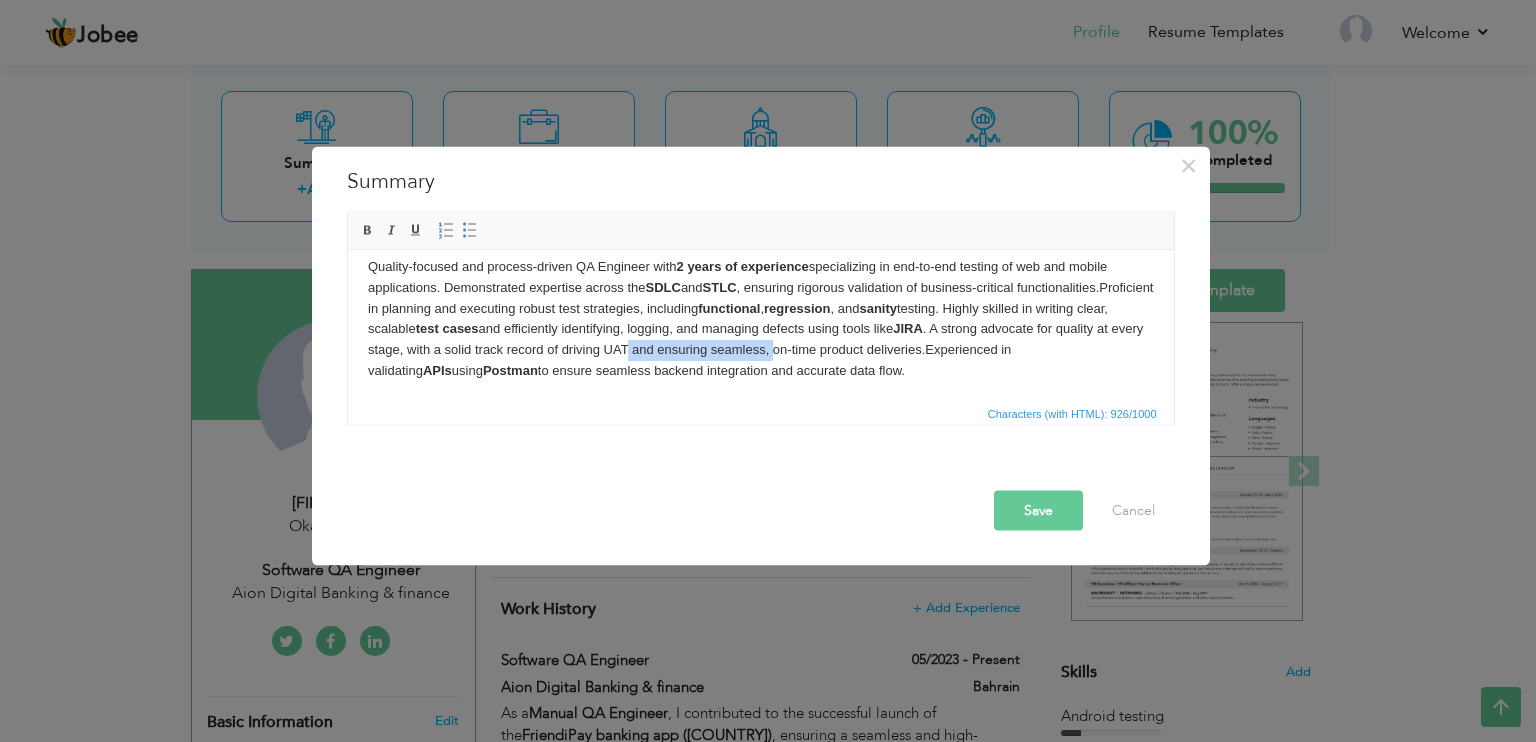 drag, startPoint x: 795, startPoint y: 344, endPoint x: 939, endPoint y: 349, distance: 144.08678 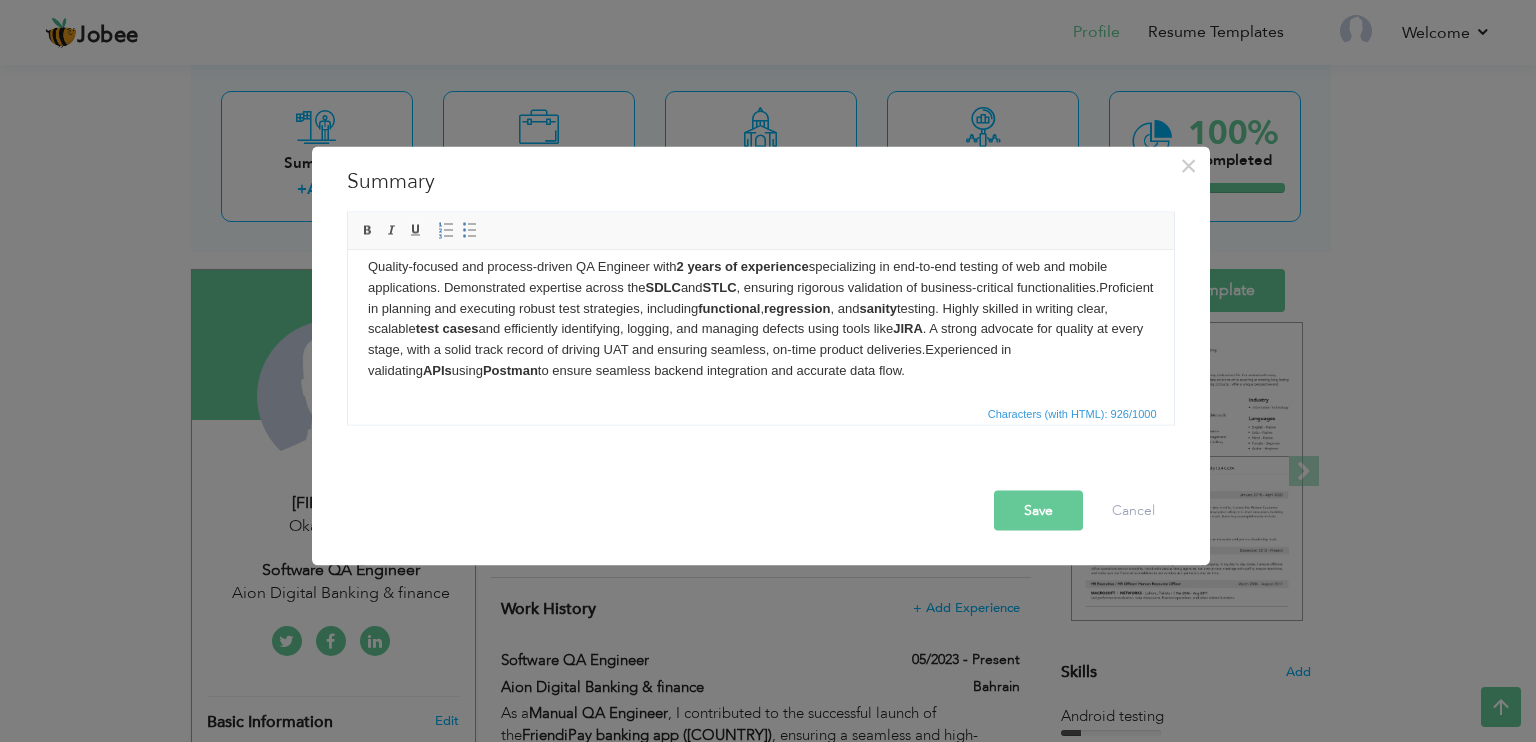 click on "Quality-focused and process-driven QA Engineer with  2 years of experience  specializing in end-to-end testing of web and mobile applications. Demonstrated expertise across the  SDLC  and  STLC , ensuring rigorous validation of business-critical functionalities. Proficient in planning and executing robust test strategies, including  functional ,  regression , and  sanity  testing. Highly skilled in writing clear, scalable  test cases  and efficiently identifying, logging, and managing defects using tools like  JIRA . A strong advocate for quality at every stage, with a solid track record of driving UAT and ensuring seamless, on-time product deliveries.  Experienced in validating  APIs  using  Postman  to ensure seamless backend integration and accurate data flow." at bounding box center [760, 318] 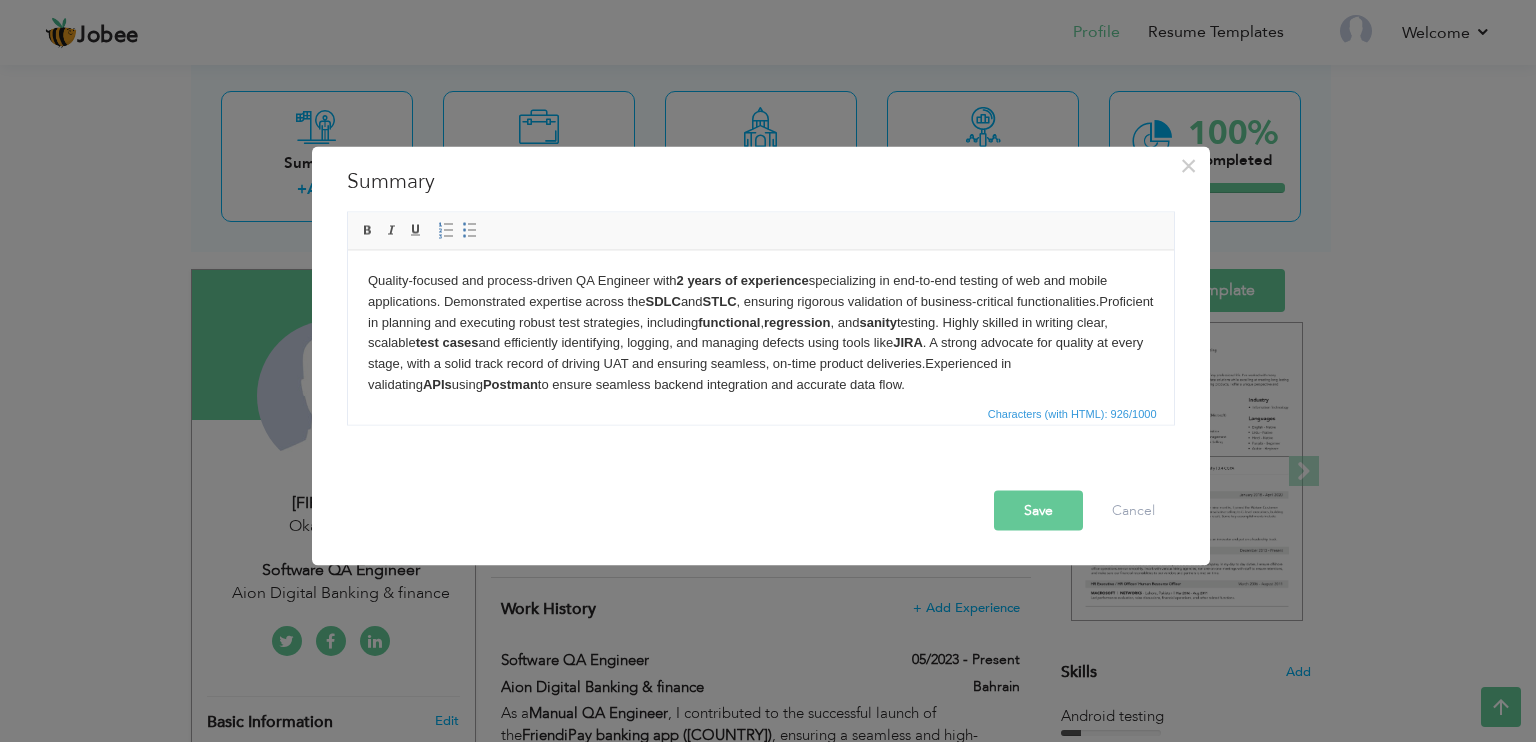scroll, scrollTop: 0, scrollLeft: 0, axis: both 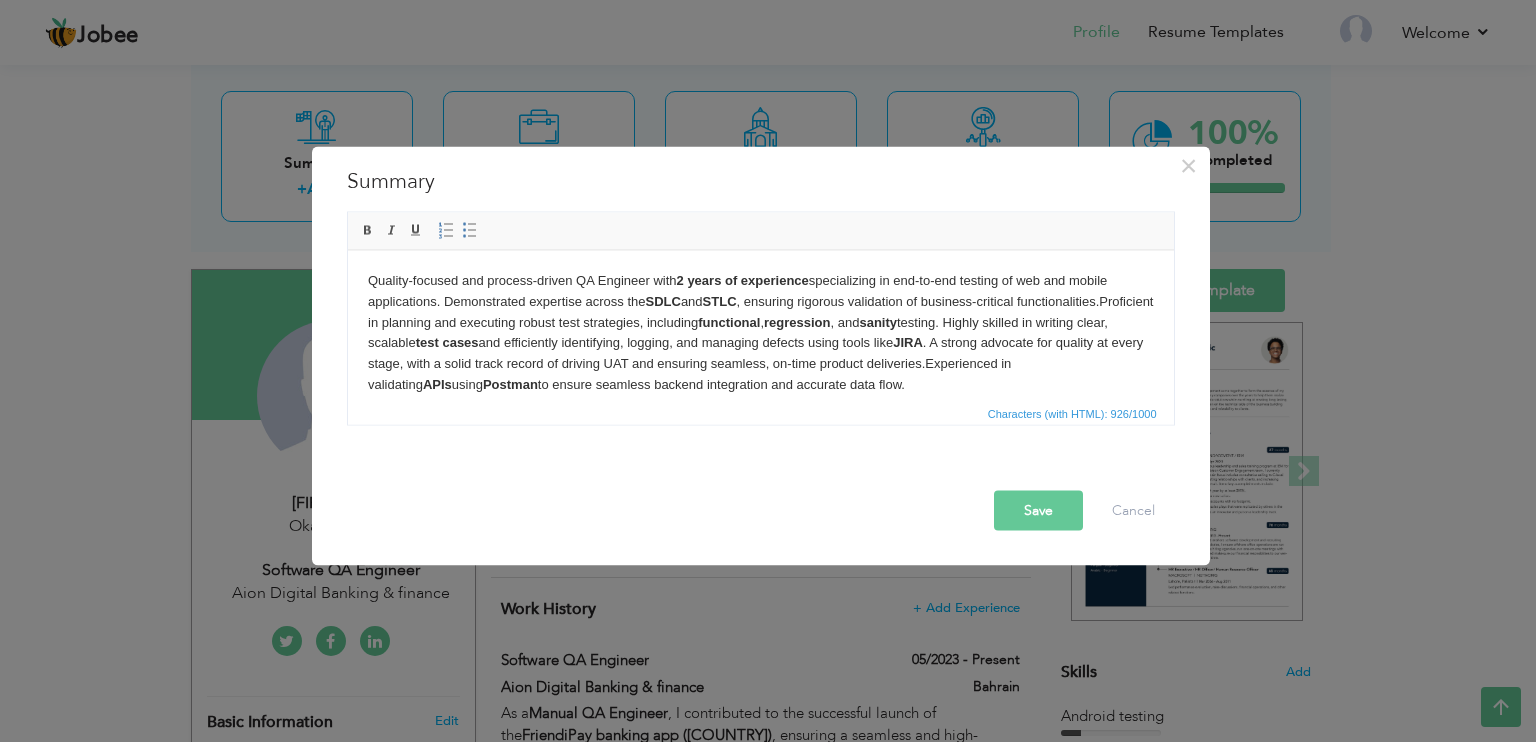 copy on "Quality-focused and process-driven QA Engineer with  2 years of experience  specializing in end-to-end testing of web and mobile applications. Demonstrated expertise across the  SDLC  and  STLC , ensuring rigorous validation of business-critical functionalities. Proficient in planning and executing robust test strategies, including  functional ,  regression , and  sanity  testing. Highly skilled in writing clear, scalable  test cases  and efficiently identifying, logging, and managing defects using tools like  JIRA . A strong advocate for quality at every stage, with a solid track record of driving UAT and ensuring seamless, on-time product deliveries.  Experienced in validating  APIs  using  Postman  to ensure seamless backend integration and accurate data flow." 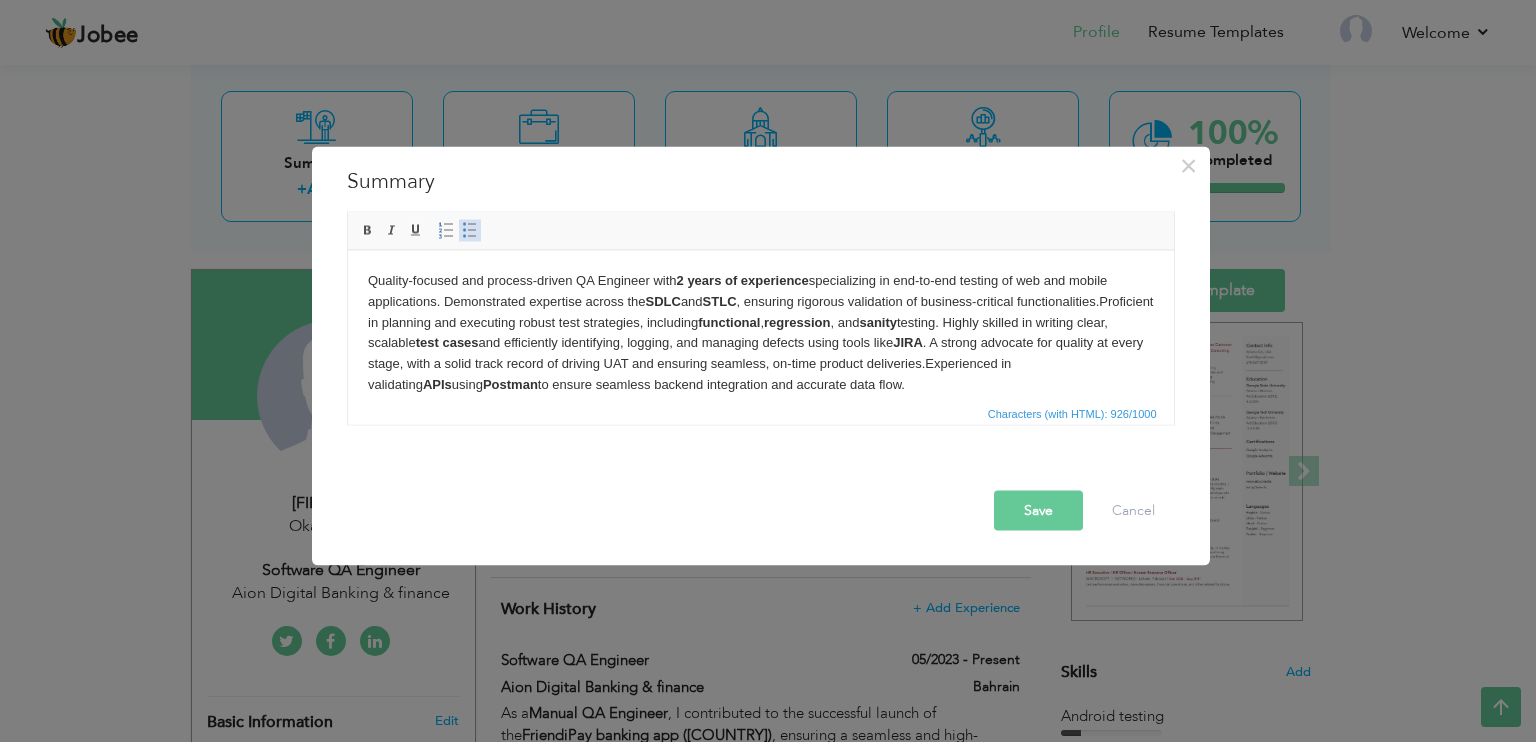 click at bounding box center [470, 231] 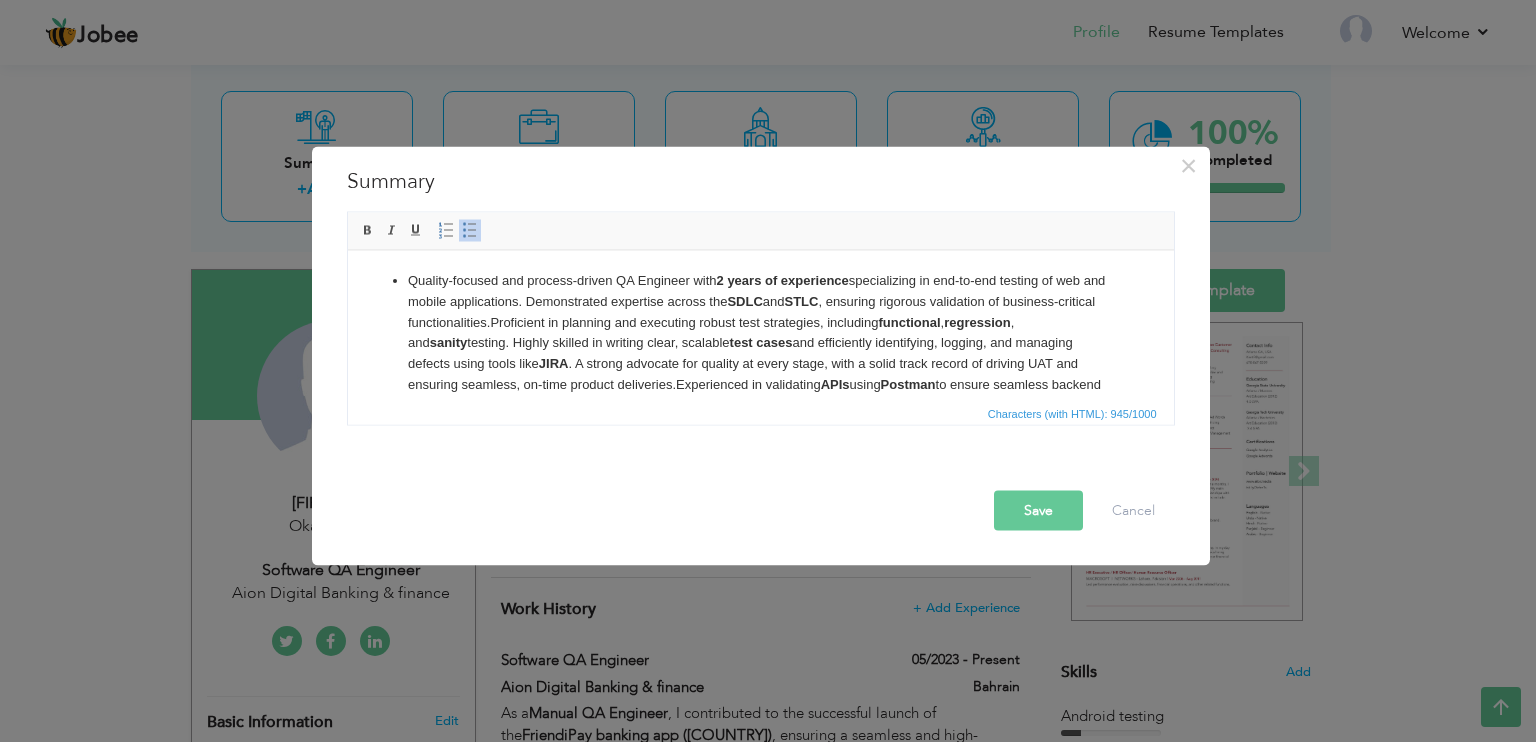 click at bounding box center (470, 231) 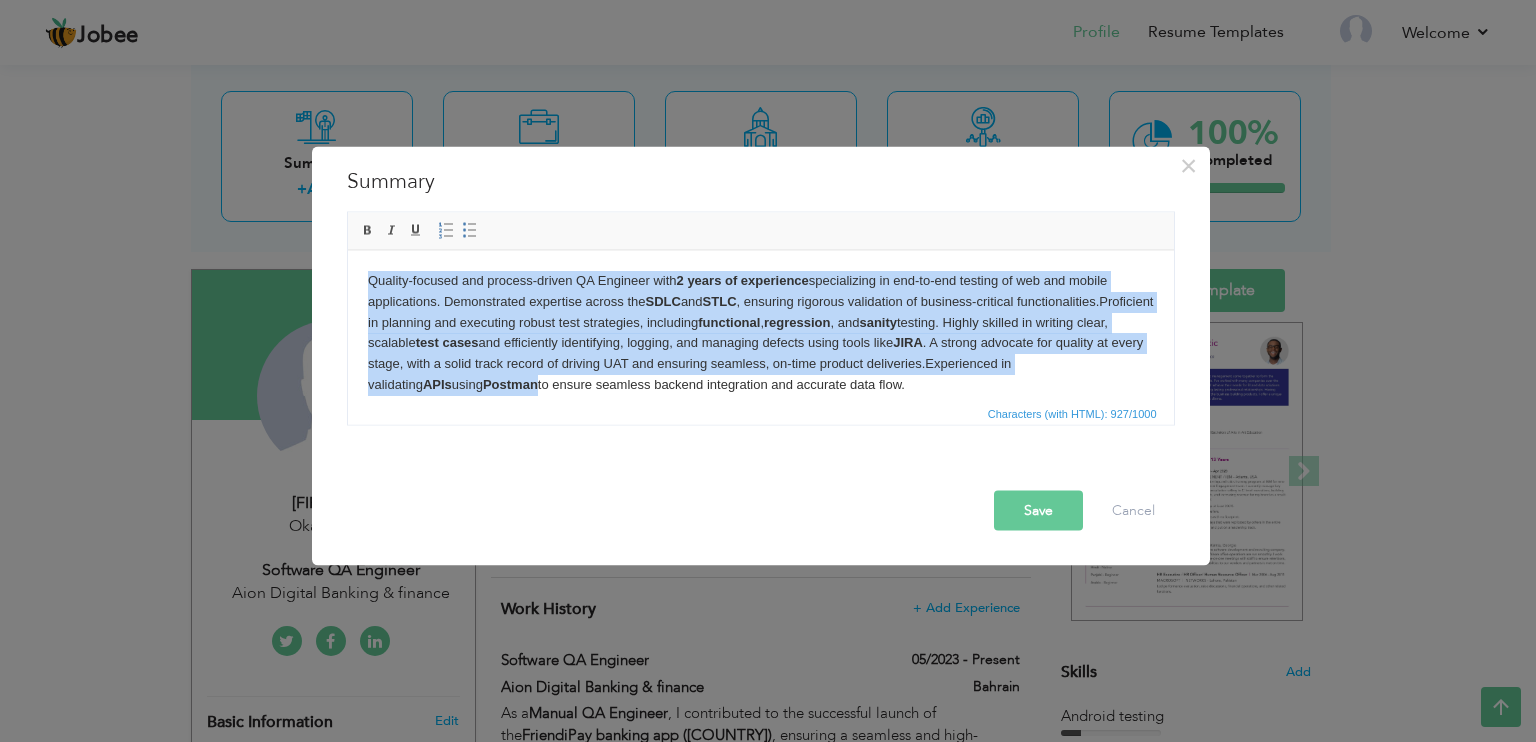 click on "Quality-focused and process-driven QA Engineer with  2 years of experience  specializing in end-to-end testing of web and mobile applications. Demonstrated expertise across the  SDLC  and  STLC , ensuring rigorous validation of business-critical functionalities. Proficient in planning and executing robust test strategies, including  functional ,  regression , and  sanity  testing. Highly skilled in writing clear, scalable  test cases  and efficiently identifying, logging, and managing defects using tools like  JIRA . A strong advocate for quality at every stage, with a solid track record of driving UAT and ensuring seamless, on-time product deliveries.  Experienced in validating  APIs  using  Postman  to ensure seamless backend integration and accurate data flow." at bounding box center (760, 332) 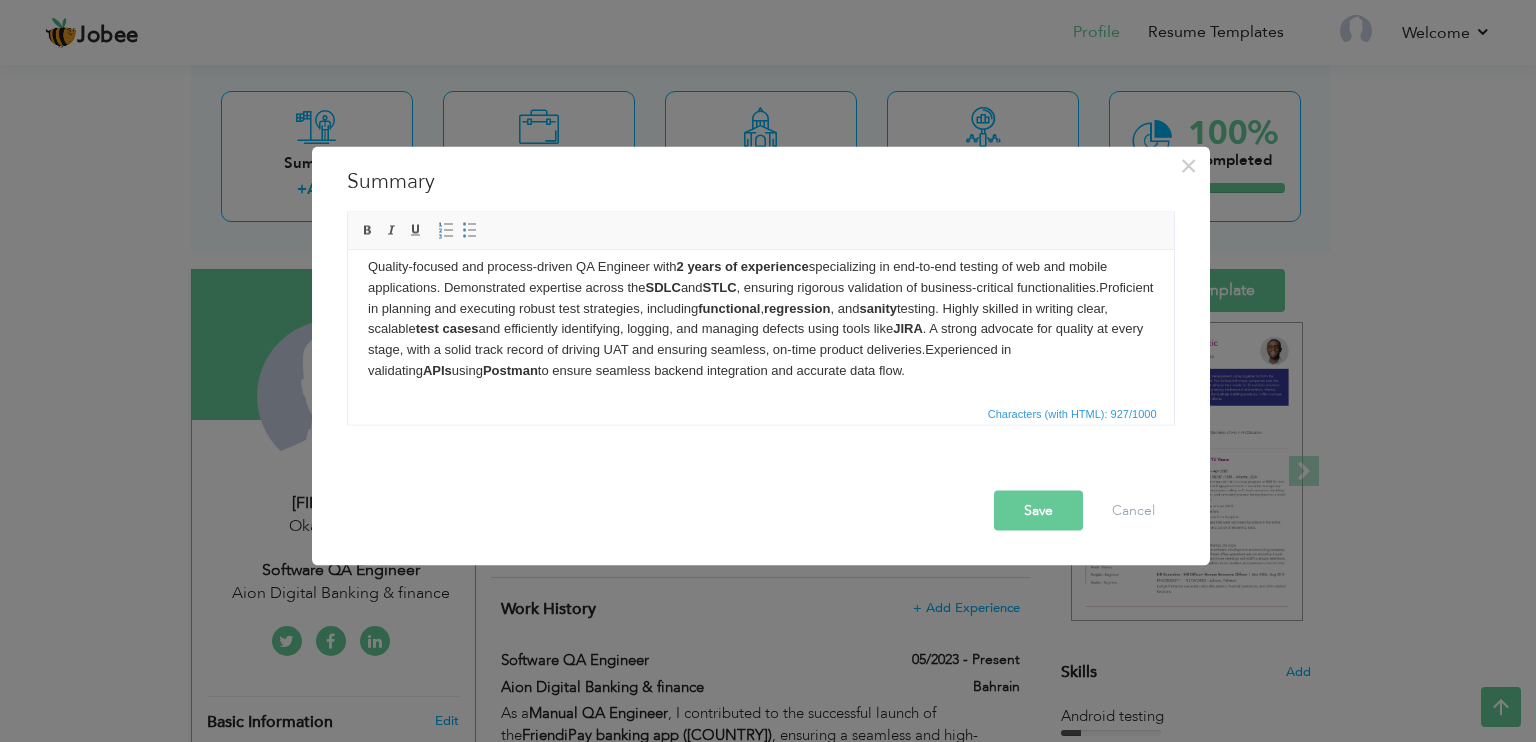 scroll, scrollTop: 12, scrollLeft: 0, axis: vertical 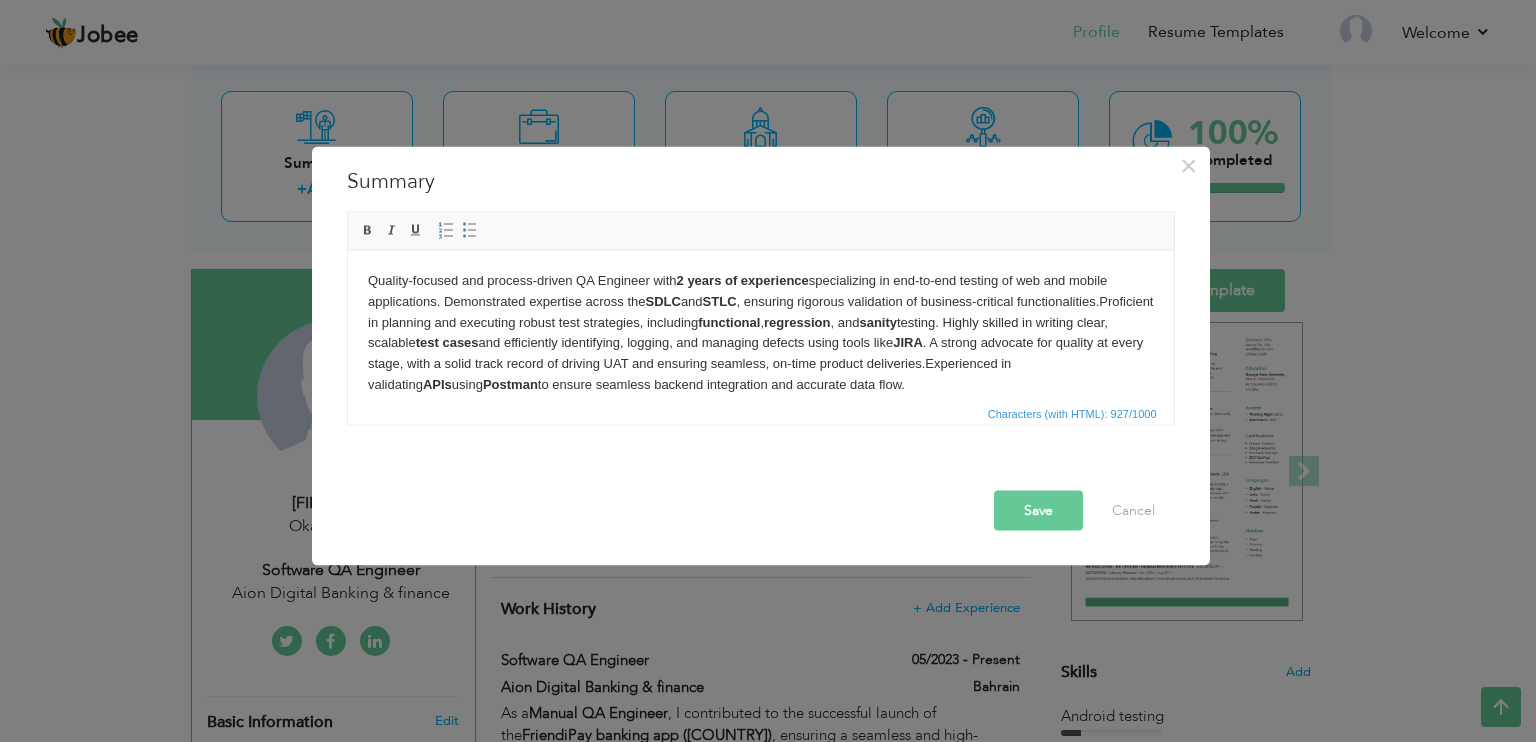 drag, startPoint x: 1019, startPoint y: 369, endPoint x: 359, endPoint y: 204, distance: 680.31244 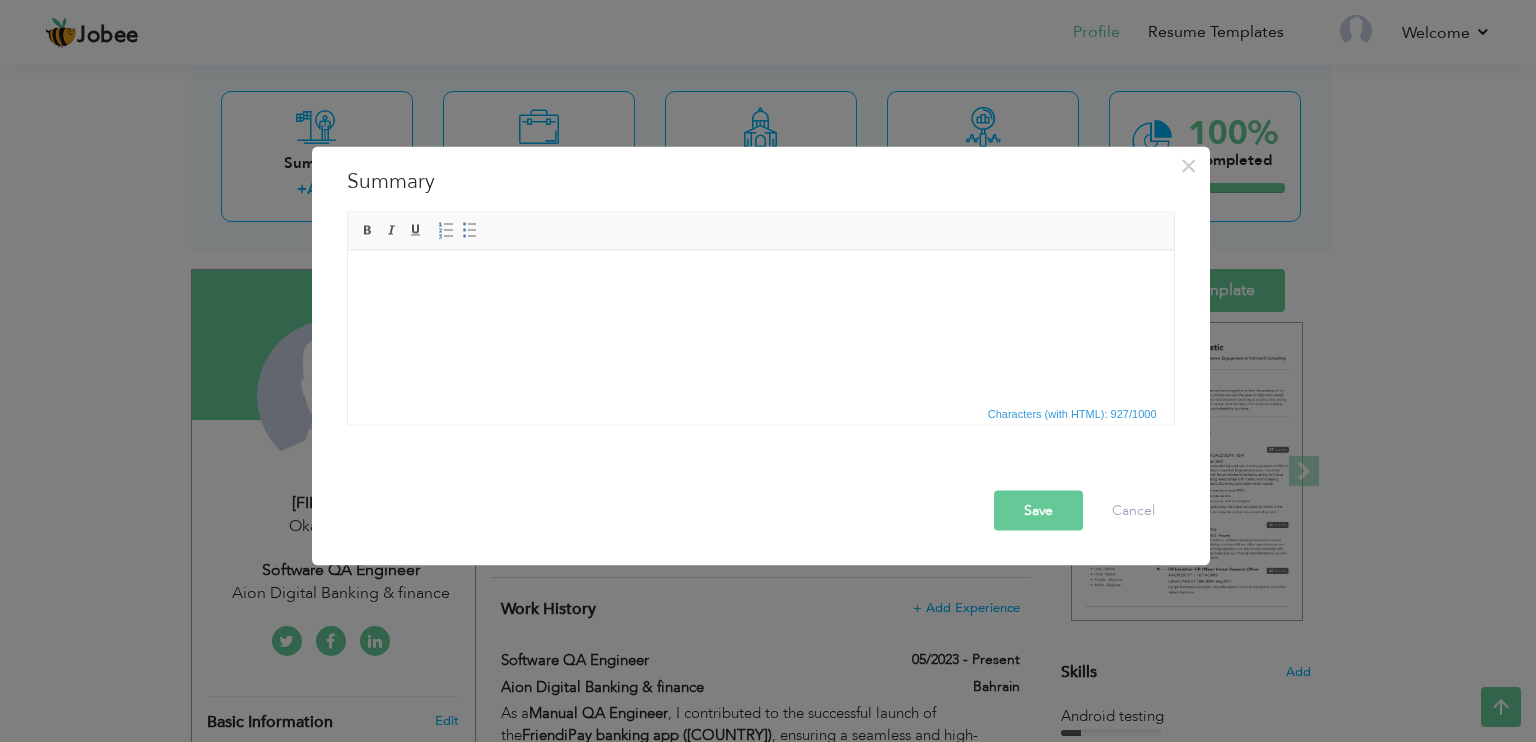 scroll, scrollTop: 0, scrollLeft: 0, axis: both 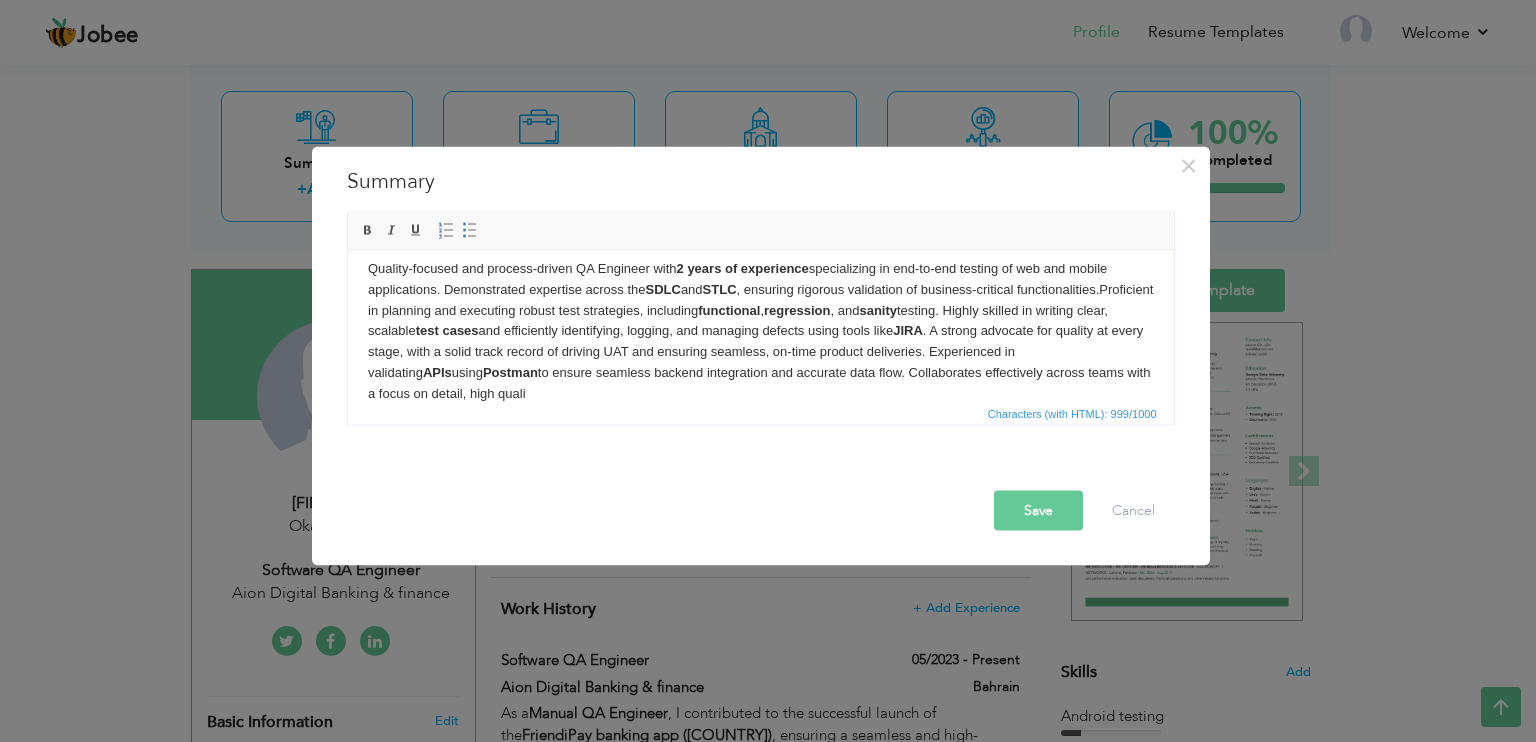 click on "Quality-focused and process-driven QA Engineer with  2 years of experience  specializing in end-to-end testing of web and mobile applications. Demonstrated expertise across the  SDLC  and  STLC , ensuring rigorous validation of business-critical functionalities.Proficient in planning and executing robust test strategies, including  functional ,  regression , and  sanity  testing. Highly skilled in writing clear, scalable  test cases  and efficiently identifying, logging, and managing defects using tools like  JIRA . A strong advocate for quality at every stage, with a solid track record of driving UAT and ensuring seamless, on-time product deliveries. Experienced in validating  APIs  using  Postman  to ensure seamless backend integration and accurate data flow. Collaborates effectively across teams with a focus on detail, high quali" at bounding box center (760, 331) 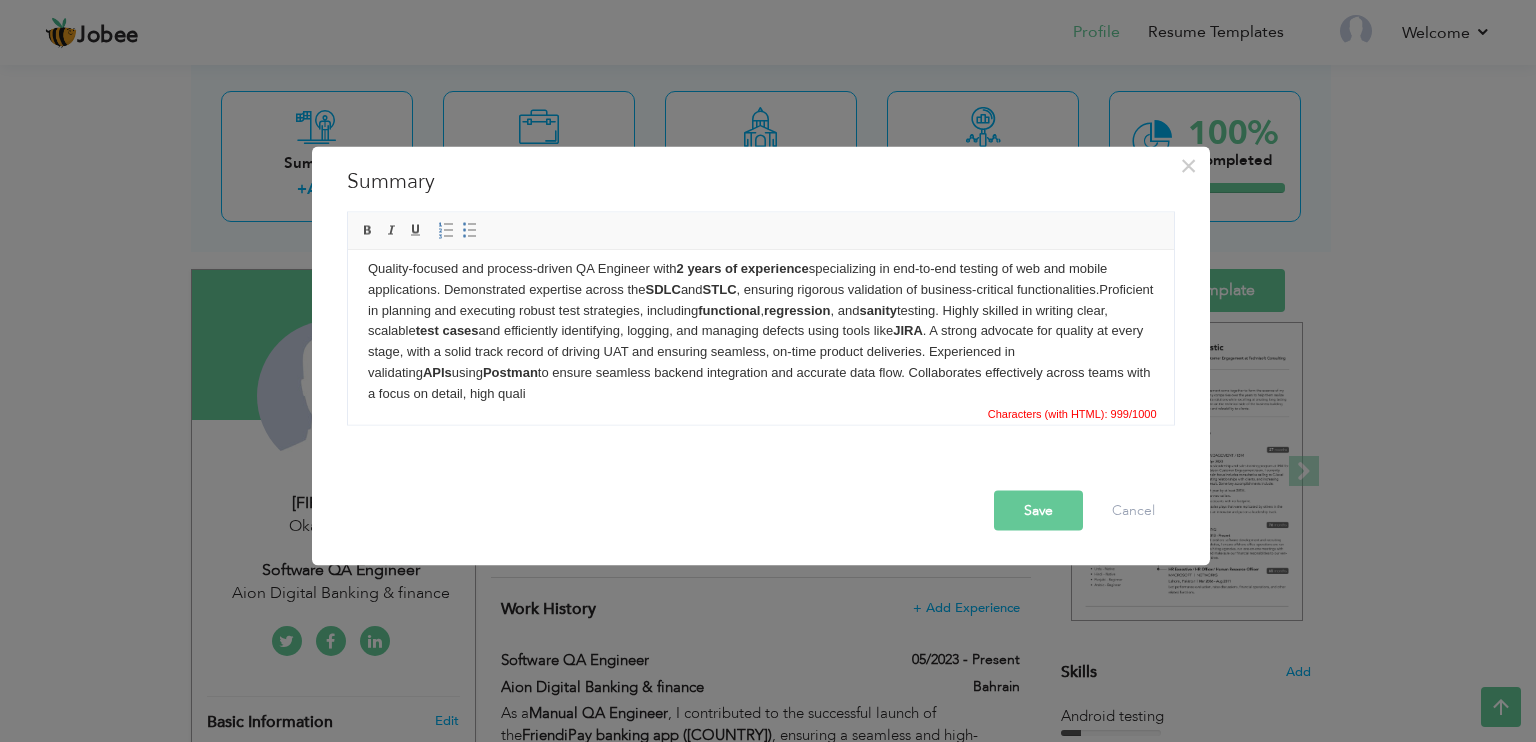 click on "Quality-focused and process-driven QA Engineer with  2 years of experience  specializing in end-to-end testing of web and mobile applications. Demonstrated expertise across the  SDLC  and  STLC , ensuring rigorous validation of business-critical functionalities.Proficient in planning and executing robust test strategies, including  functional ,  regression , and  sanity  testing. Highly skilled in writing clear, scalable  test cases  and efficiently identifying, logging, and managing defects using tools like  JIRA . A strong advocate for quality at every stage, with a solid track record of driving UAT and ensuring seamless, on-time product deliveries. Experienced in validating  APIs  using  Postman  to ensure seamless backend integration and accurate data flow. Collaborates effectively across teams with a focus on detail, high quali" at bounding box center (760, 331) 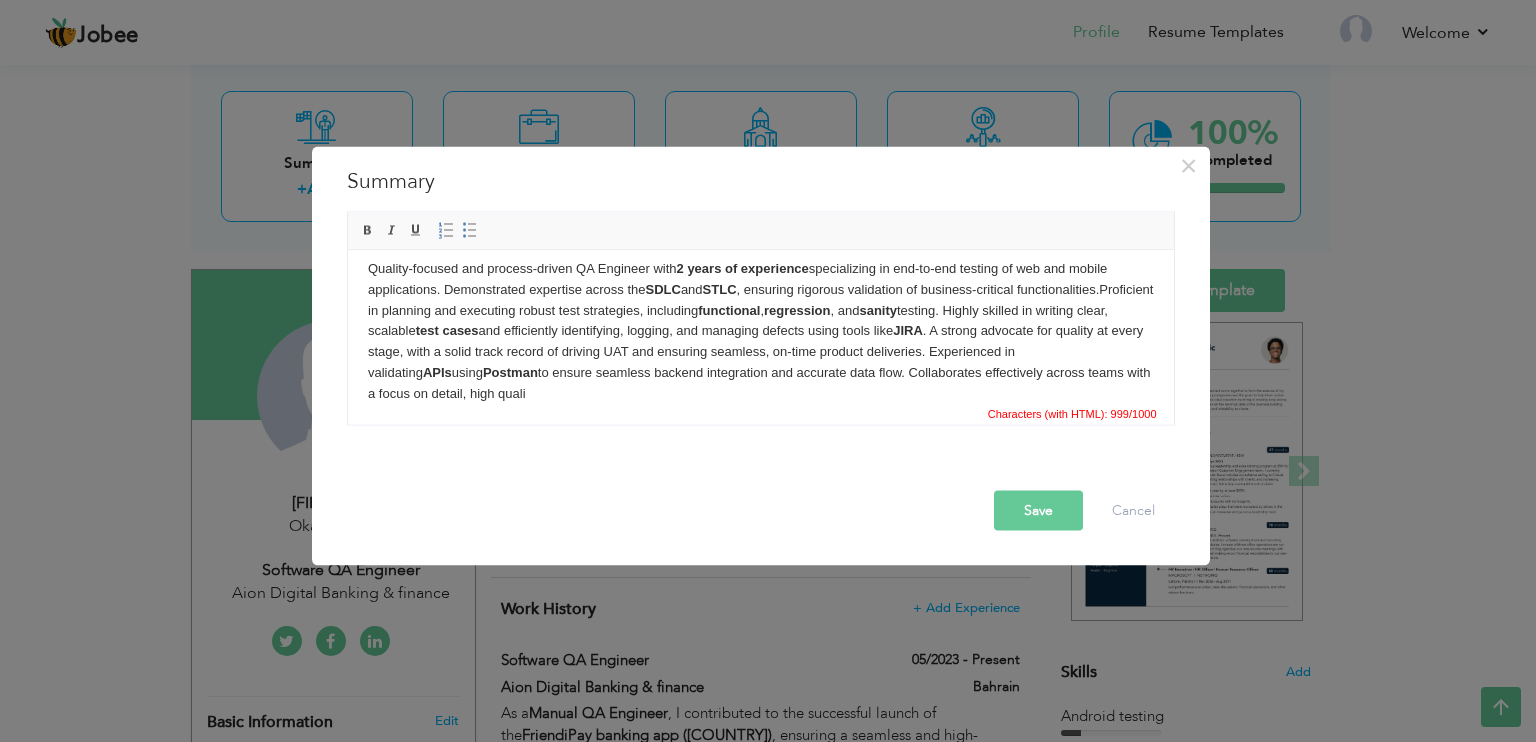 click on "Quality-focused and process-driven QA Engineer with  2 years of experience  specializing in end-to-end testing of web and mobile applications. Demonstrated expertise across the  SDLC  and  STLC , ensuring rigorous validation of business-critical functionalities.Proficient in planning and executing robust test strategies, including  functional ,  regression , and  sanity  testing. Highly skilled in writing clear, scalable  test cases  and efficiently identifying, logging, and managing defects using tools like  JIRA . A strong advocate for quality at every stage, with a solid track record of driving UAT and ensuring seamless, on-time product deliveries. Experienced in validating  APIs  using  Postman  to ensure seamless backend integration and accurate data flow. Collaborates effectively across teams with a focus on detail, high quali" at bounding box center (760, 331) 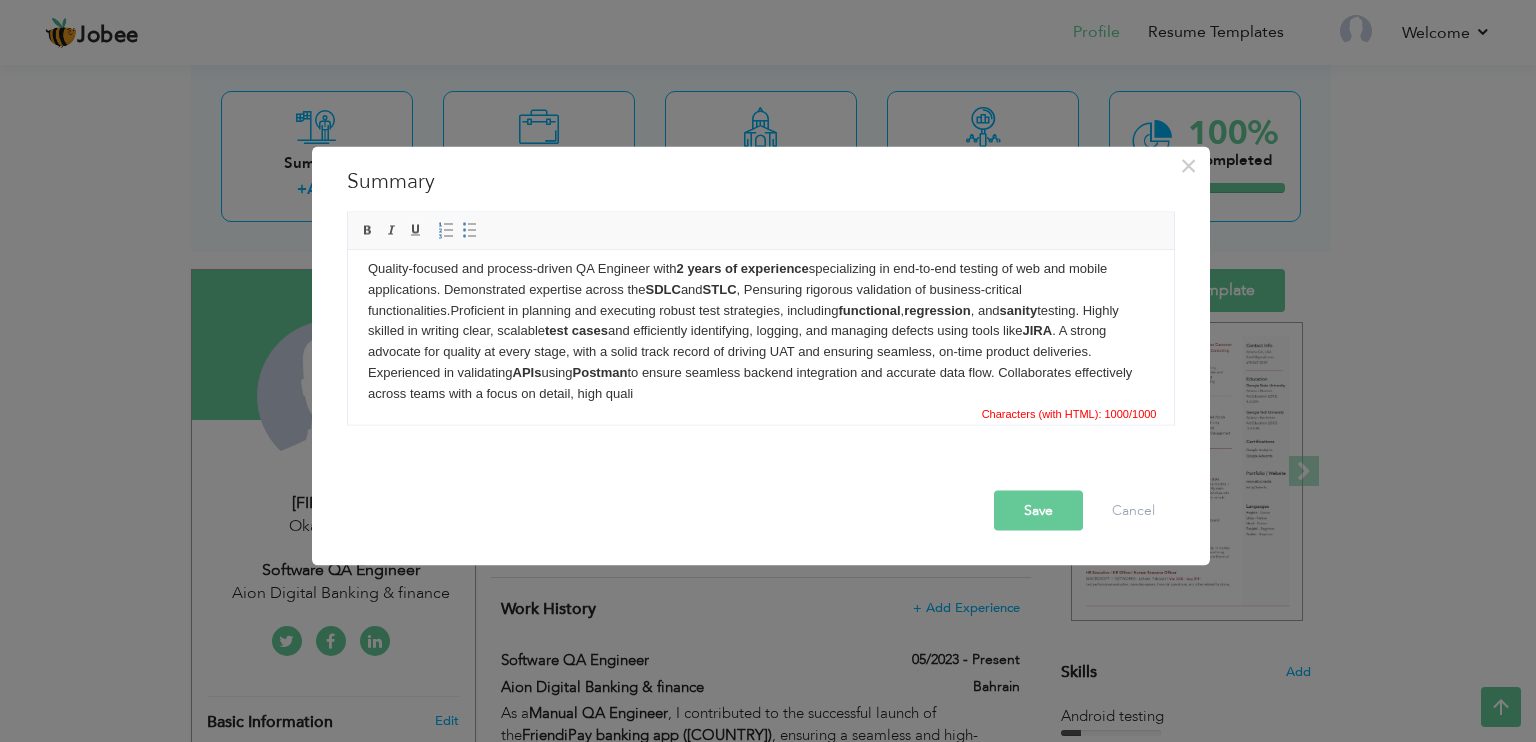 scroll, scrollTop: 35, scrollLeft: 0, axis: vertical 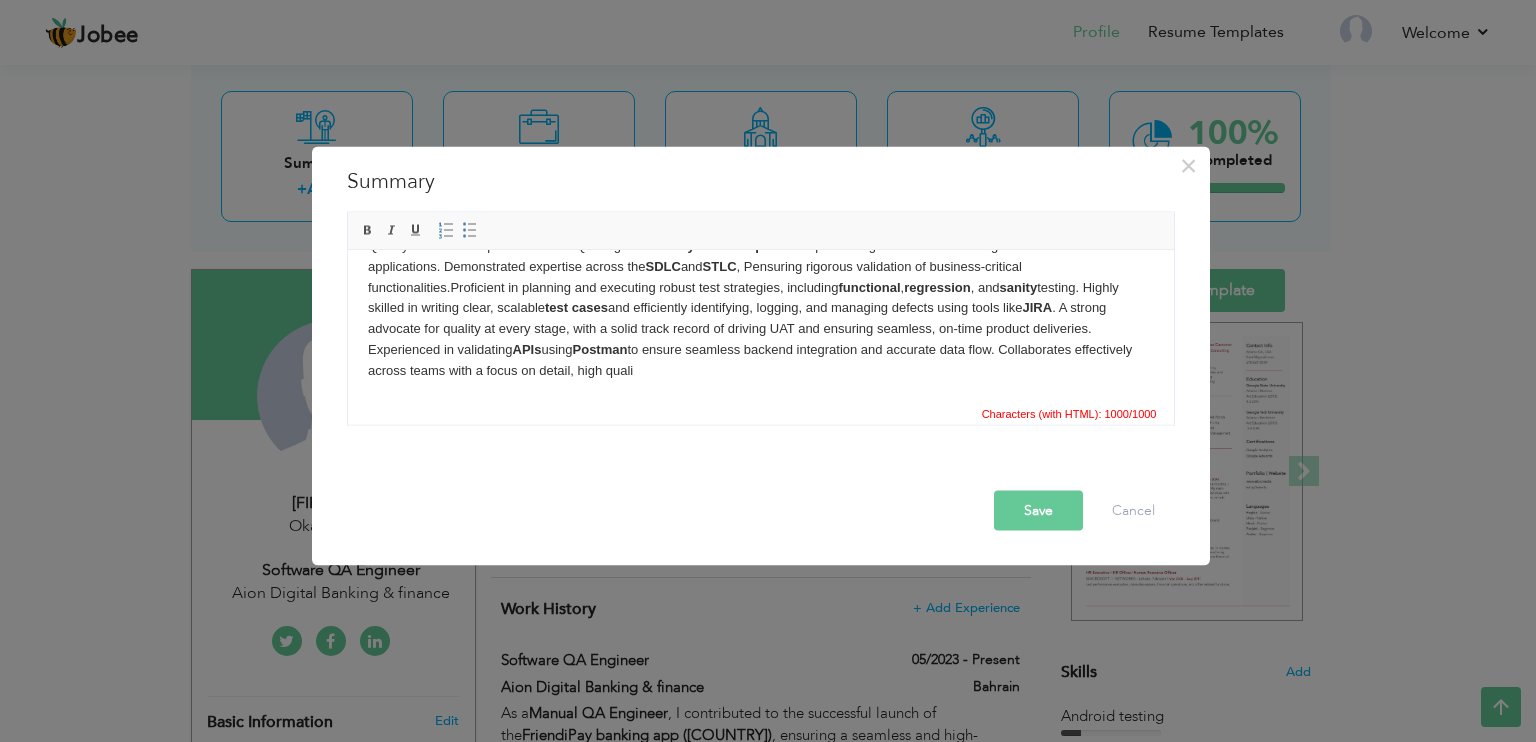 drag, startPoint x: 763, startPoint y: 291, endPoint x: 698, endPoint y: 379, distance: 109.40292 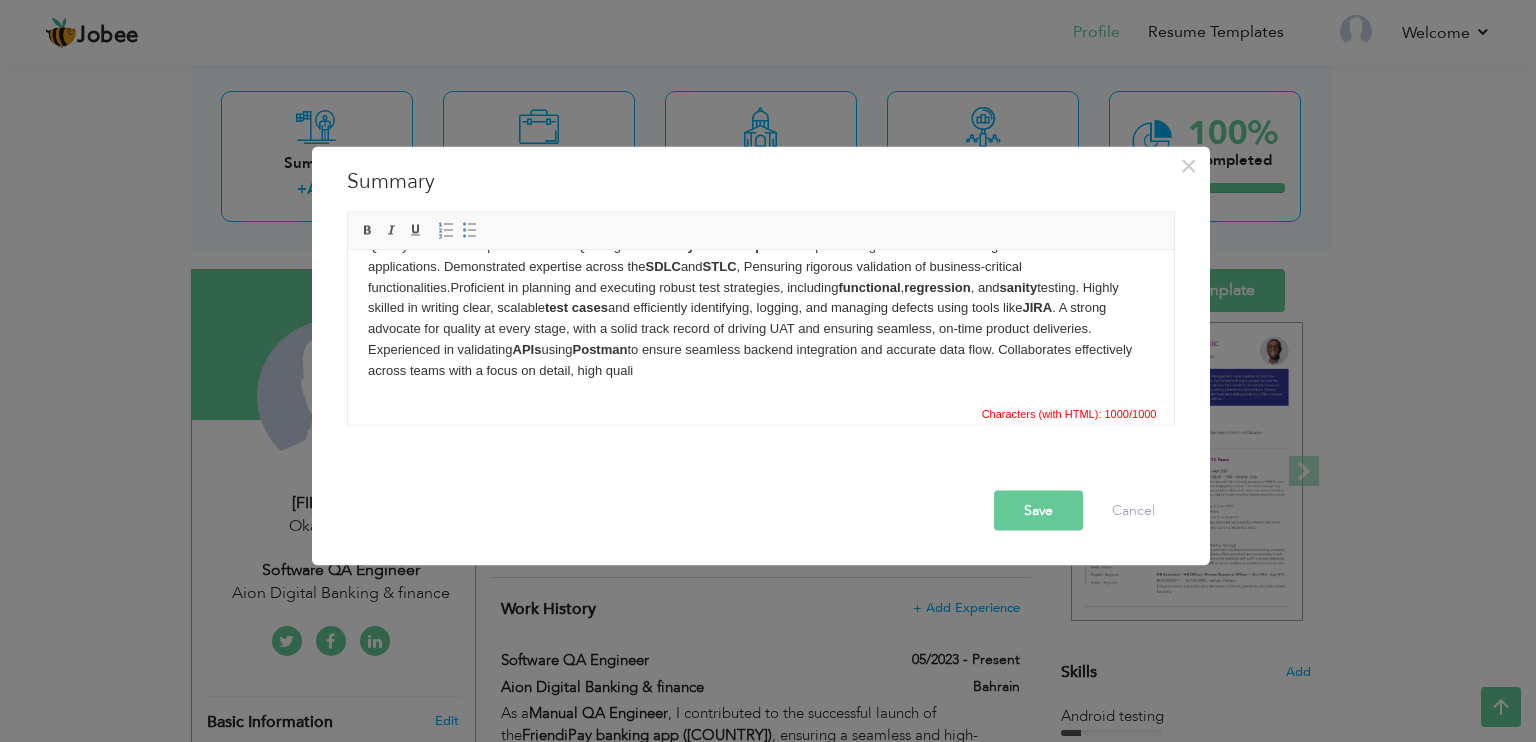 drag, startPoint x: 698, startPoint y: 379, endPoint x: 1014, endPoint y: 348, distance: 317.51694 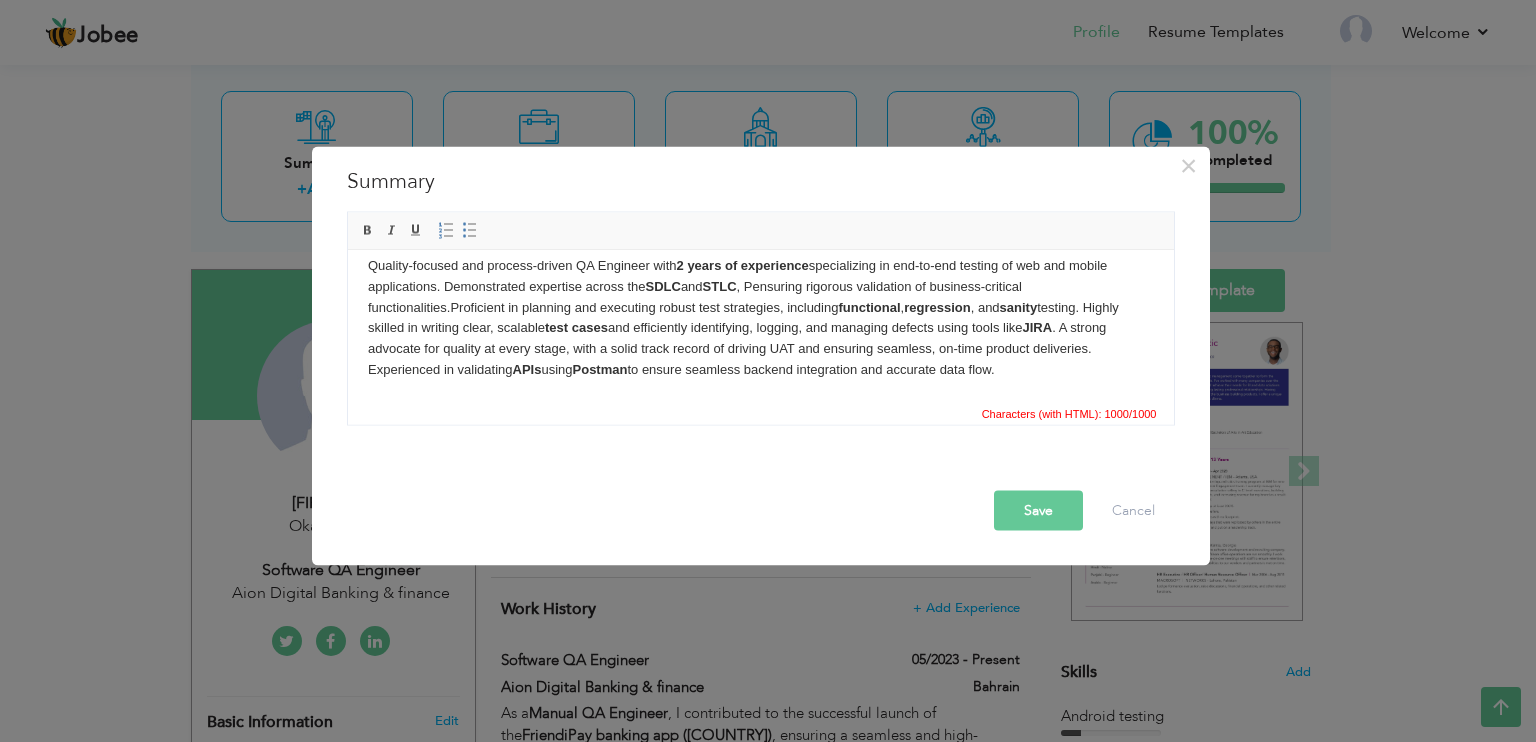 scroll, scrollTop: 14, scrollLeft: 0, axis: vertical 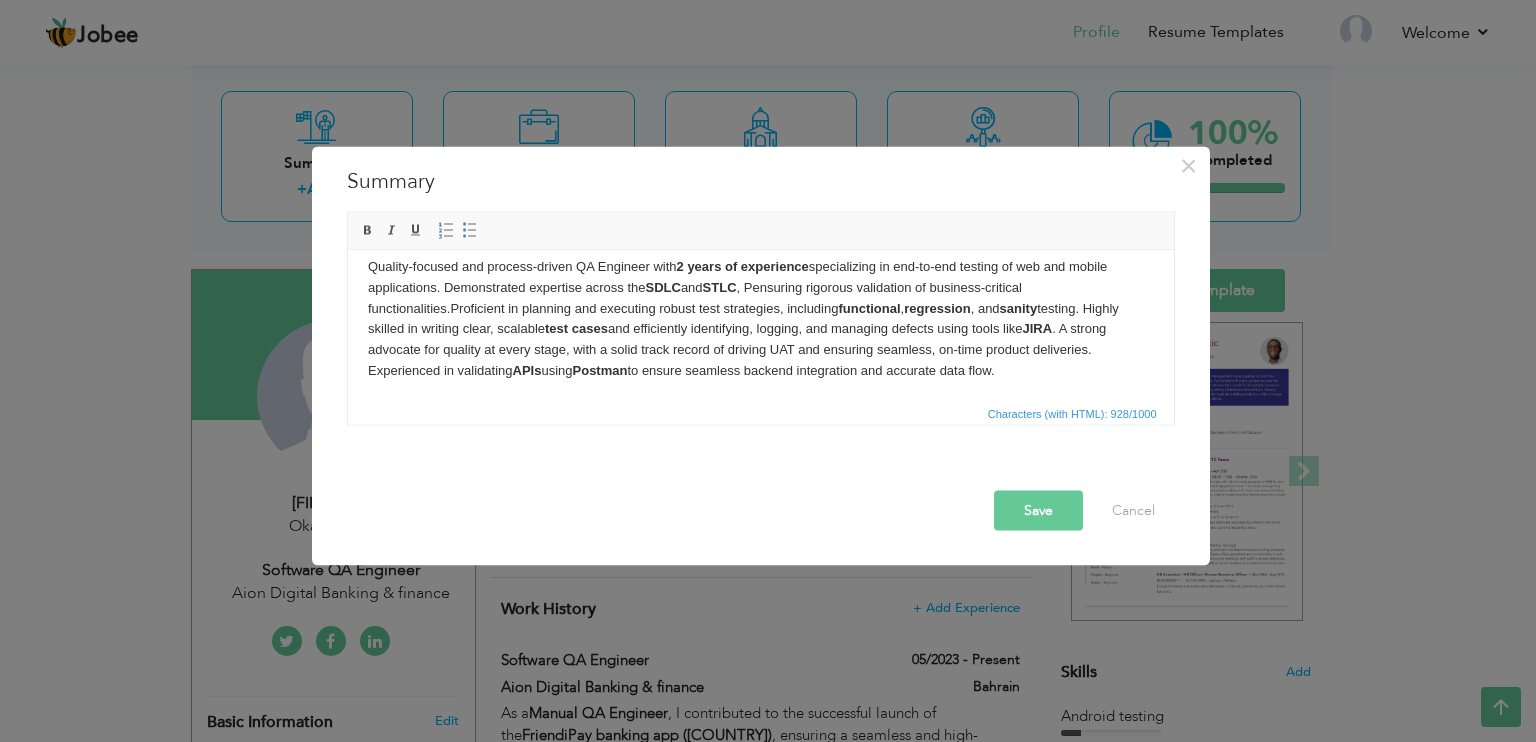 click on "Quality-focused and process-driven QA Engineer with  2 years of experience  specializing in end-to-end testing of web and mobile applications. Demonstrated expertise across the  SDLC  and  STLC , Pensuring rigorous validation of business-critical functionalities.Proficient in planning and executing robust test strategies, including  functional ,  regression , and  sanity  testing. Highly skilled in writing clear, scalable  test cases  and efficiently identifying, logging, and managing defects using tools like  JIRA . A strong advocate for quality at every stage, with a solid track record of driving UAT and ensuring seamless, on-time product deliveries. Experienced in validating  APIs  using  Postman  to ensure seamless backend integration and accurate data flow." at bounding box center (760, 318) 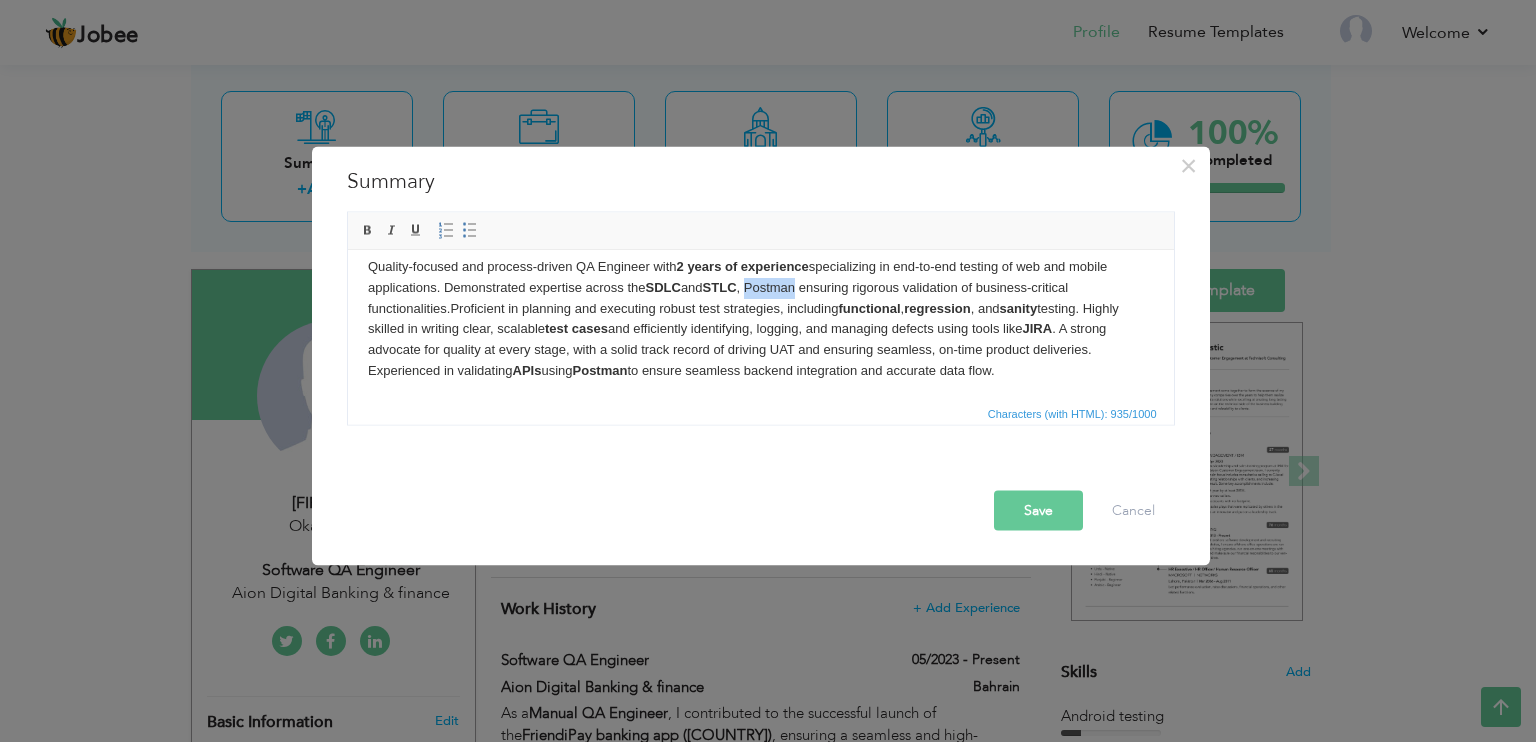 drag, startPoint x: 752, startPoint y: 289, endPoint x: 803, endPoint y: 297, distance: 51.62364 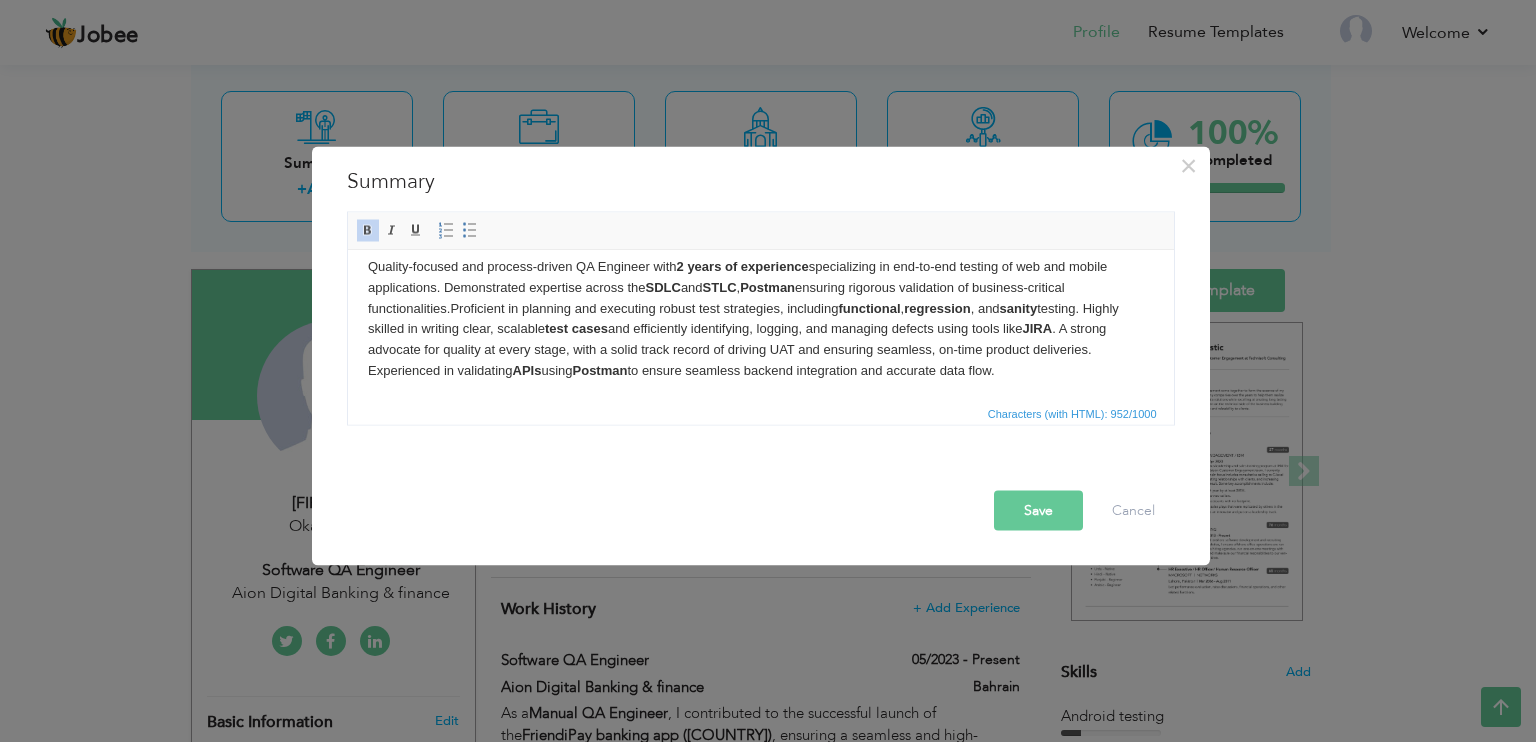 click on "Quality-focused and process-driven QA Engineer with  2 years of experience  specializing in end-to-end testing of web and mobile applications. Demonstrated expertise across the  SDLC  and  STLC ,  Postman  ensuring rigorous validation of business-critical functionalities.Proficient in planning and executing robust test strategies, including  functional ,  regression , and  sanity  testing. Highly skilled in writing clear, scalable  test cases  and efficiently identifying, logging, and managing defects using tools like  JIRA . A strong advocate for quality at every stage, with a solid track record of driving UAT and ensuring seamless, on-time product deliveries. Experienced in validating  APIs  using  Postman  to ensure seamless backend integration and accurate data flow." at bounding box center (760, 318) 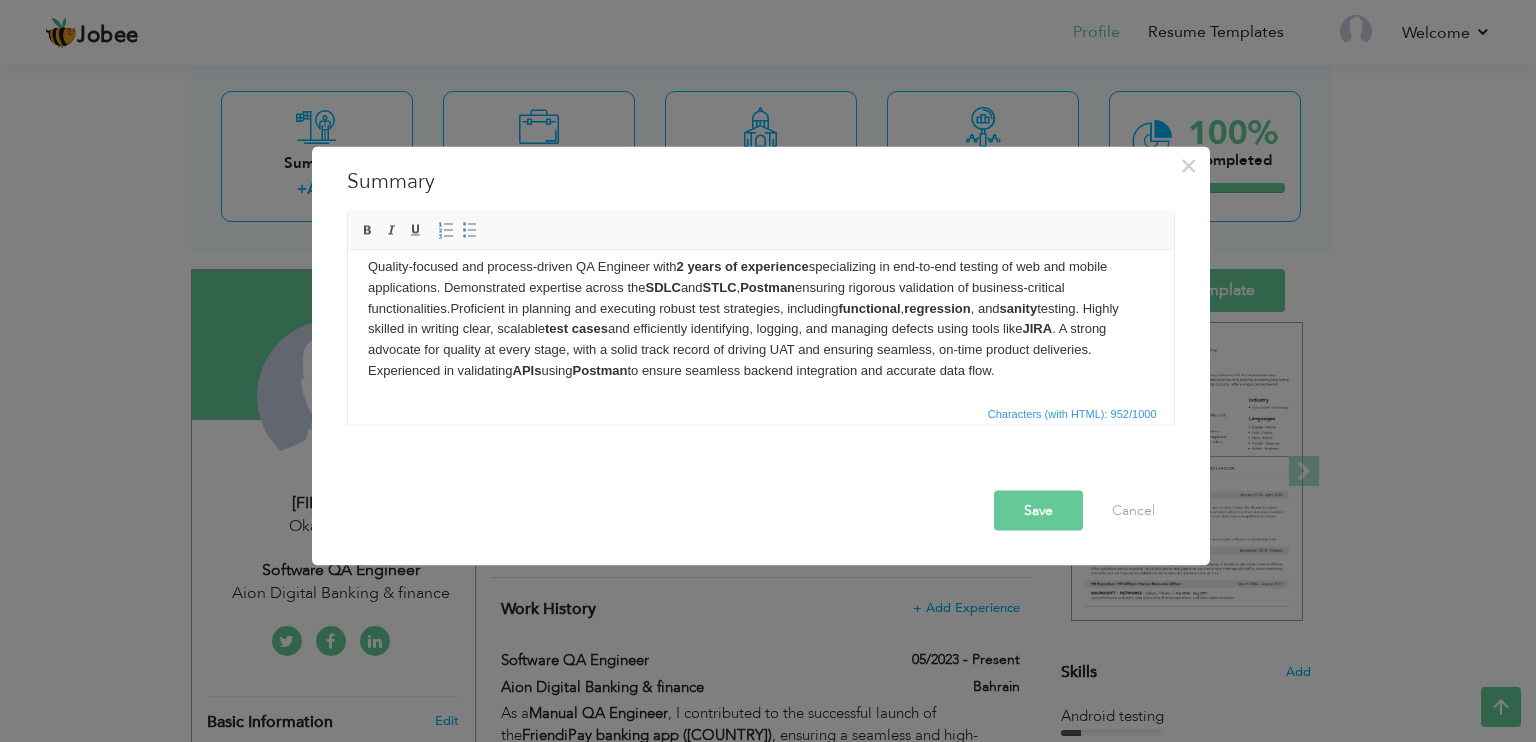click on "Quality-focused and process-driven QA Engineer with  2 years of experience  specializing in end-to-end testing of web and mobile applications. Demonstrated expertise across the  SDLC  and  STLC ,  Postman  ensuring rigorous validation of business-critical functionalities.Proficient in planning and executing robust test strategies, including  functional ,  regression , and  sanity  testing. Highly skilled in writing clear, scalable  test cases  and efficiently identifying, logging, and managing defects using tools like  JIRA . A strong advocate for quality at every stage, with a solid track record of driving UAT and ensuring seamless, on-time product deliveries. Experienced in validating  APIs  using  Postman  to ensure seamless backend integration and accurate data flow." at bounding box center [760, 318] 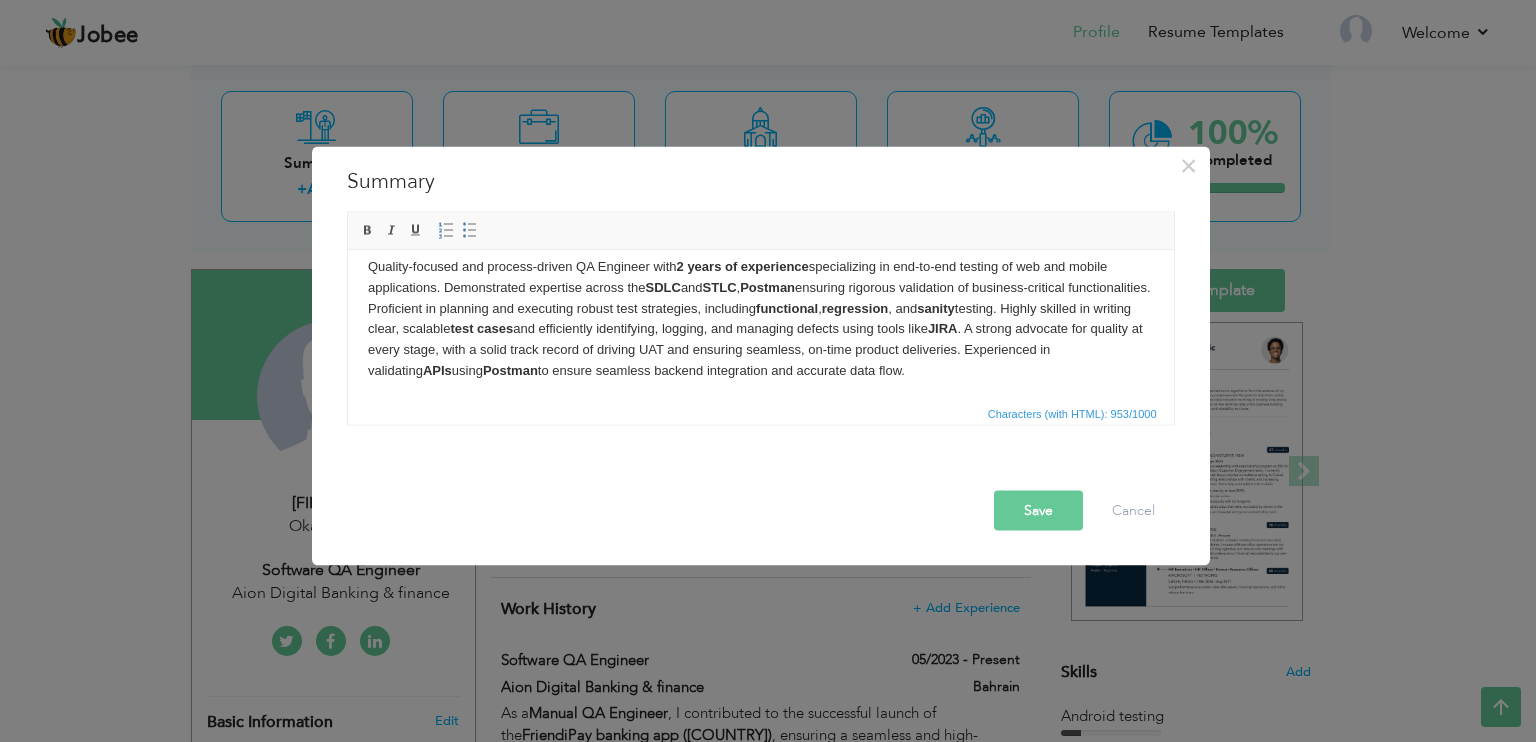 drag, startPoint x: 364, startPoint y: 370, endPoint x: 1019, endPoint y: 392, distance: 655.3694 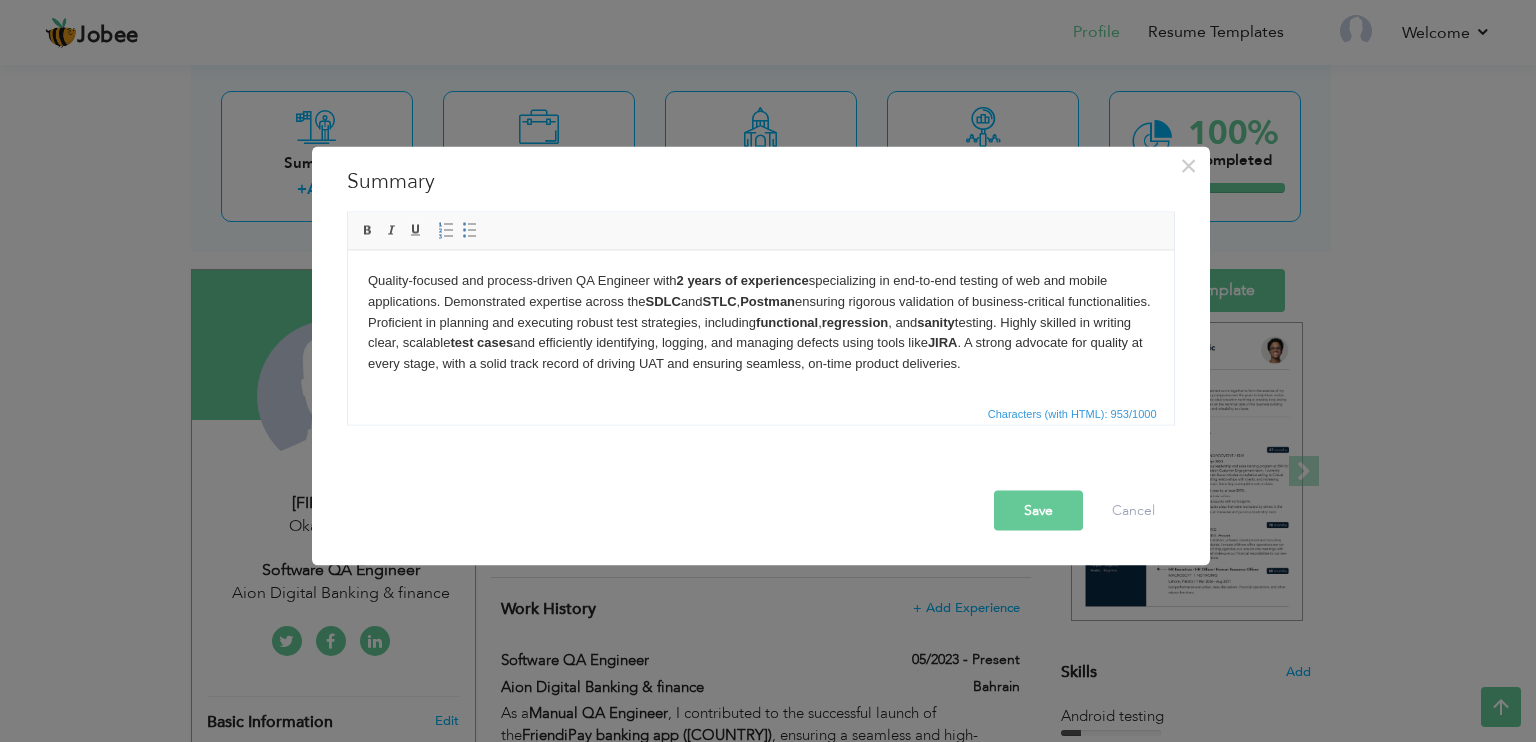 scroll, scrollTop: 0, scrollLeft: 0, axis: both 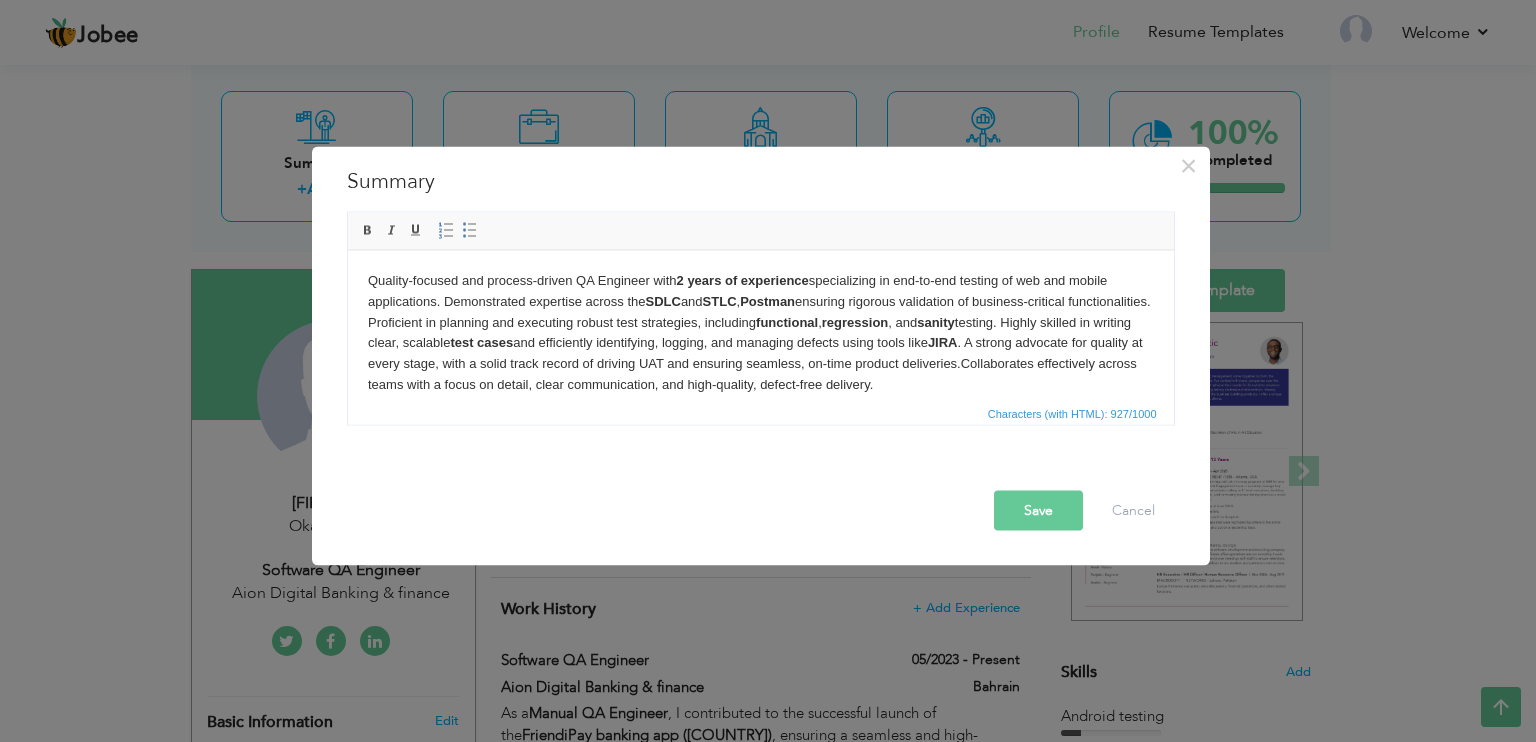 click on "Quality-focused and process-driven QA Engineer with  2 years of experience  specializing in end-to-end testing of web and mobile applications. Demonstrated expertise across the  SDLC  and  STLC ,  Postman  ensuring rigorous validation of business-critical functionalities. Proficient in planning and executing robust test strategies, including  functional ,  regression , and  sanity  testing. Highly skilled in writing clear, scalable  test cases  and efficiently identifying, logging, and managing defects using tools like  JIRA . A strong advocate for quality at every stage, with a solid track record of driving UAT and ensuring seamless, on-time product deliveries. Collaborates effectively across teams with a focus on detail, clear communication, and high-quality, defect-free delivery." at bounding box center (760, 332) 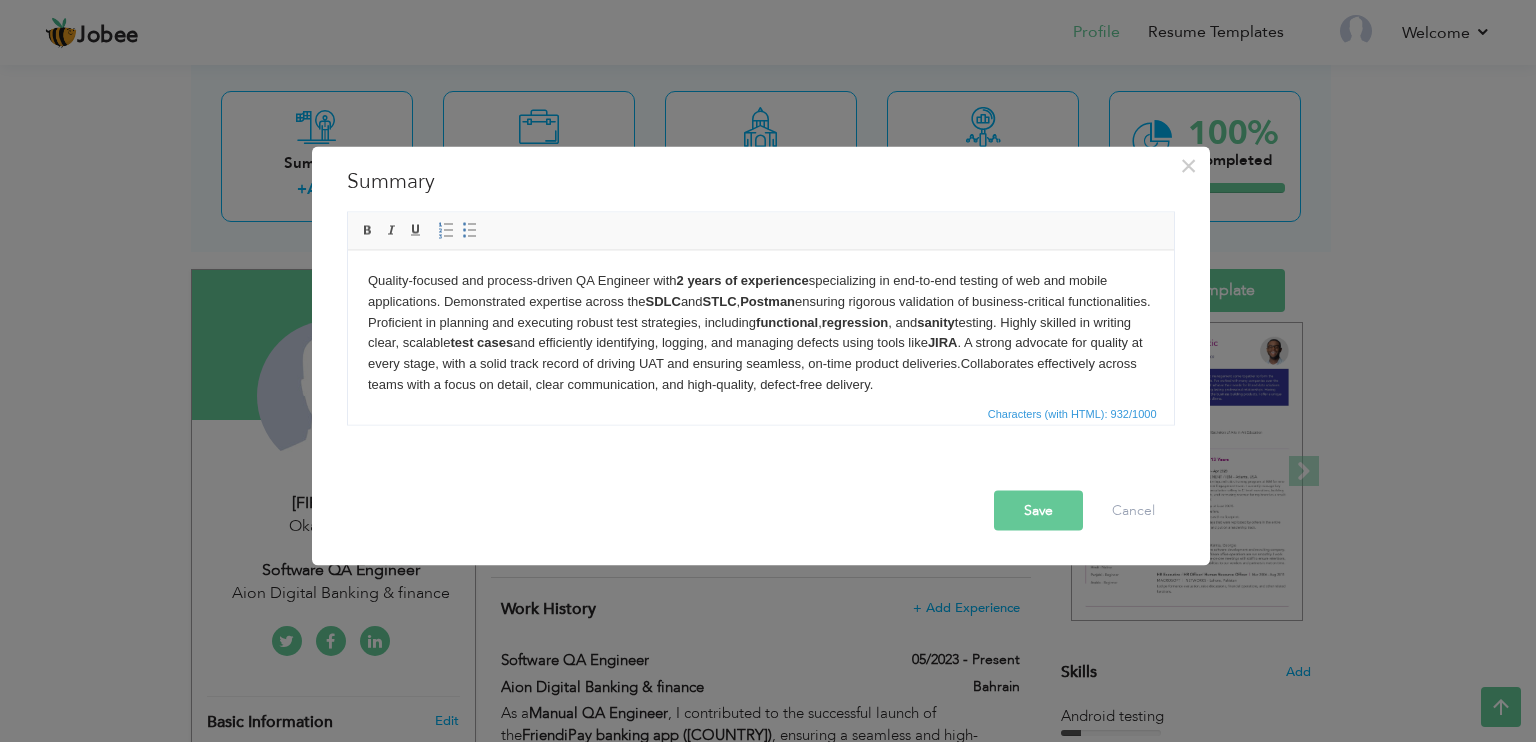 scroll, scrollTop: 35, scrollLeft: 0, axis: vertical 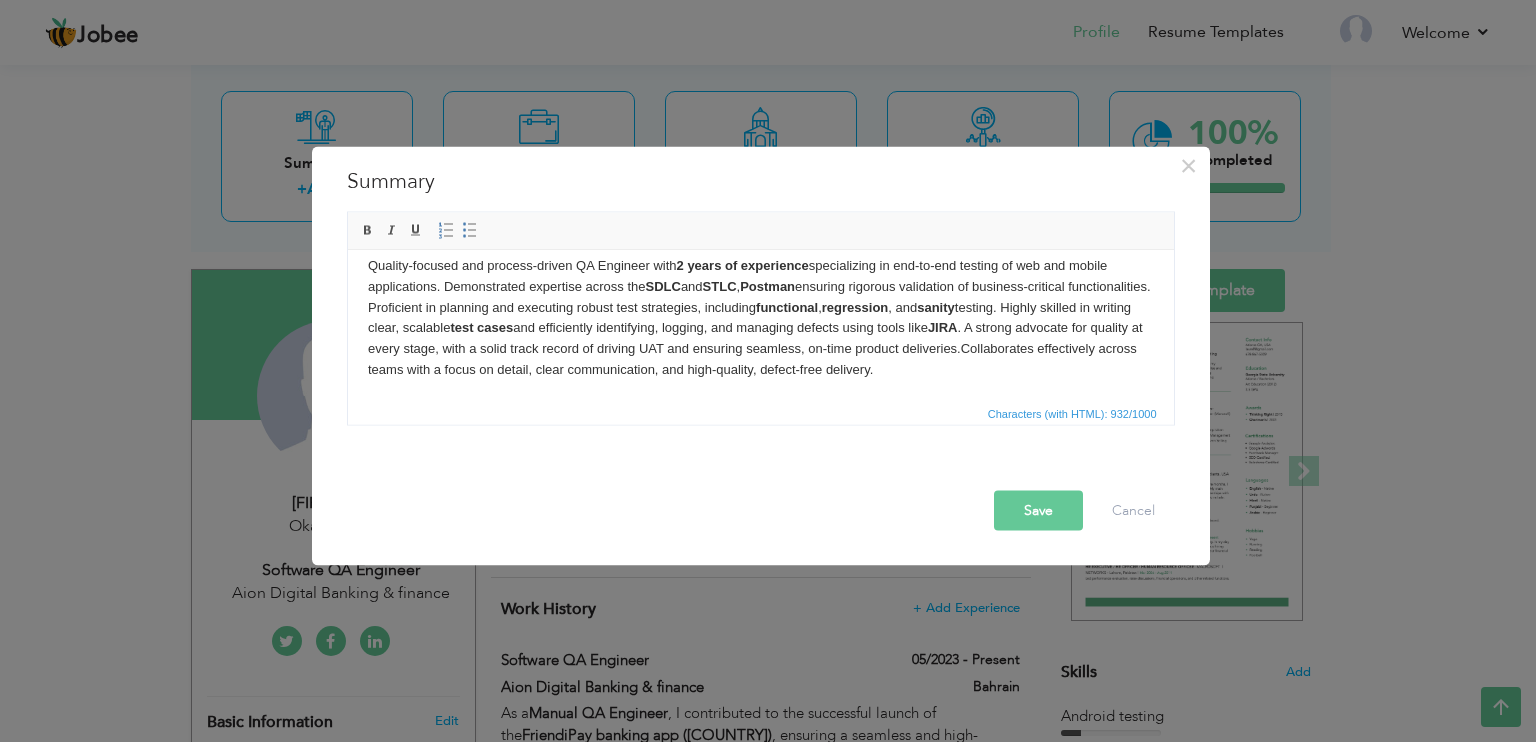 click on "Quality-focused and process-driven QA Engineer with  2 years of experience  specializing in end-to-end testing of web and mobile applications. Demonstrated expertise across the  SDLC  and  STLC ,  Postman  ensuring rigorous validation of business-critical functionalities.  ​​​​​​​ Proficient in planning and executing robust test strategies, including  functional ,  regression , and  sanity  testing. Highly skilled in writing clear, scalable  test cases  and efficiently identifying, logging, and managing defects using tools like  JIRA . A strong advocate for quality at every stage, with a solid track record of driving UAT and ensuring seamless, on-time product deliveries. Collaborates effectively across teams with a focus on detail, clear communication, and high-quality, defect-free delivery." at bounding box center [760, 317] 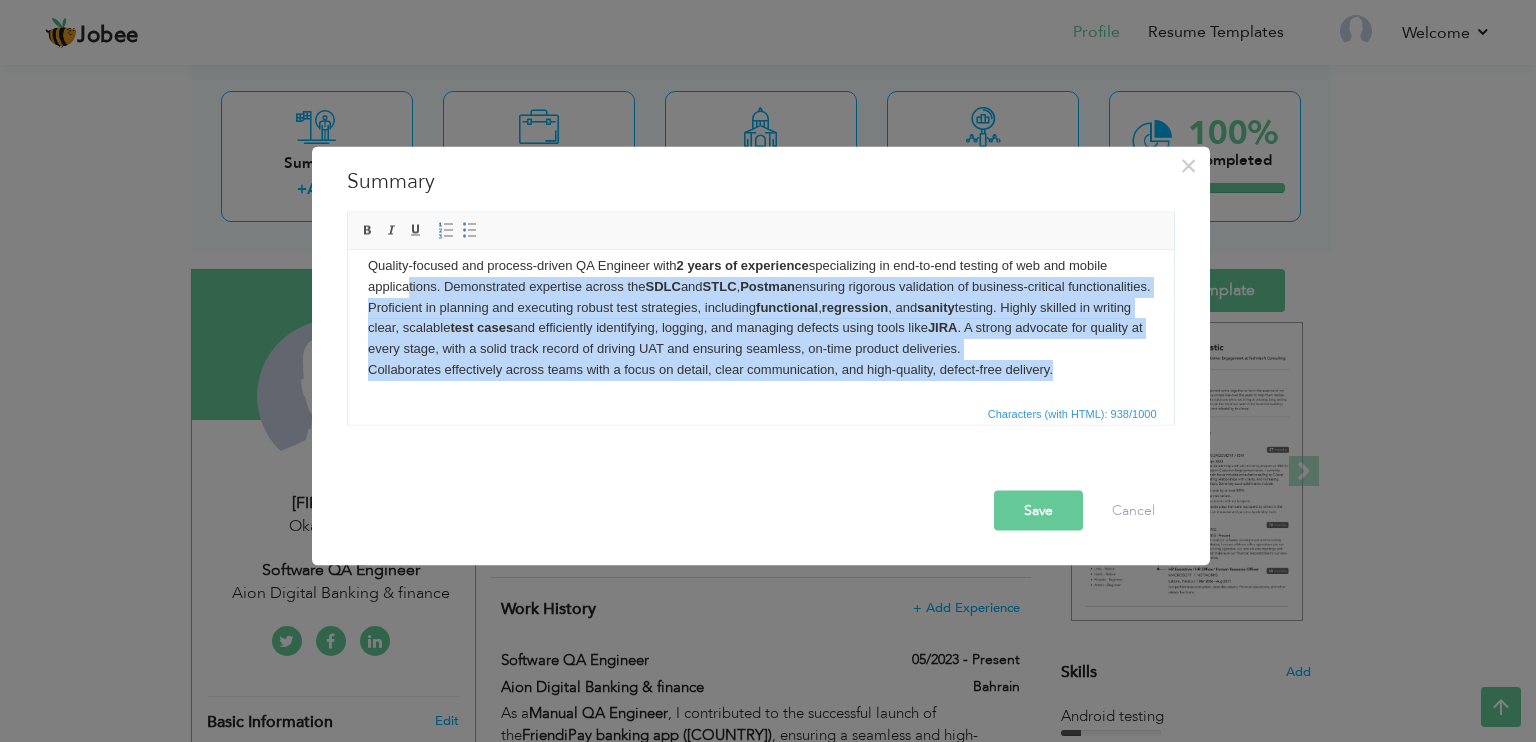 scroll, scrollTop: 0, scrollLeft: 0, axis: both 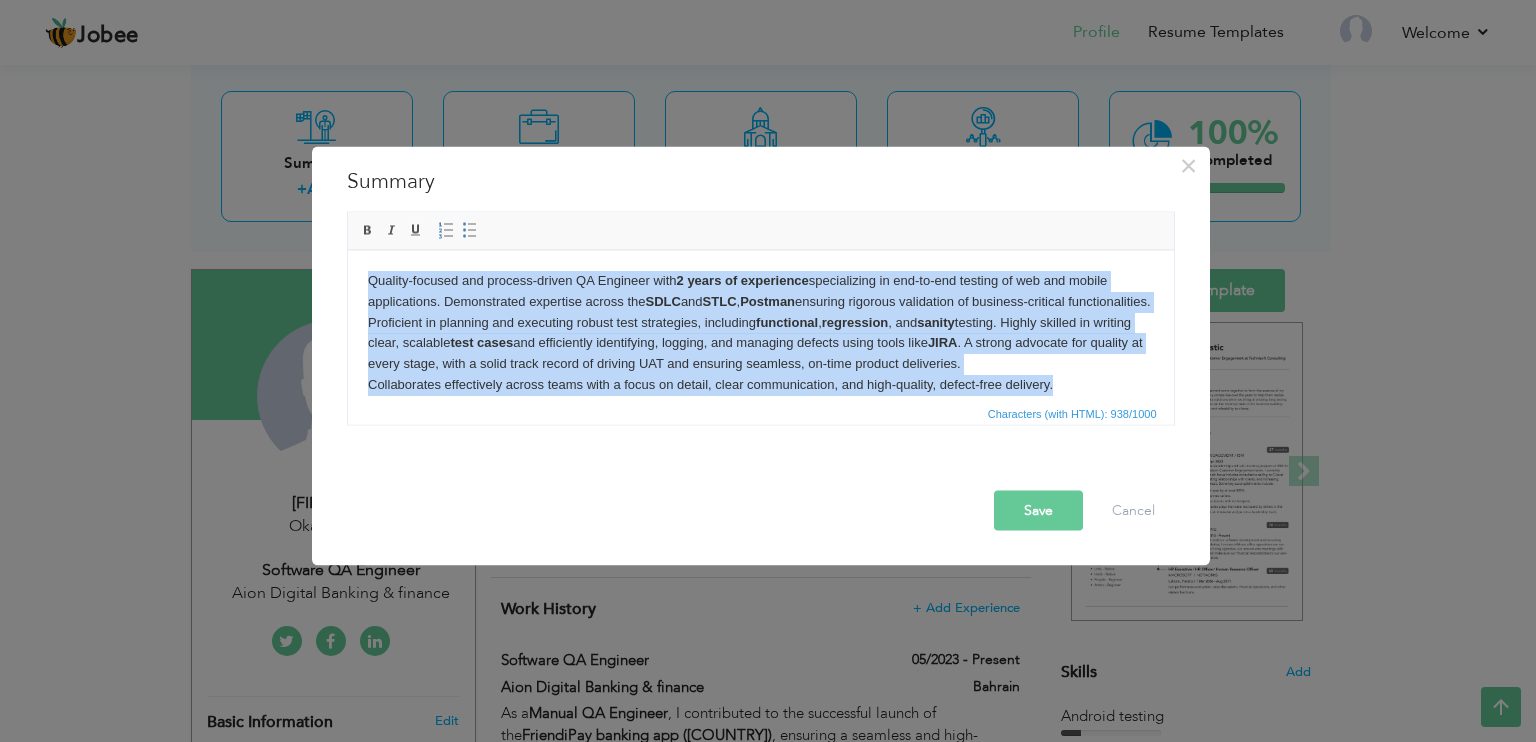 drag, startPoint x: 1080, startPoint y: 373, endPoint x: 695, endPoint y: 496, distance: 404.17075 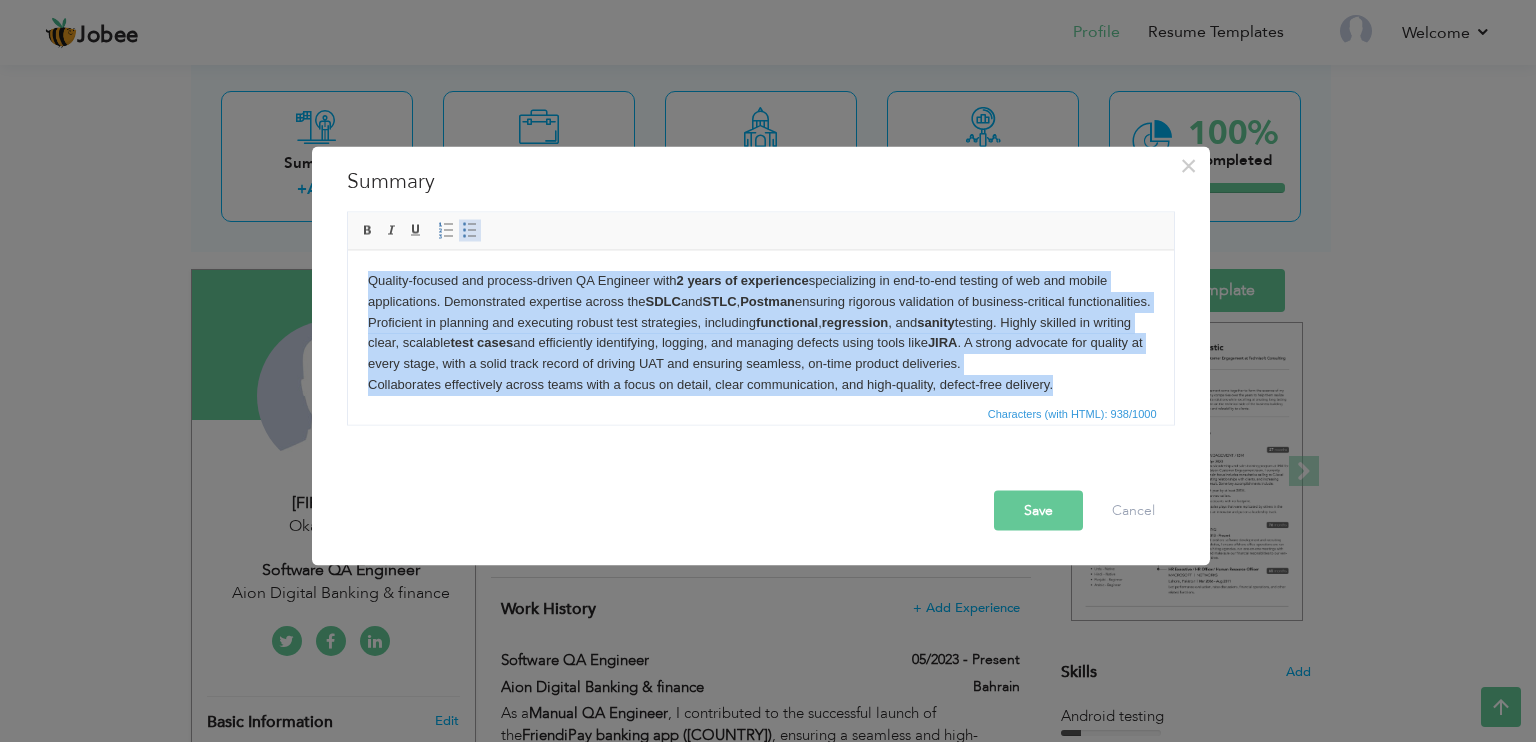 click at bounding box center [470, 231] 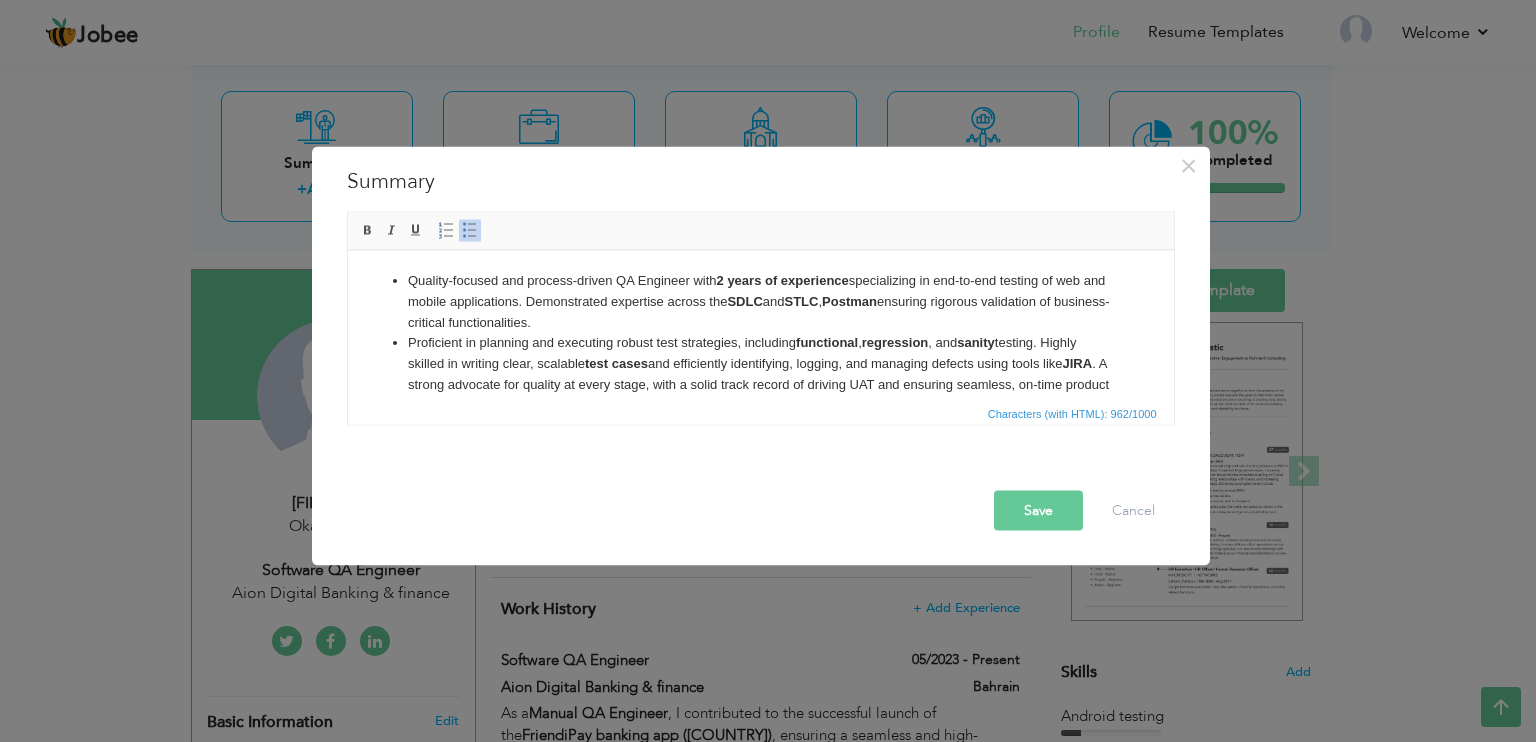 click on "Quality-focused and process-driven QA Engineer with  2 years of experience  specializing in end-to-end testing of web and mobile applications. Demonstrated expertise across the  SDLC  and  STLC ,  Postman  ensuring rigorous validation of business-critical functionalities." at bounding box center [760, 301] 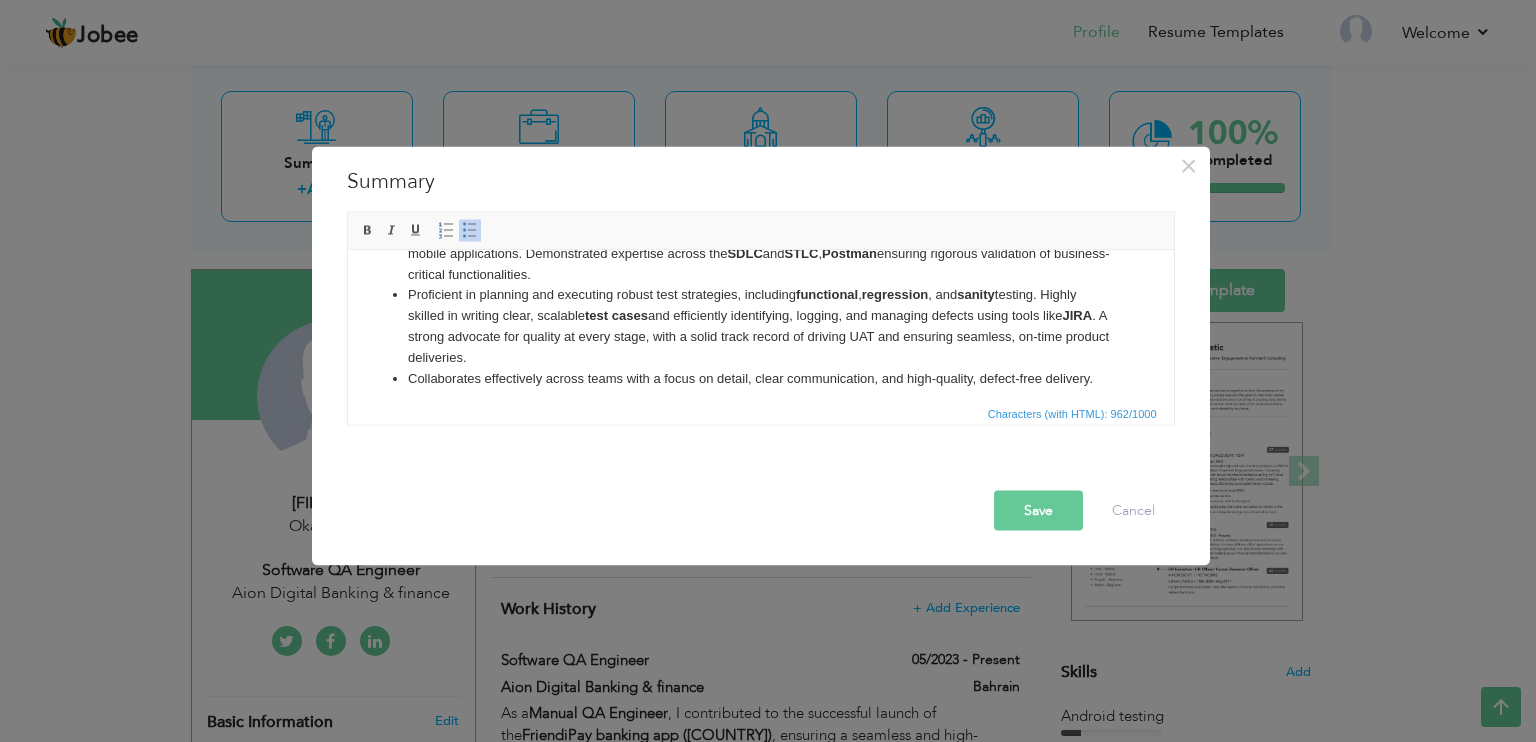 scroll, scrollTop: 56, scrollLeft: 0, axis: vertical 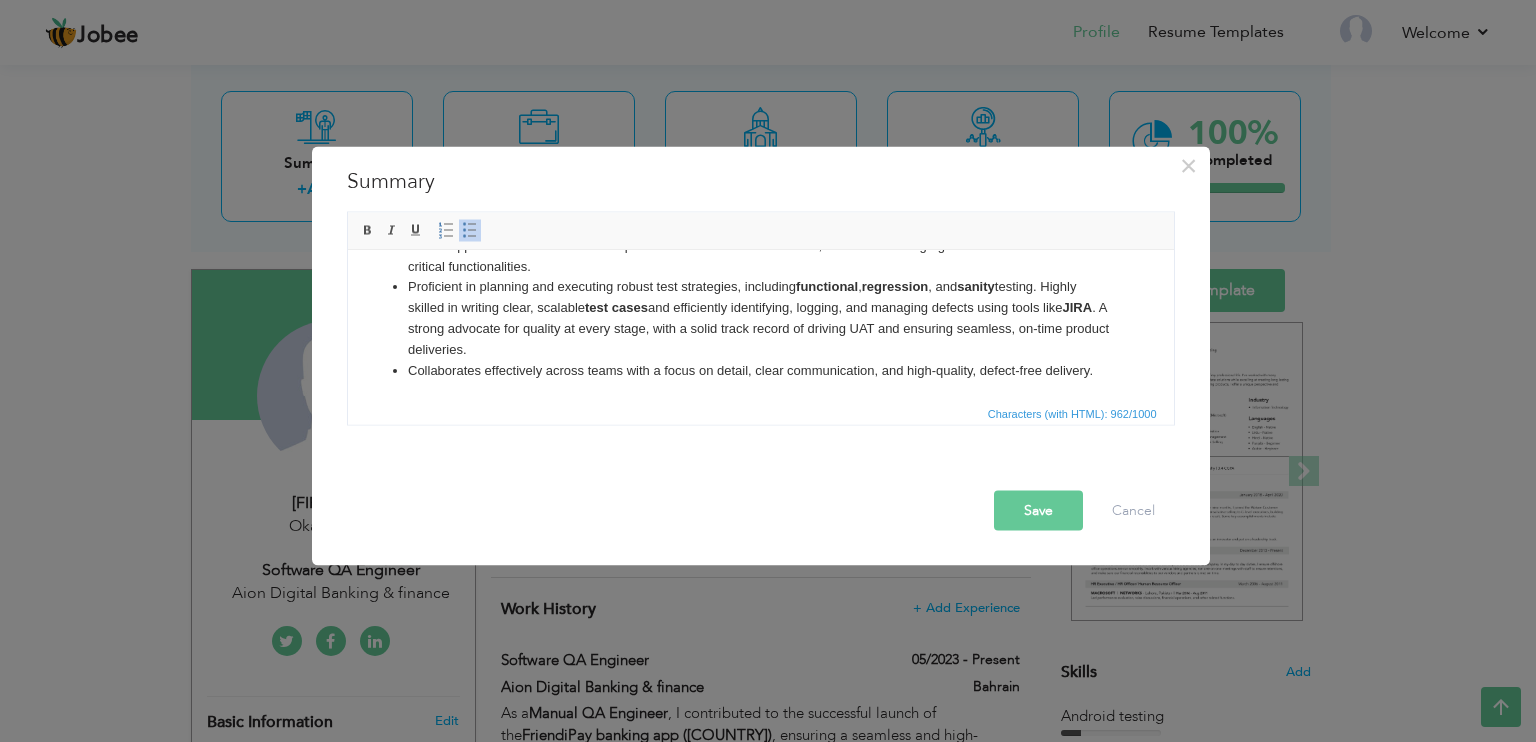click on "Proficient in planning and executing robust test strategies, including  functional ,  regression , and  sanity  testing. Highly skilled in writing clear, scalable  test cases  and efficiently identifying, logging, and managing defects using tools like  JIRA . A strong advocate for quality at every stage, with a solid track record of driving UAT and ensuring seamless, on-time product deliveries." at bounding box center (760, 317) 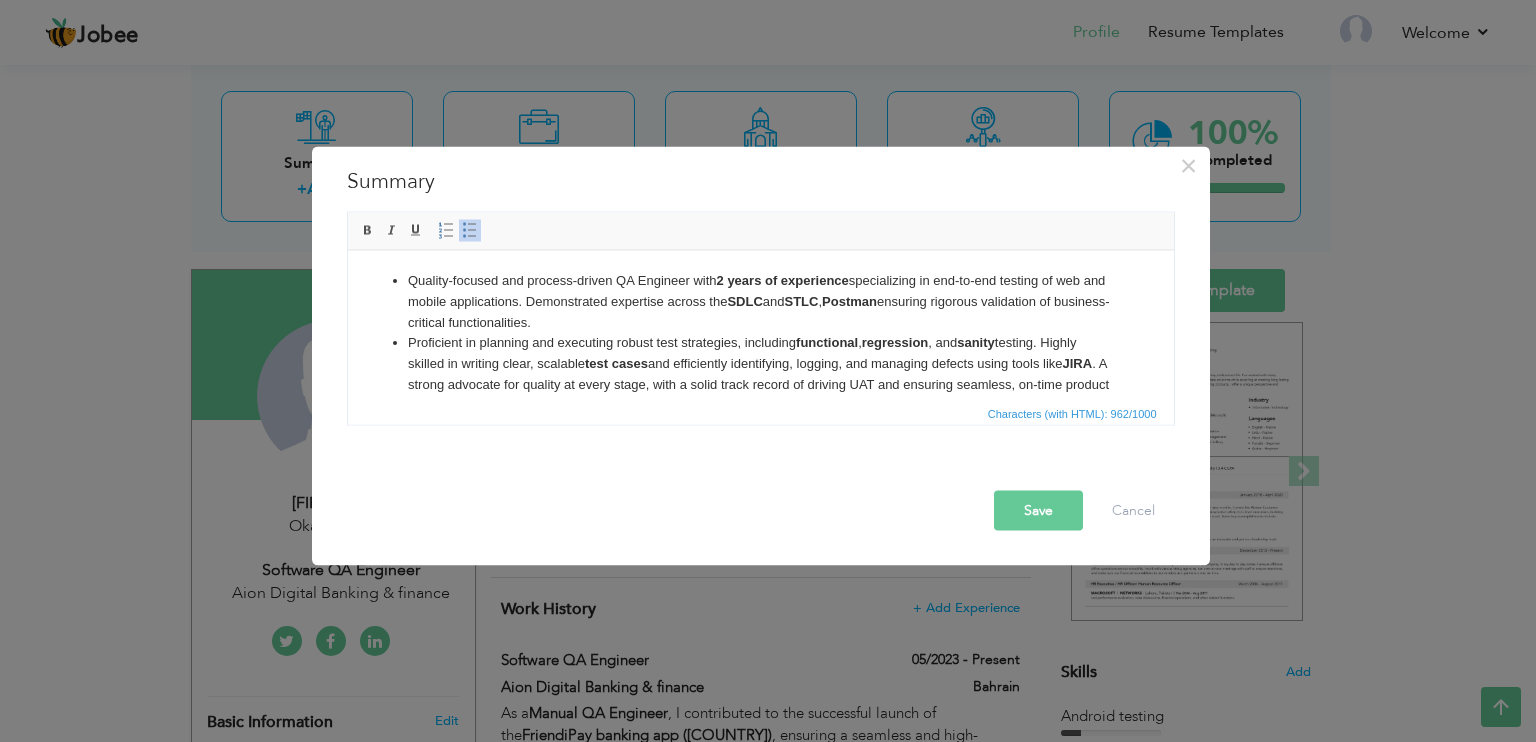 scroll, scrollTop: 56, scrollLeft: 0, axis: vertical 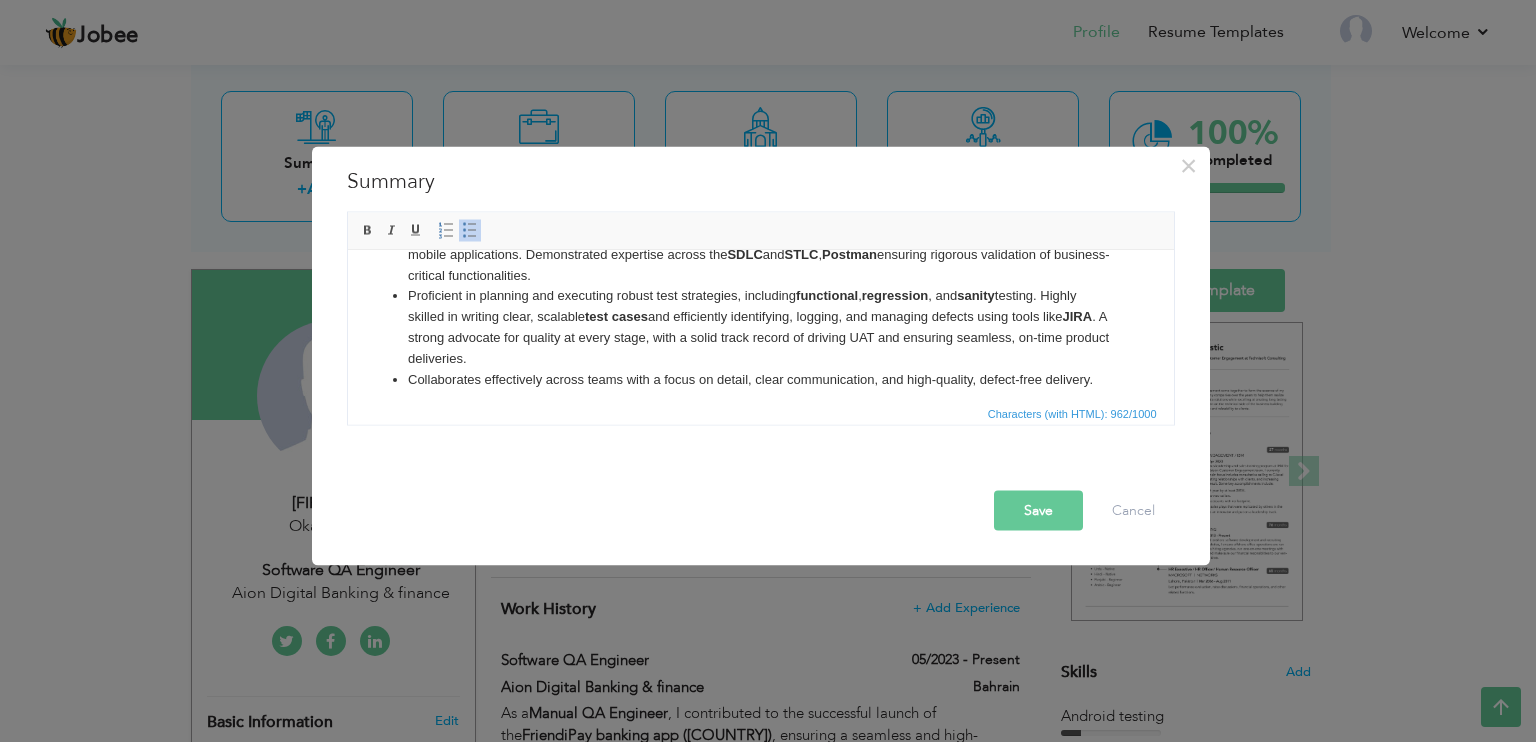 click on "Quality-focused and process-driven QA Engineer with  2 years of experience  specializing in end-to-end testing of web and mobile applications. Demonstrated expertise across the  SDLC  and  STLC ,  Postman  ensuring rigorous validation of business-critical functionalities.  Proficient in planning and executing robust test strategies, including  functional ,  regression , and  sanity  testing. Highly skilled in writing clear, scalable  test cases  and efficiently identifying, logging, and managing defects using tools like  JIRA . A strong advocate for quality at every stage, with a solid track record of driving UAT and ensuring seamless, on-time product deliveries. Collaborates effectively across teams with a focus on detail, clear communication, and high-quality, defect-free delivery." at bounding box center [760, 306] 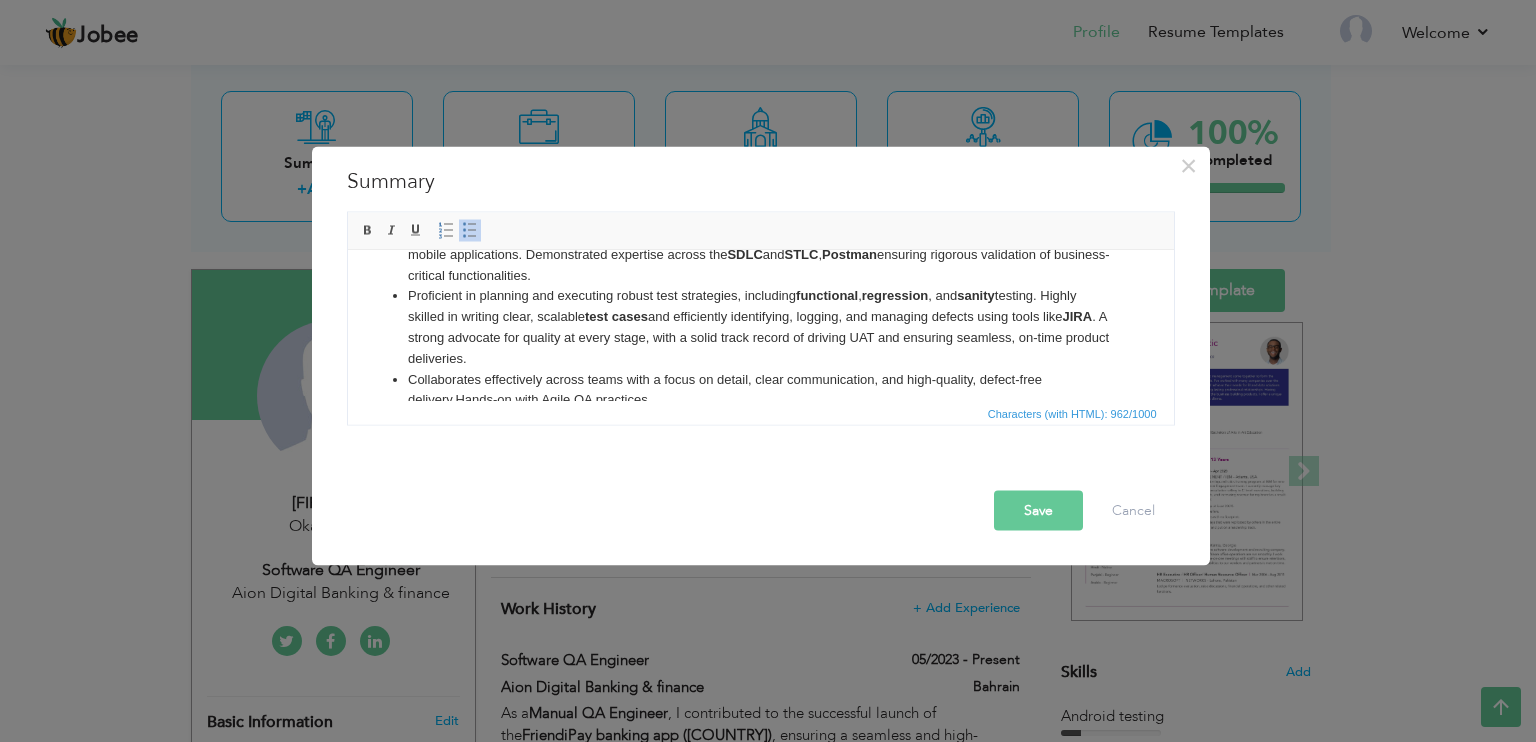 scroll, scrollTop: 53, scrollLeft: 0, axis: vertical 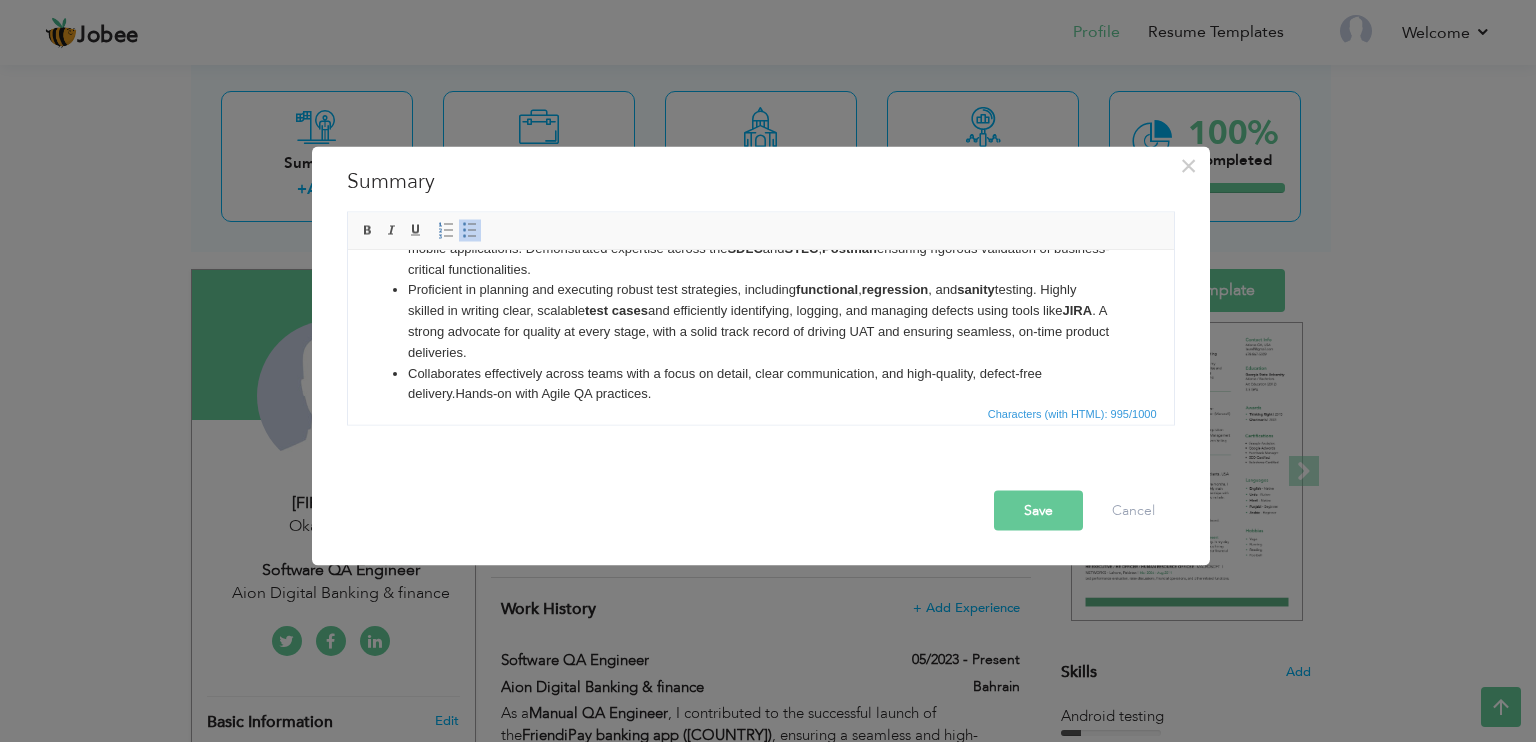 click on "Collaborates effectively across teams with a focus on detail, clear communication, and high-quality, defect-free delivery. Hands-on with Agile QA practices." at bounding box center [760, 384] 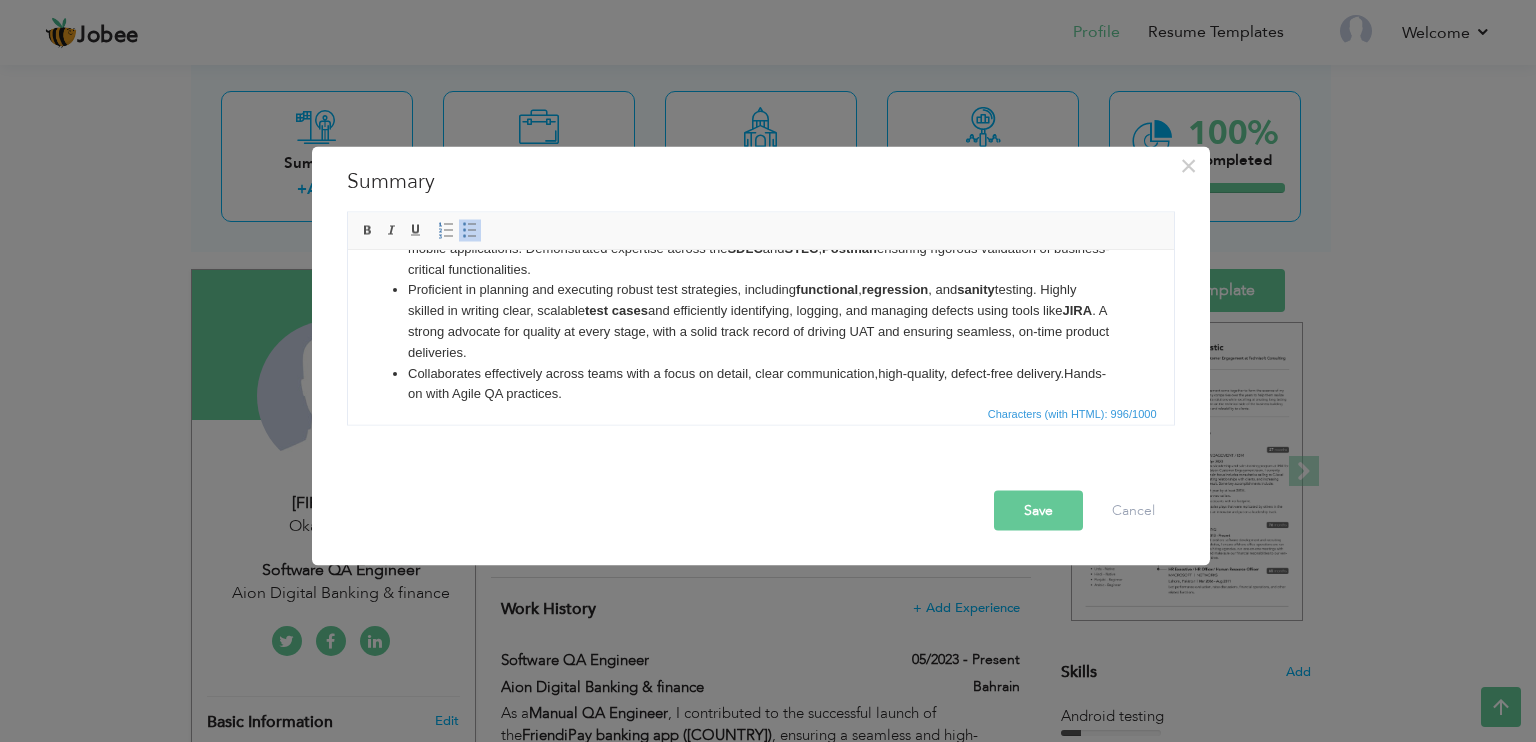 click on "Collaborates effectively across teams with a focus on detail, clear communication,  high-quality, defect-free delivery. Hands-on with Agile QA practices." at bounding box center (760, 384) 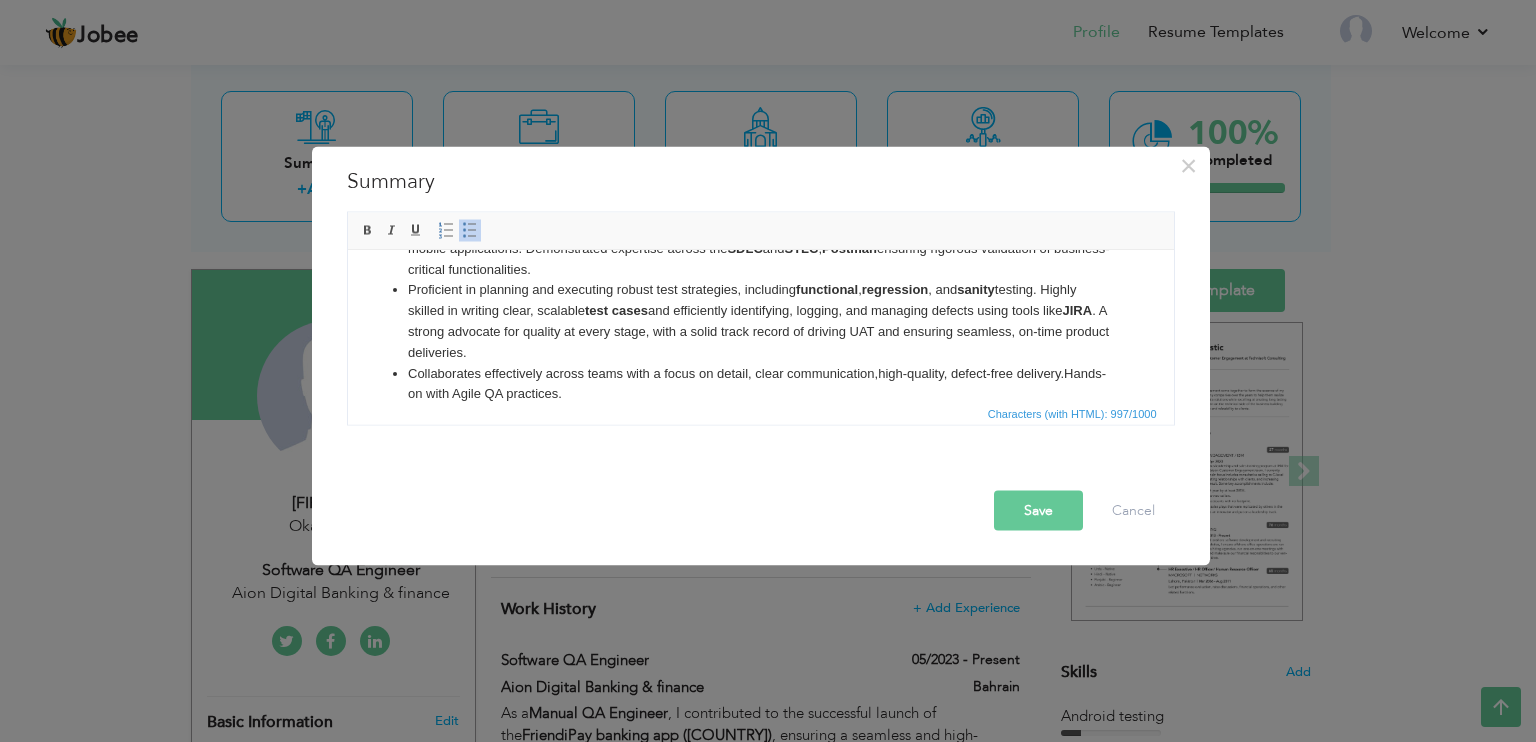 click on "Collaborates effectively across teams with a focus on detail, clear communication,  high-quality, defect-free delivery.  Hands-on with Agile QA practices." at bounding box center [760, 384] 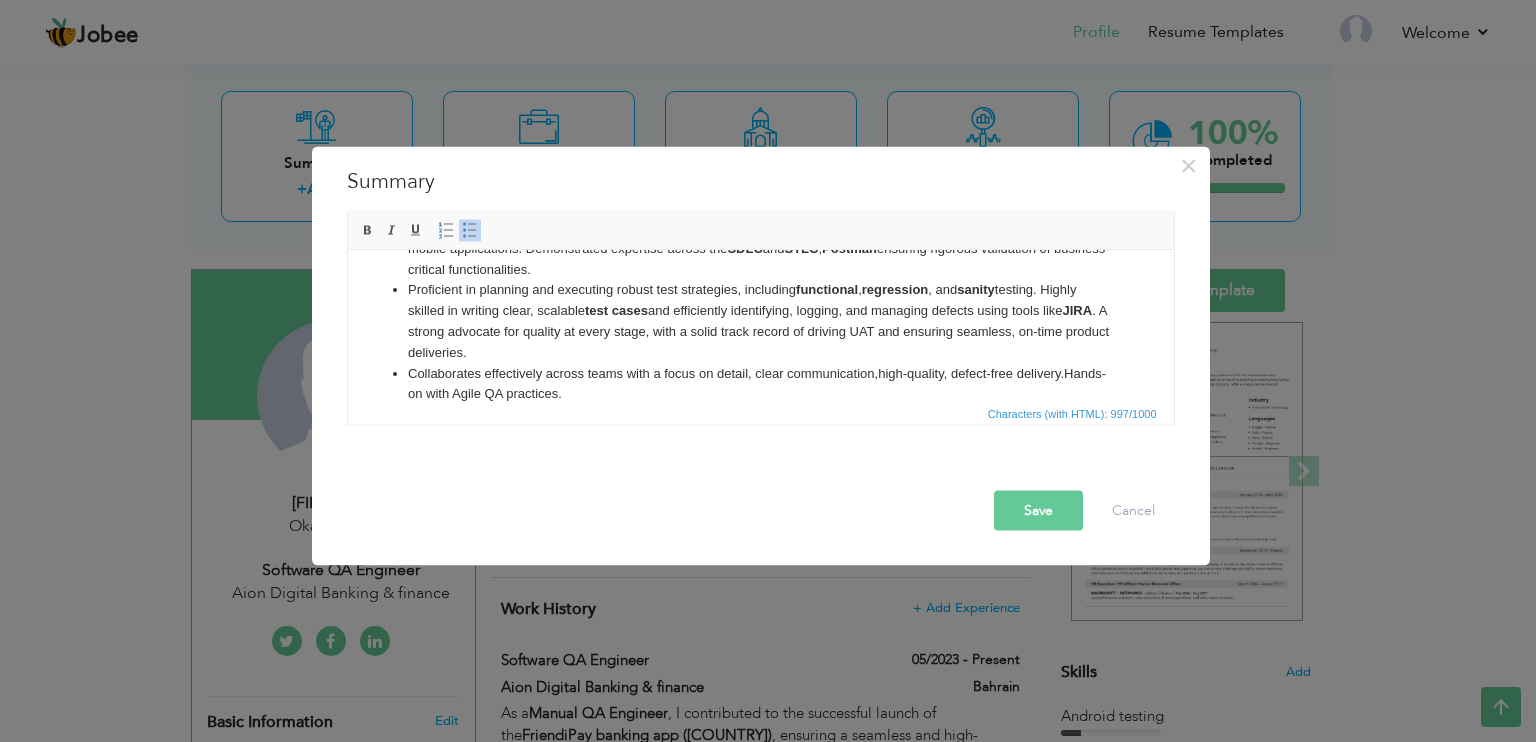 scroll, scrollTop: 76, scrollLeft: 0, axis: vertical 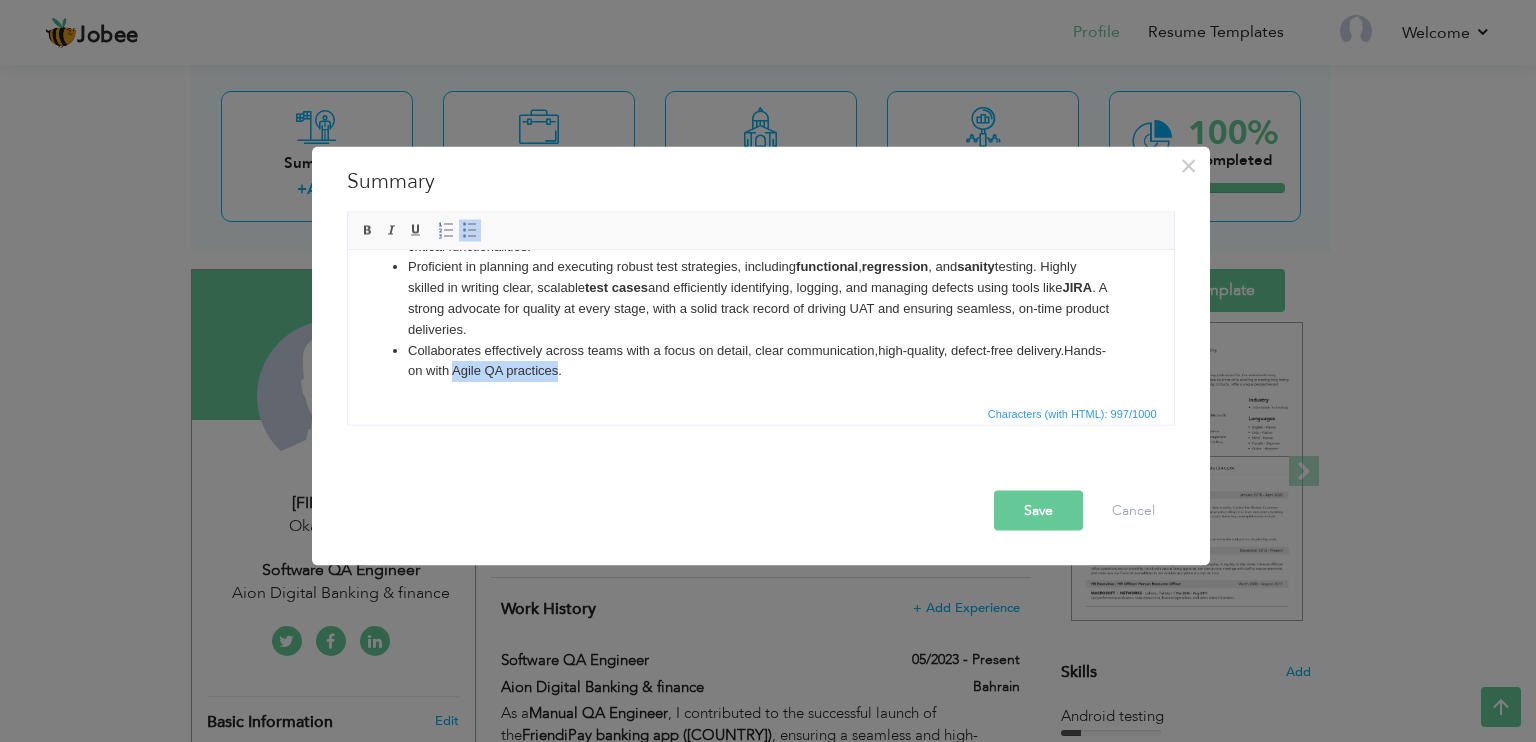 drag, startPoint x: 494, startPoint y: 397, endPoint x: 600, endPoint y: 390, distance: 106.23088 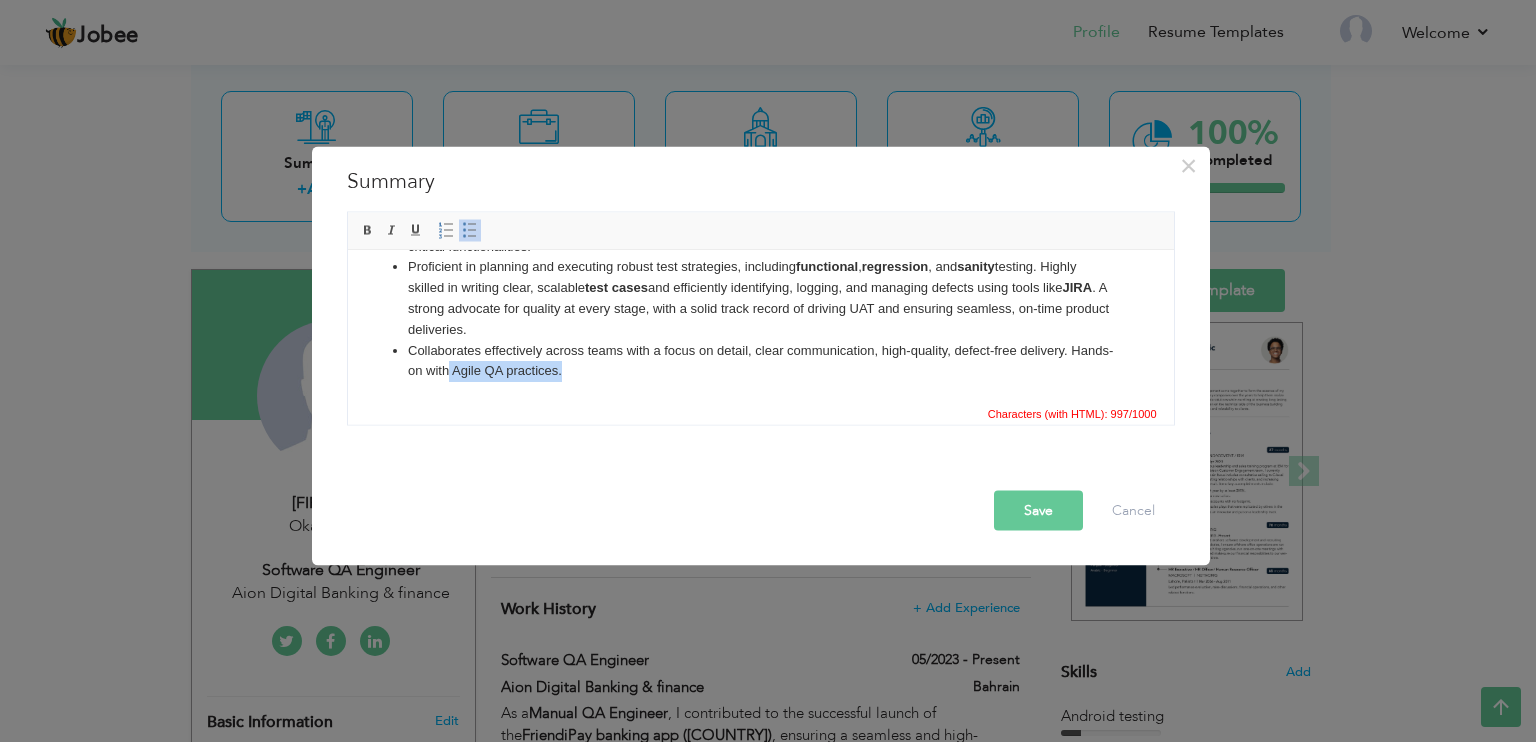 drag, startPoint x: 491, startPoint y: 369, endPoint x: 602, endPoint y: 367, distance: 111.01801 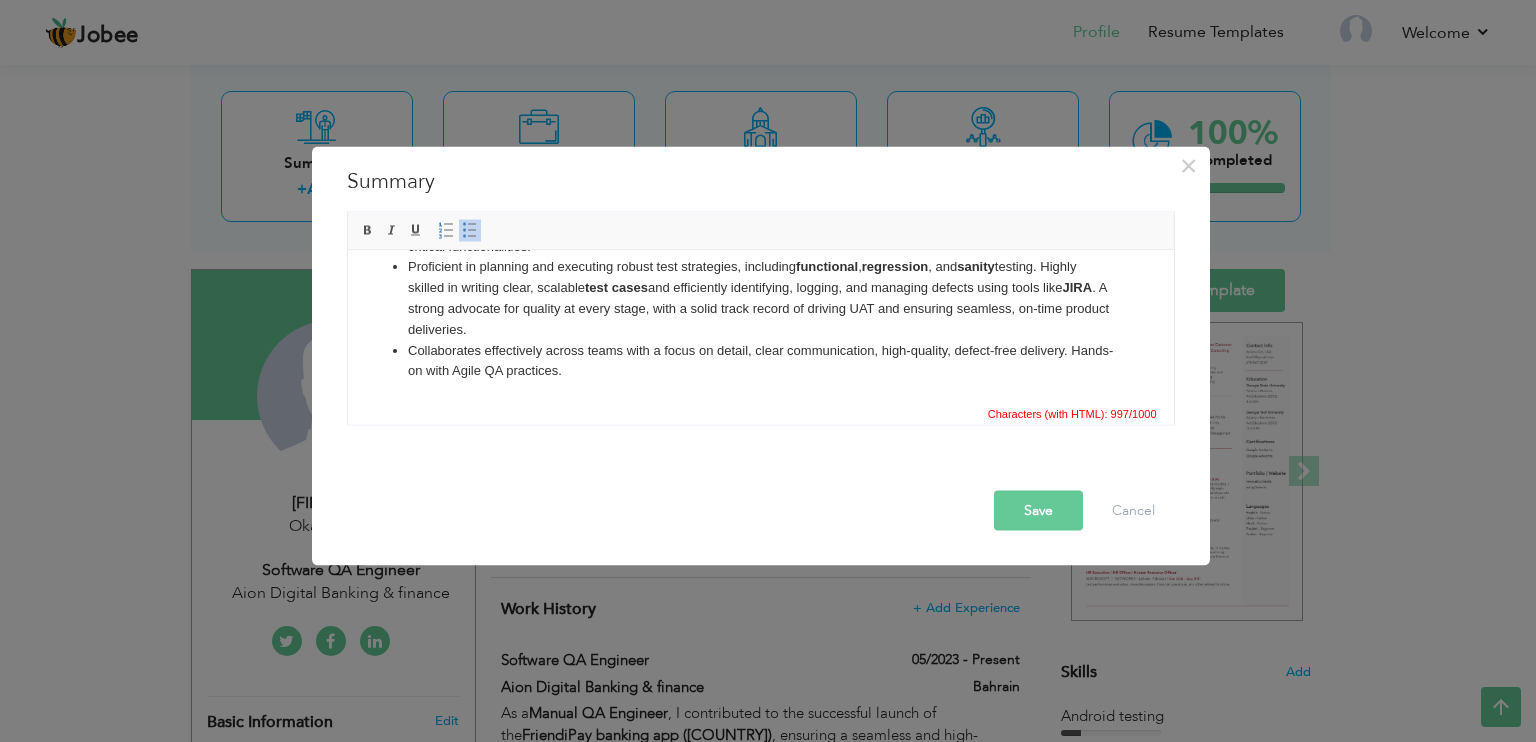click on "Collaborates effectively across teams with a focus on detail, clear communication, high-quality, defect-free delivery. Hands-on with Agile QA practices." at bounding box center (760, 361) 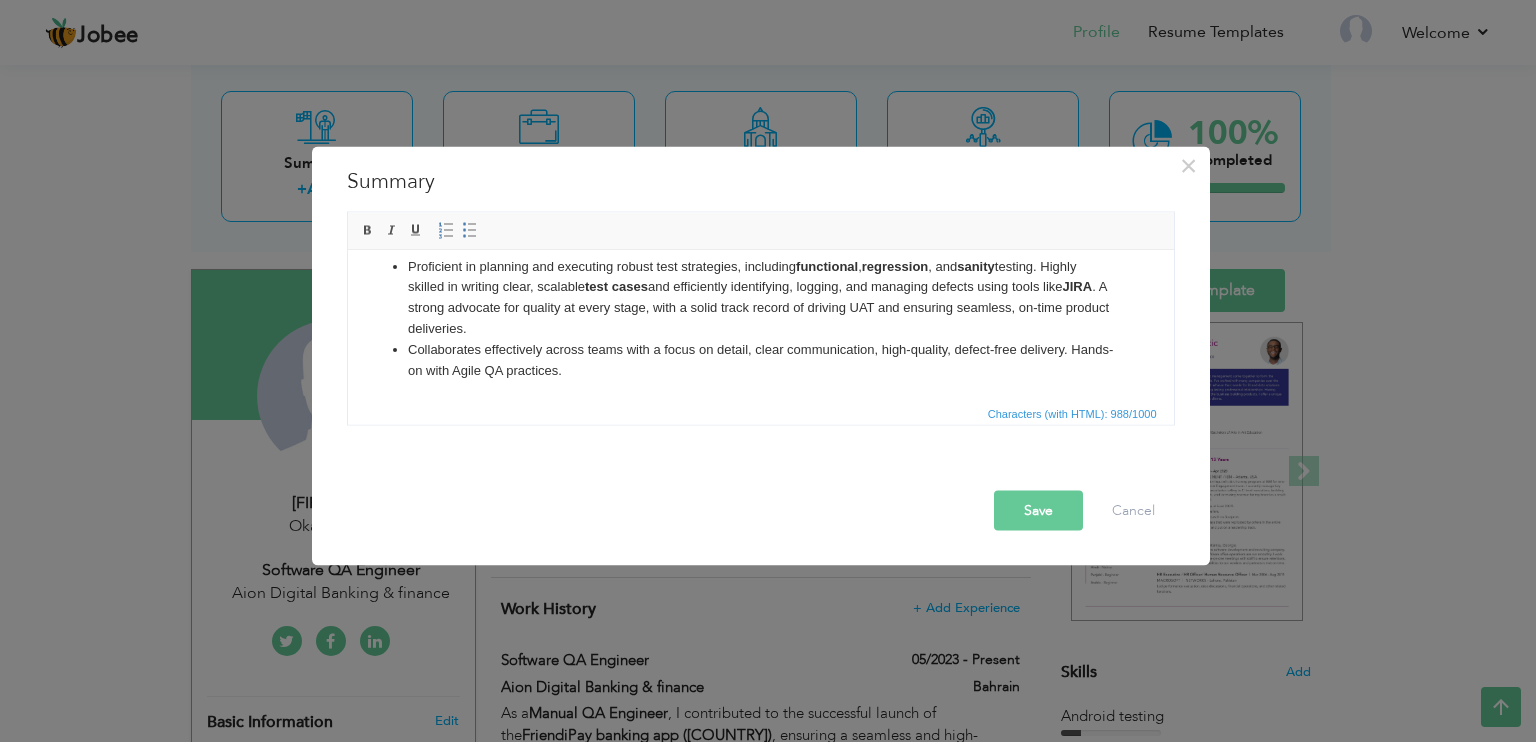 click on "Collaborates effectively across teams with a focus on detail, clear communication, high-quality, defect-free delivery. Hands-on with Agile QA practices." at bounding box center (760, 360) 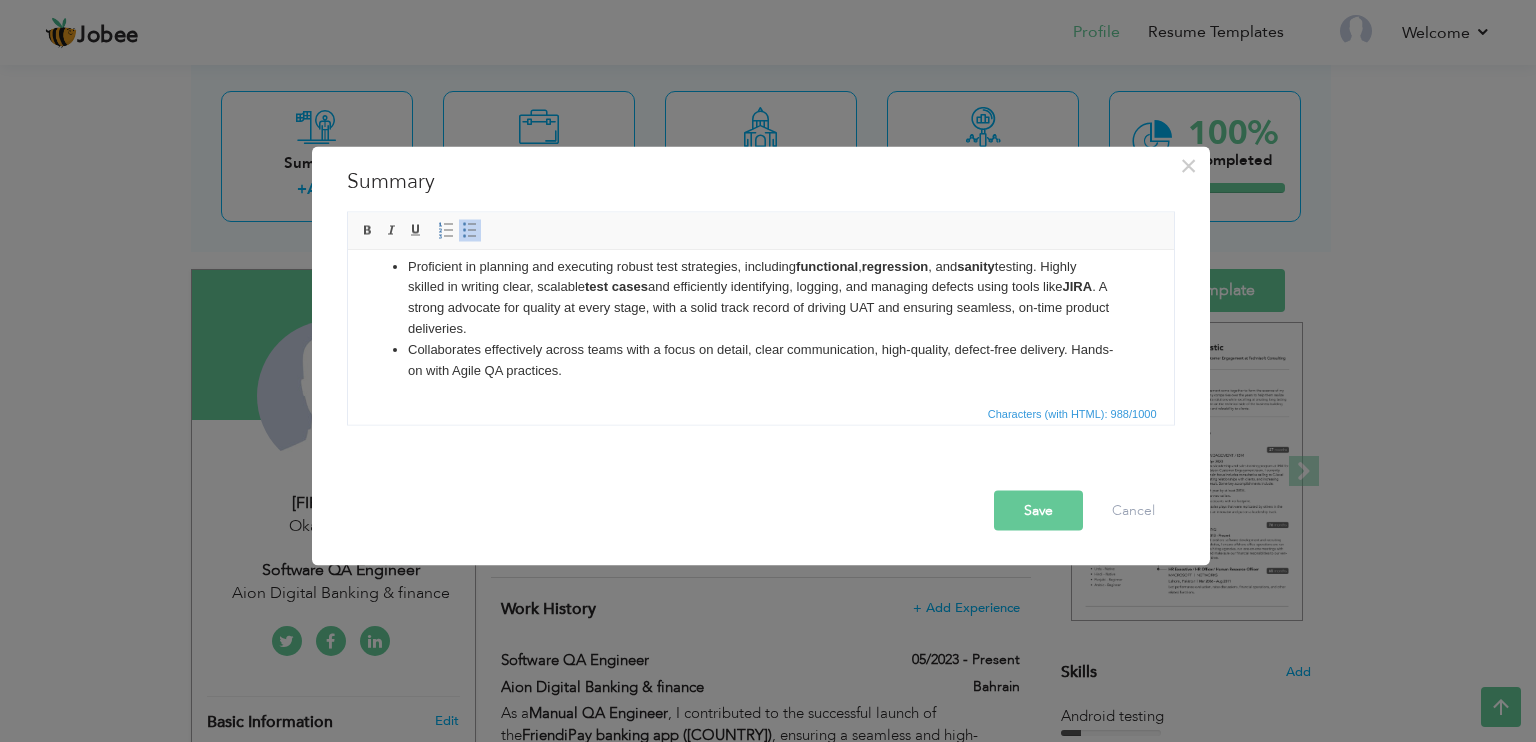 scroll, scrollTop: 89, scrollLeft: 0, axis: vertical 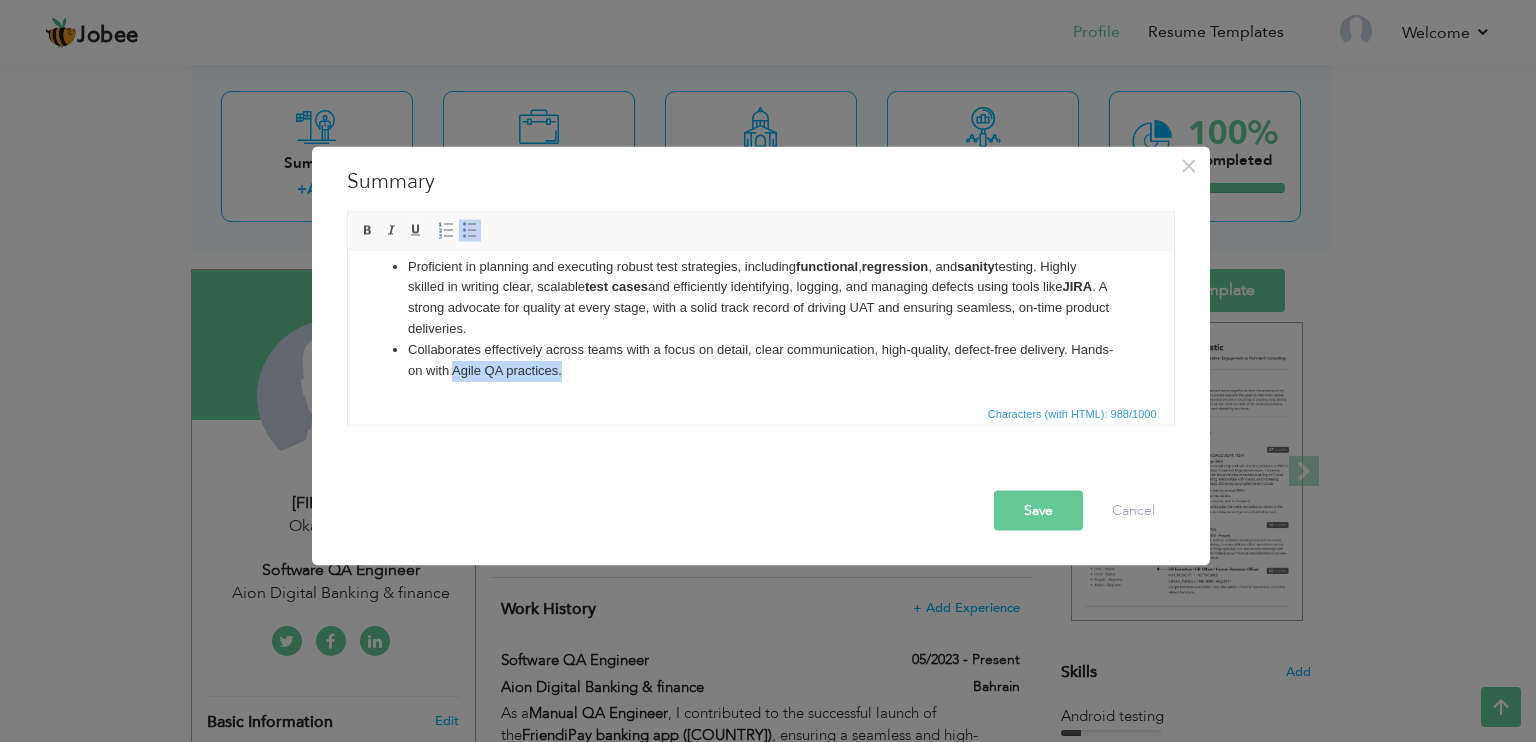 drag, startPoint x: 604, startPoint y: 369, endPoint x: 494, endPoint y: 383, distance: 110.88733 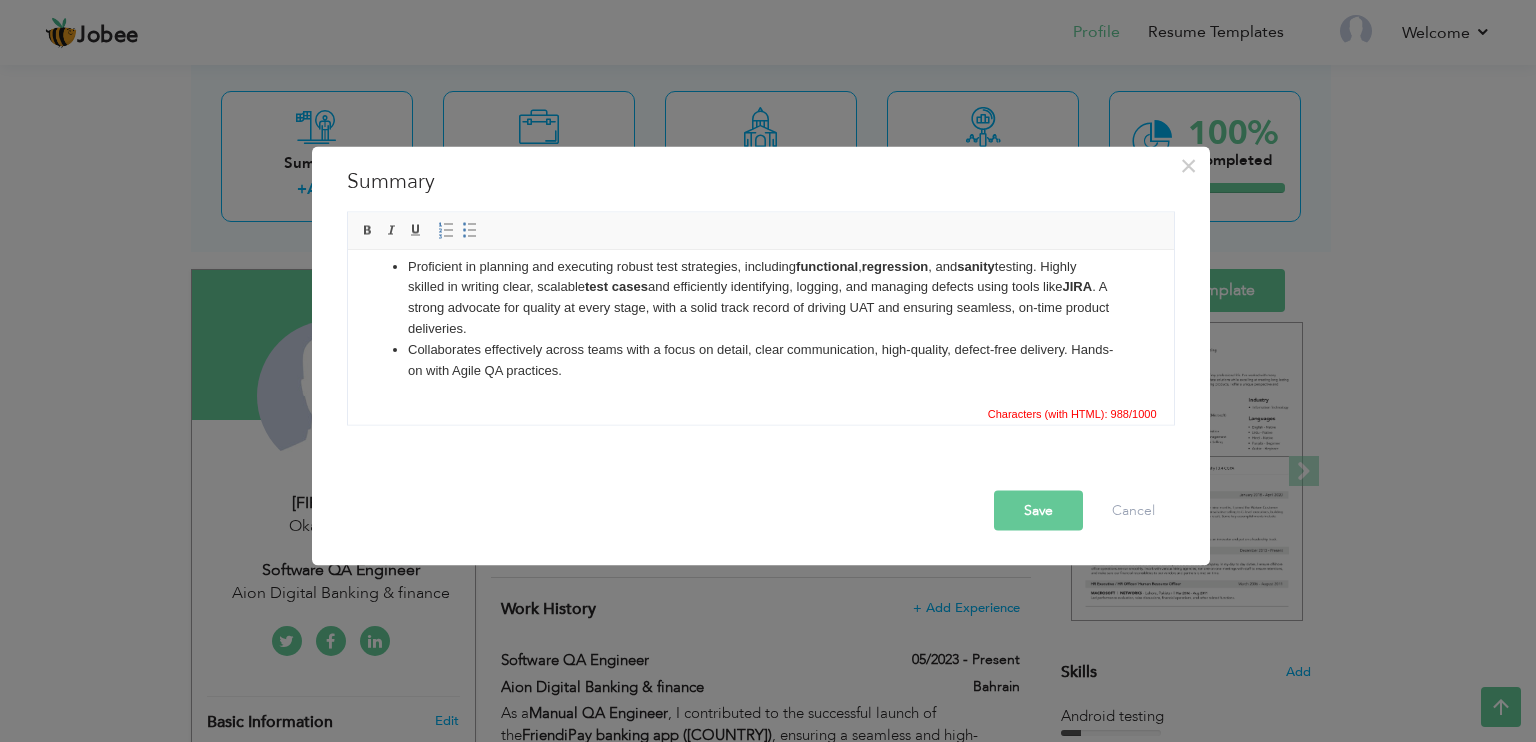 click on "Collaborates effectively across teams with a focus on detail, clear communication, high-quality, defect-free delivery. Hands-on with Agile QA practices." at bounding box center (760, 360) 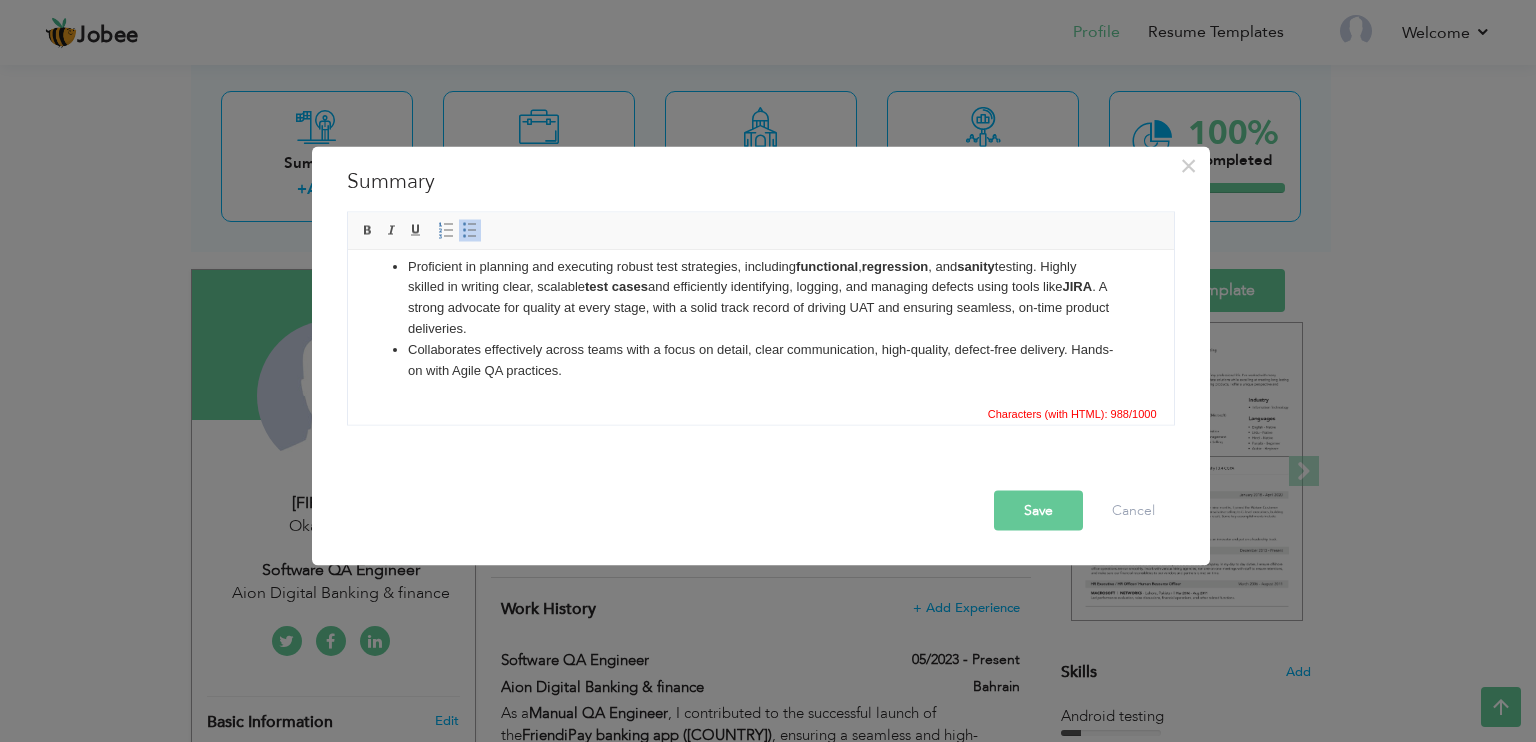 scroll, scrollTop: 0, scrollLeft: 0, axis: both 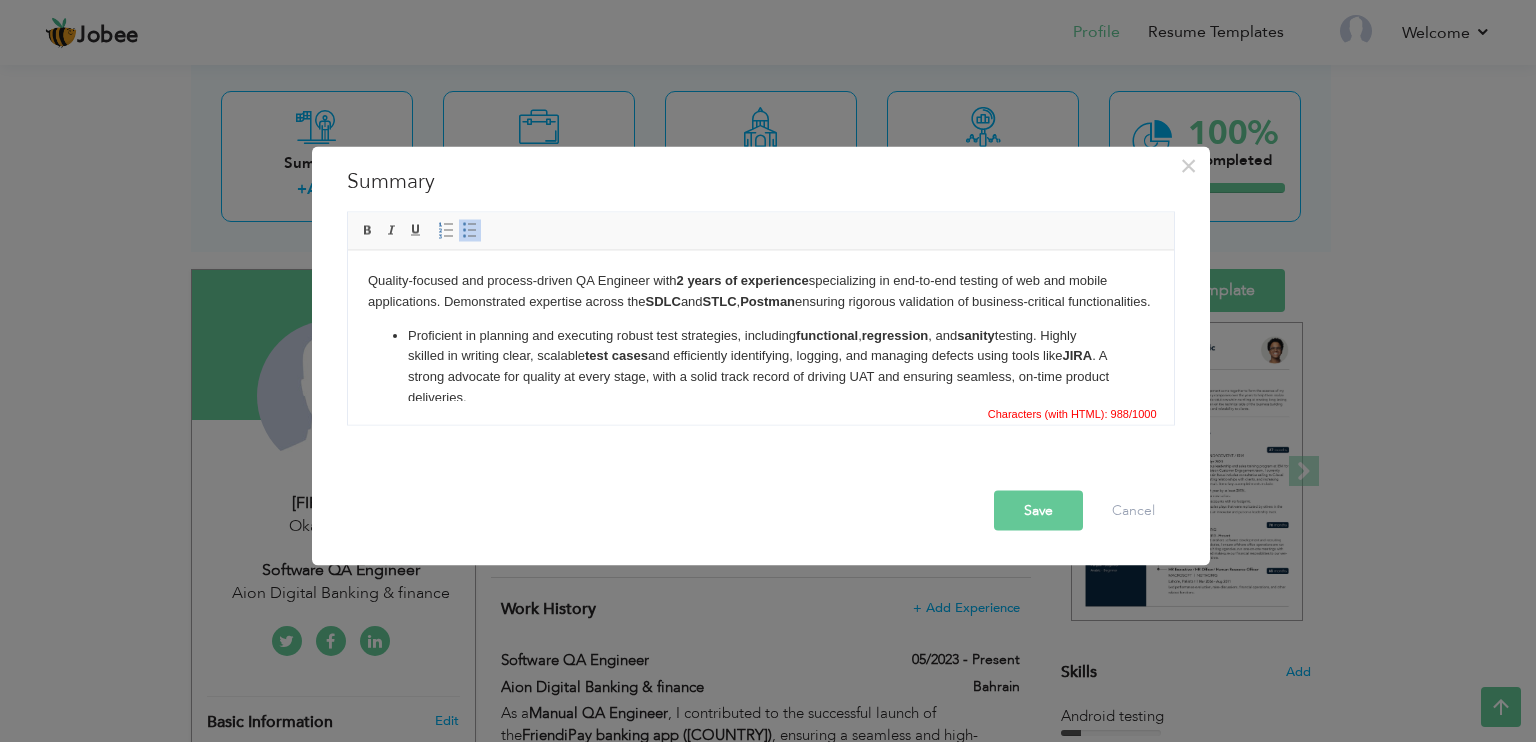 click on "Quality-focused and process-driven QA Engineer with  2 years of experience  specializing in end-to-end testing of web and mobile applications. Demonstrated expertise across the  SDLC  and  STLC ,  Postman  ensuring rigorous validation of business-critical functionalities.  Proficient in planning and executing robust test strategies, including  functional ,  regression , and  sanity  testing. Highly skilled in writing clear, scalable  test cases  and efficiently identifying, logging, and managing defects using tools like  JIRA . A strong advocate for quality at every stage, with a solid track record of driving UAT and ensuring seamless, on-time product deliveries. Collaborates effectively across teams with a focus on detail, clear communication, high-quality, defect-free delivery. Hands-on with Agile QA practices." at bounding box center (760, 359) 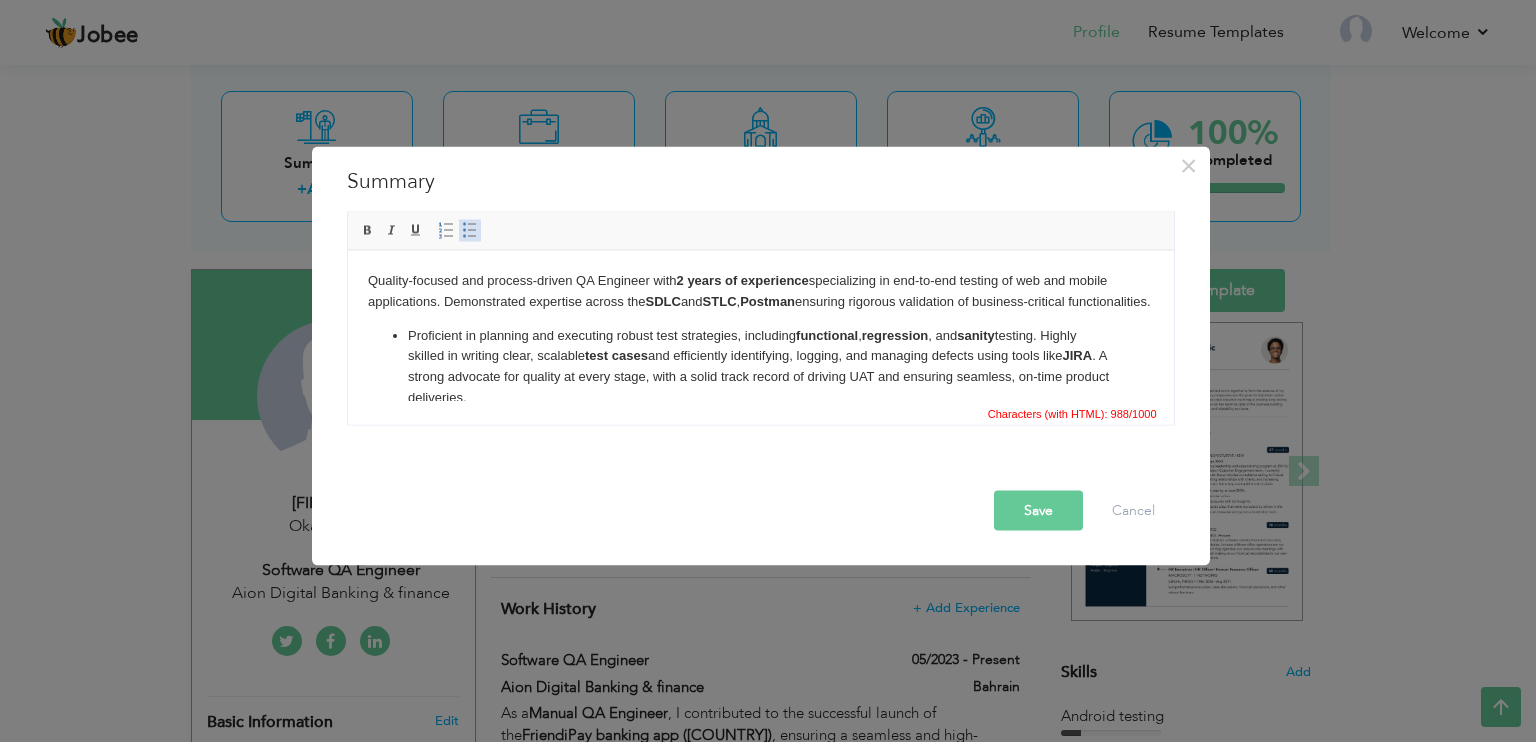 click on "Insert/Remove Bulleted List" at bounding box center (470, 231) 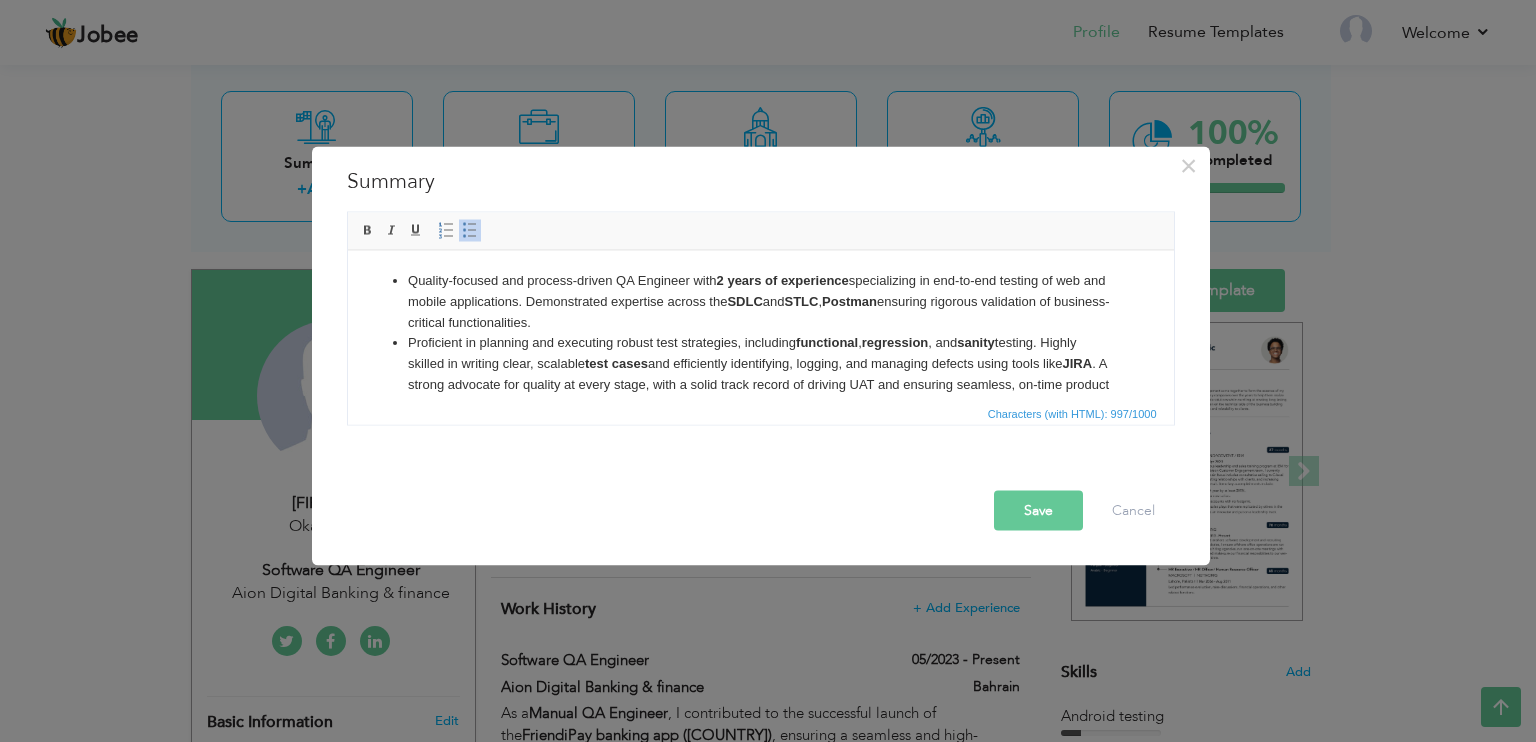 click on "test cases" at bounding box center [615, 362] 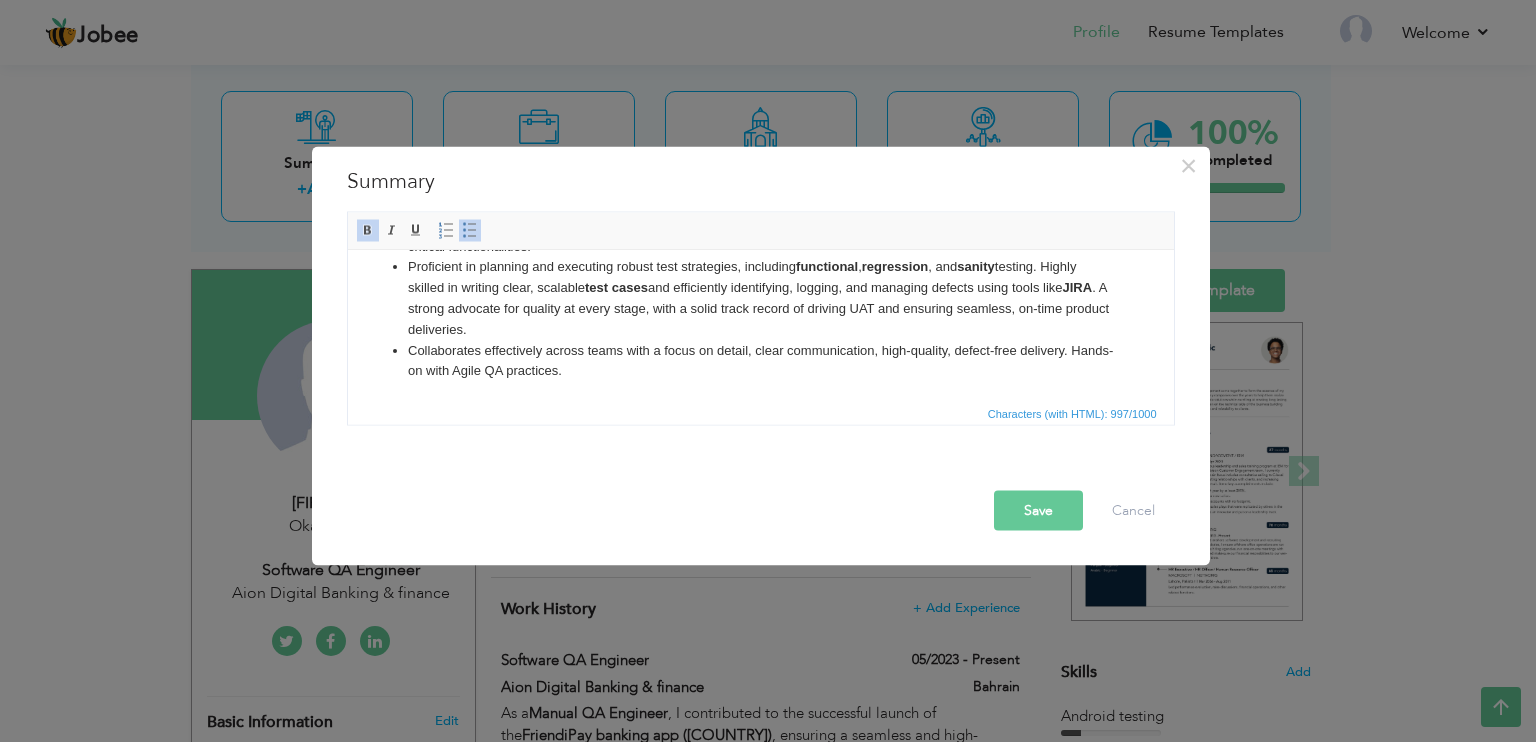 scroll, scrollTop: 75, scrollLeft: 0, axis: vertical 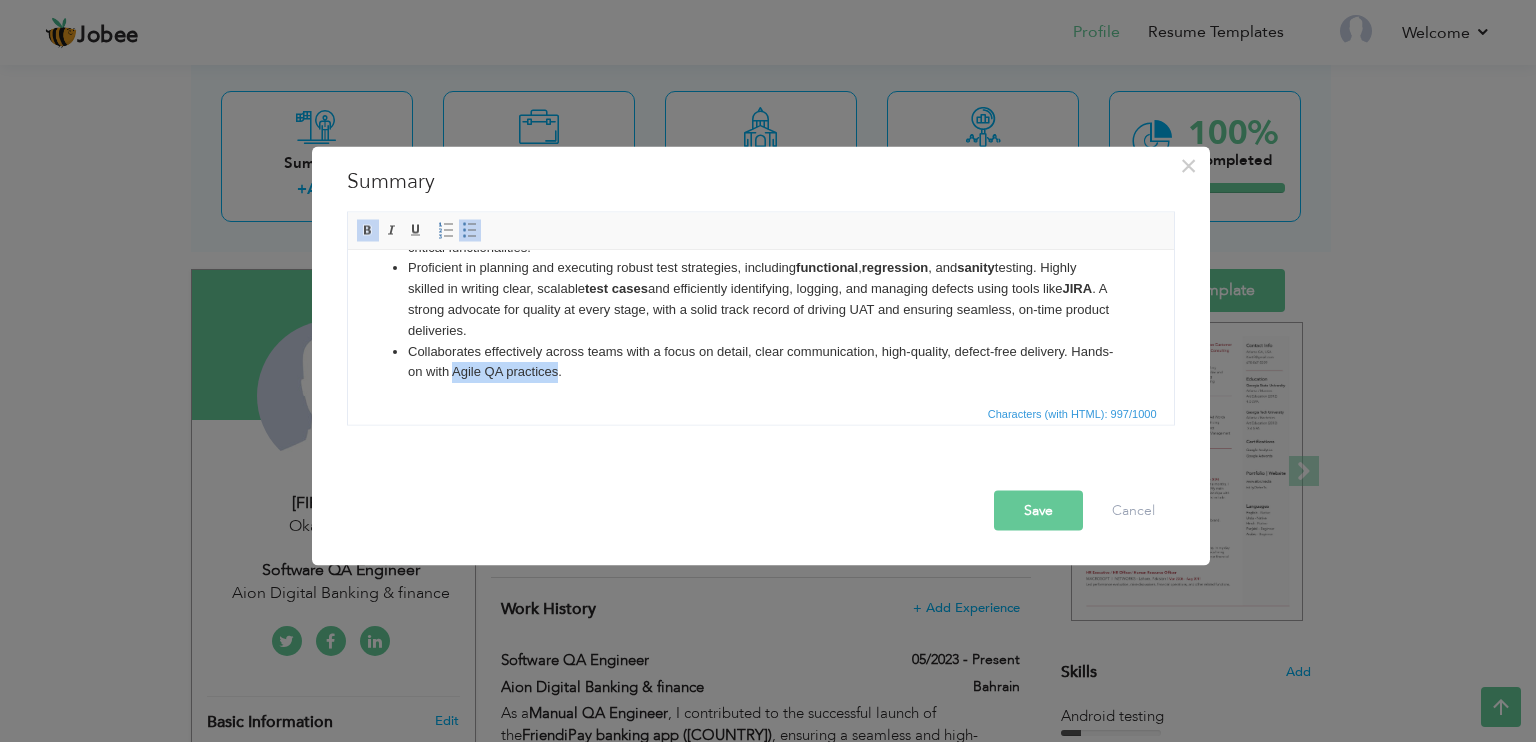 drag, startPoint x: 598, startPoint y: 370, endPoint x: 494, endPoint y: 373, distance: 104.04326 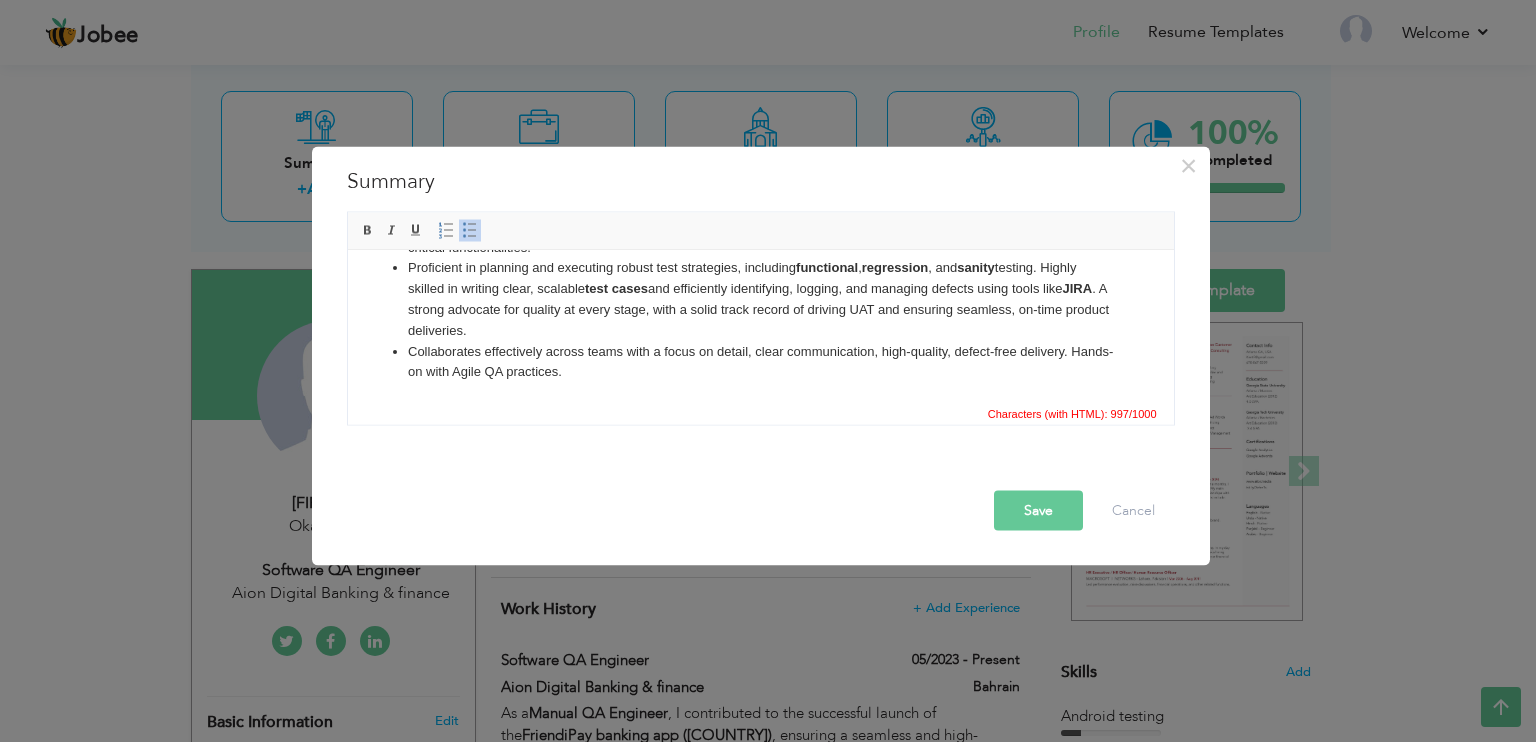 click on "Collaborates effectively across teams with a focus on detail, clear communication, high-quality, defect-free delivery. Hands-on with Agile QA practices." at bounding box center (760, 362) 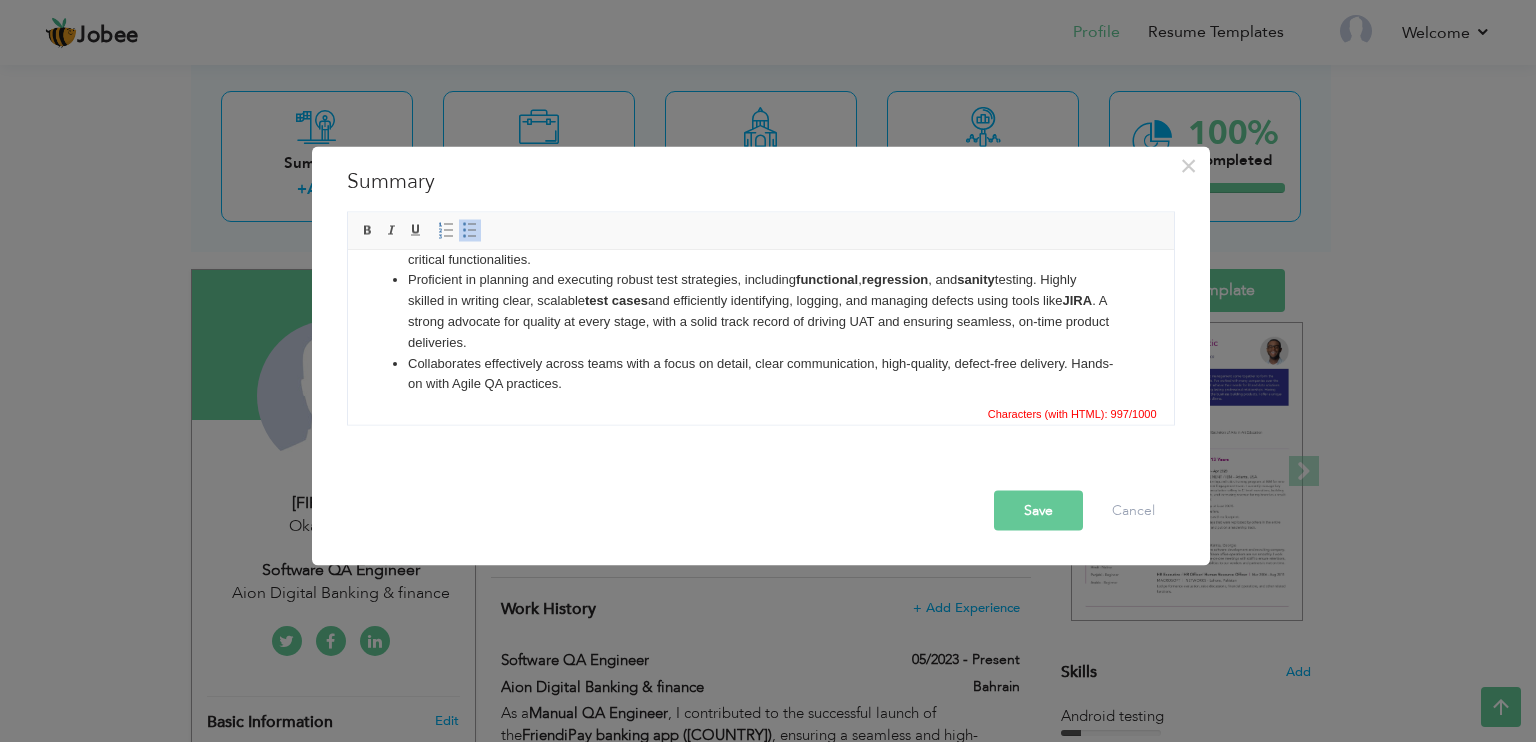 scroll, scrollTop: 64, scrollLeft: 0, axis: vertical 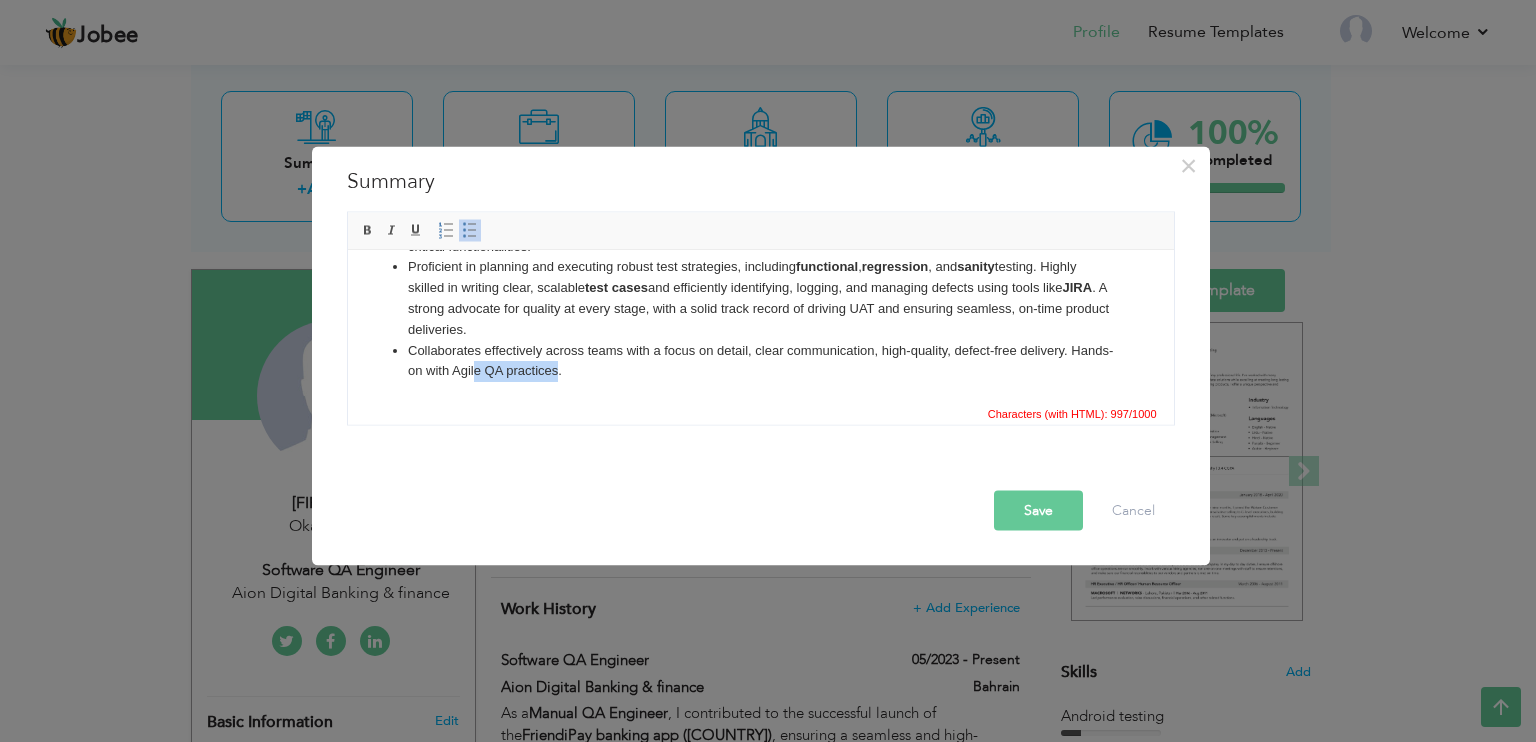 drag, startPoint x: 596, startPoint y: 387, endPoint x: 516, endPoint y: 381, distance: 80.224686 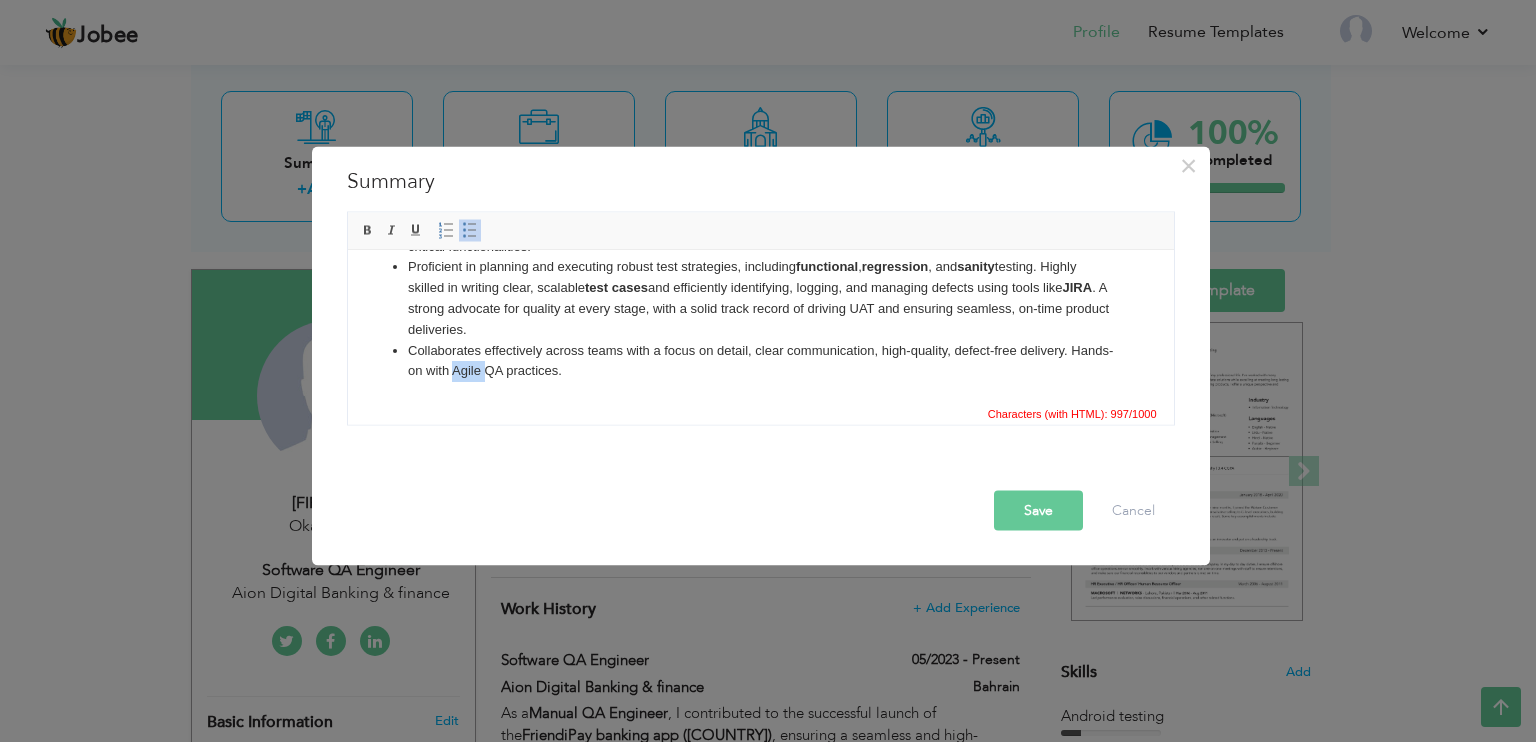 drag, startPoint x: 523, startPoint y: 366, endPoint x: 494, endPoint y: 372, distance: 29.614185 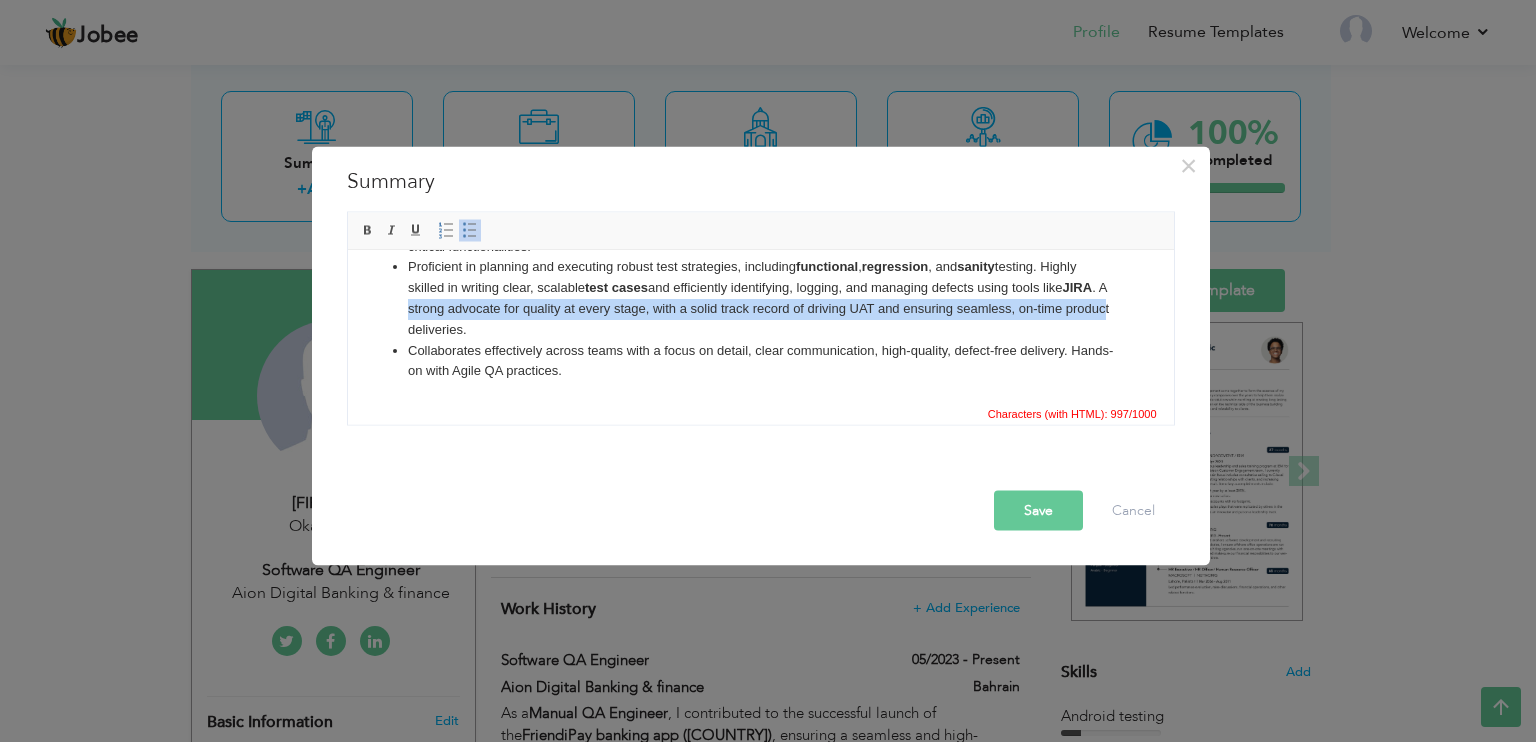 drag, startPoint x: 450, startPoint y: 317, endPoint x: 475, endPoint y: 320, distance: 25.179358 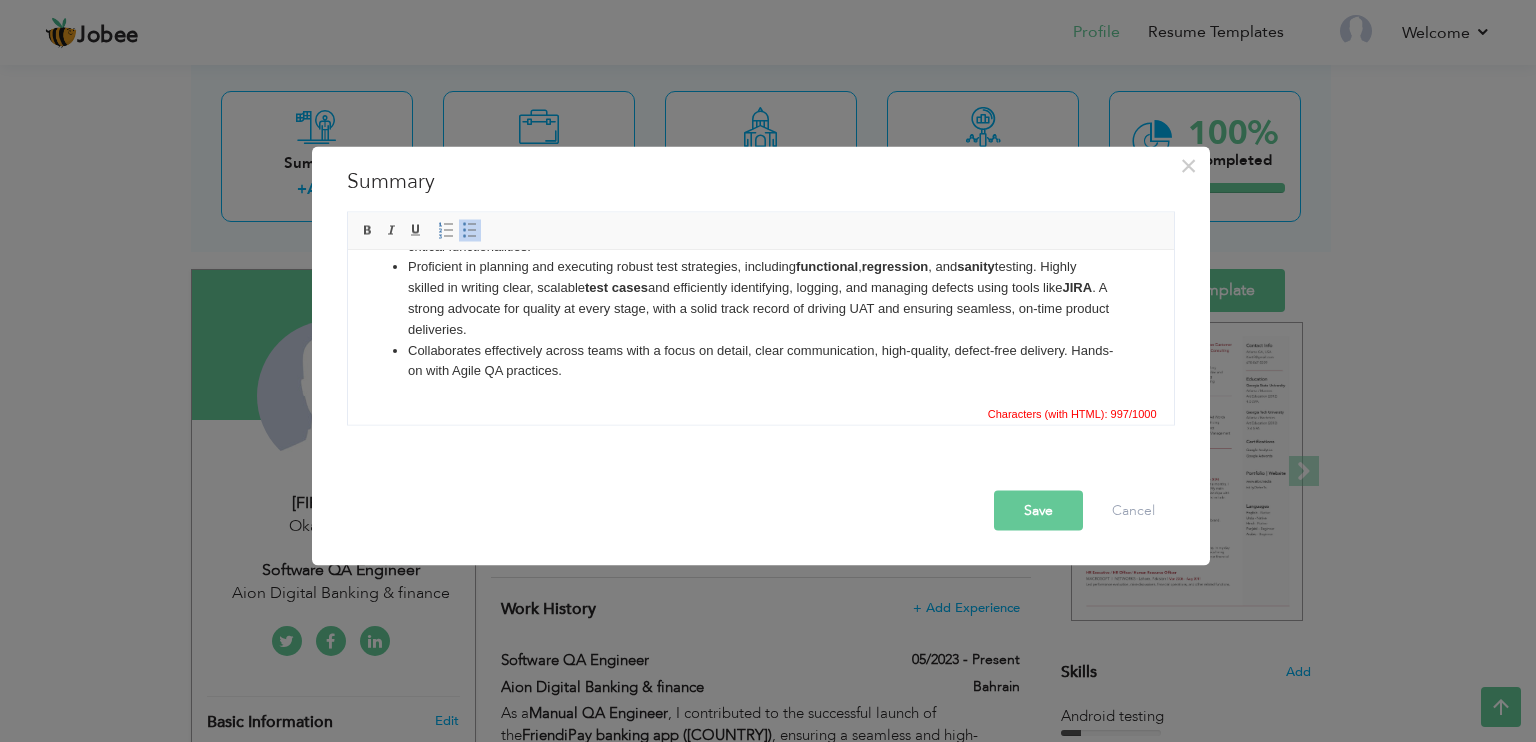 click on "Proficient in planning and executing robust test strategies, including  functional ,  regression , and  sanity  testing. Highly skilled in writing clear, scalable  test cases  and efficiently identifying, logging, and managing defects using tools like  JIRA . A strong advocate for quality at every stage, with a solid track record of driving UAT and ensuring seamless, on-time product deliveries." at bounding box center (760, 297) 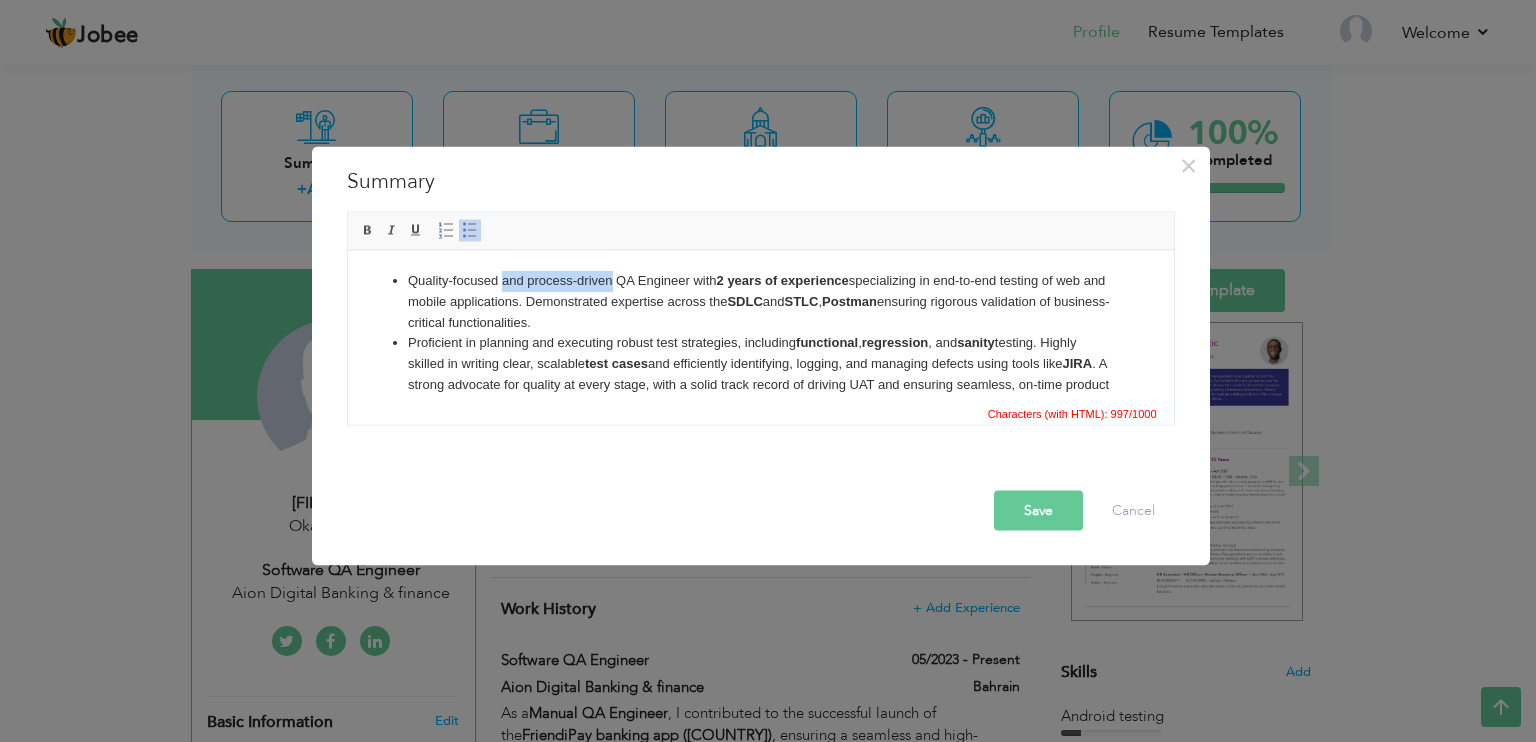 drag, startPoint x: 611, startPoint y: 278, endPoint x: 503, endPoint y: 281, distance: 108.04166 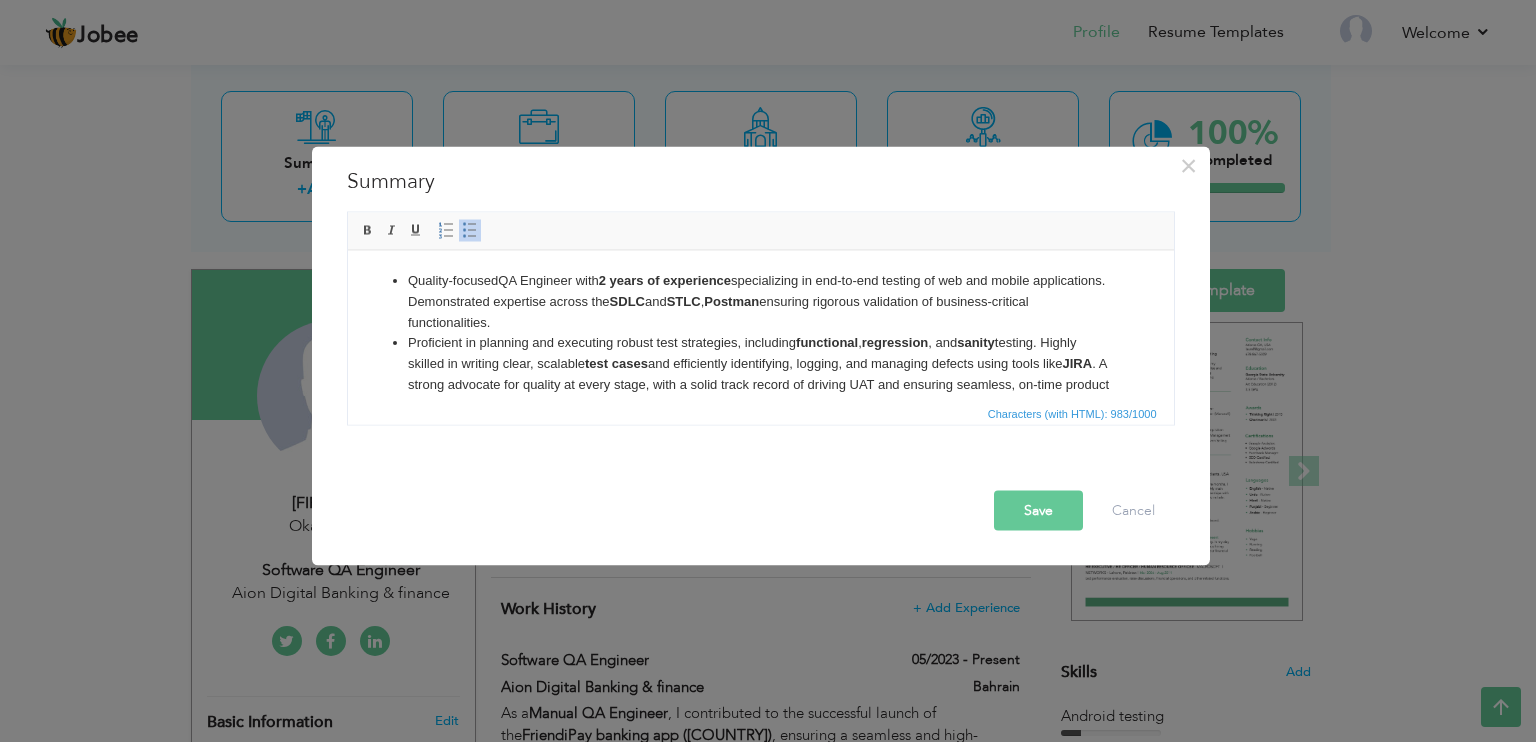 scroll, scrollTop: 76, scrollLeft: 0, axis: vertical 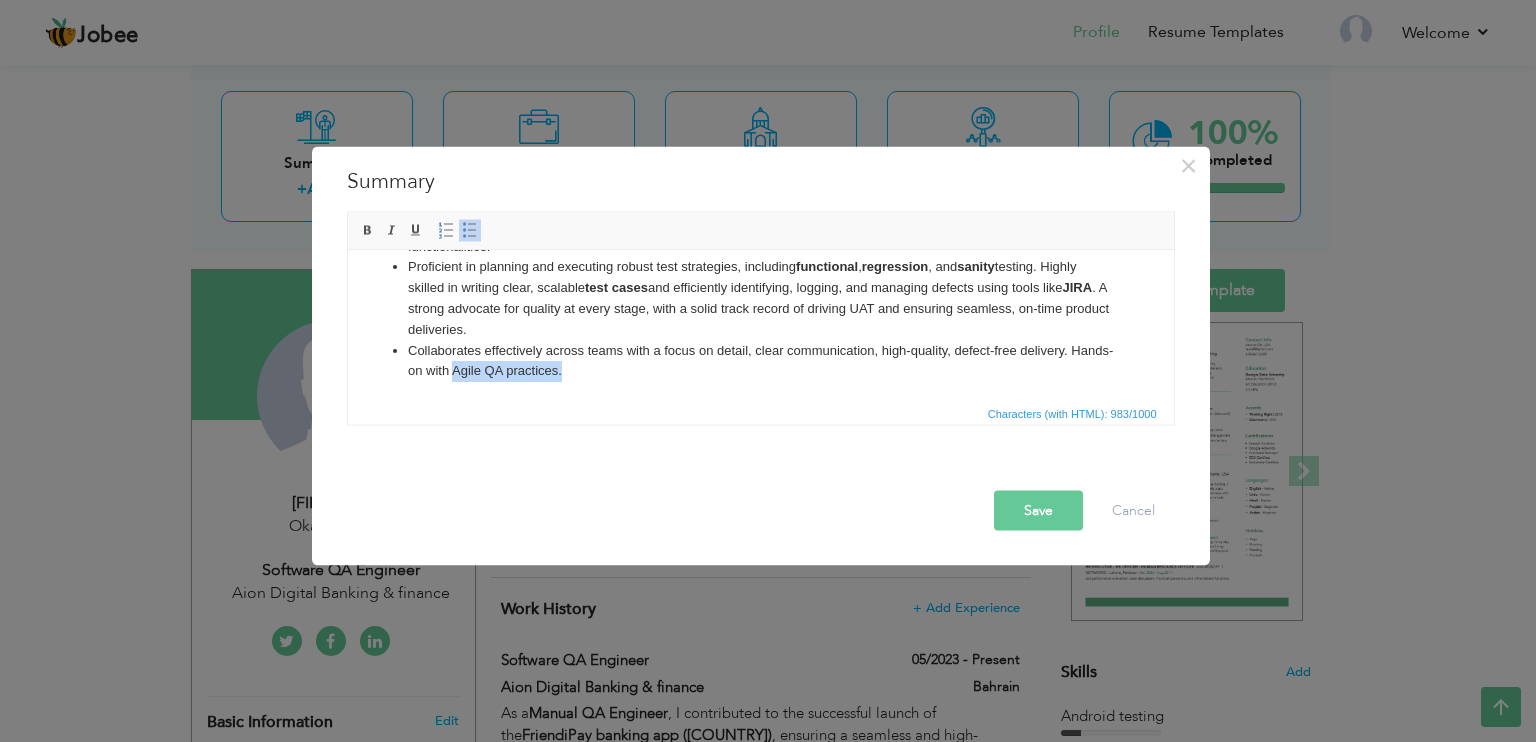 drag, startPoint x: 495, startPoint y: 371, endPoint x: 607, endPoint y: 374, distance: 112.04017 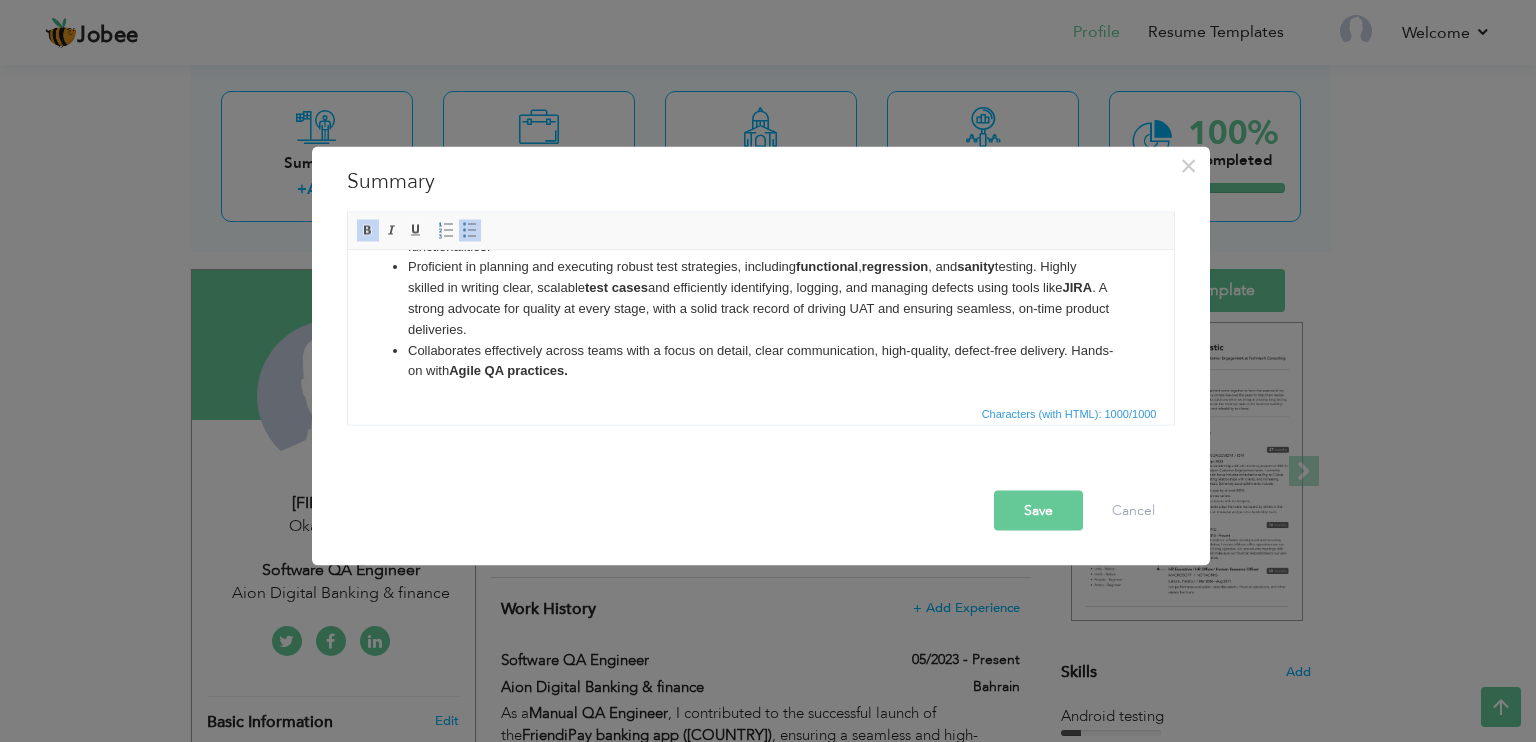 click on "Collaborates effectively across teams with a focus on detail, clear communication, high-quality, defect-free delivery. Hands-on with  Agile QA practices." at bounding box center (760, 361) 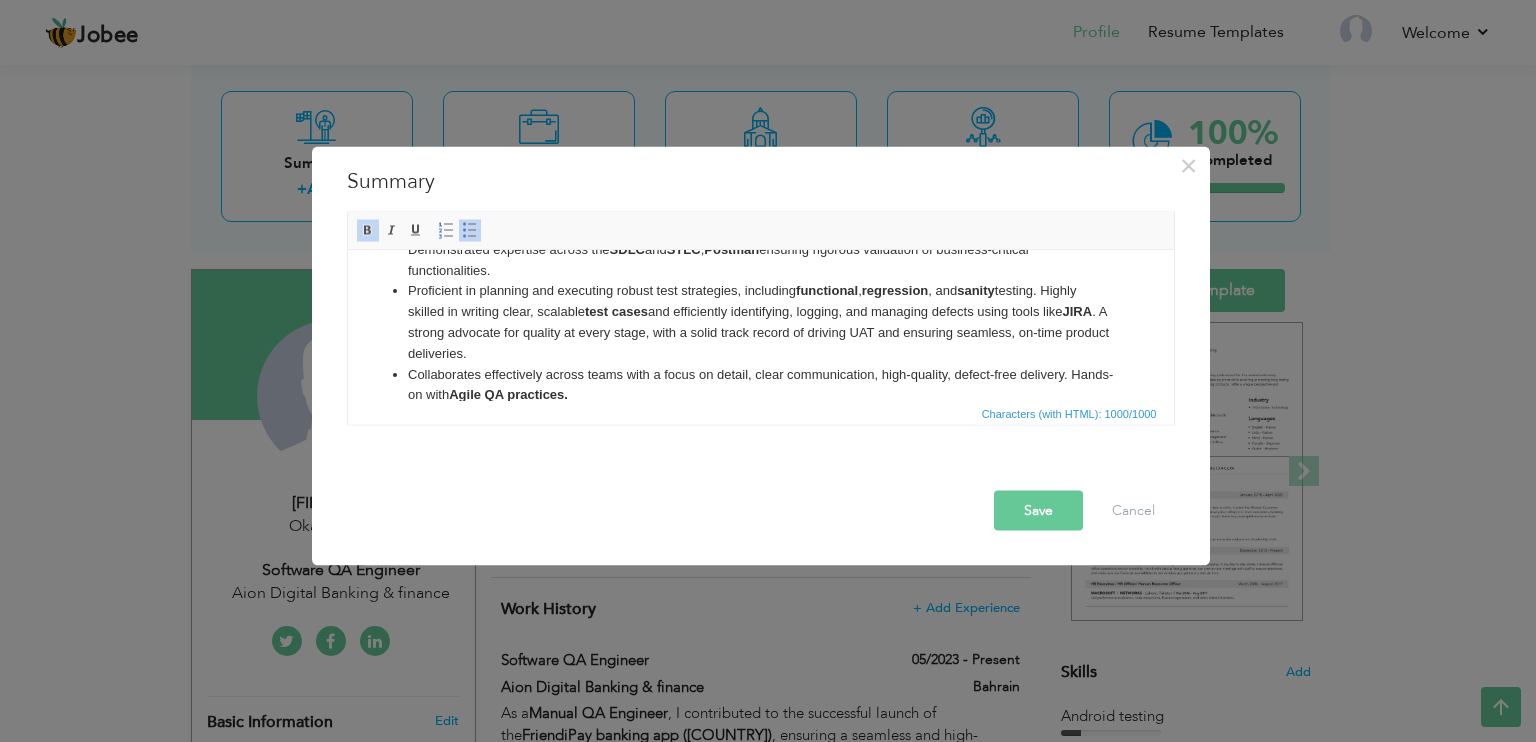 scroll, scrollTop: 76, scrollLeft: 0, axis: vertical 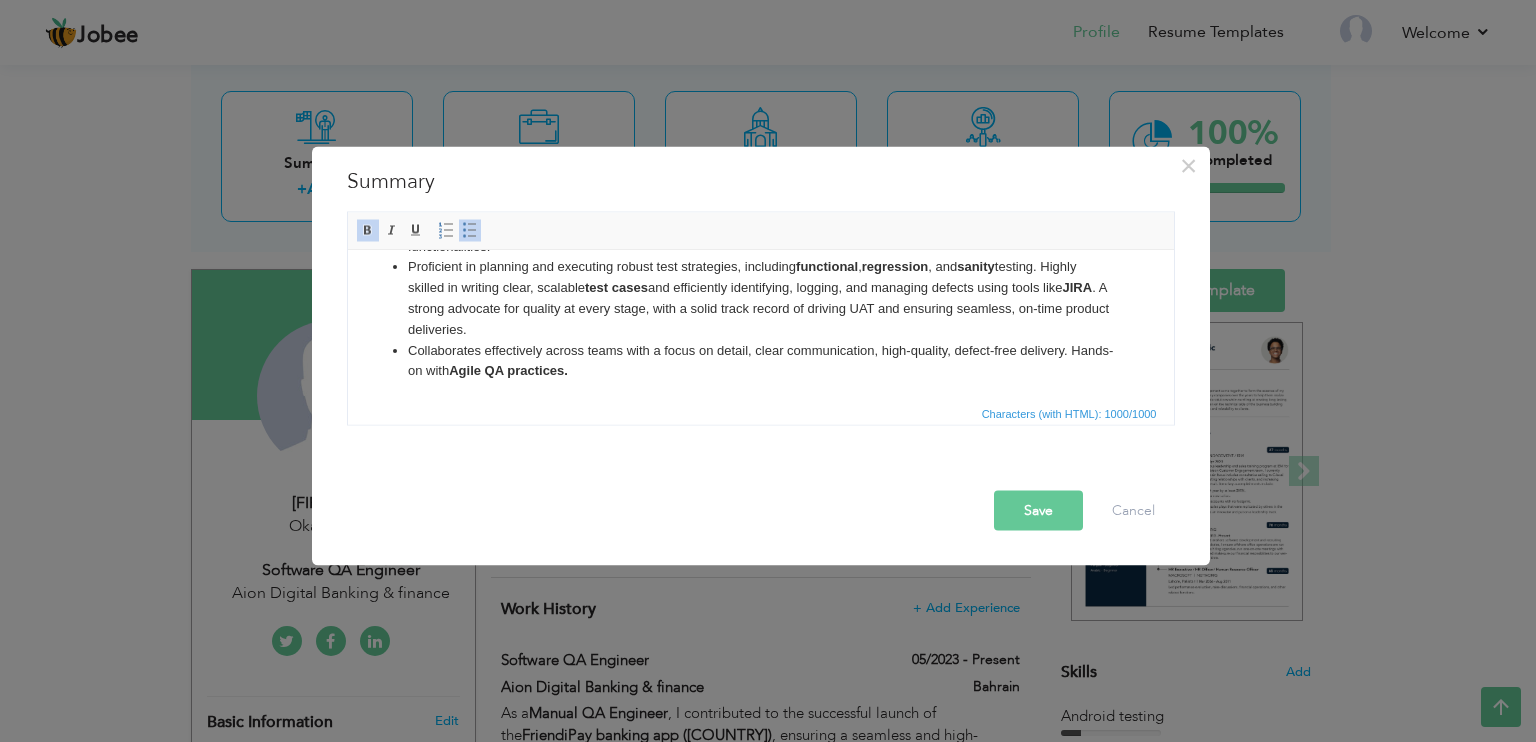 click on "Save" at bounding box center (1038, 511) 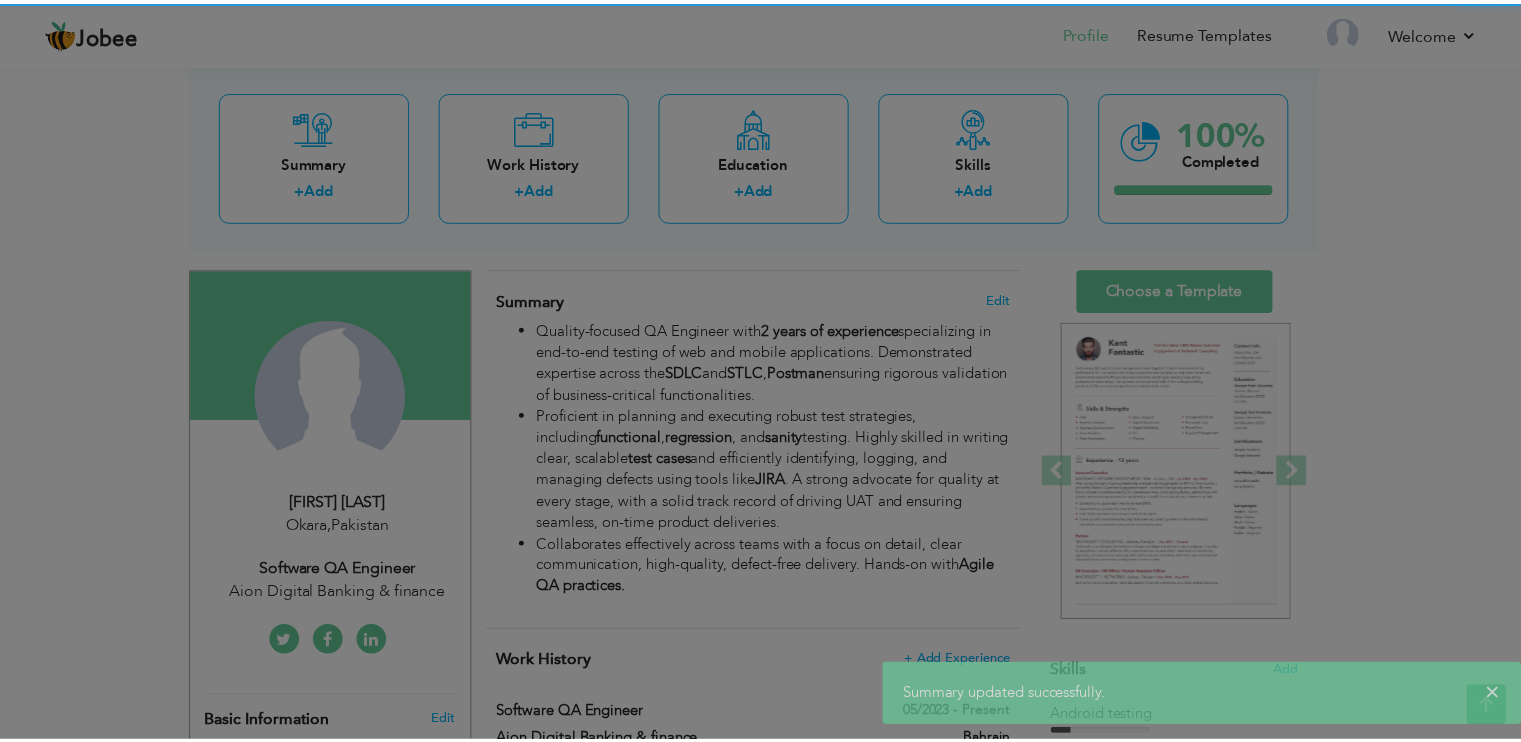 scroll, scrollTop: 0, scrollLeft: 0, axis: both 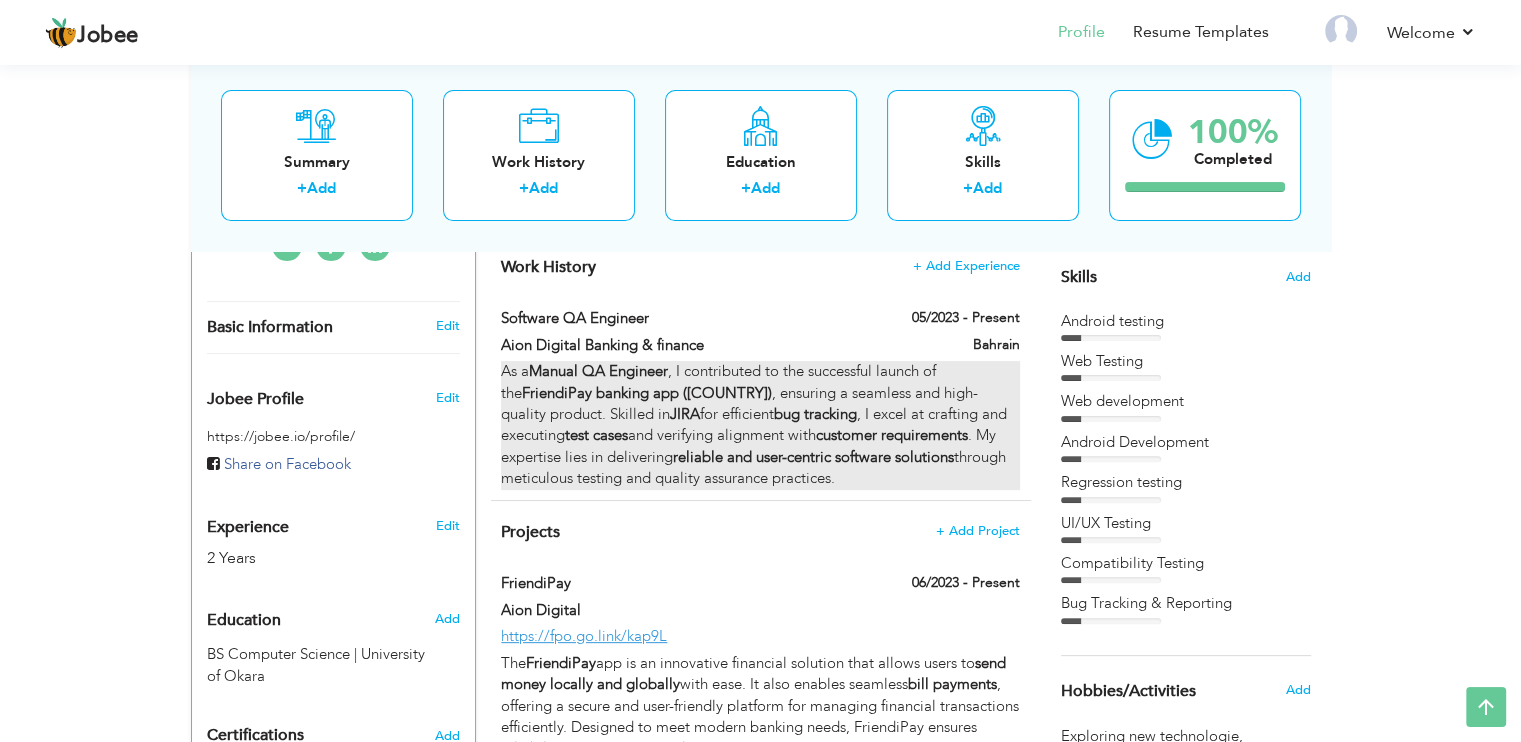 click on "As a  Manual QA Engineer , I contributed to the successful launch of the  FriendiPay banking app (Oman) , ensuring a seamless and high-quality product. Skilled in  JIRA  for efficient  bug tracking , I excel at crafting and executing  test cases  and verifying alignment with  customer requirements . My expertise lies in delivering  reliable and user-centric software solutions  through meticulous testing and quality assurance practices." at bounding box center (760, 425) 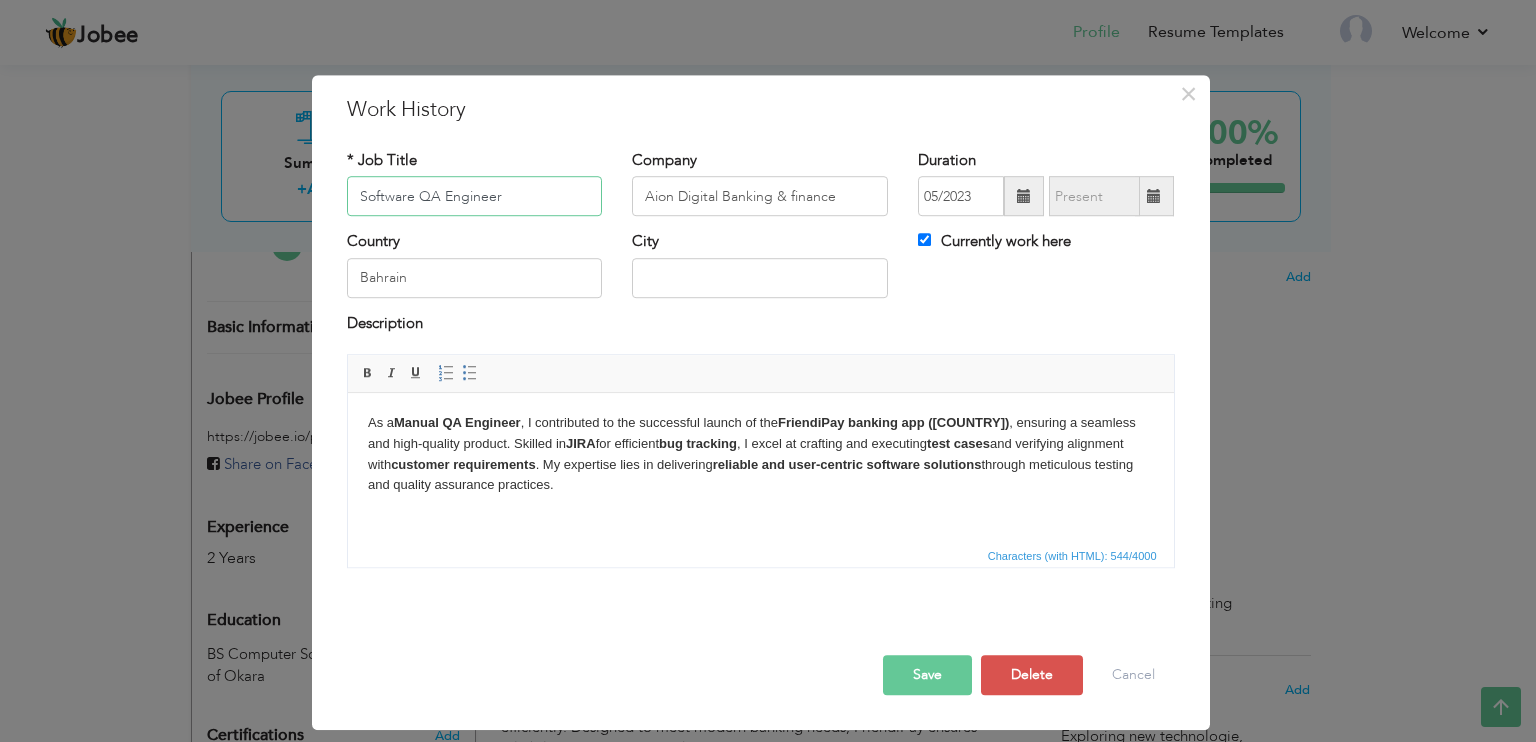 drag, startPoint x: 437, startPoint y: 193, endPoint x: 352, endPoint y: 195, distance: 85.02353 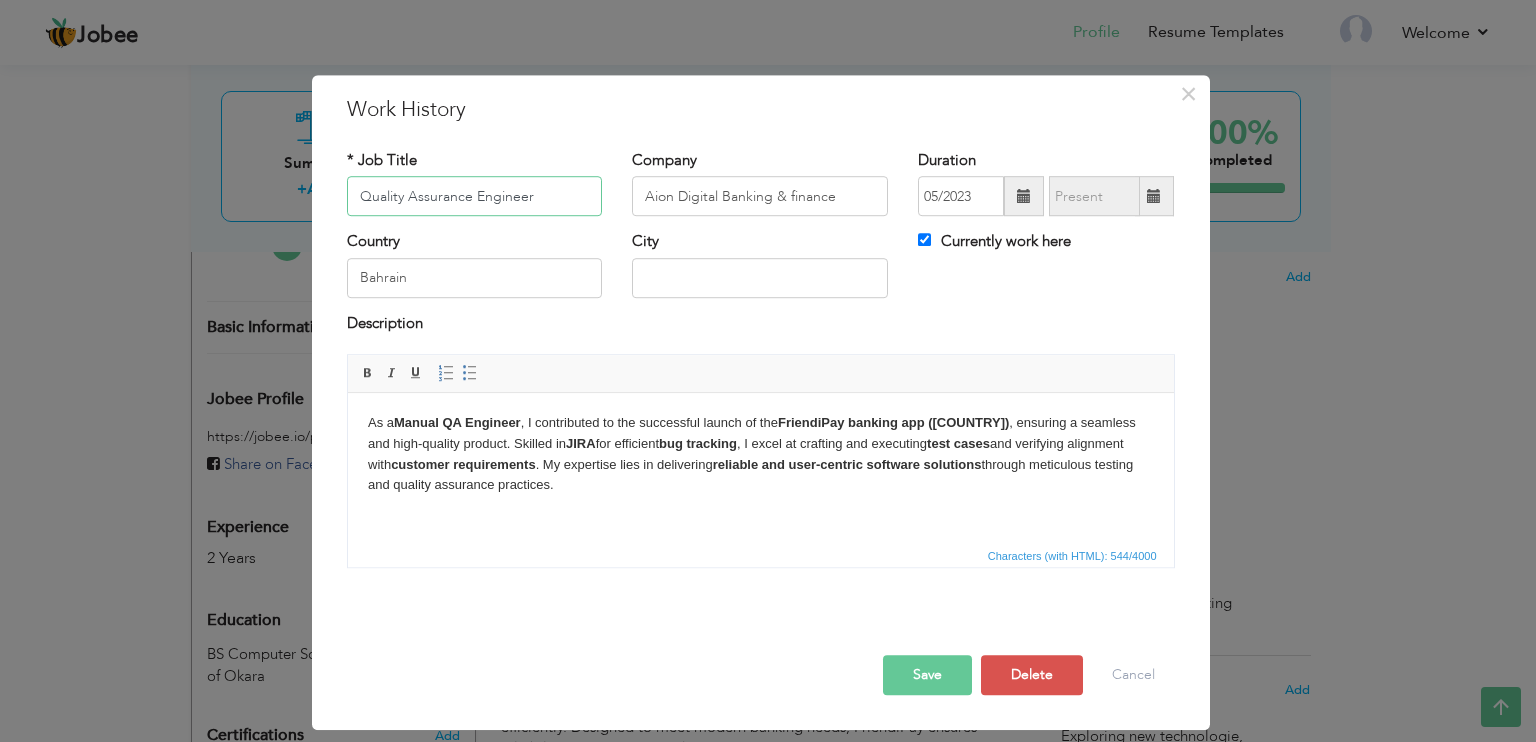 type on "Quality Assurance Engineer" 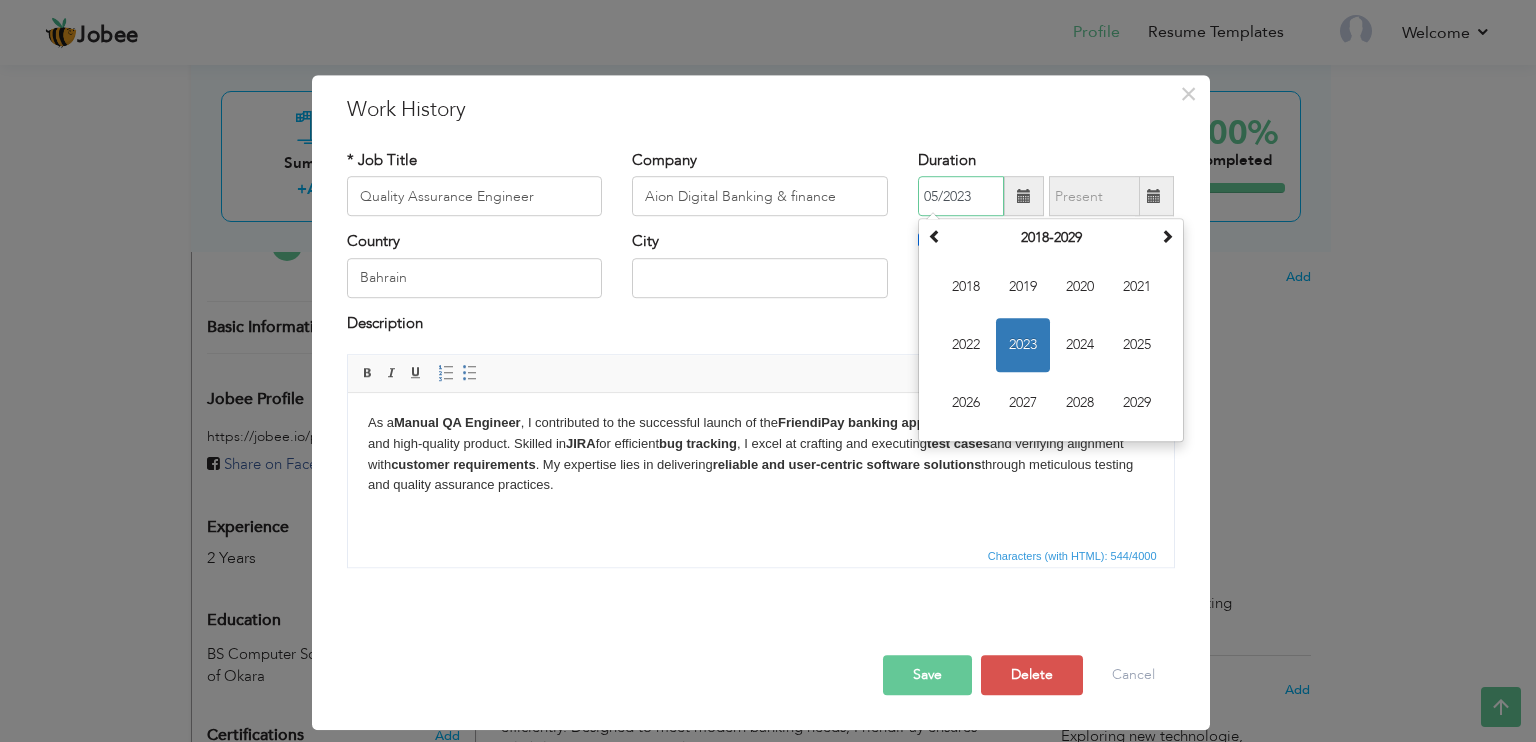 click on "05/2023" at bounding box center [961, 197] 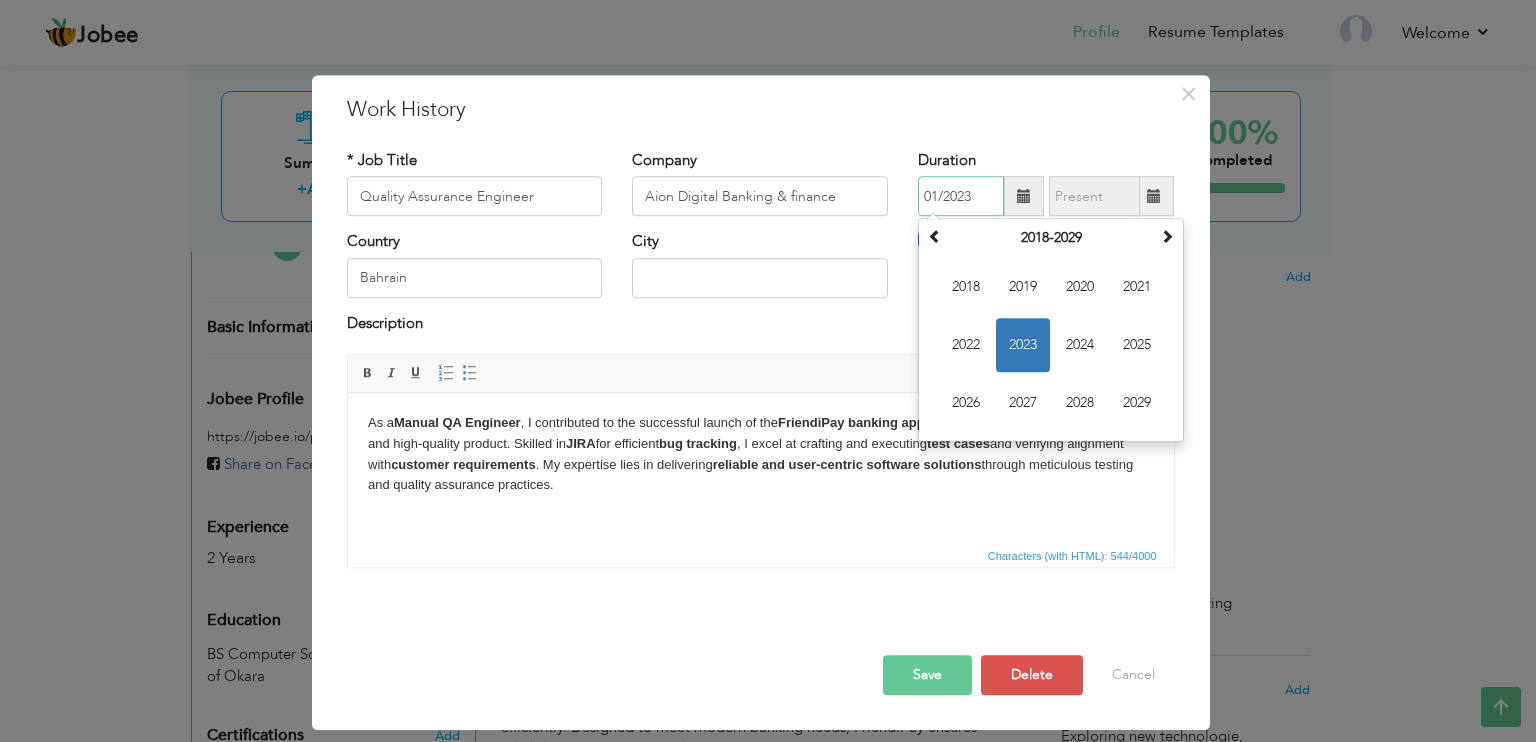 type on "01/2023" 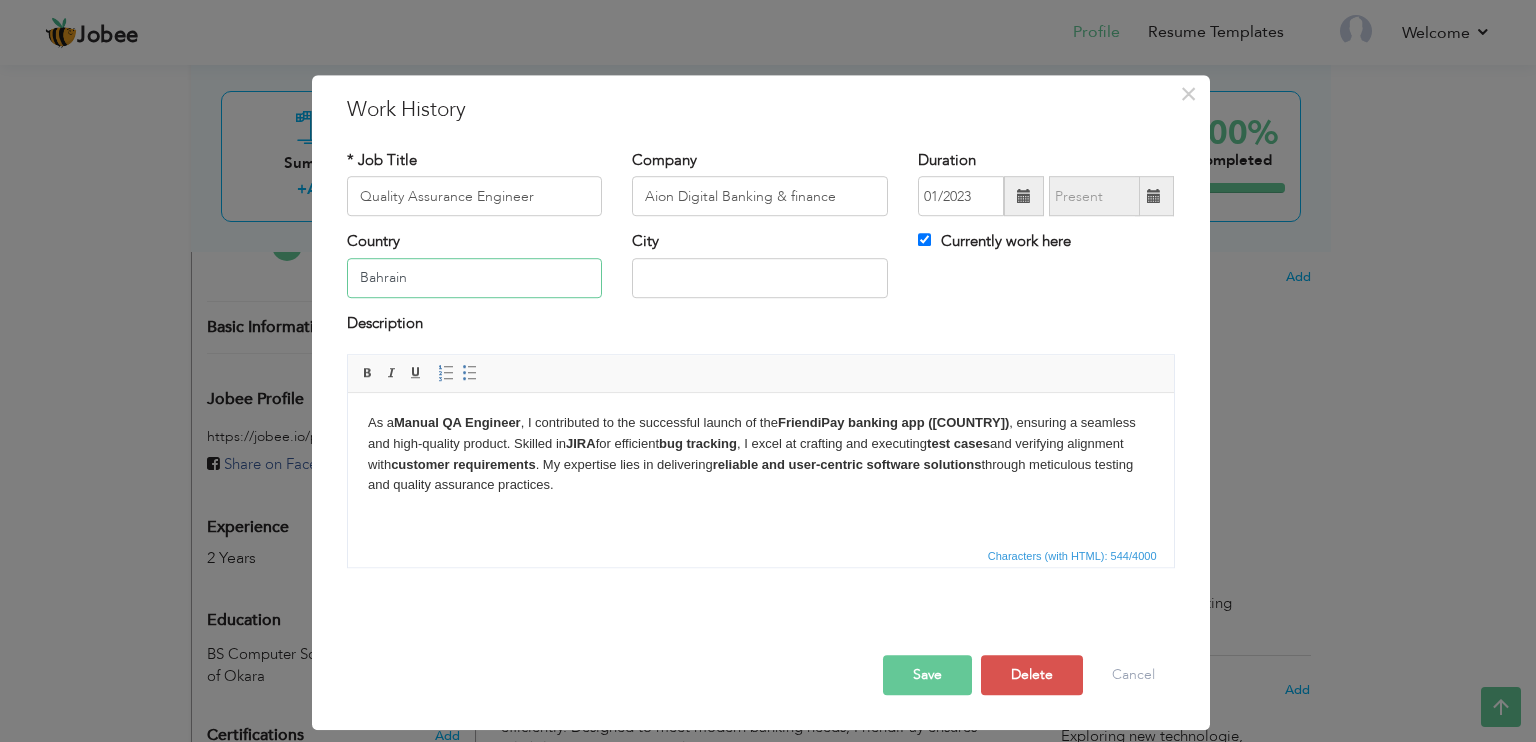 click on "Bahrain" at bounding box center [475, 278] 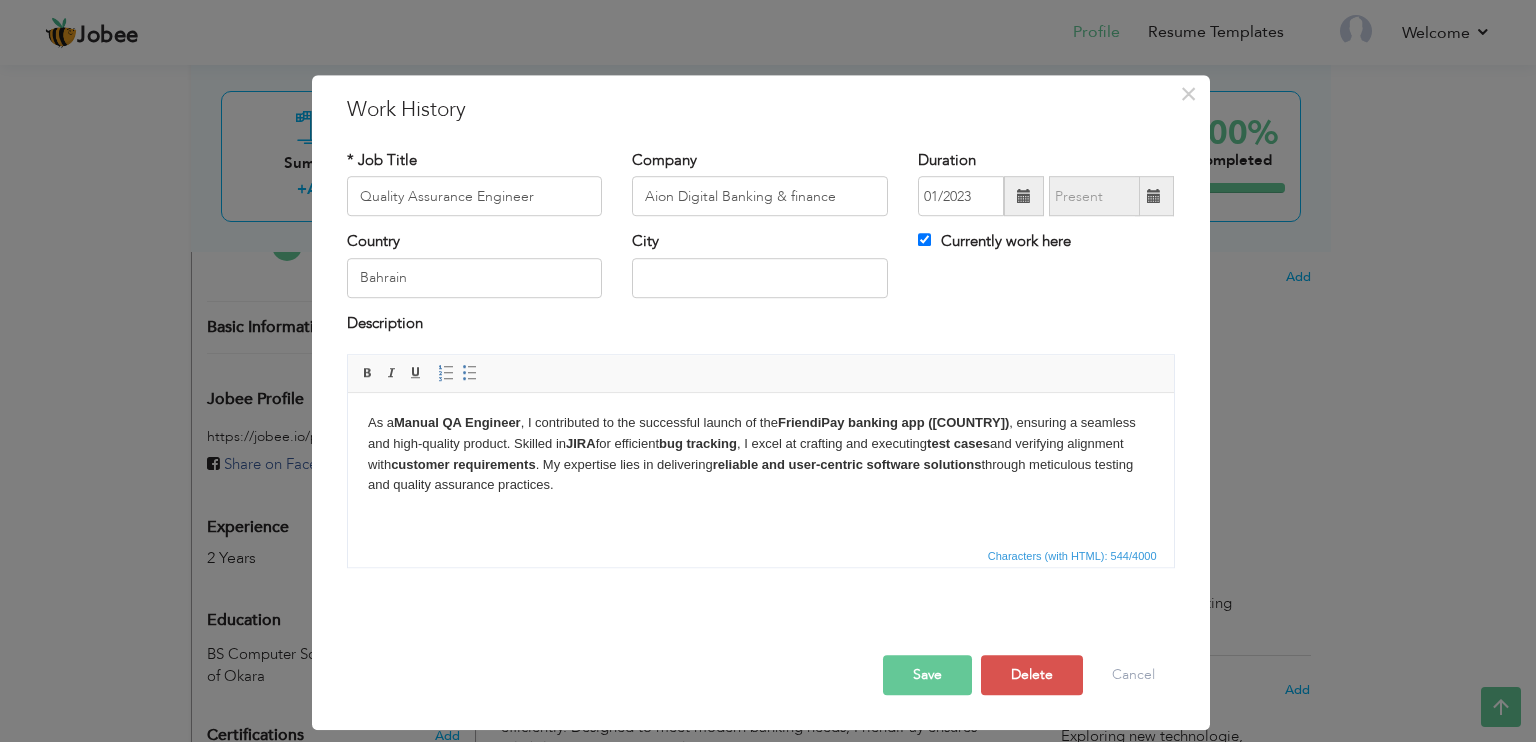 click on "As a  Manual QA Engineer , I contributed to the successful launch of the  FriendiPay banking app (Oman) , ensuring a seamless and high-quality product. Skilled in  JIRA  for efficient  bug tracking , I excel at crafting and executing  test cases  and verifying alignment with  customer requirements . My expertise lies in delivering  reliable and user-centric software solutions  through meticulous testing and quality assurance practices." at bounding box center (760, 454) 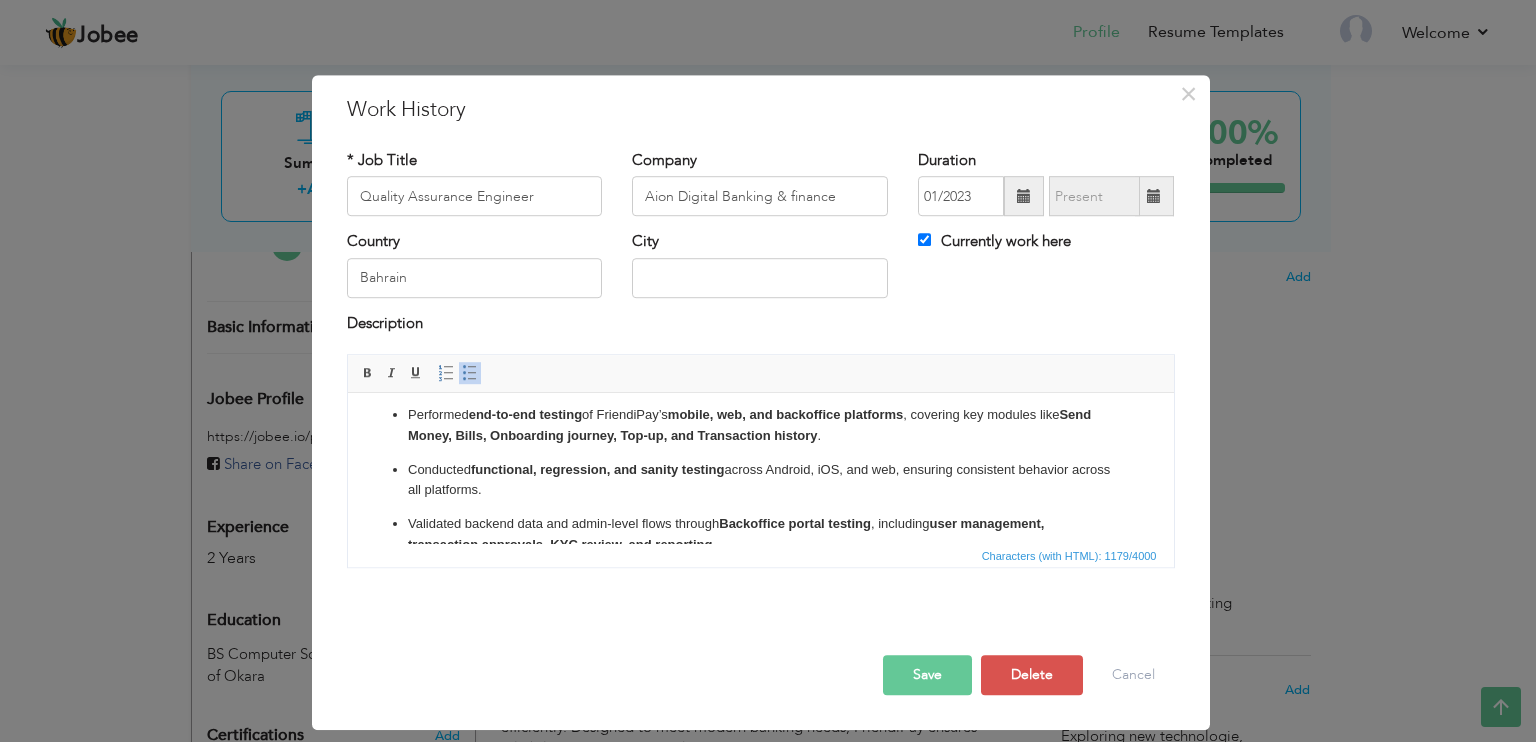 scroll, scrollTop: 0, scrollLeft: 0, axis: both 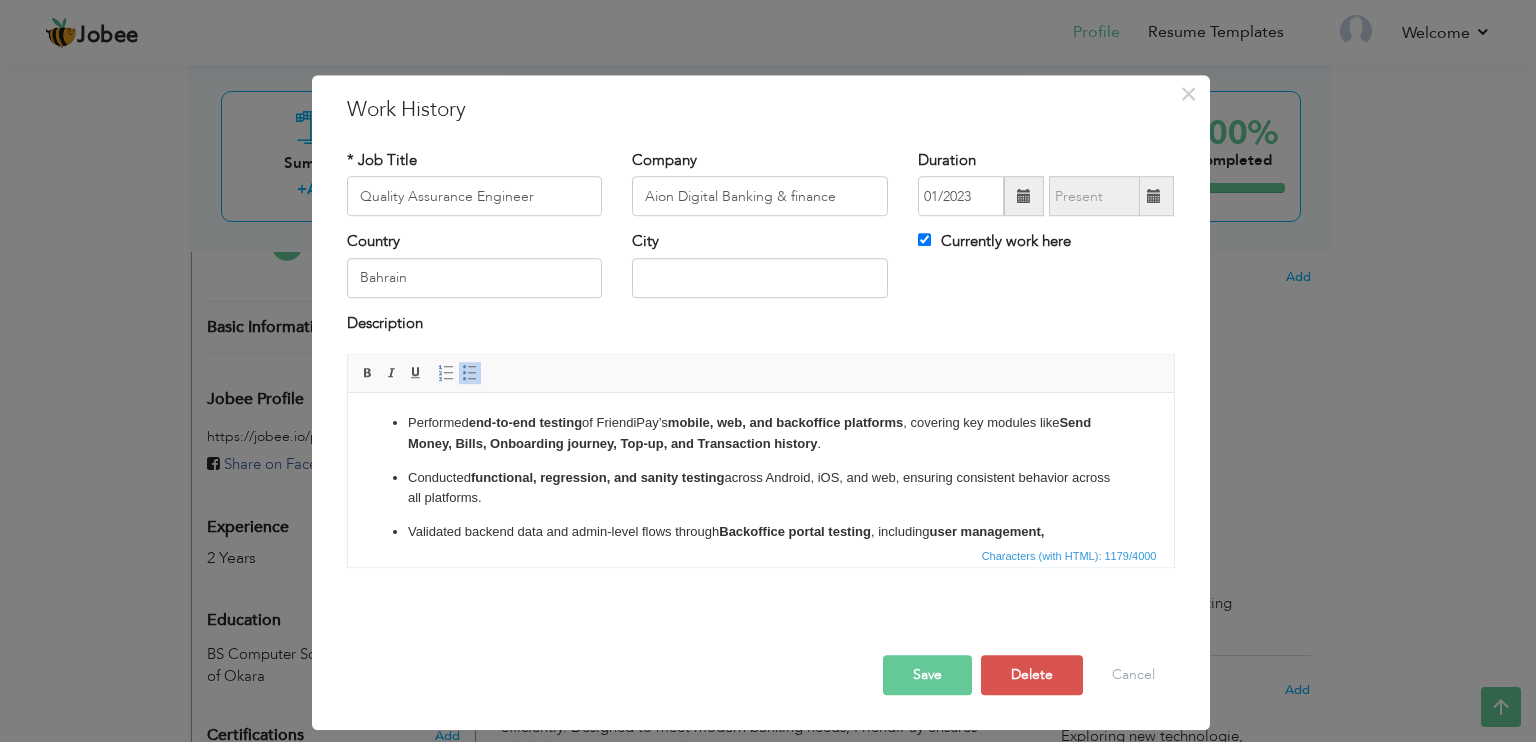 click on "Conducted  functional, regression, and sanity testing  across Android, iOS, and web, ensuring consistent behavior across all platforms." at bounding box center [760, 489] 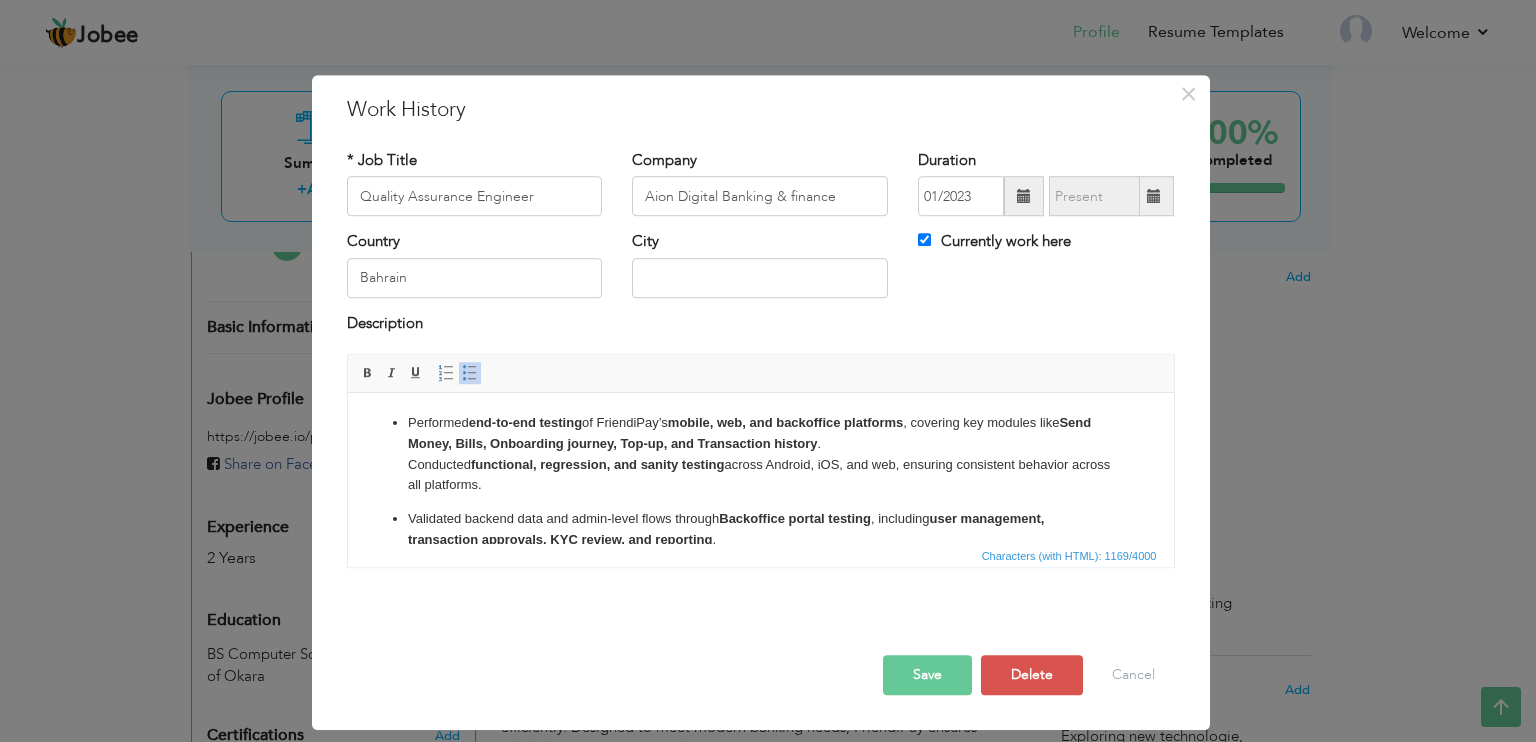 click on "Performed  end-to-end testing  of FriendiPay’s  mobile, web, and backoffice platforms , covering key modules like  Send Money, Bills, Onboarding journey, Top-up, and Transaction history . ​​​​​​​ Conducted  functional, regression, and sanity testing  across Android, iOS, and web, ensuring consistent behavior across all platforms." at bounding box center (760, 454) 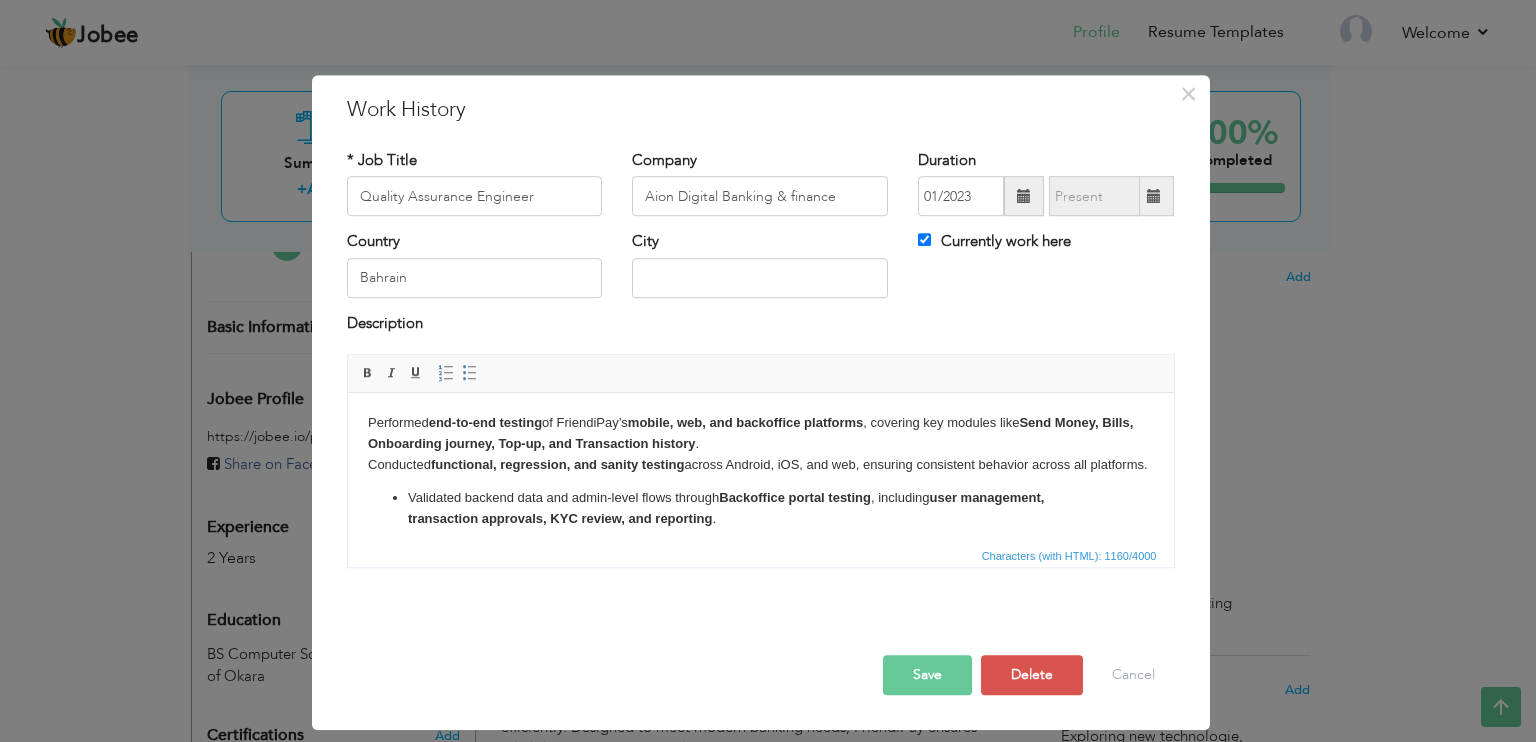click on "Validated backend data and admin-level flows through  Backoffice portal testing , including  user management, transaction approvals, KYC review, and reporting . Designed and executed comprehensive  test cases , reported bugs via  JIRA , and tracked them through resolution. Performed  API testing using Postman , verifying end-to-end flows between frontend and backend services. Actively participated in  Agile ceremonies , contributing to faster delivery cycles and better team alignment. Supported  UAT cycles  and verified build stability before production releases." at bounding box center [760, 576] 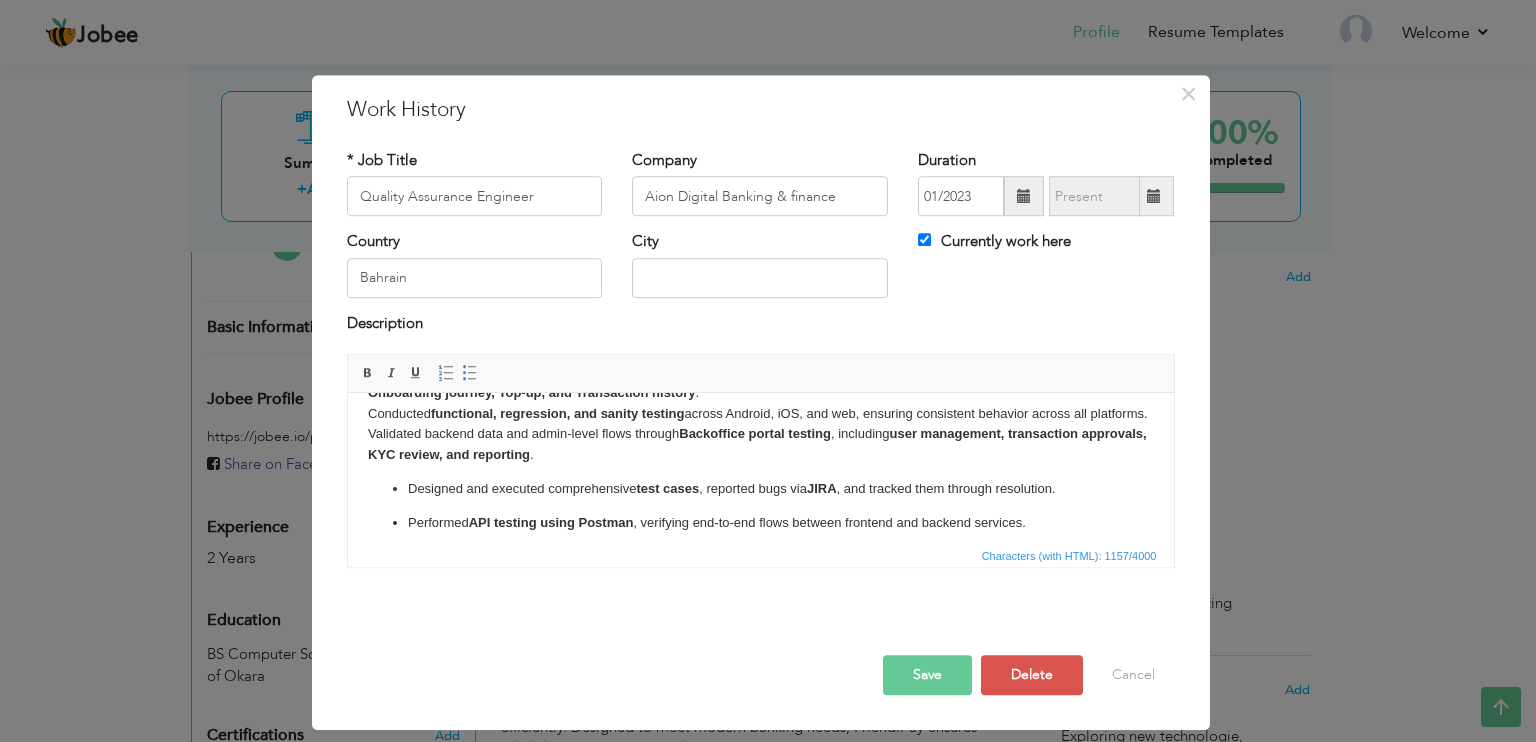 scroll, scrollTop: 71, scrollLeft: 0, axis: vertical 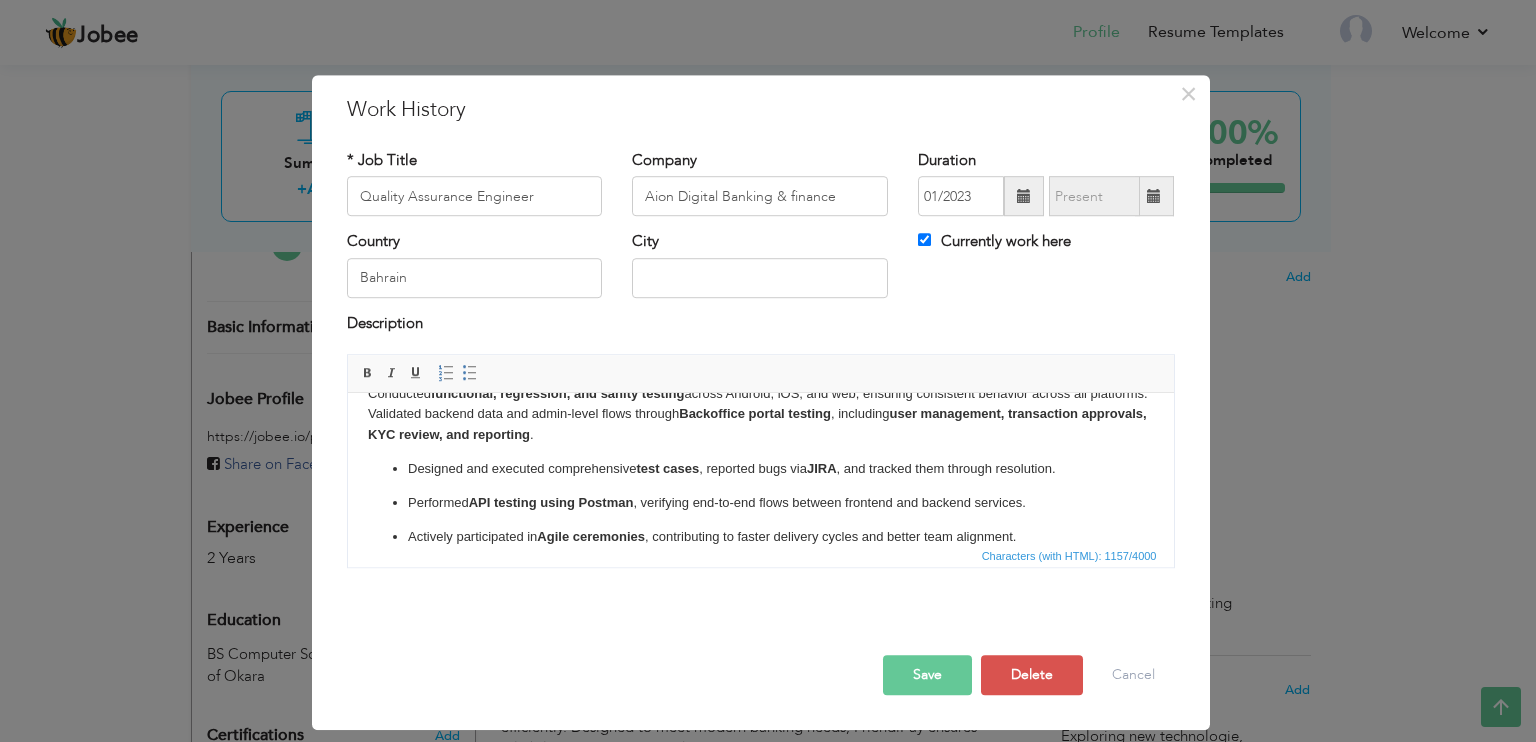 click on "Designed and executed comprehensive  test cases , reported bugs via  JIRA , and tracked them through resolution. Performed  API testing using Postman , verifying end-to-end flows between frontend and backend services. Actively participated in  Agile ceremonies , contributing to faster delivery cycles and better team alignment. Supported  UAT cycles  and verified build stability before production releases." at bounding box center [760, 520] 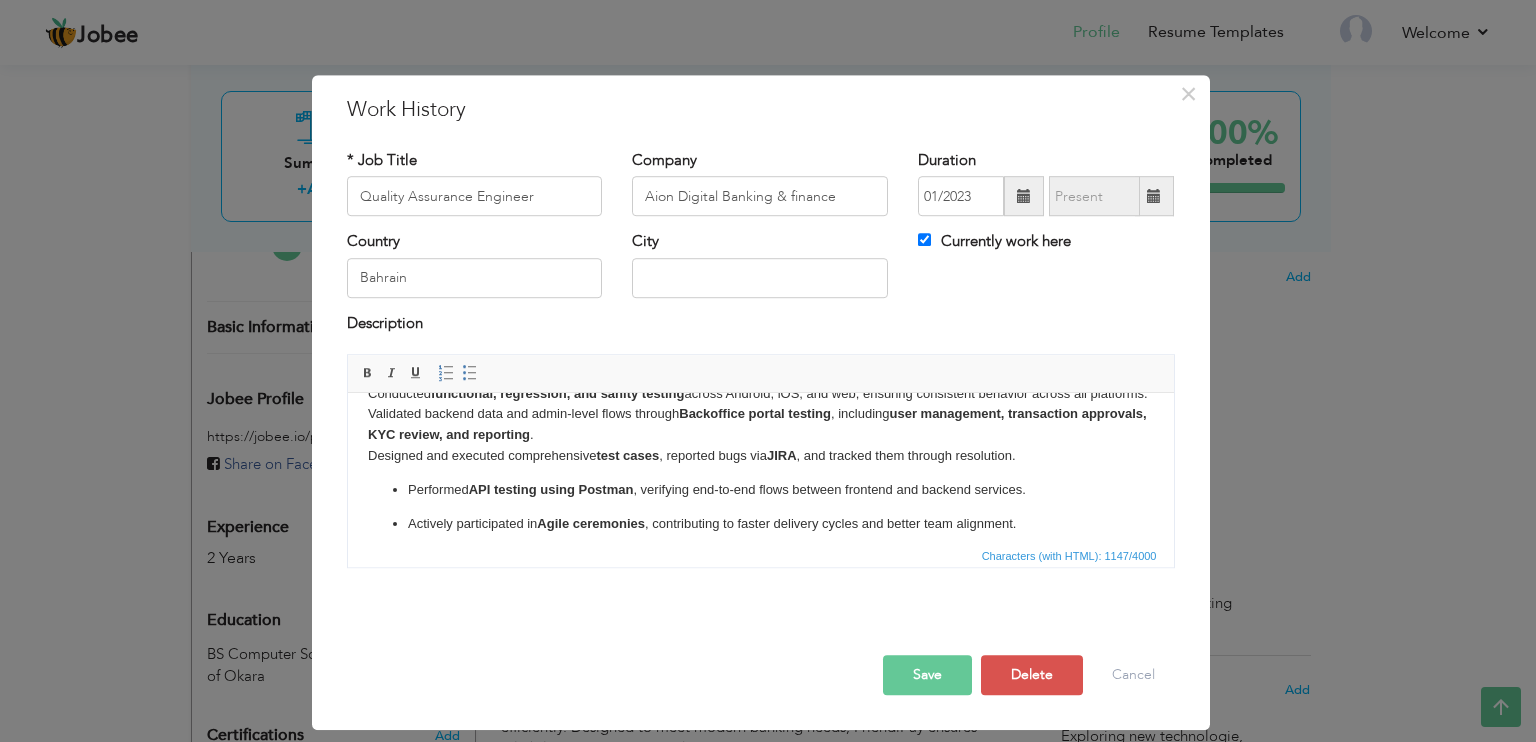 click on "Performed  API testing using Postman , verifying end-to-end flows between frontend and backend services." at bounding box center [760, 490] 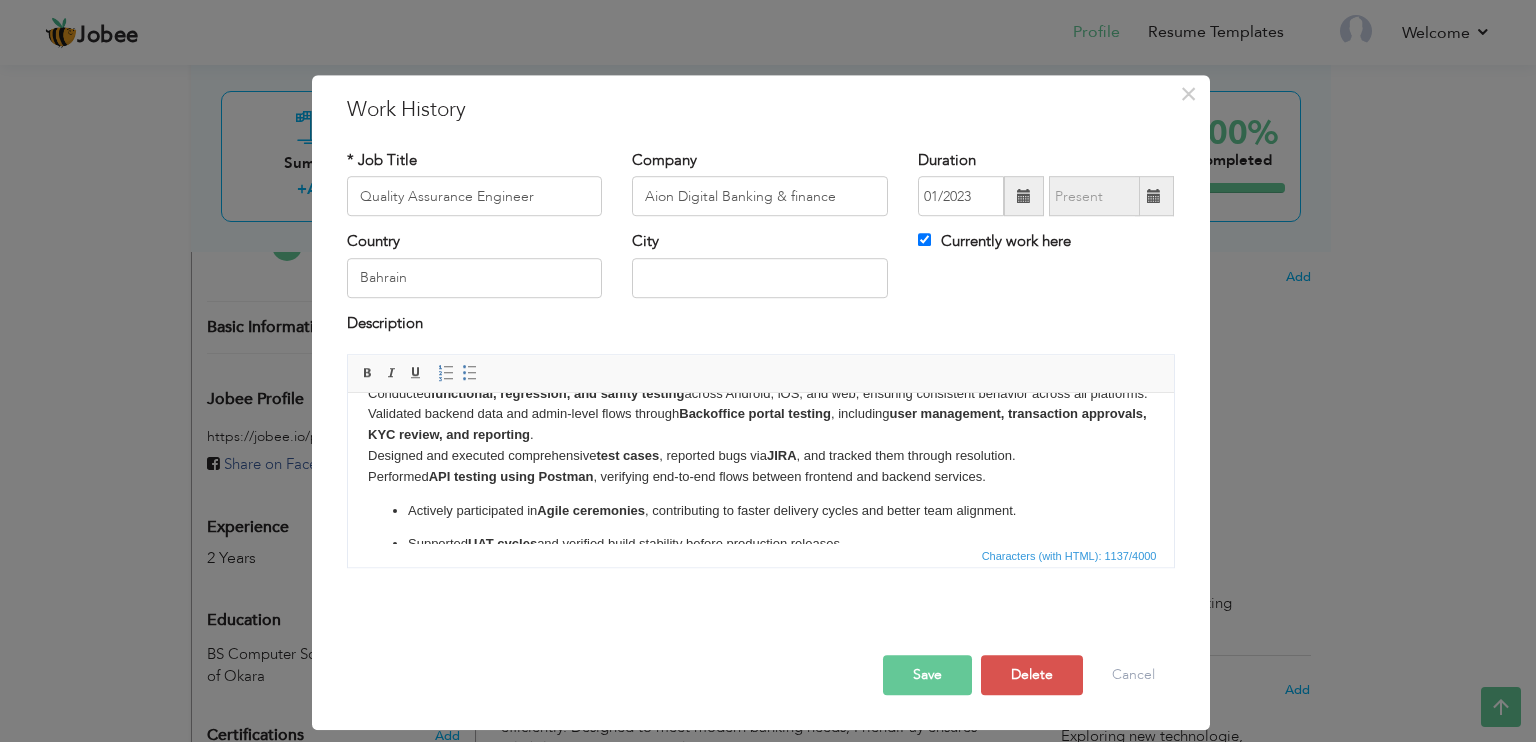 click on "Actively participated in  Agile ceremonies , contributing to faster delivery cycles and better team alignment." at bounding box center [760, 511] 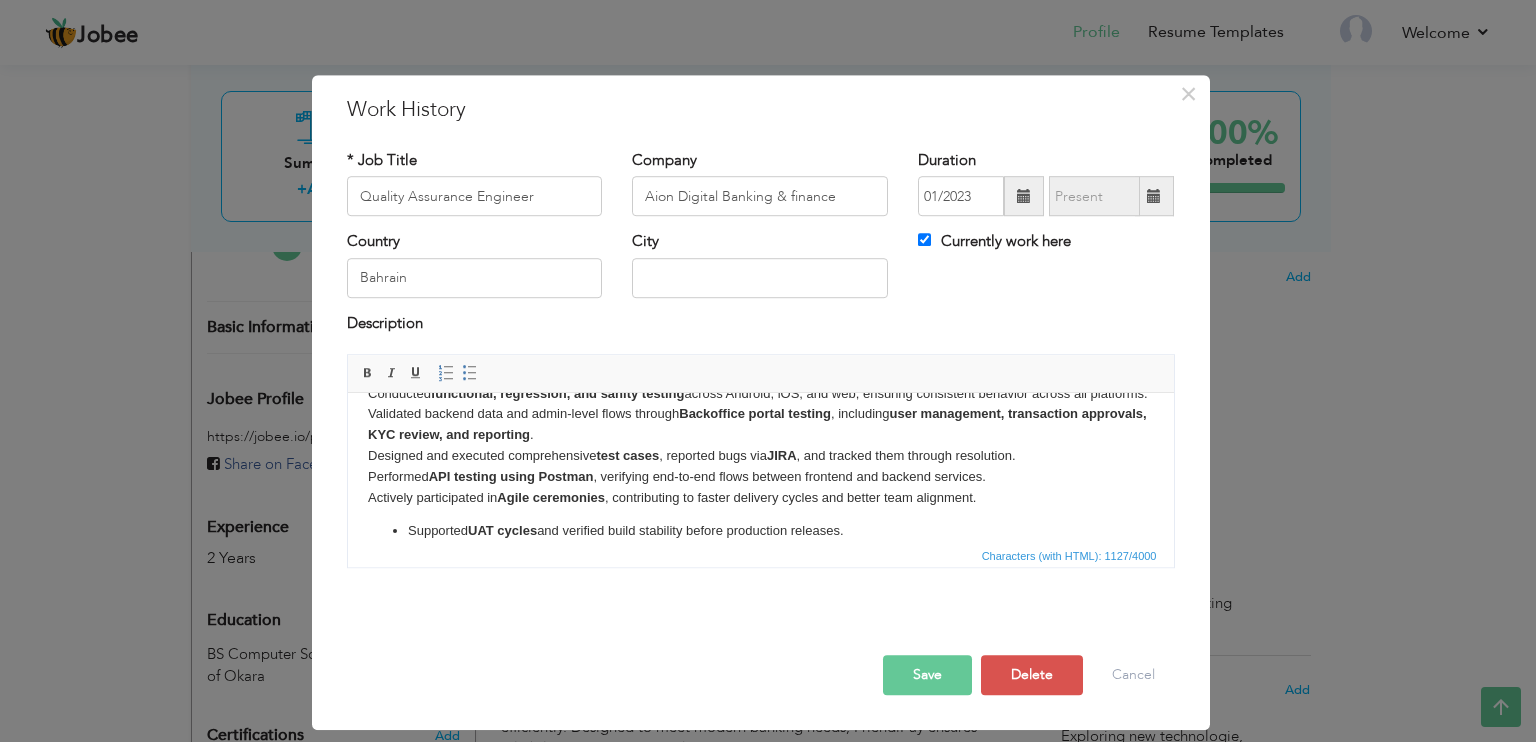 scroll, scrollTop: 110, scrollLeft: 0, axis: vertical 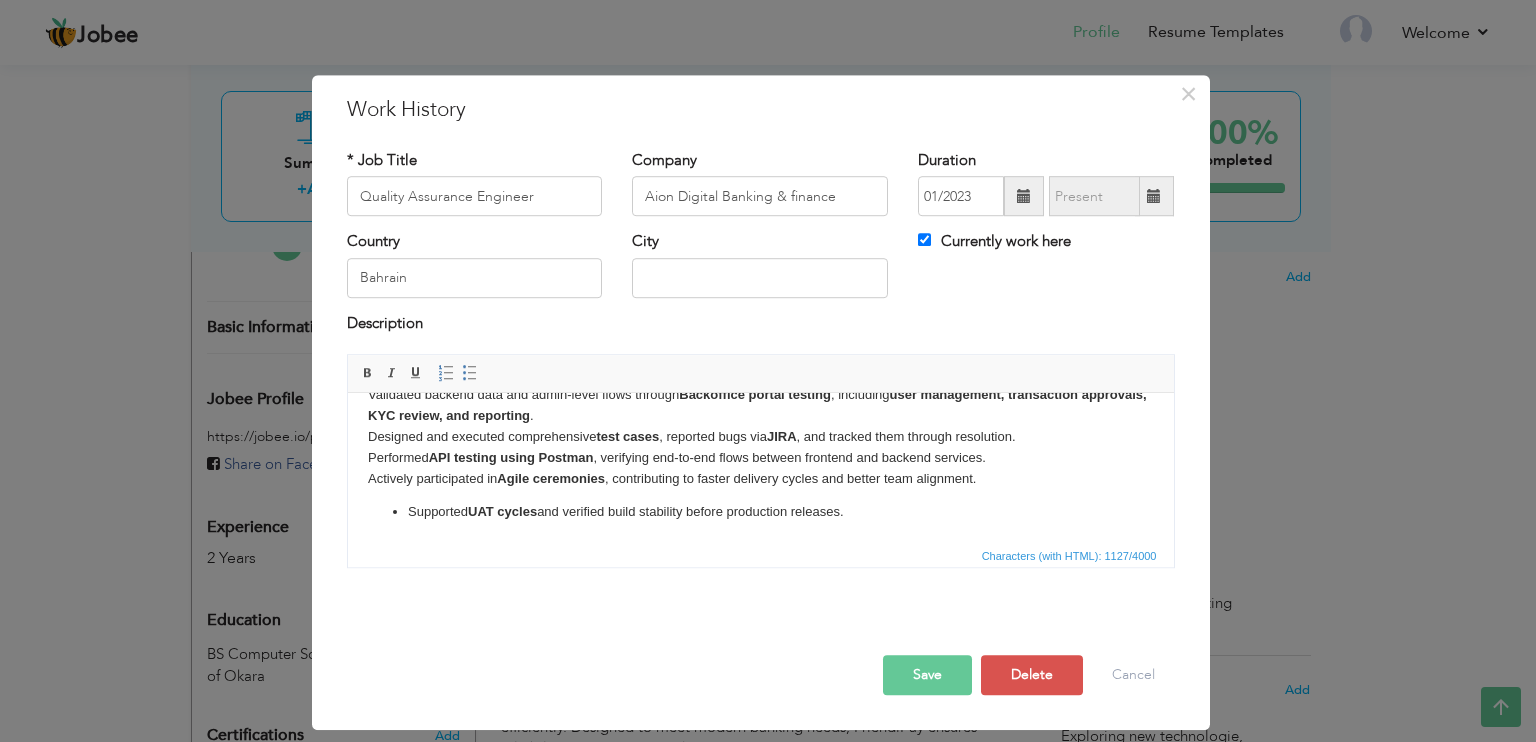 click on "Supported  UAT cycles  and verified build stability before production releases." at bounding box center [760, 512] 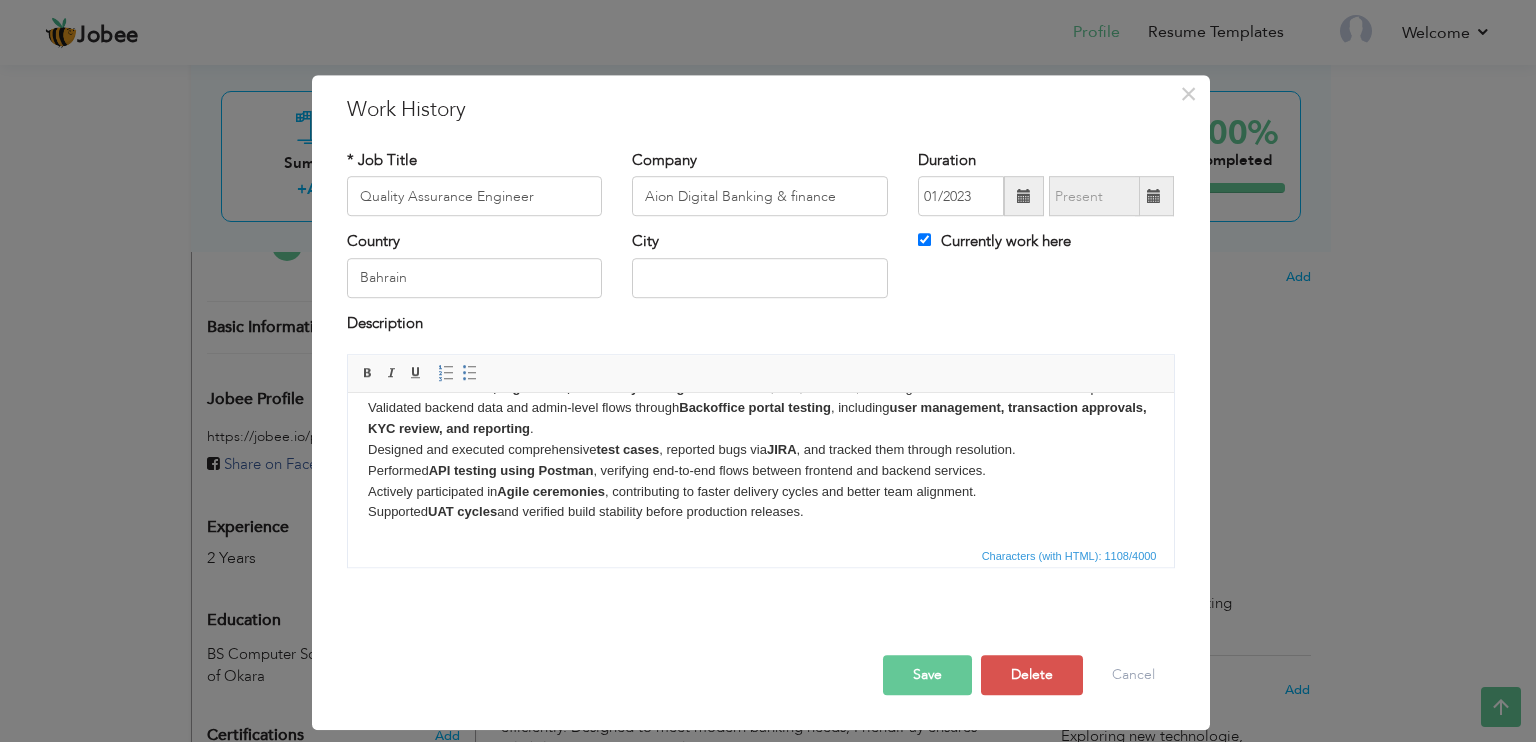 scroll, scrollTop: 0, scrollLeft: 0, axis: both 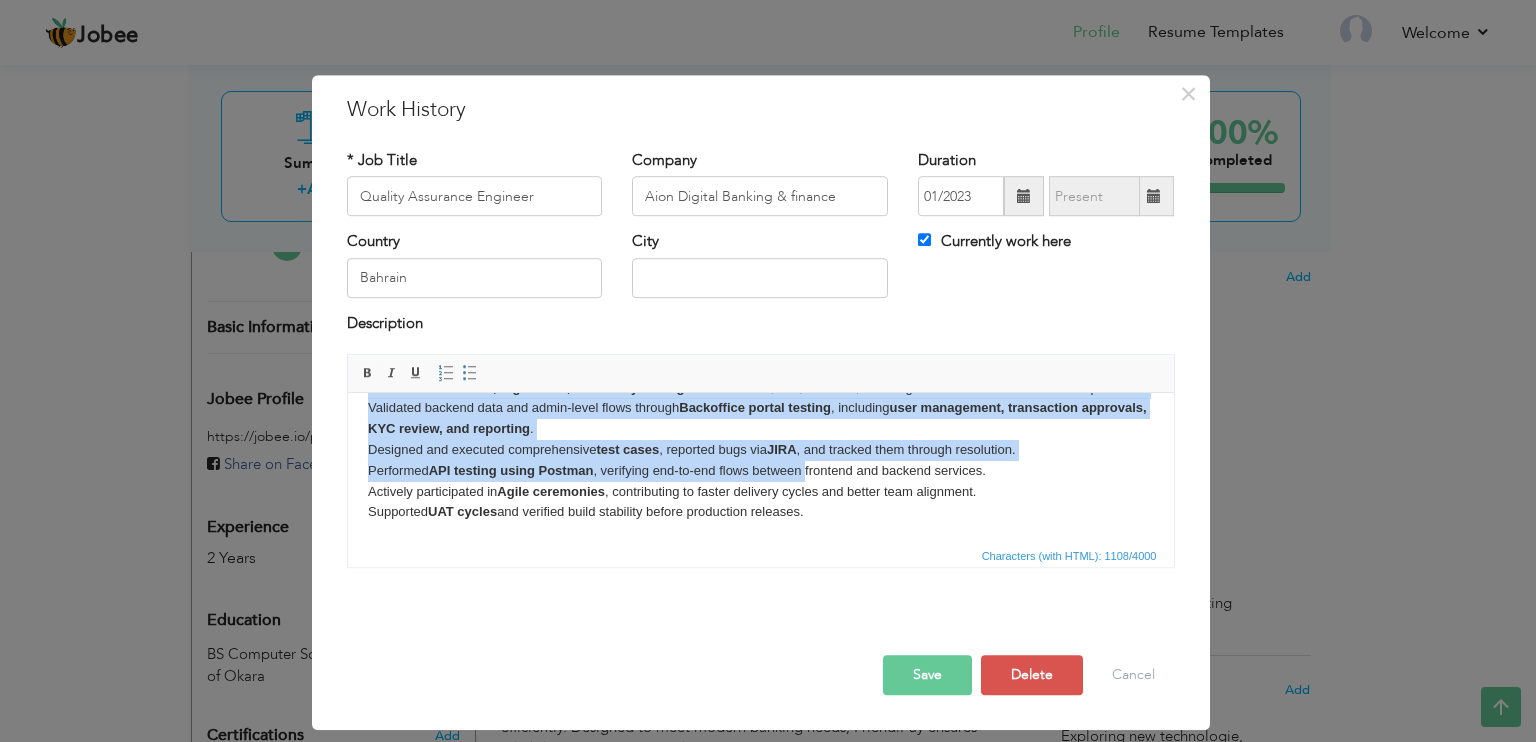 drag, startPoint x: 361, startPoint y: 420, endPoint x: 907, endPoint y: 591, distance: 572.1512 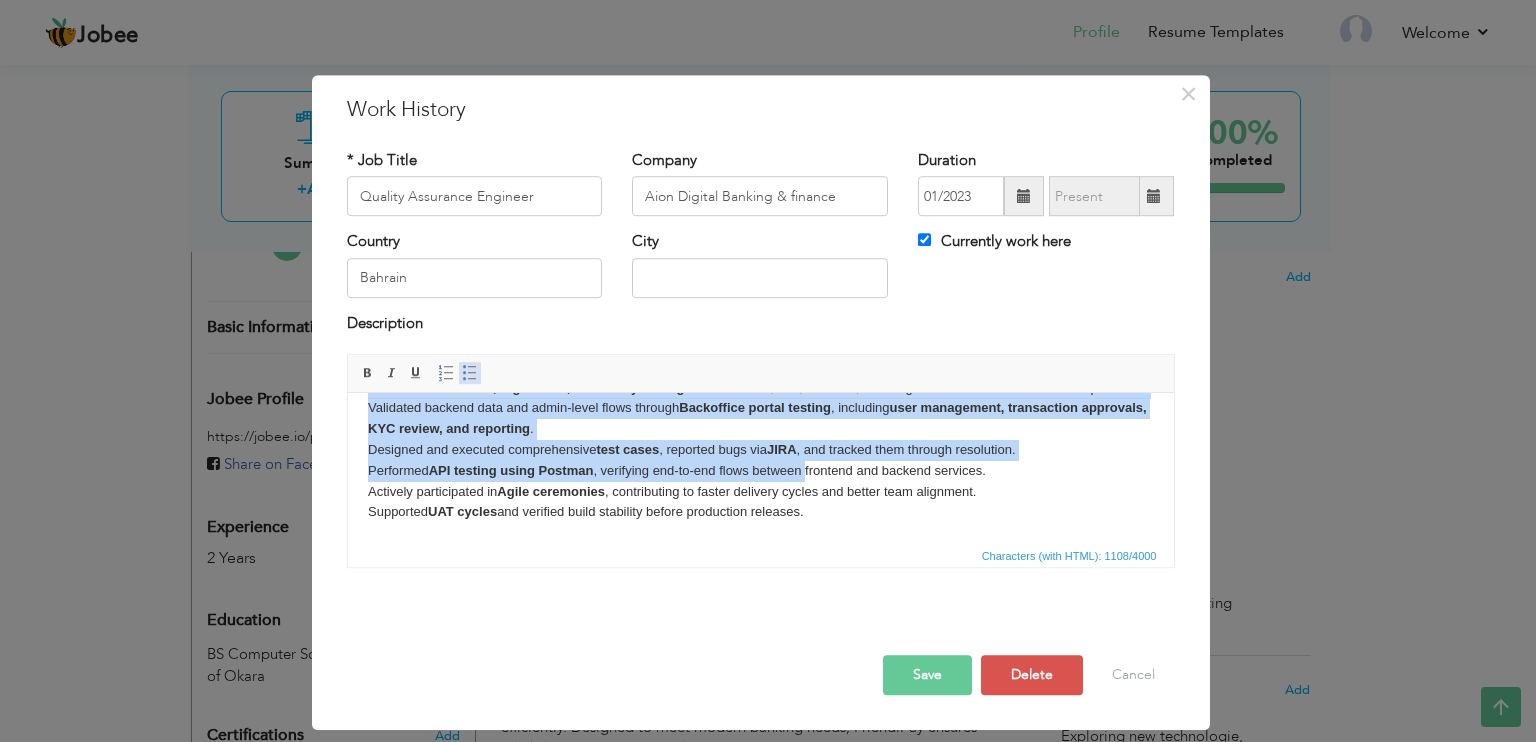 click at bounding box center [470, 373] 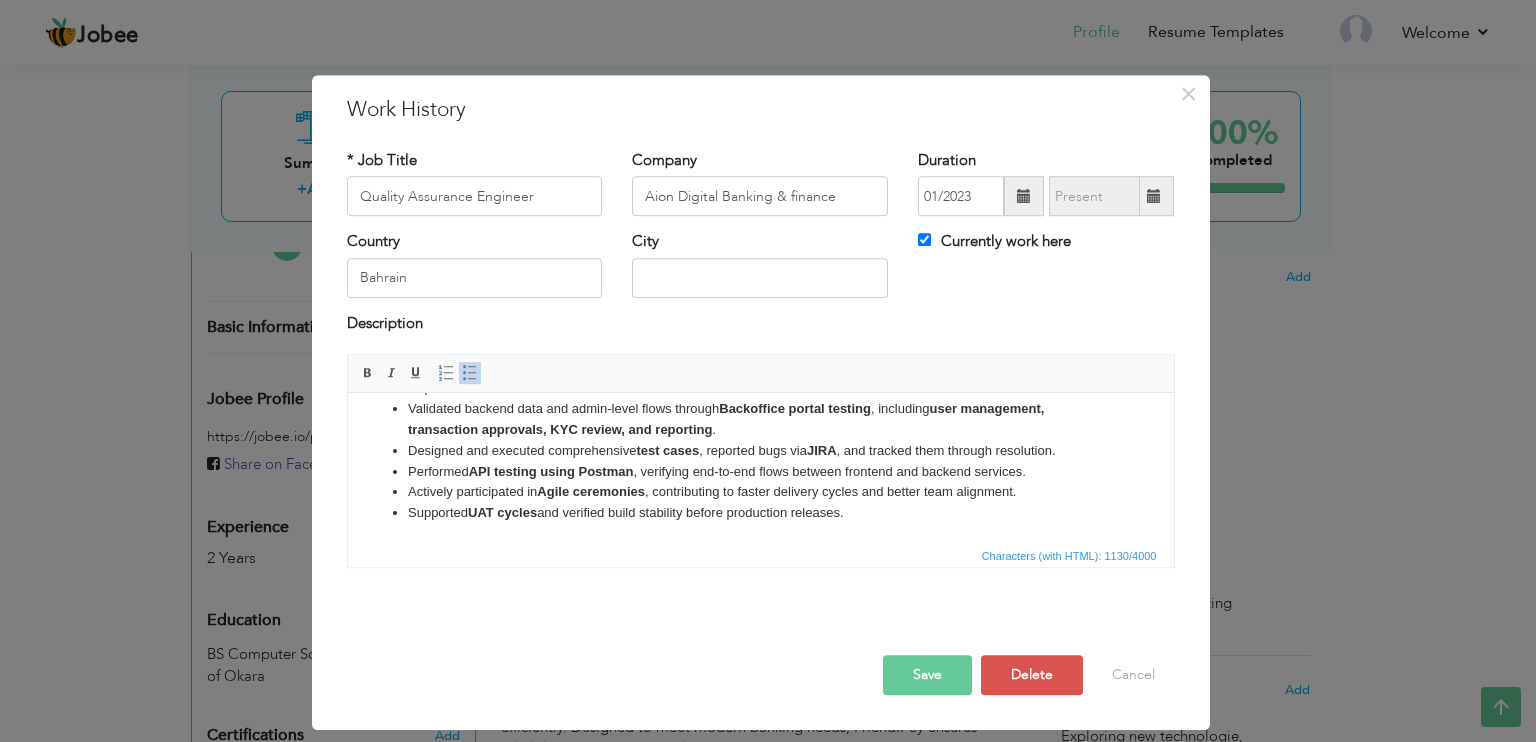 click on "Designed and executed comprehensive  test cases , reported bugs via  JIRA , and tracked them through resolution." at bounding box center (760, 451) 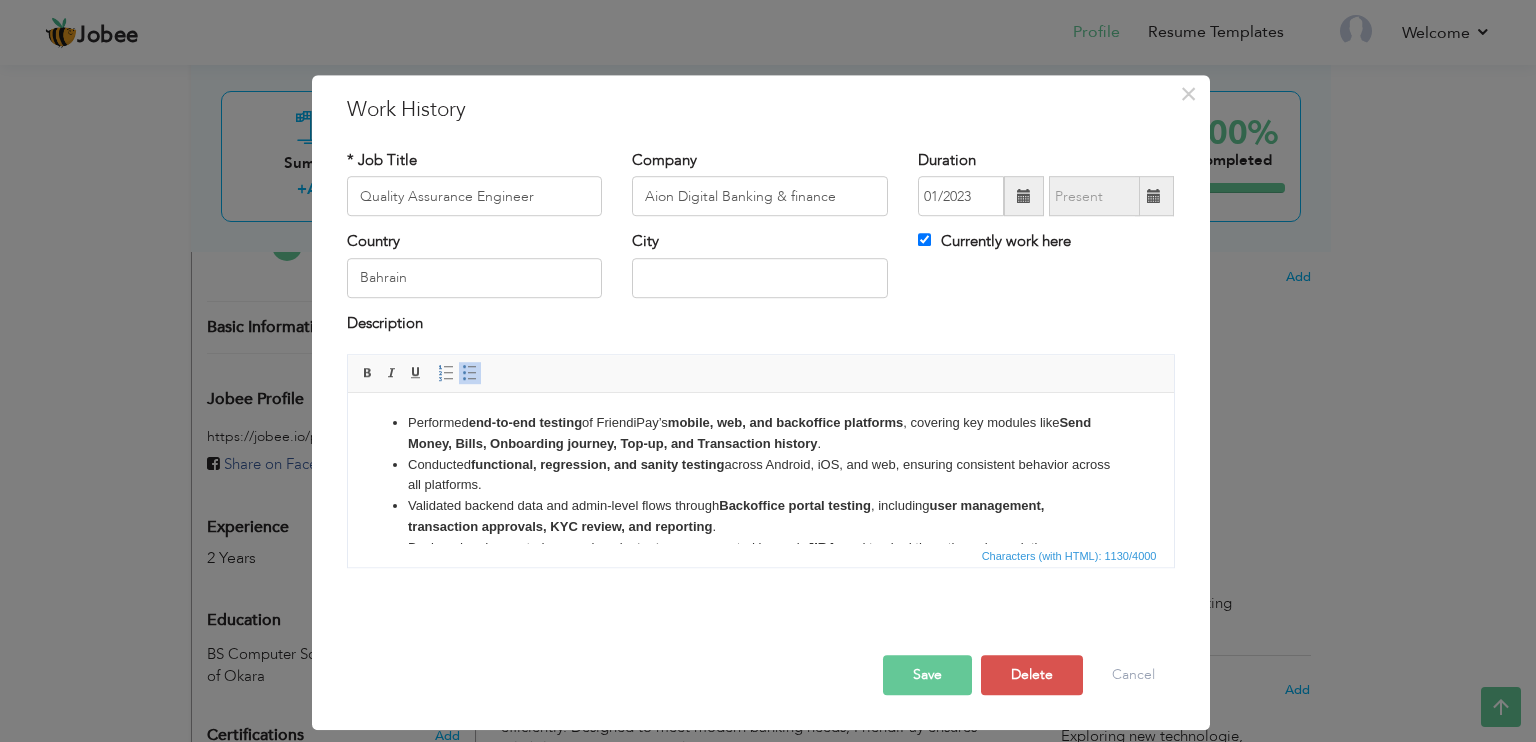 click on "Performed  end-to-end testing  of FriendiPay’s  mobile, web, and backoffice platforms , covering key modules like  Send Money, Bills, Onboarding journey, Top-up, and Transaction history ." at bounding box center [760, 434] 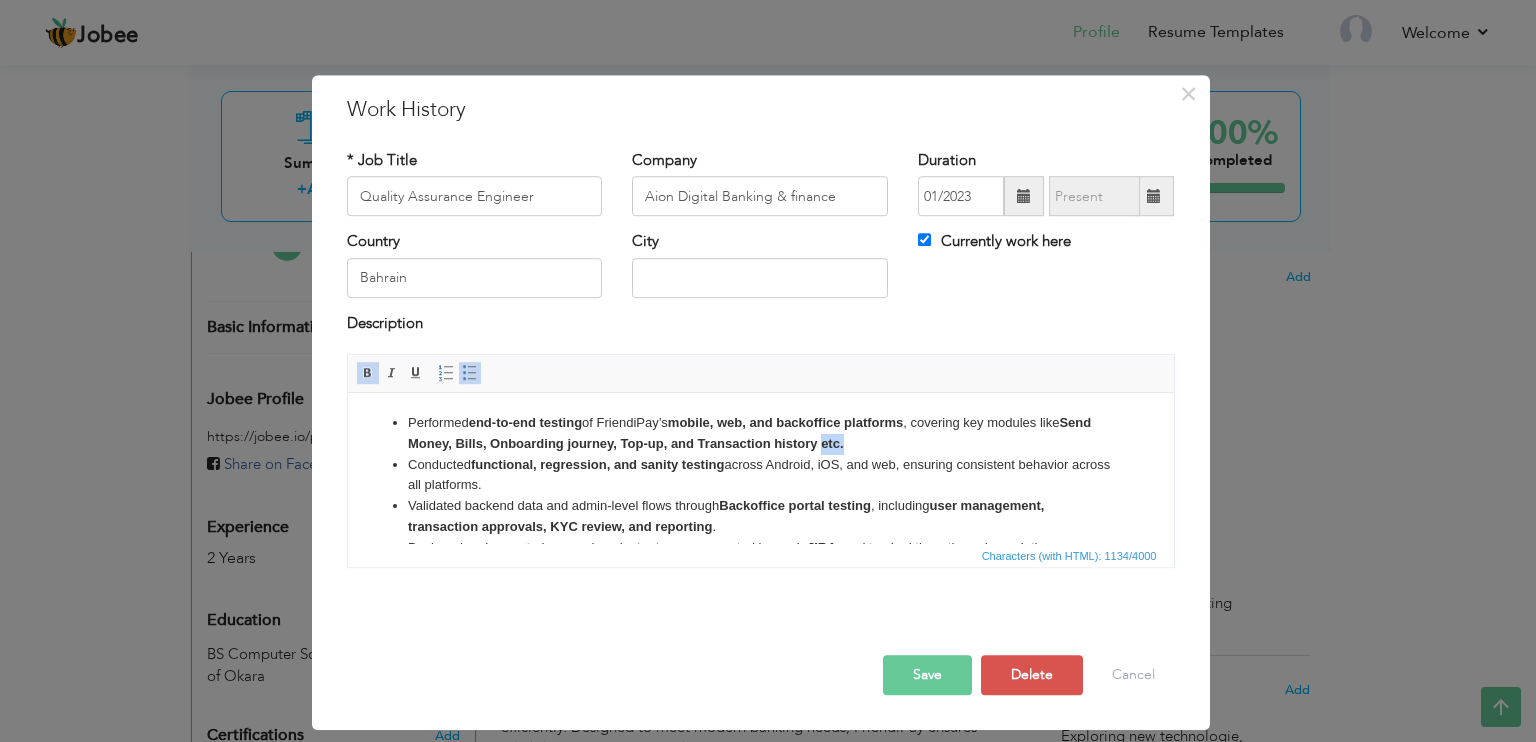 drag, startPoint x: 856, startPoint y: 443, endPoint x: 882, endPoint y: 445, distance: 26.076809 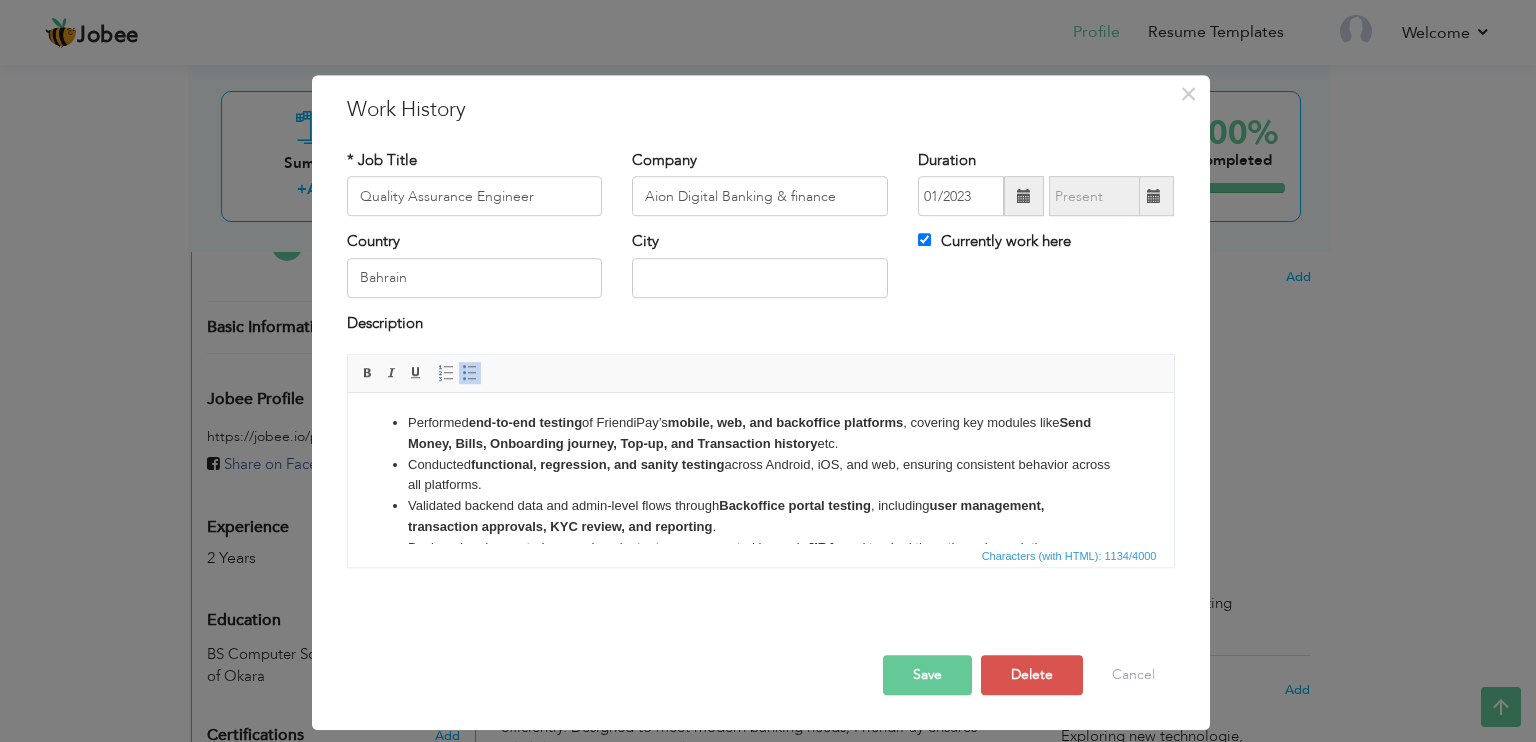 click on "Performed  end-to-end testing  of FriendiPay’s  mobile, web, and backoffice platforms , covering key modules like  Send Money, Bills, Onboarding journey, Top-up, and Transaction history  etc." at bounding box center (760, 434) 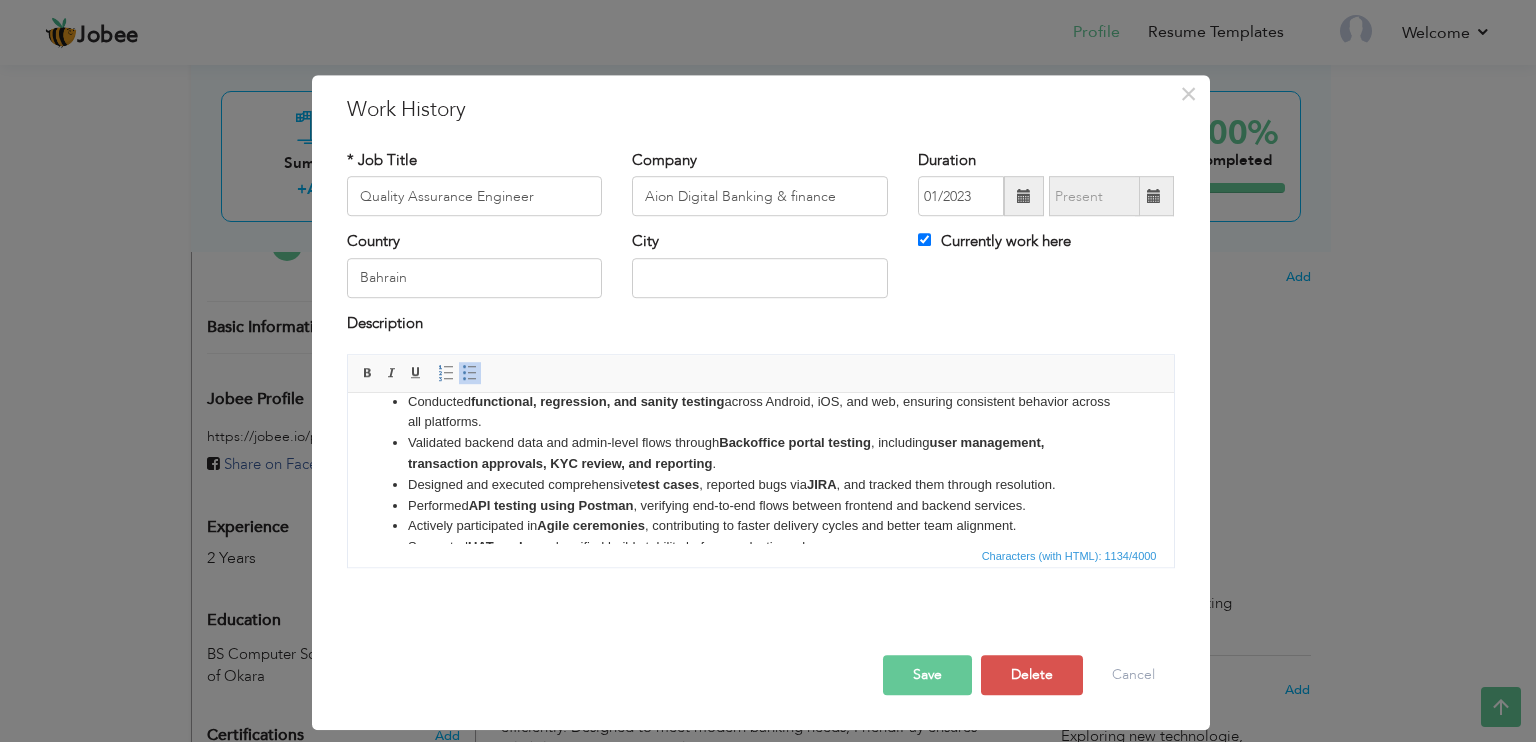 scroll, scrollTop: 64, scrollLeft: 0, axis: vertical 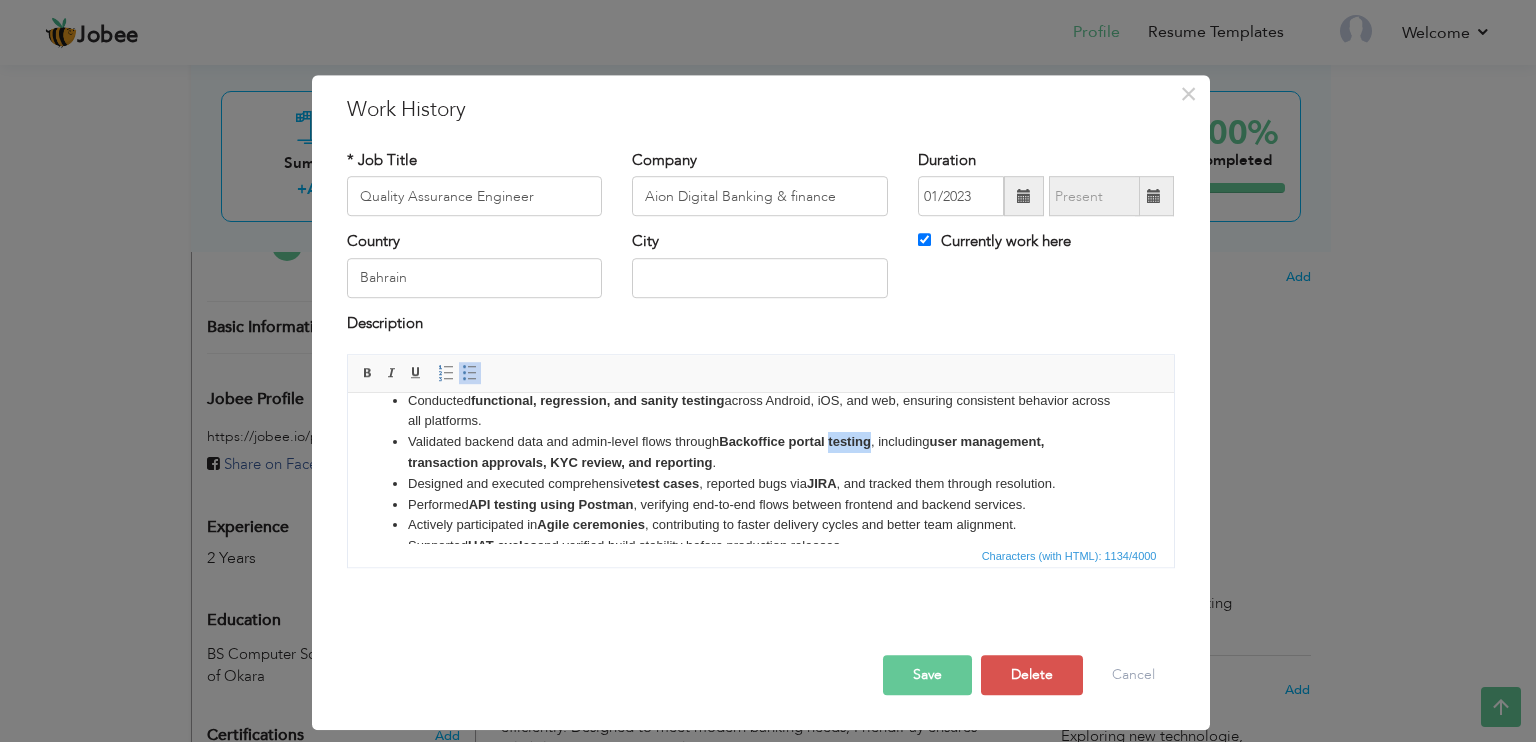 drag, startPoint x: 831, startPoint y: 443, endPoint x: 874, endPoint y: 443, distance: 43 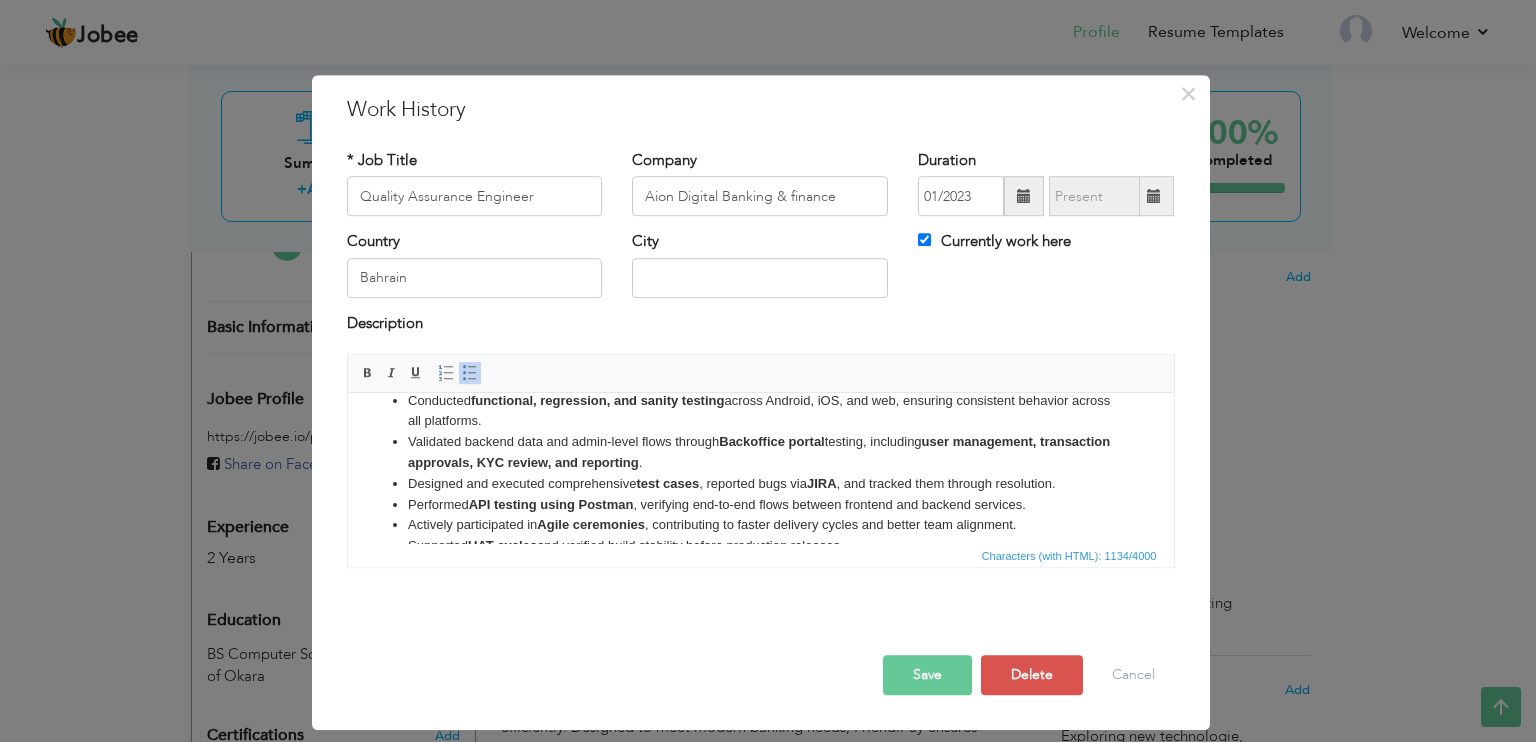 click on "Validated backend data and admin-level flows through  Backoffice portal  testing , including  user management, transaction approvals, KYC review, and reporting ." at bounding box center (760, 453) 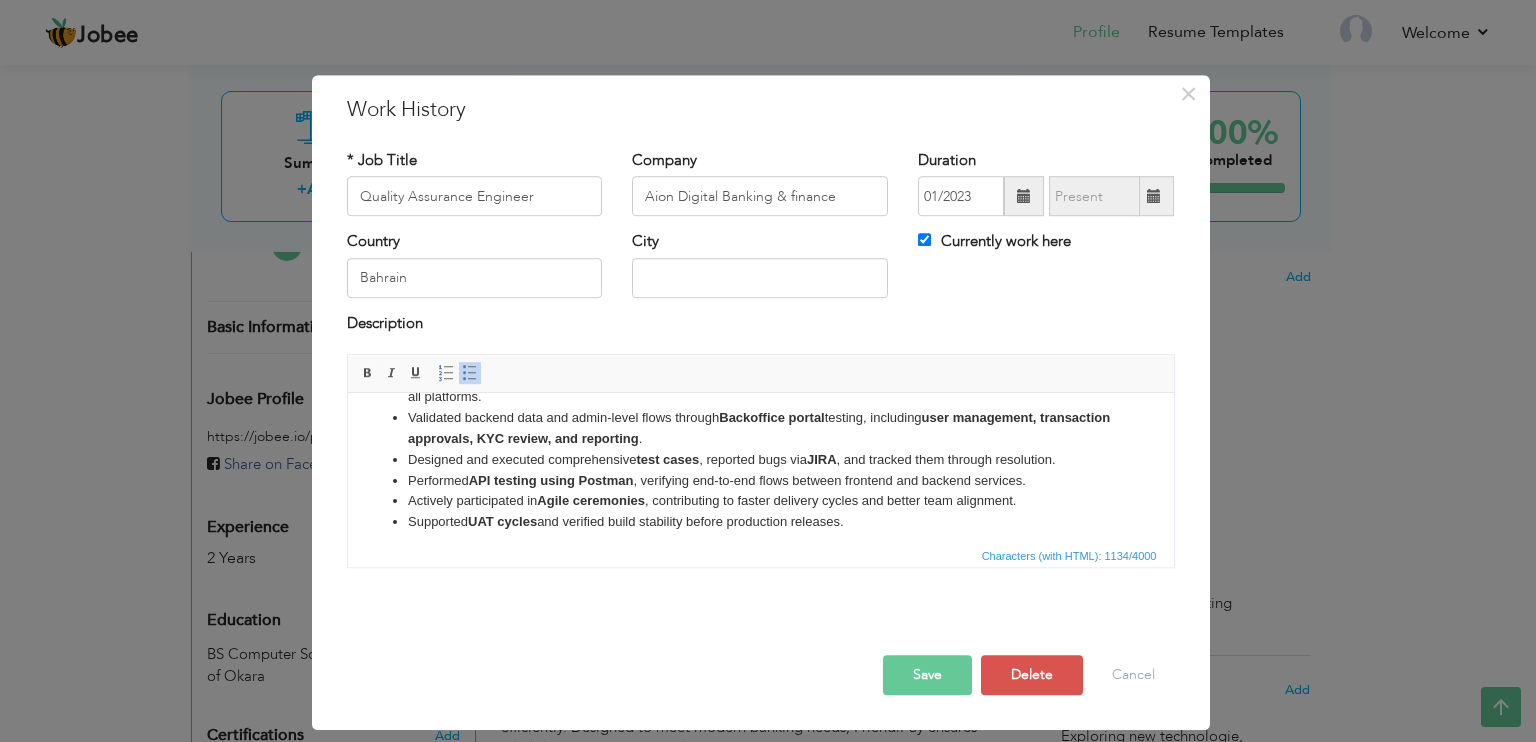 scroll, scrollTop: 97, scrollLeft: 0, axis: vertical 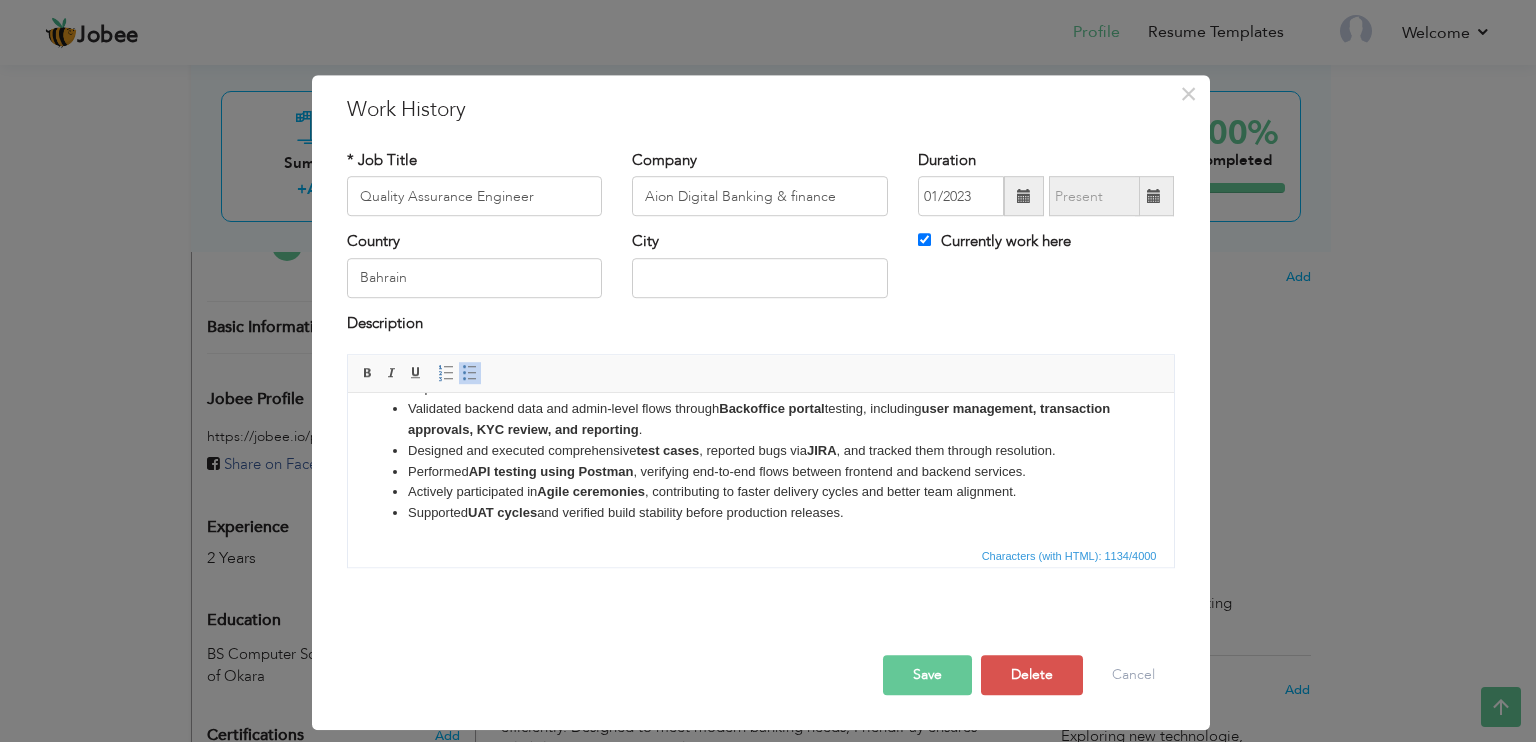click on "Performed  end-to-end testing  of FriendiPay’s  mobile, web, and backoffice platforms , covering key modules like  Send Money, Bills, Onboarding journey, Top-up, and Transaction history  etc. ​​​​​​​ Conducted  functional, regression, and sanity testing  across Android, iOS, and web, ensuring consistent behavior across all platforms. Validated backend data and admin-level flows through  Backoffice portal  testing , including  user management, transaction approvals, KYC review, and reporting . Designed and executed comprehensive  test cases , reported bugs via  JIRA , and tracked them through resolution. Performed  API testing using Postman , verifying end-to-end flows between frontend and backend services. Actively participated in  Agile ceremonies , contributing to faster delivery cycles and better team alignment. Supported  UAT cycles  and verified build stability before production releases." at bounding box center [760, 420] 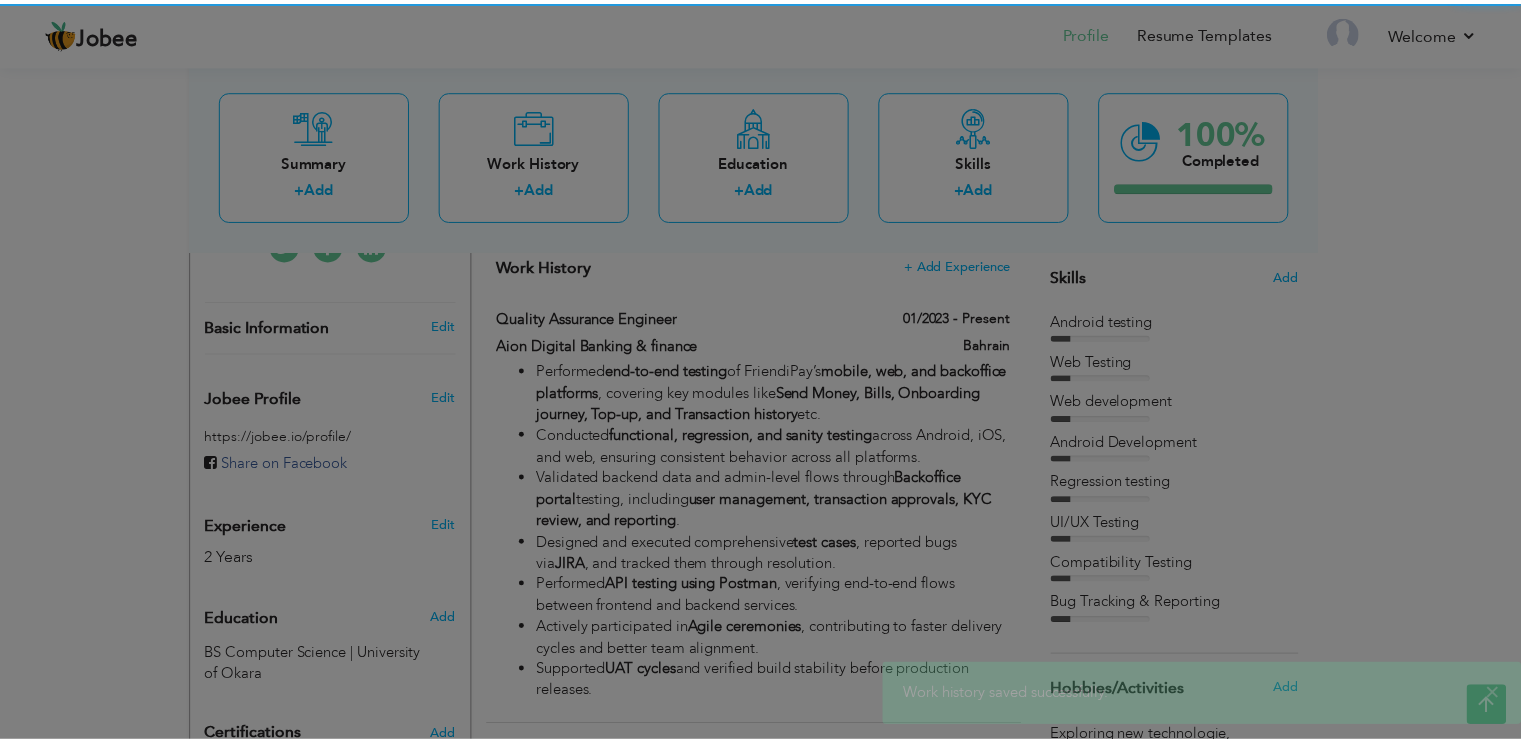scroll, scrollTop: 0, scrollLeft: 0, axis: both 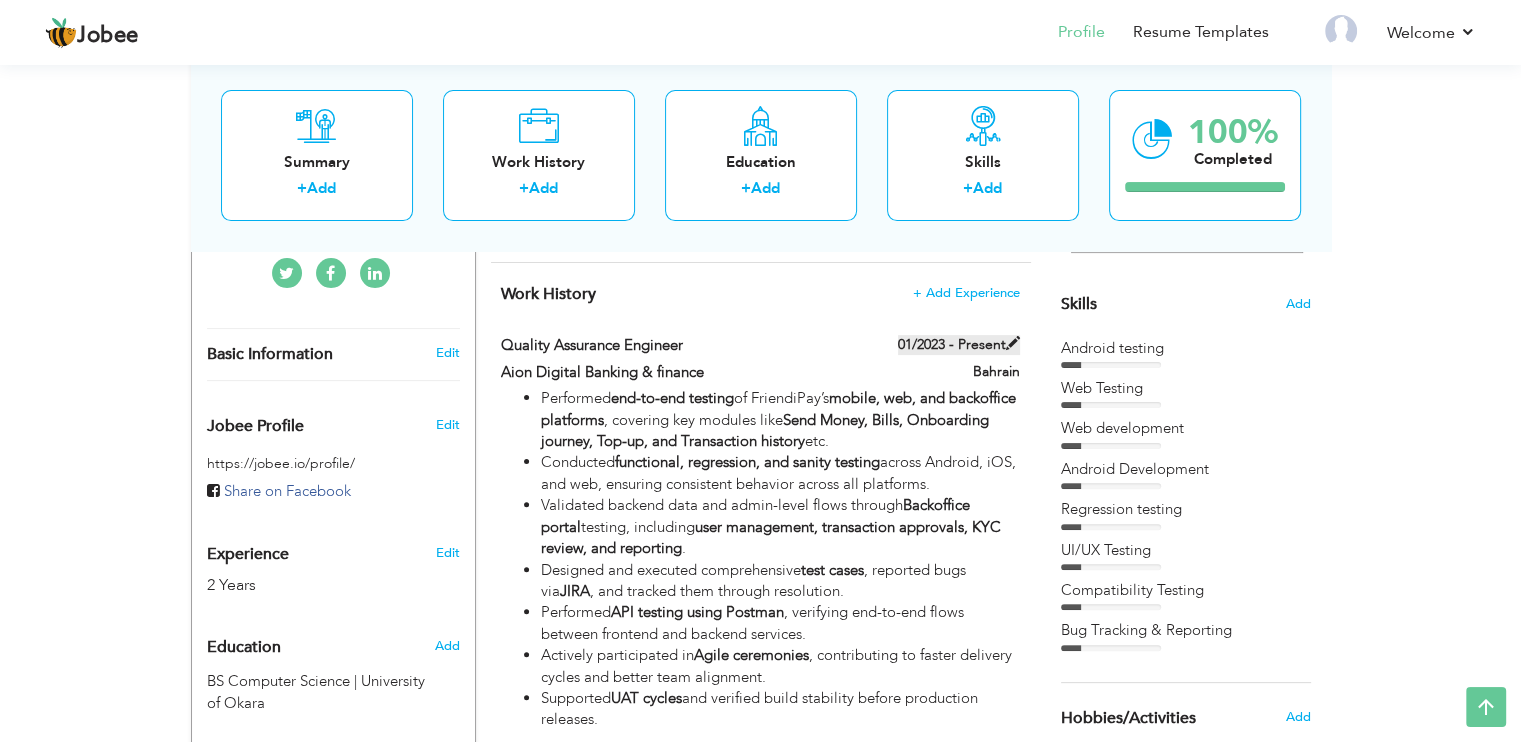 click on "01/2023 - Present" at bounding box center [959, 345] 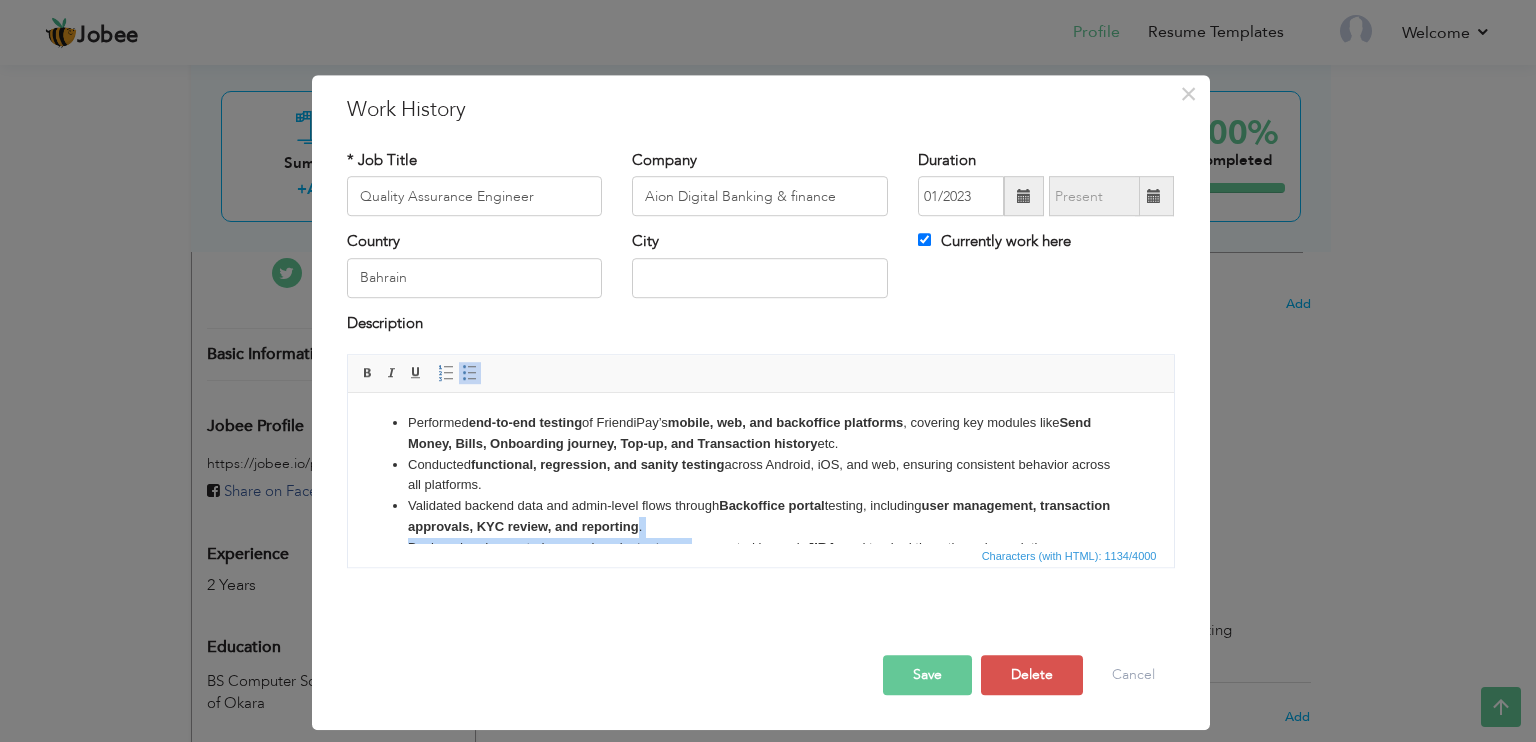 scroll, scrollTop: 14, scrollLeft: 0, axis: vertical 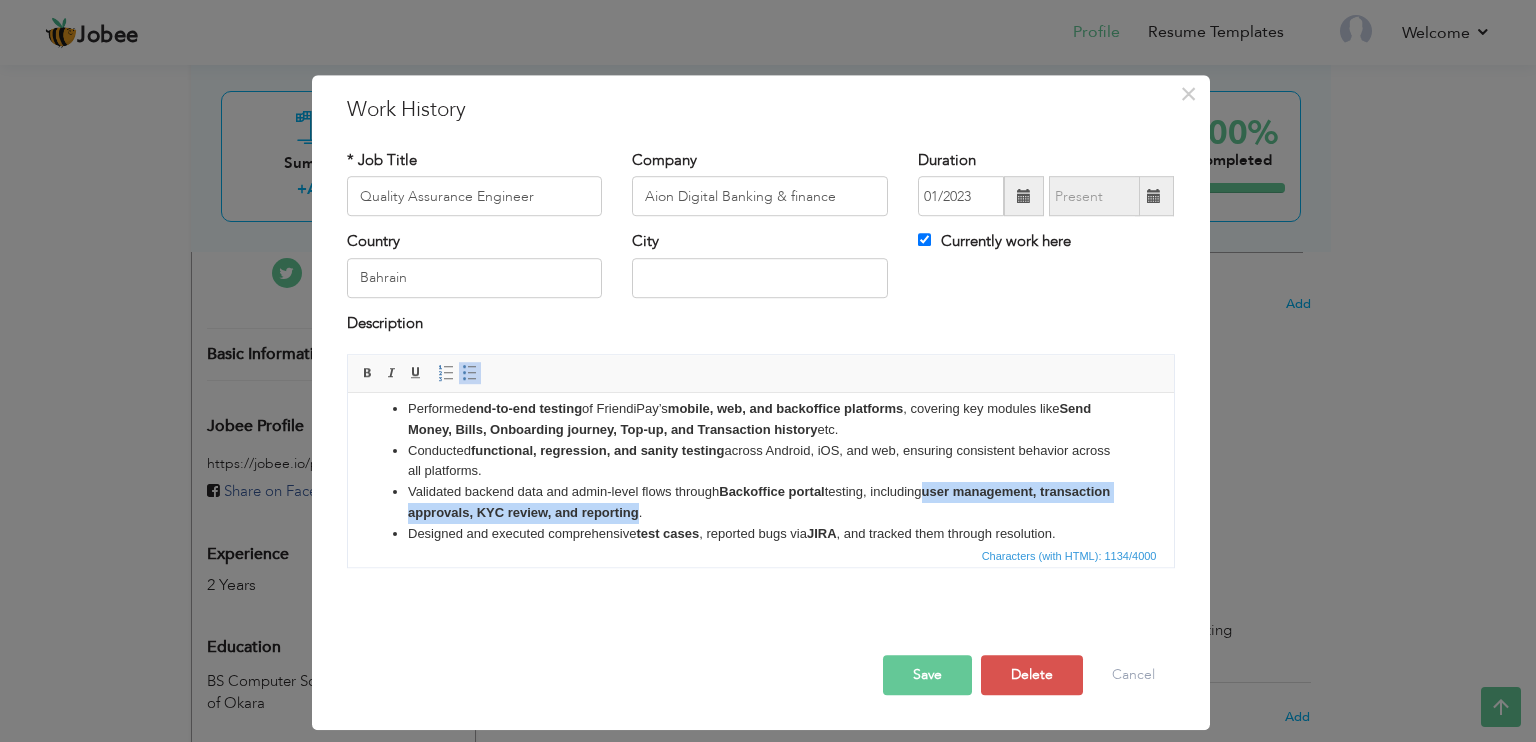 drag, startPoint x: 712, startPoint y: 529, endPoint x: 932, endPoint y: 494, distance: 222.7667 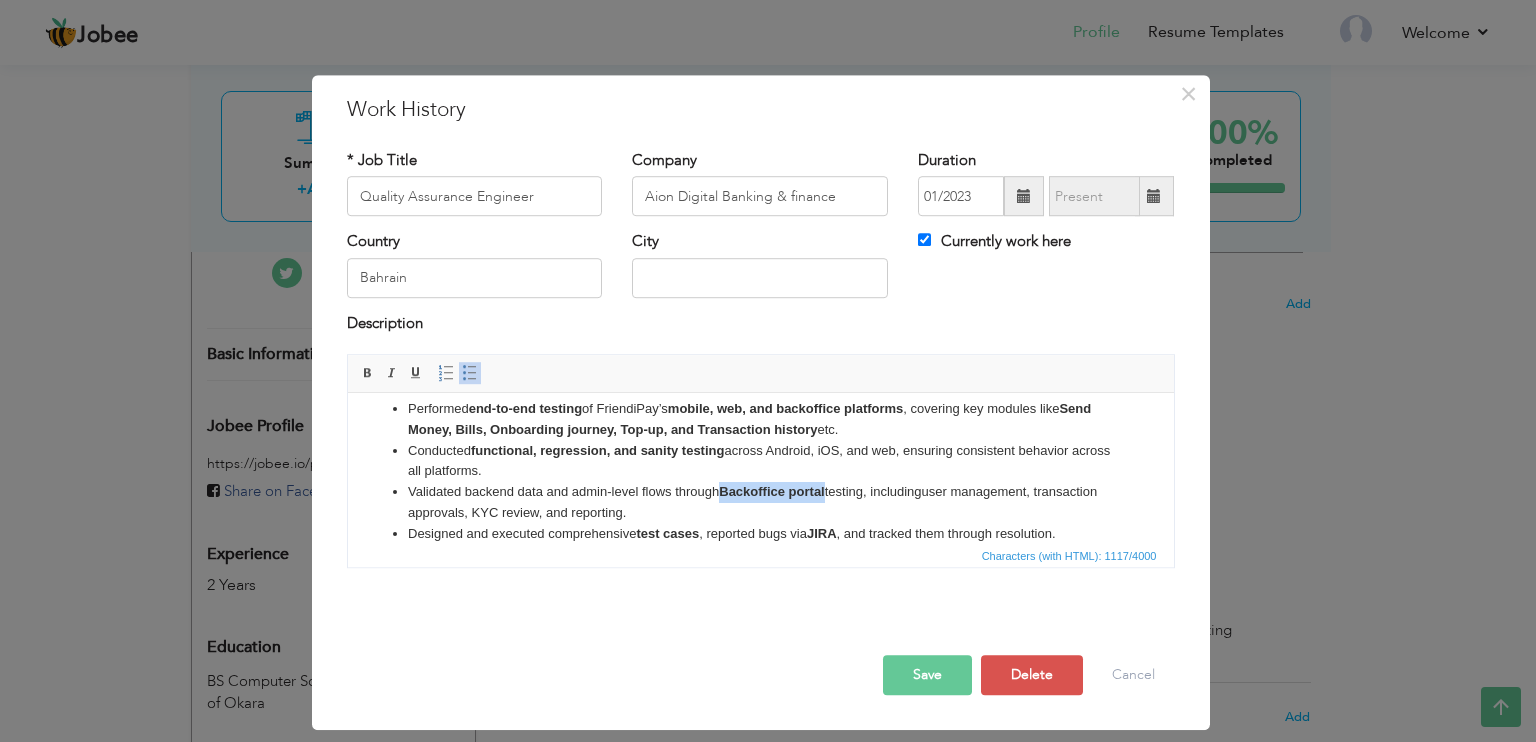 drag, startPoint x: 826, startPoint y: 489, endPoint x: 721, endPoint y: 489, distance: 105 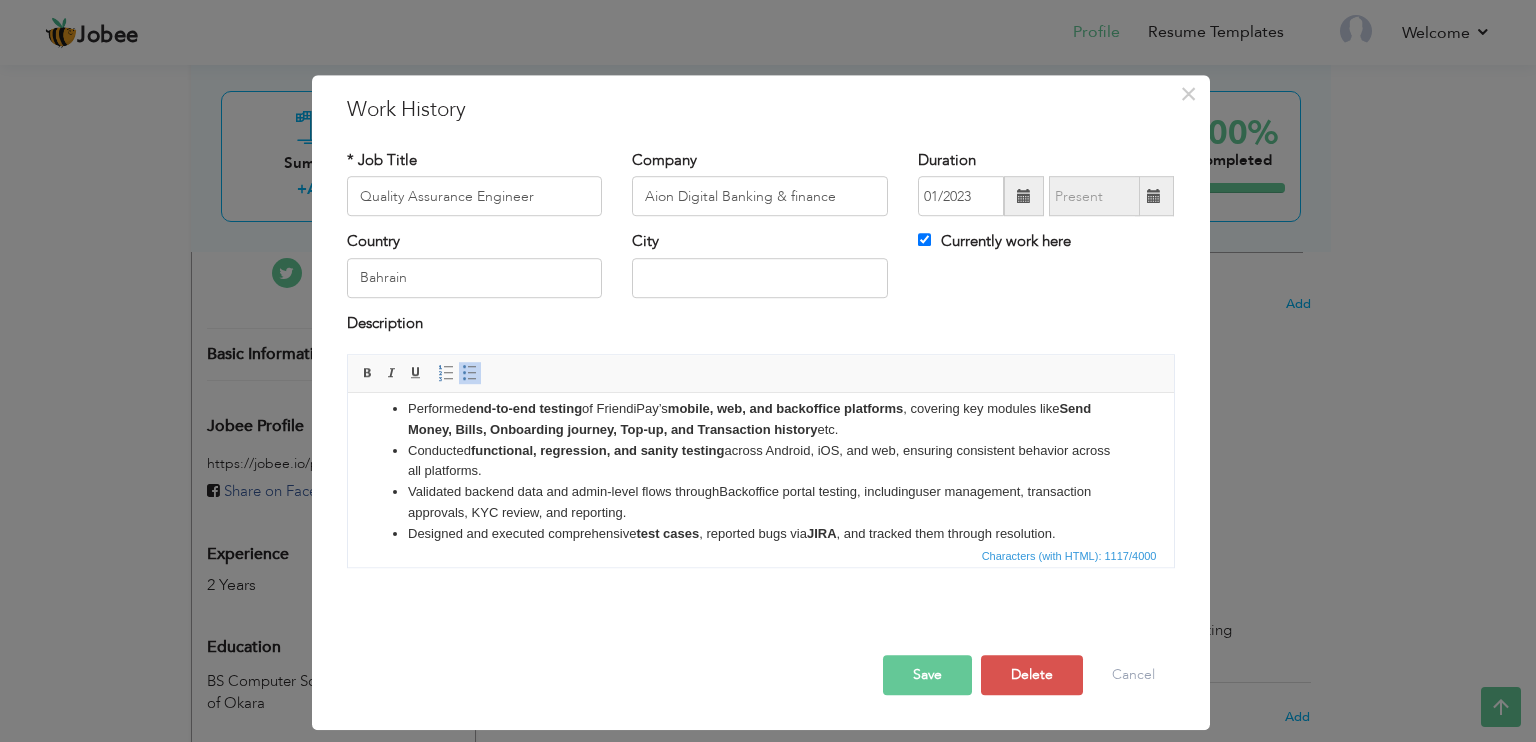 scroll, scrollTop: 44, scrollLeft: 0, axis: vertical 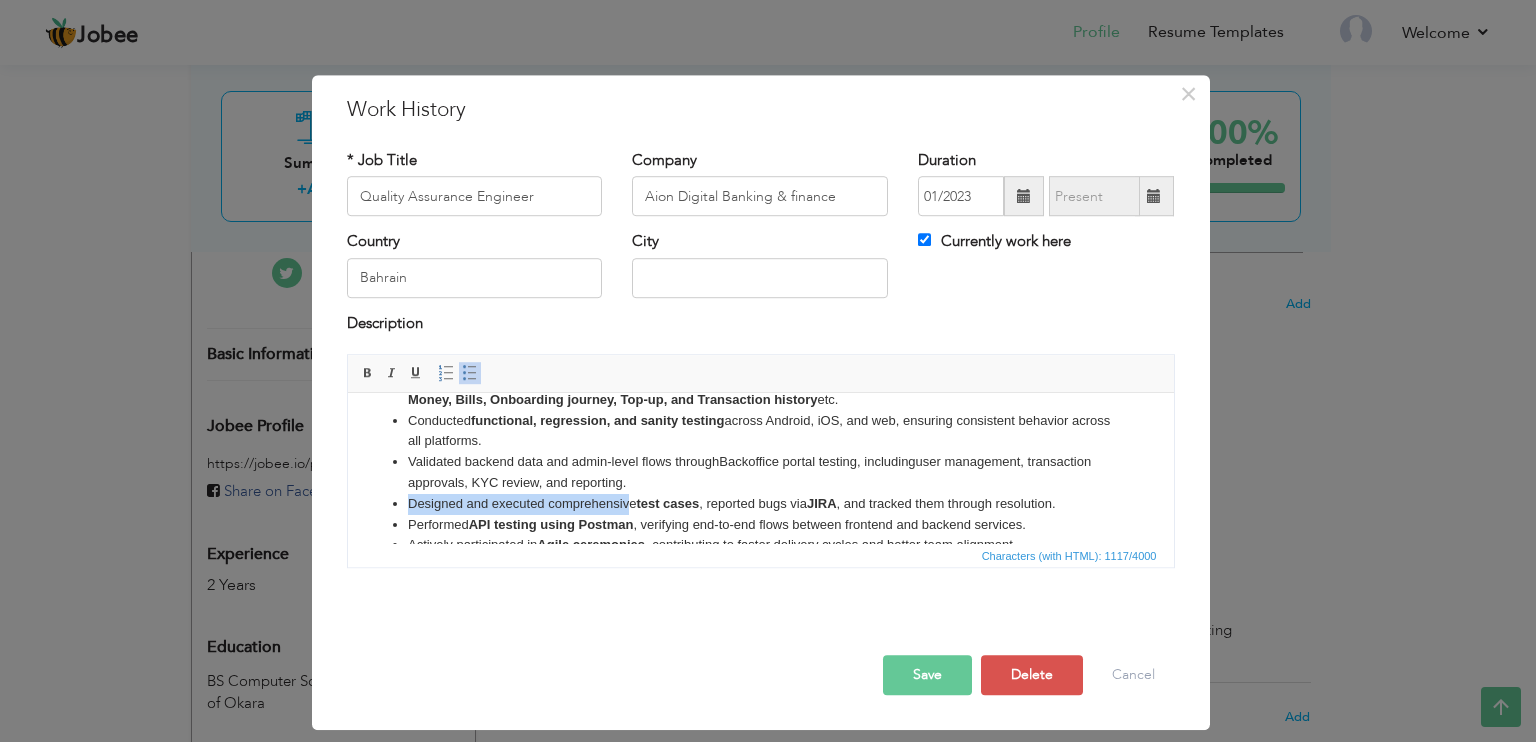drag, startPoint x: 631, startPoint y: 497, endPoint x: 883, endPoint y: 491, distance: 252.07141 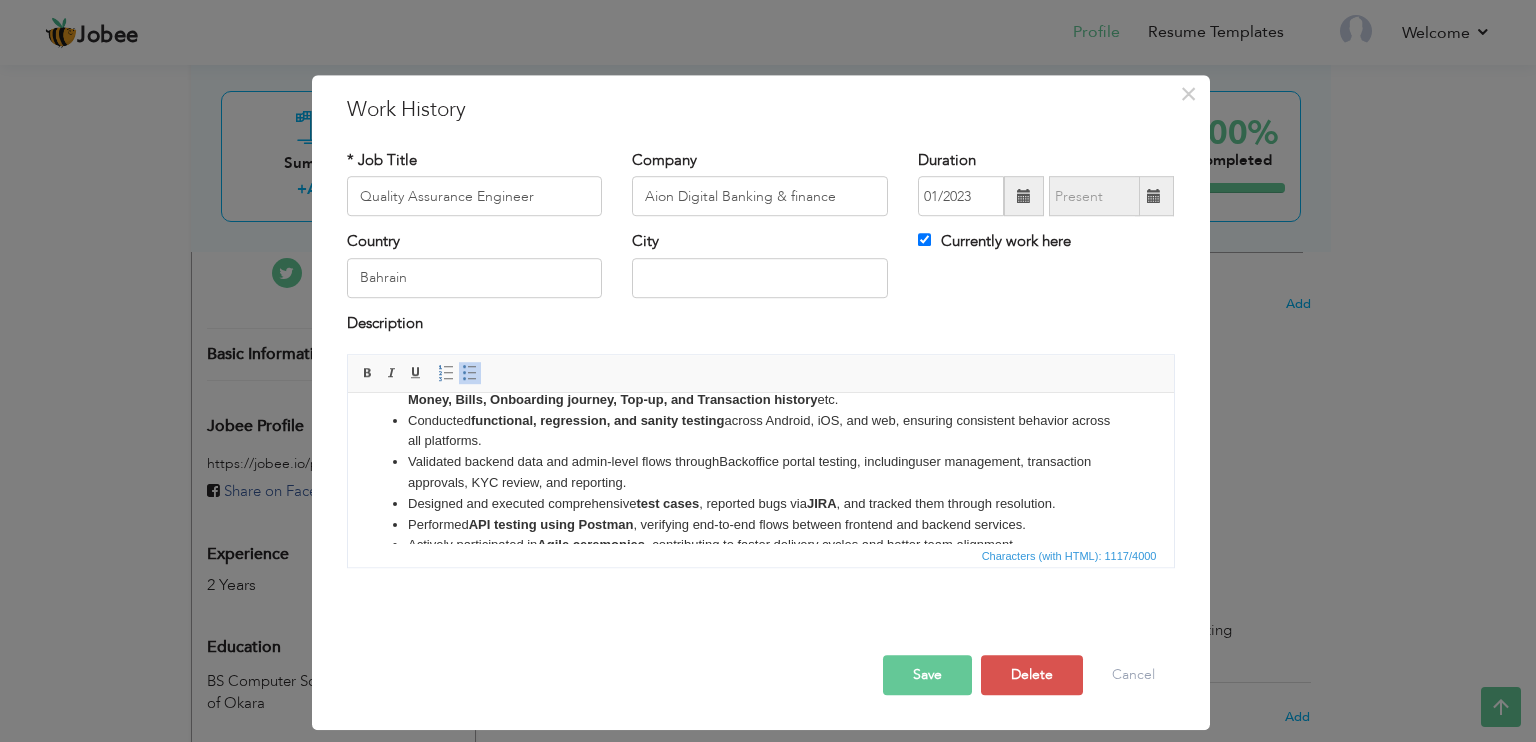 click on "Designed and executed comprehensive  test cases , reported bugs via  JIRA , and tracked them through resolution." at bounding box center [760, 504] 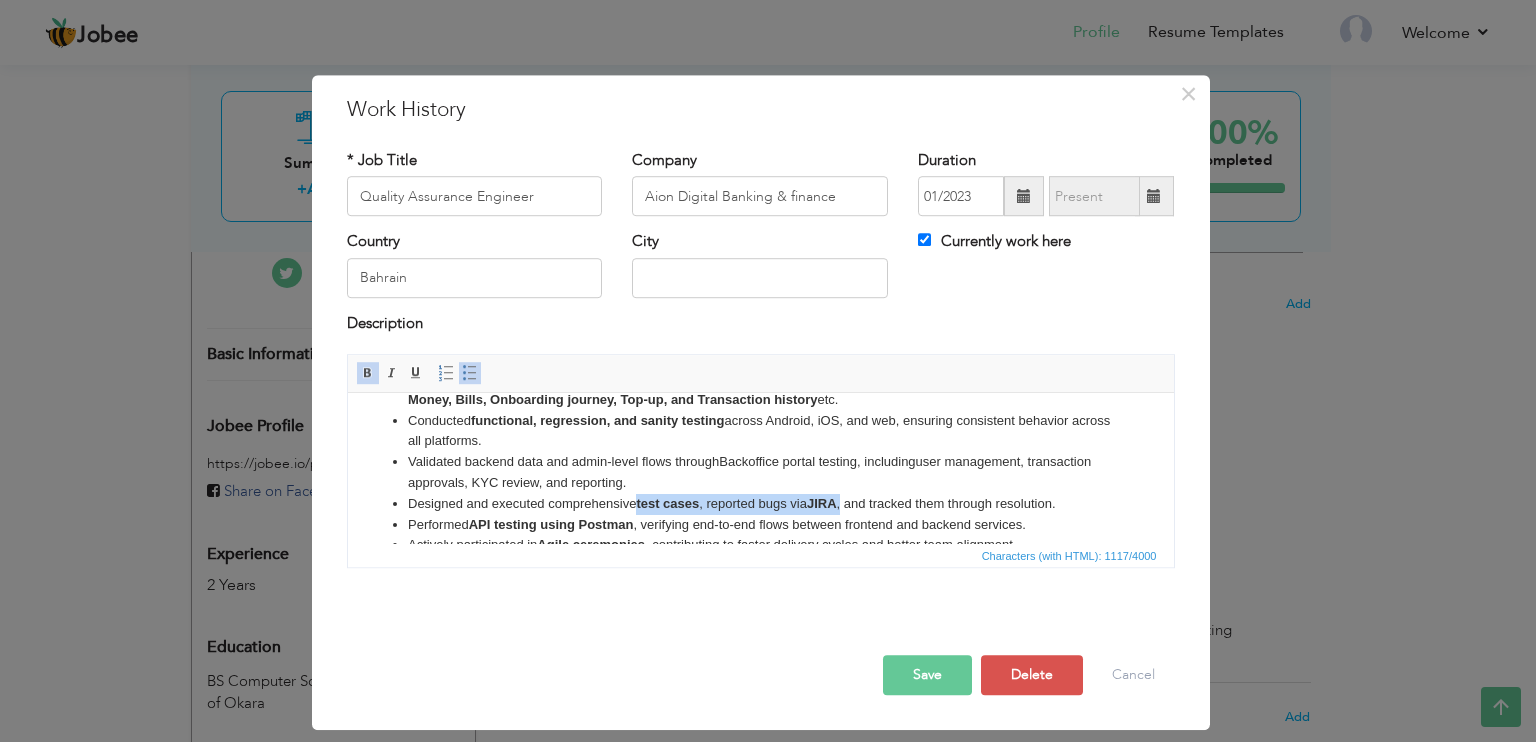 drag, startPoint x: 844, startPoint y: 504, endPoint x: 639, endPoint y: 504, distance: 205 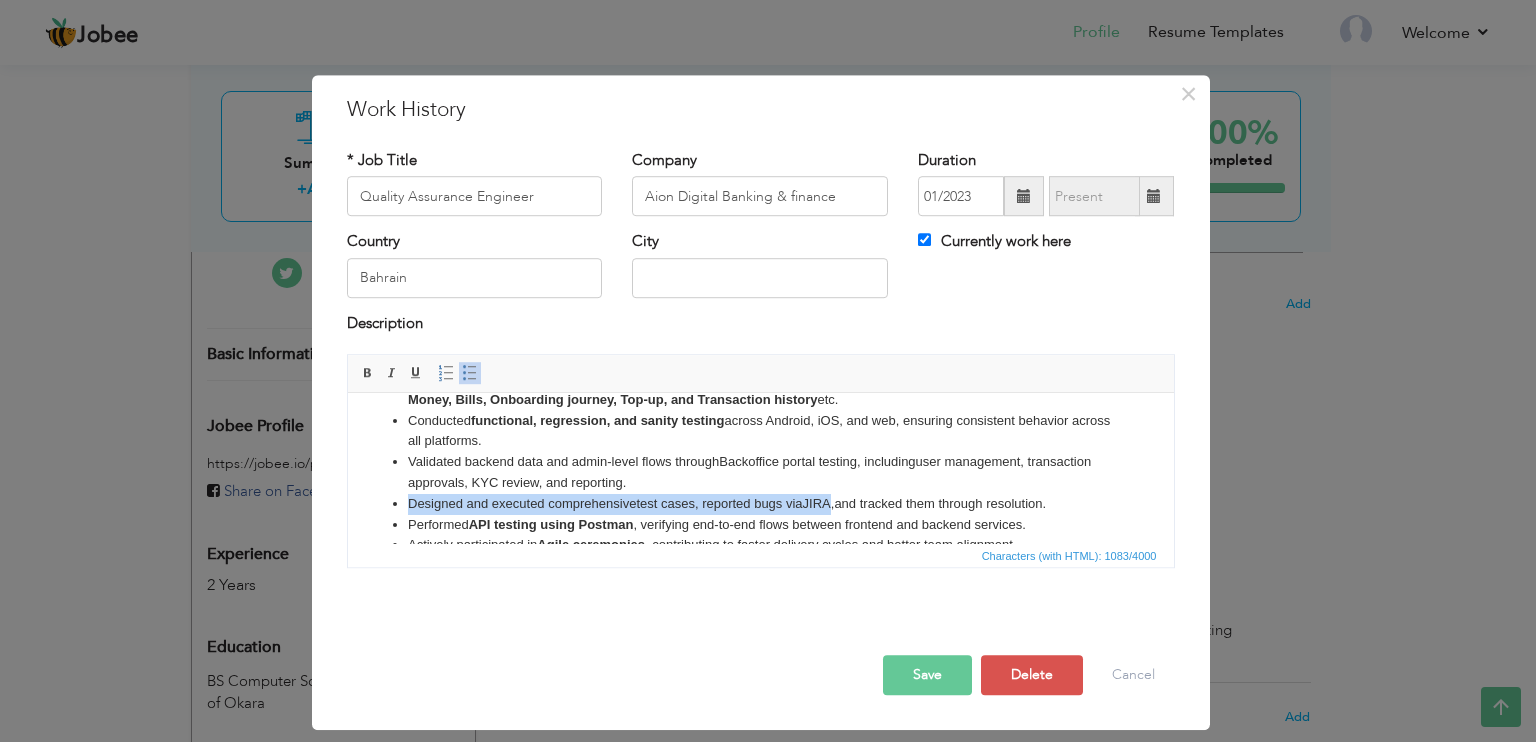 click on "Designed and executed comprehensive  test cases , reported bugs via  JIRA ,  and tracked them through resolution." at bounding box center [760, 504] 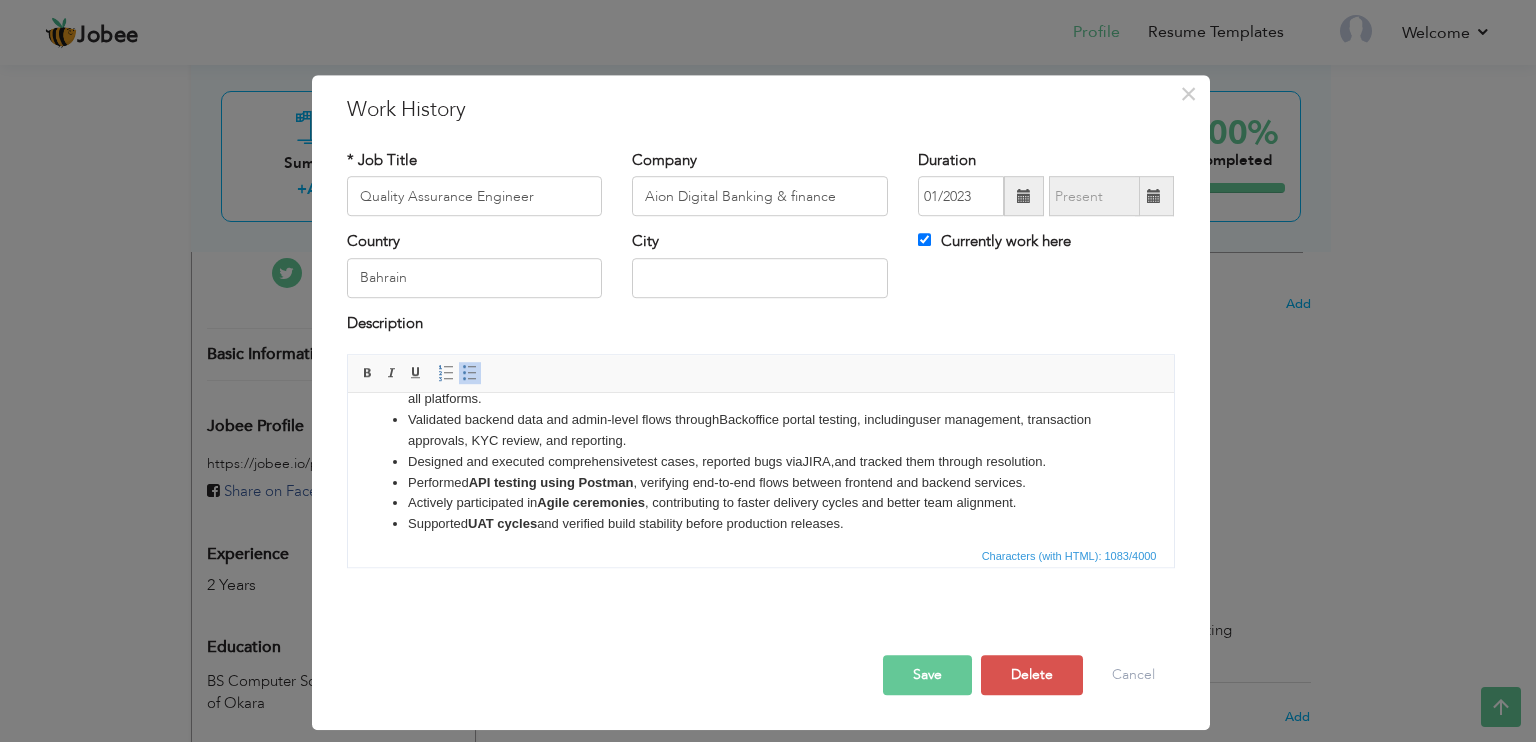 scroll, scrollTop: 89, scrollLeft: 0, axis: vertical 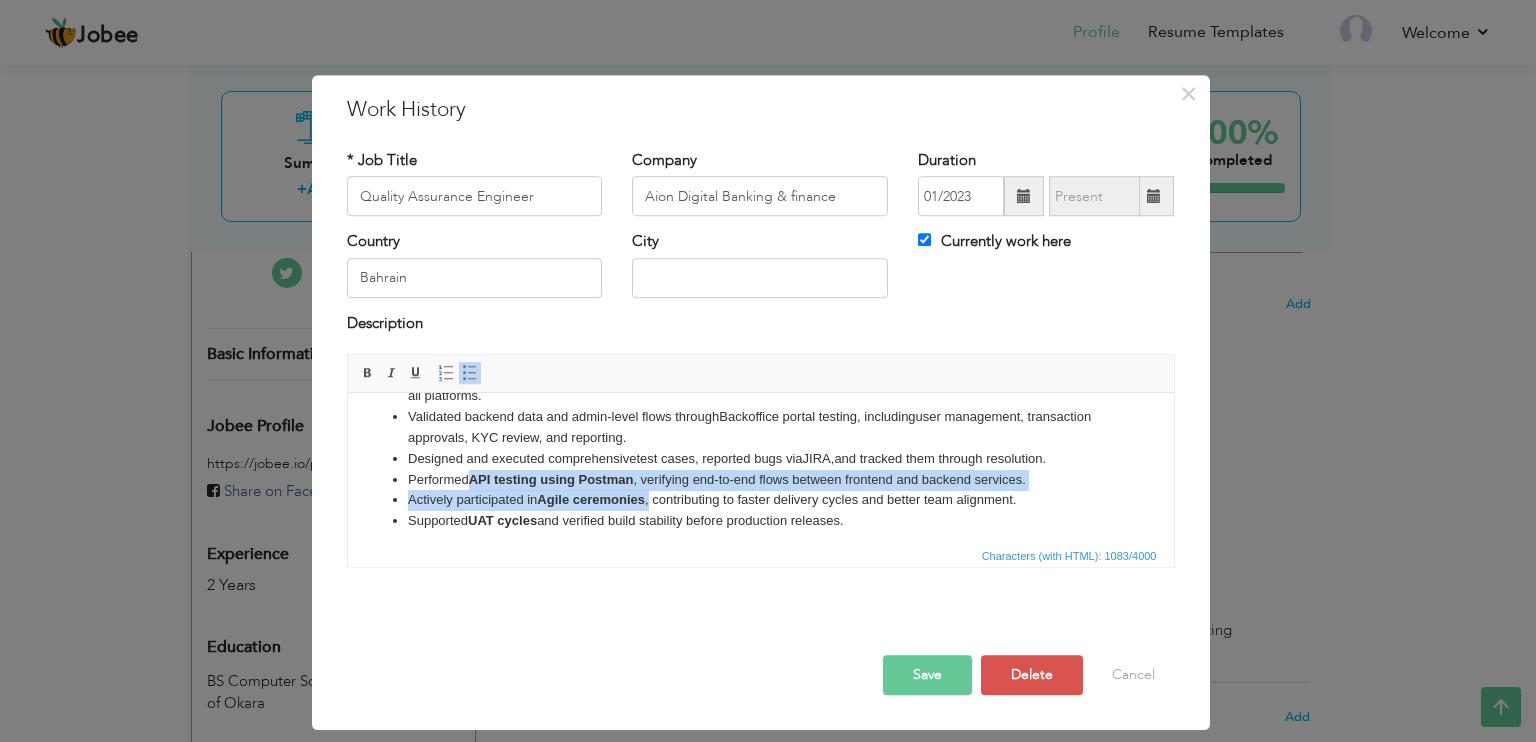 drag, startPoint x: 652, startPoint y: 501, endPoint x: 475, endPoint y: 473, distance: 179.201 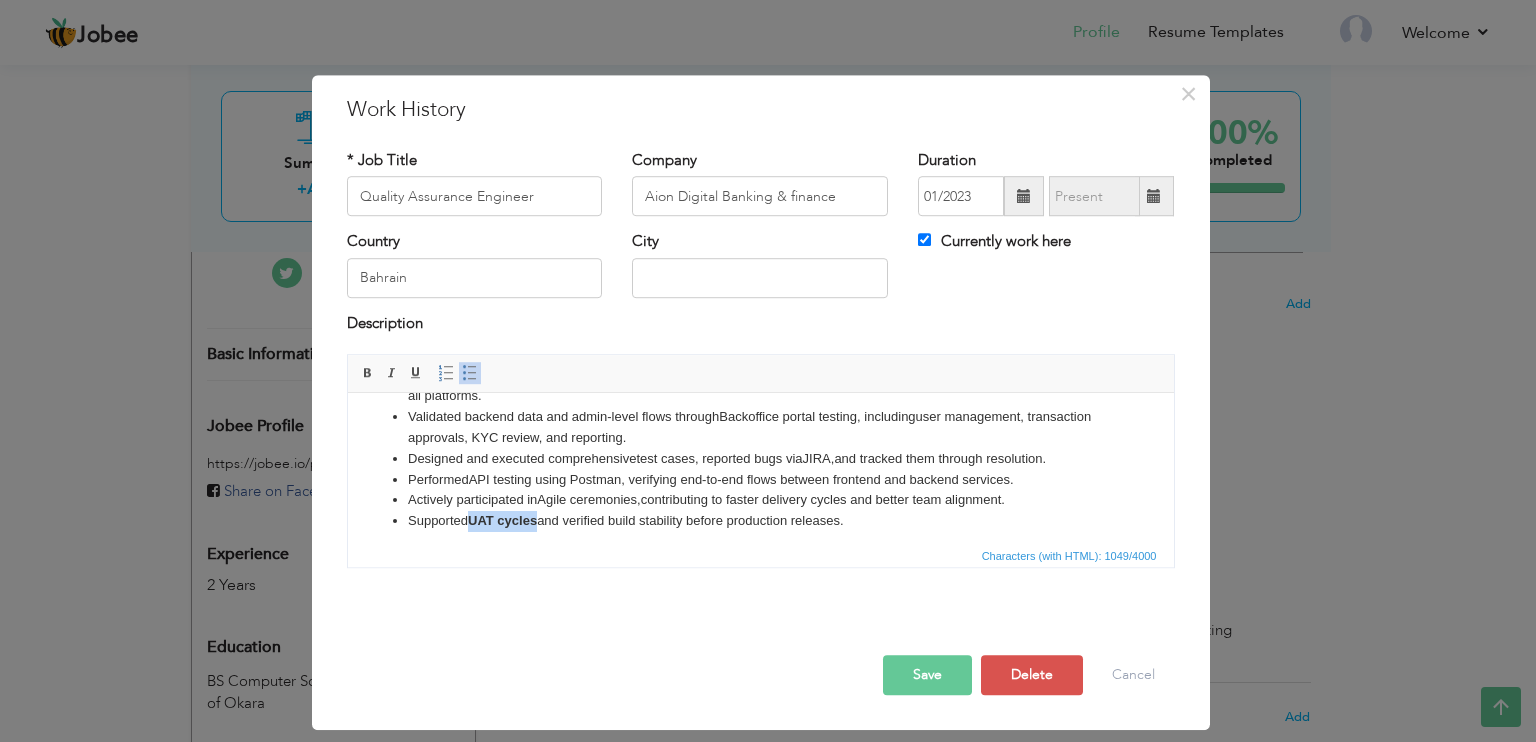 drag, startPoint x: 463, startPoint y: 518, endPoint x: 538, endPoint y: 522, distance: 75.10659 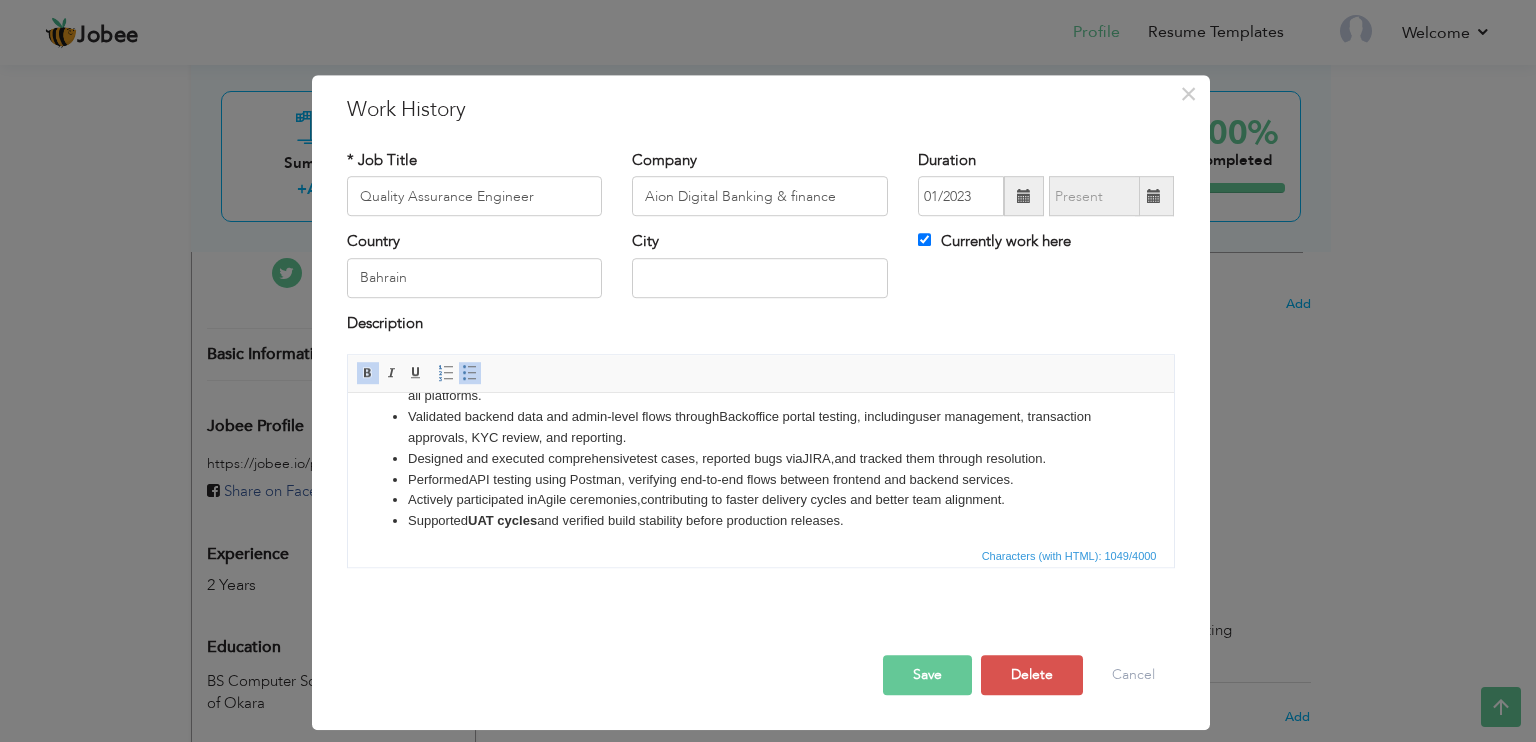 click on "UAT cycles" at bounding box center [501, 520] 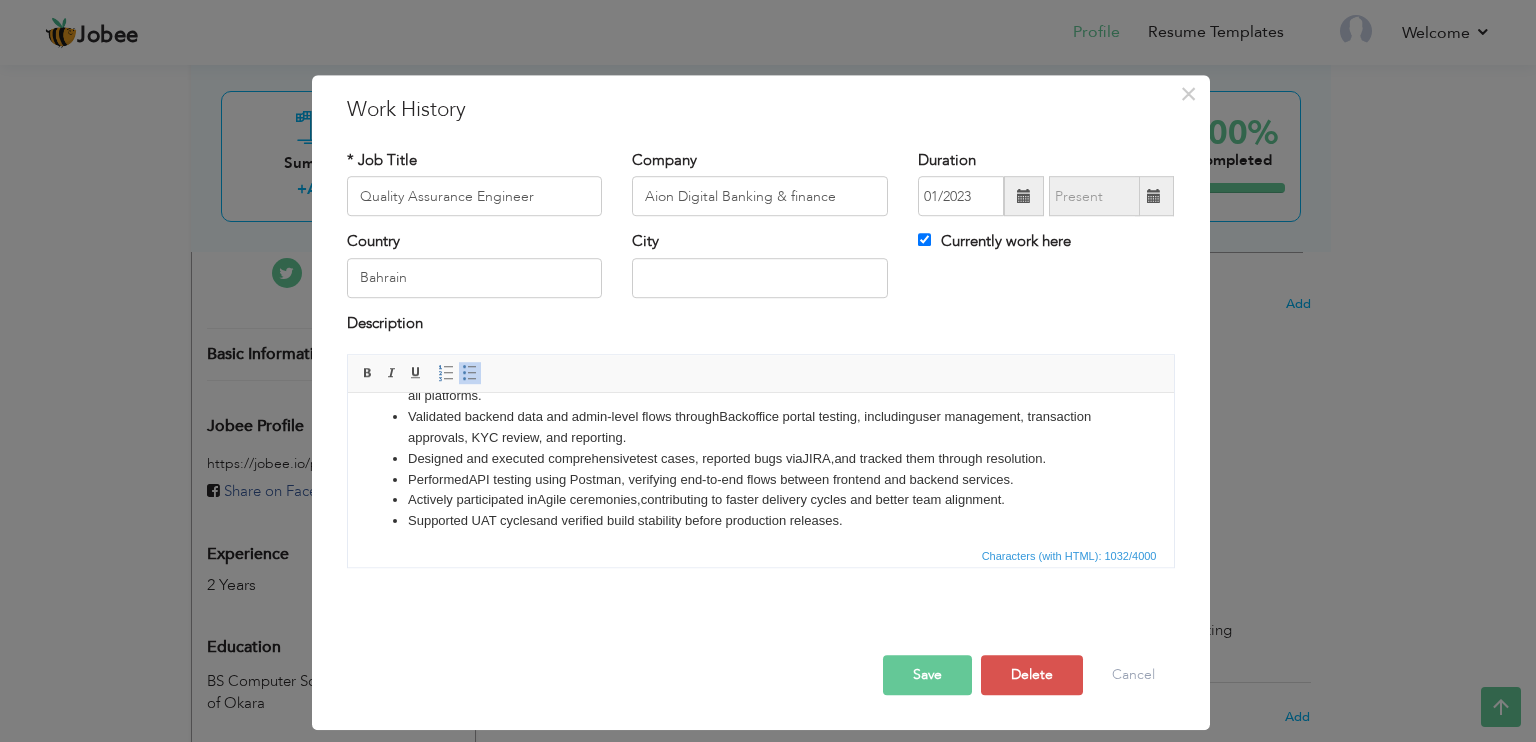 click on "Supporte d UAT cycles  and verified build stability before production releases." at bounding box center (760, 521) 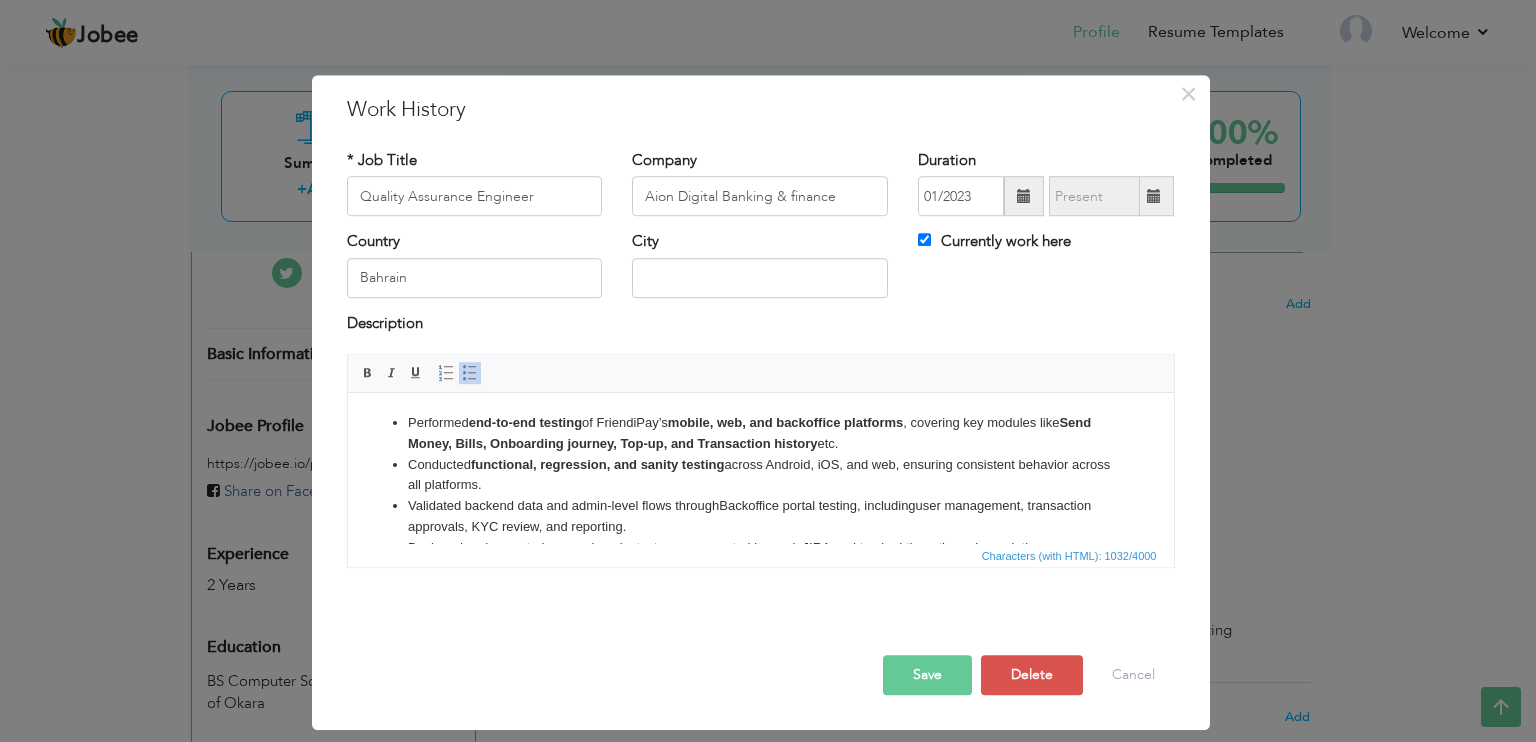 drag, startPoint x: 742, startPoint y: 476, endPoint x: 441, endPoint y: 407, distance: 308.80737 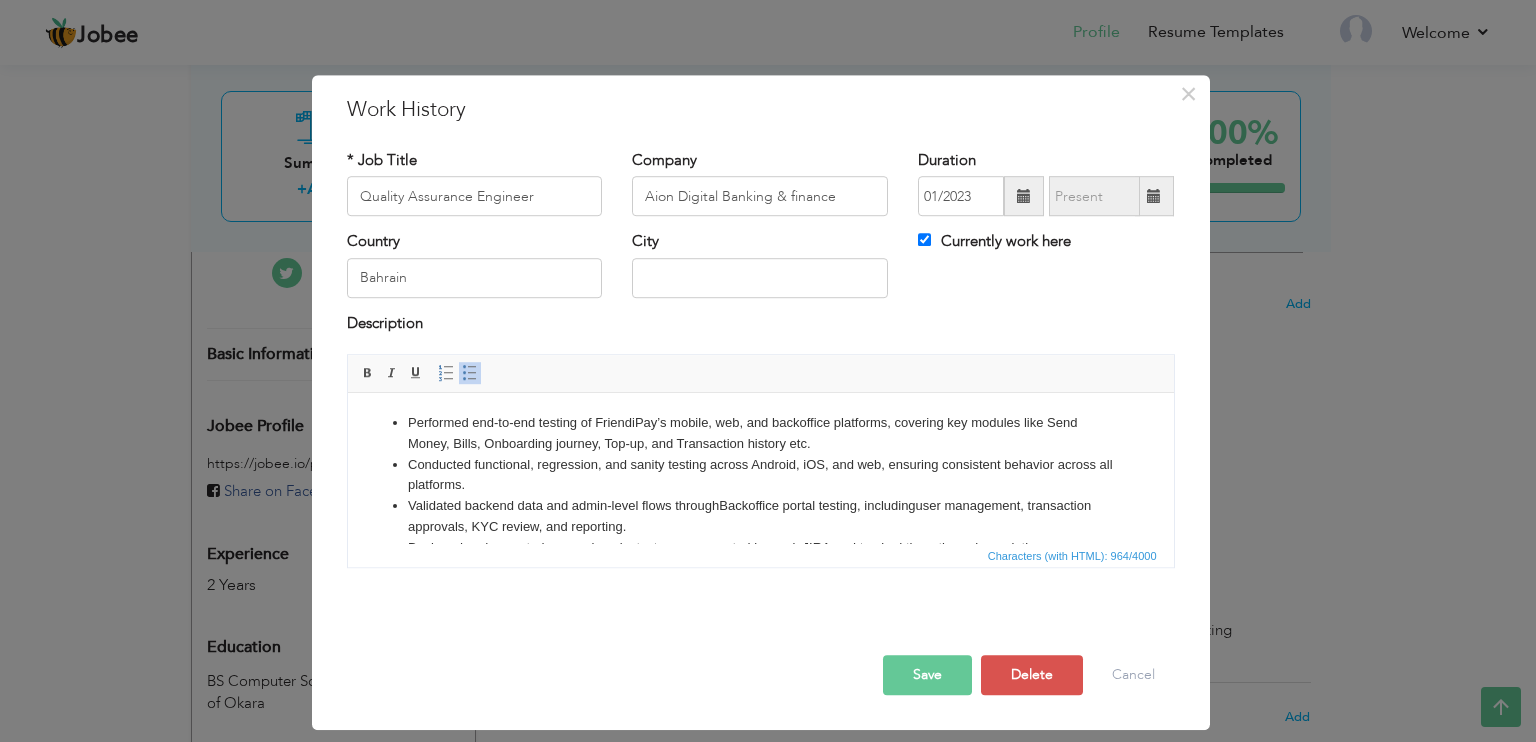 click on "Conducted functional, regression, and sanity testing across Android, iOS, and web, ensuring consistent behavior across all platforms." at bounding box center (760, 476) 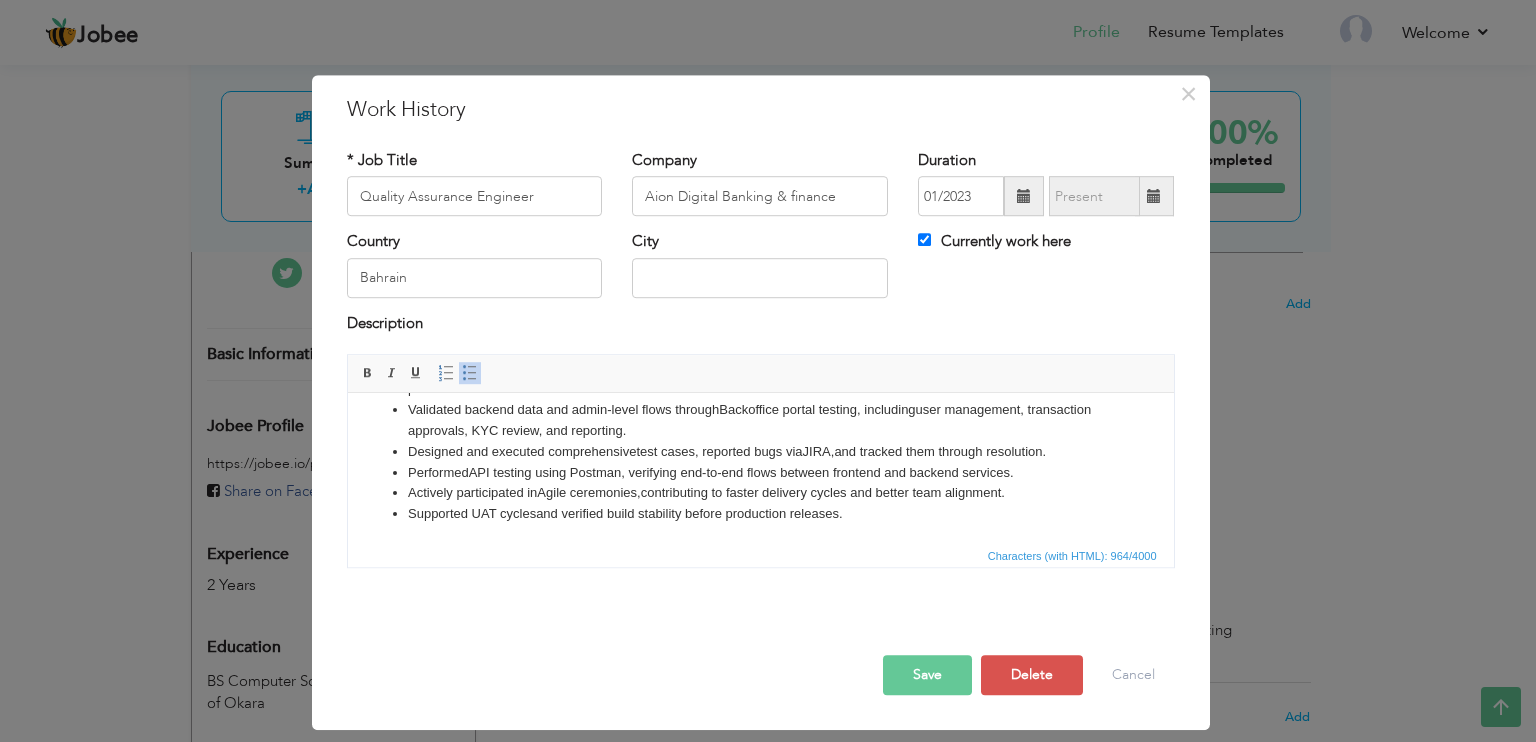 scroll, scrollTop: 97, scrollLeft: 0, axis: vertical 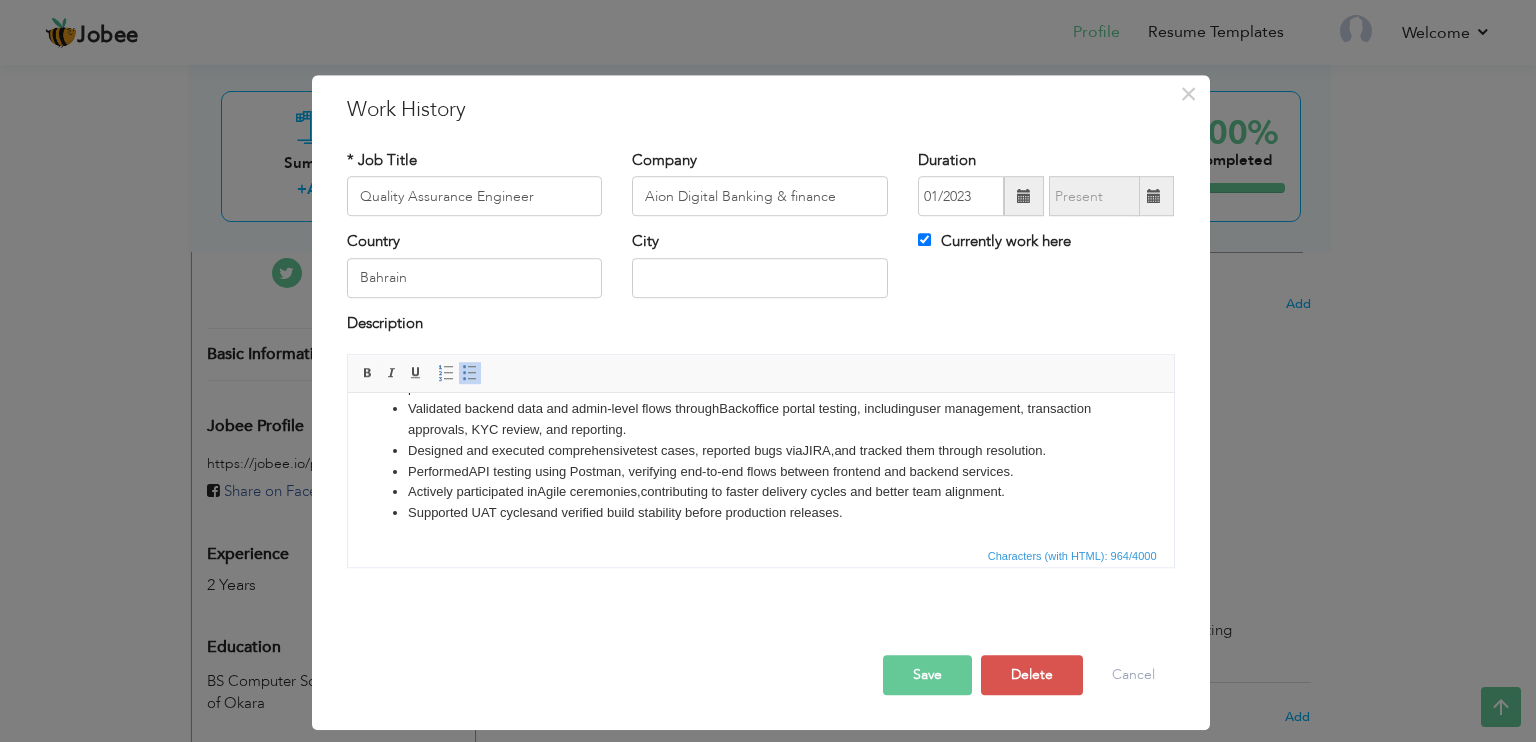 click on "Save" at bounding box center [927, 675] 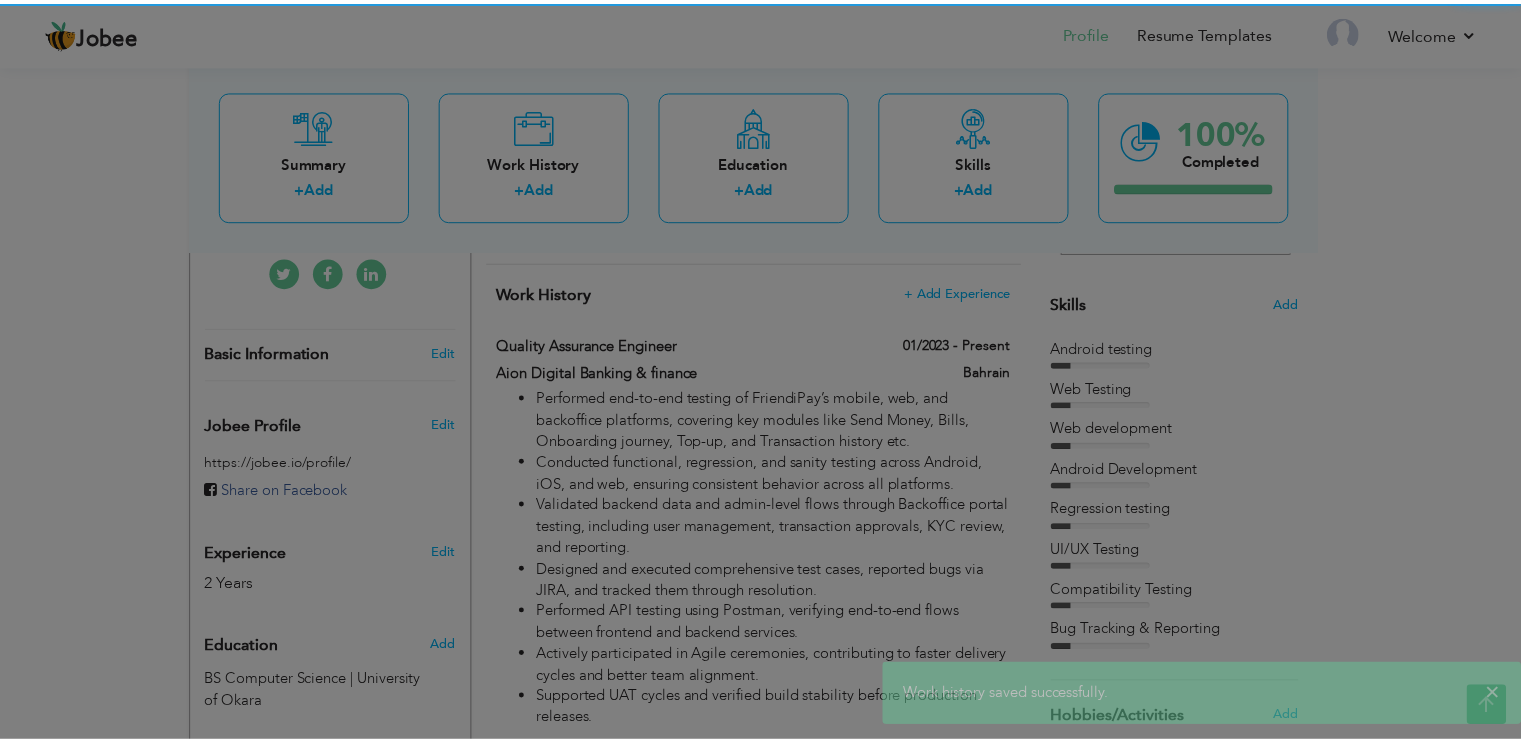 scroll, scrollTop: 0, scrollLeft: 0, axis: both 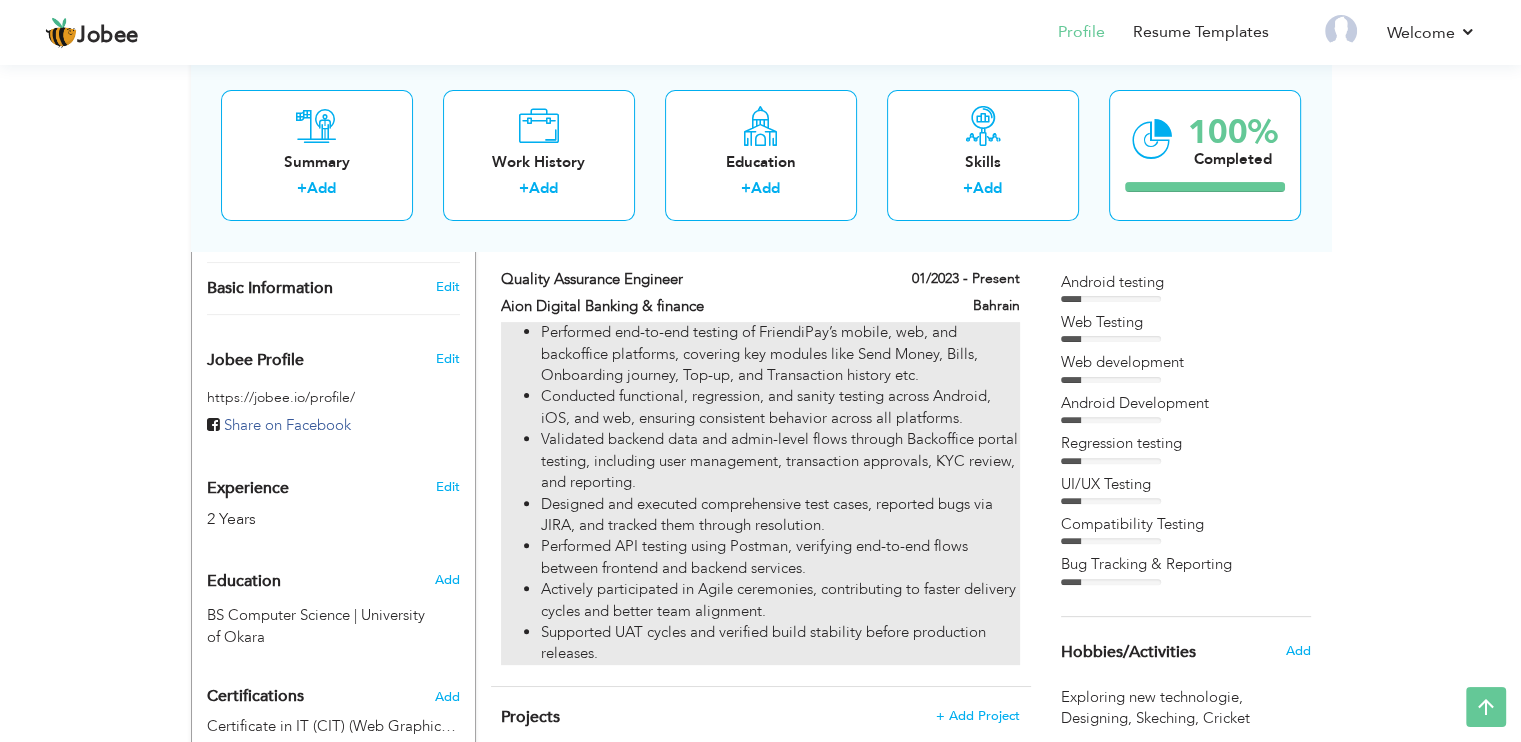 click on "Validated backend data and admin-level flows through Backoffice portal   testing, including user management, transaction approvals, KYC review, and reporting." at bounding box center [780, 461] 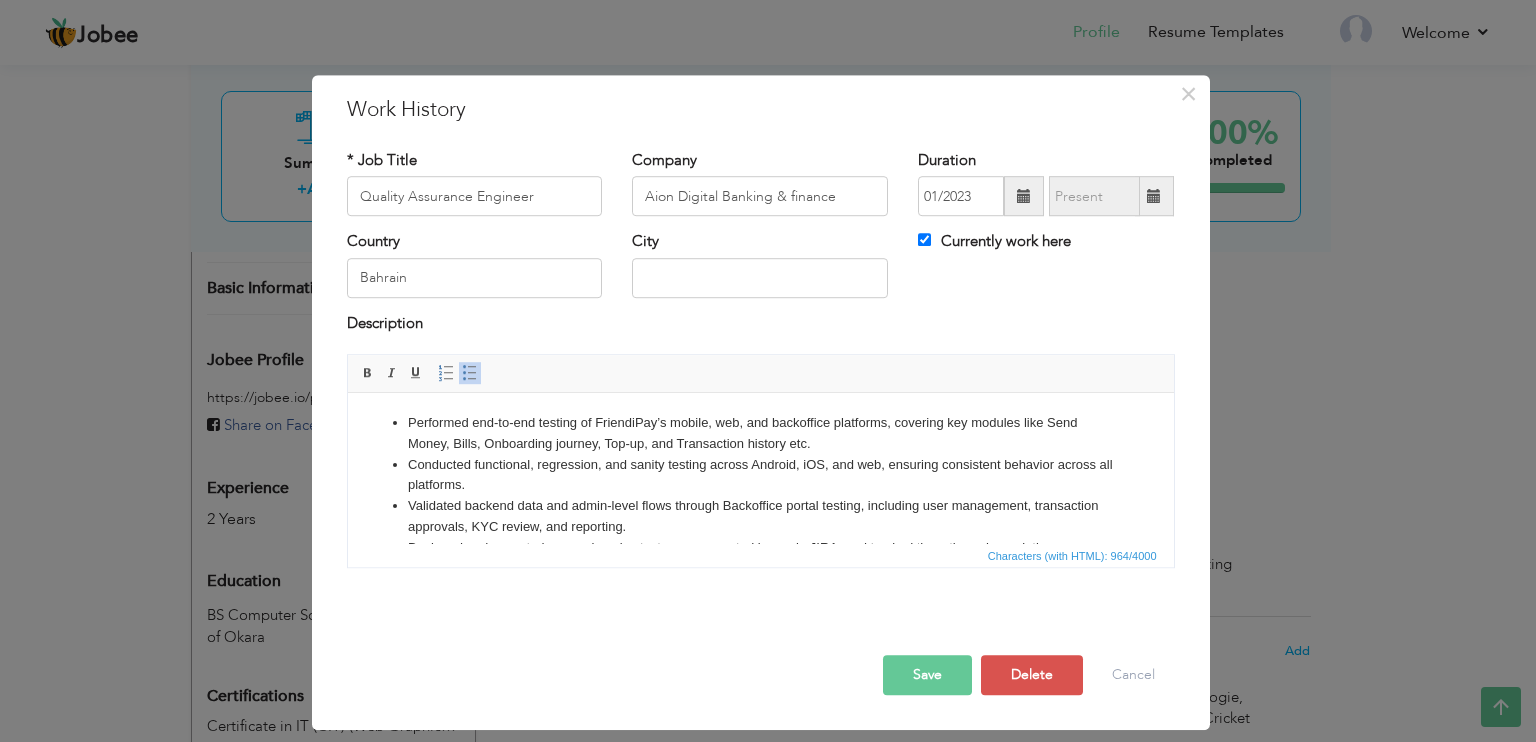 click on "Conducted functional, regression, and sanity testing across Android, iOS, and web, ensuring consistent behavior across all platforms." at bounding box center [760, 476] 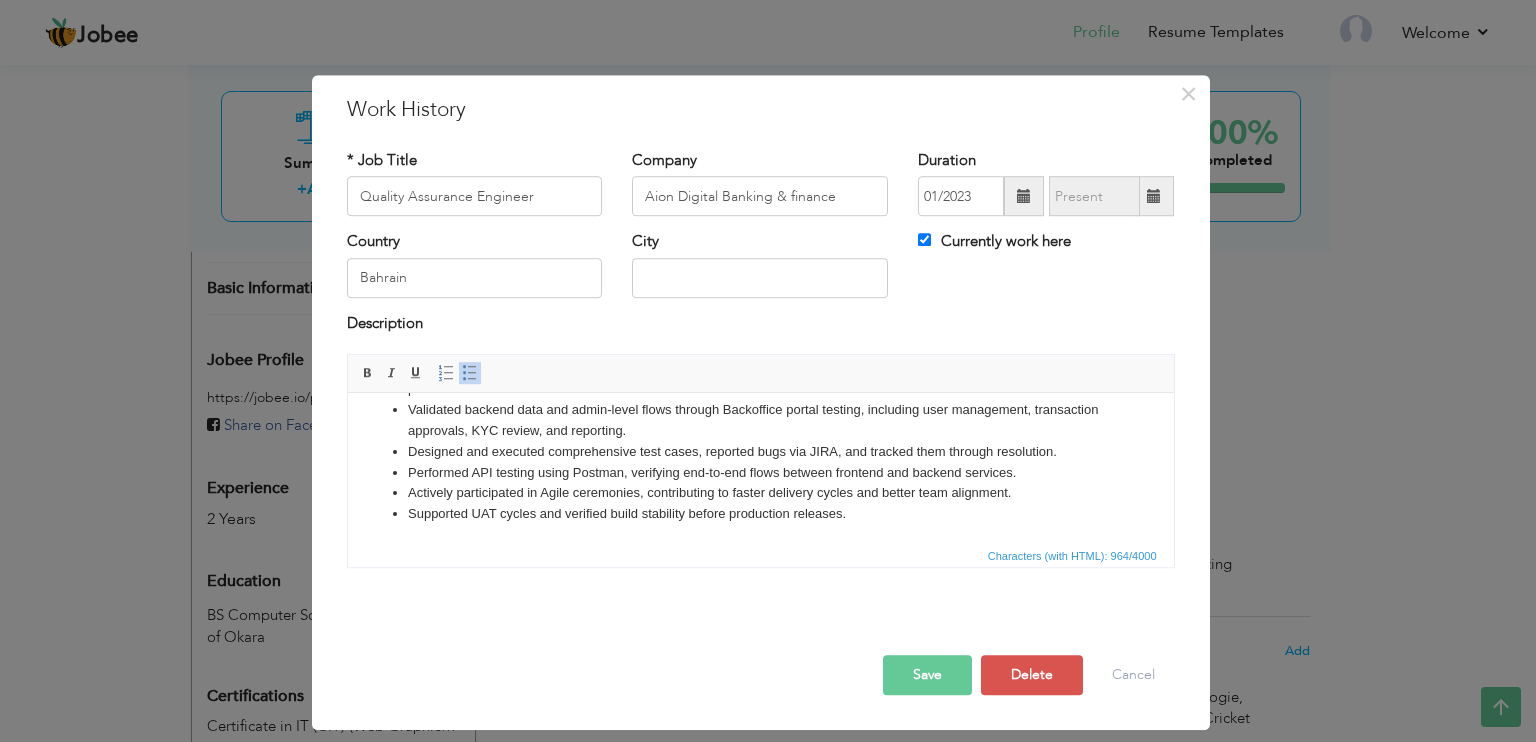 scroll, scrollTop: 96, scrollLeft: 0, axis: vertical 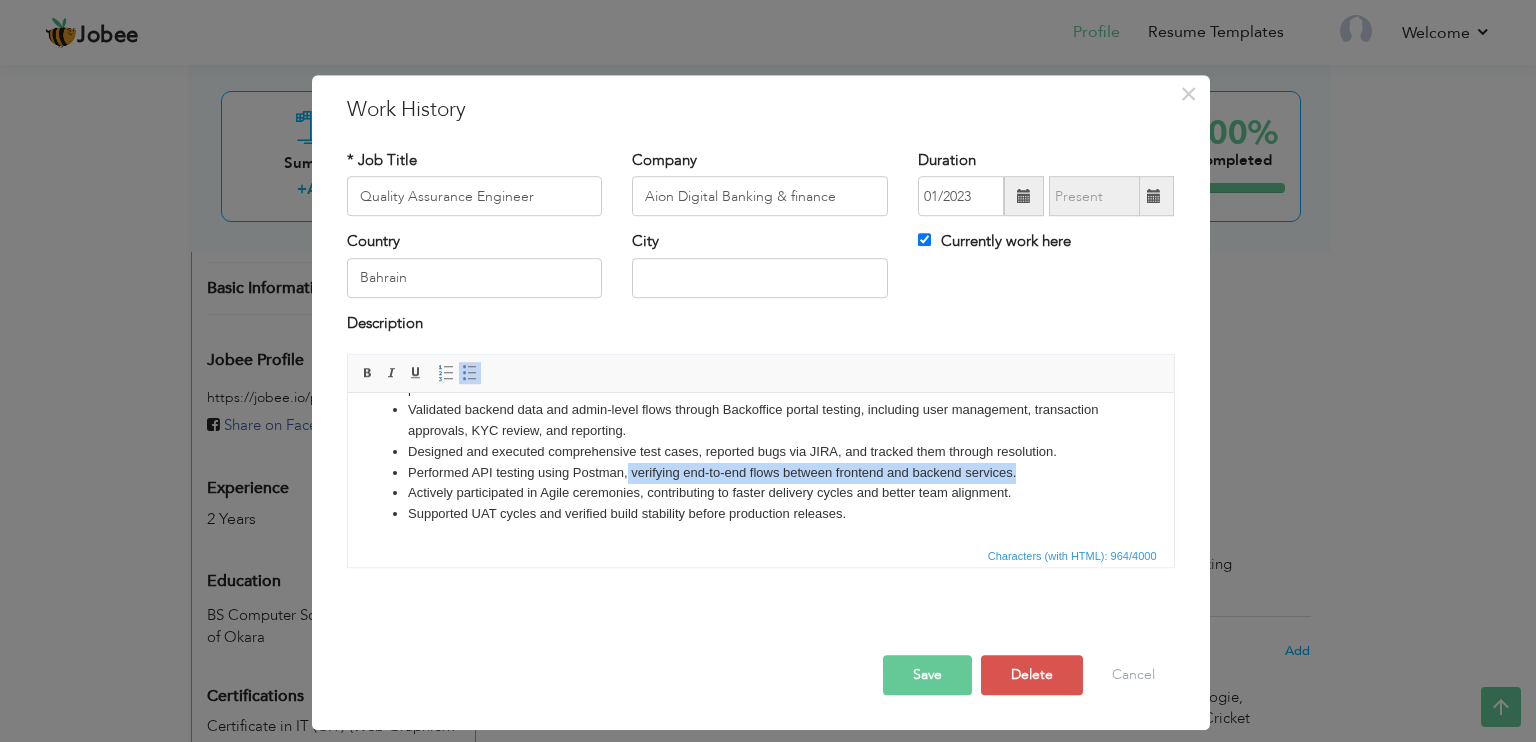 drag, startPoint x: 625, startPoint y: 468, endPoint x: 1037, endPoint y: 467, distance: 412.00122 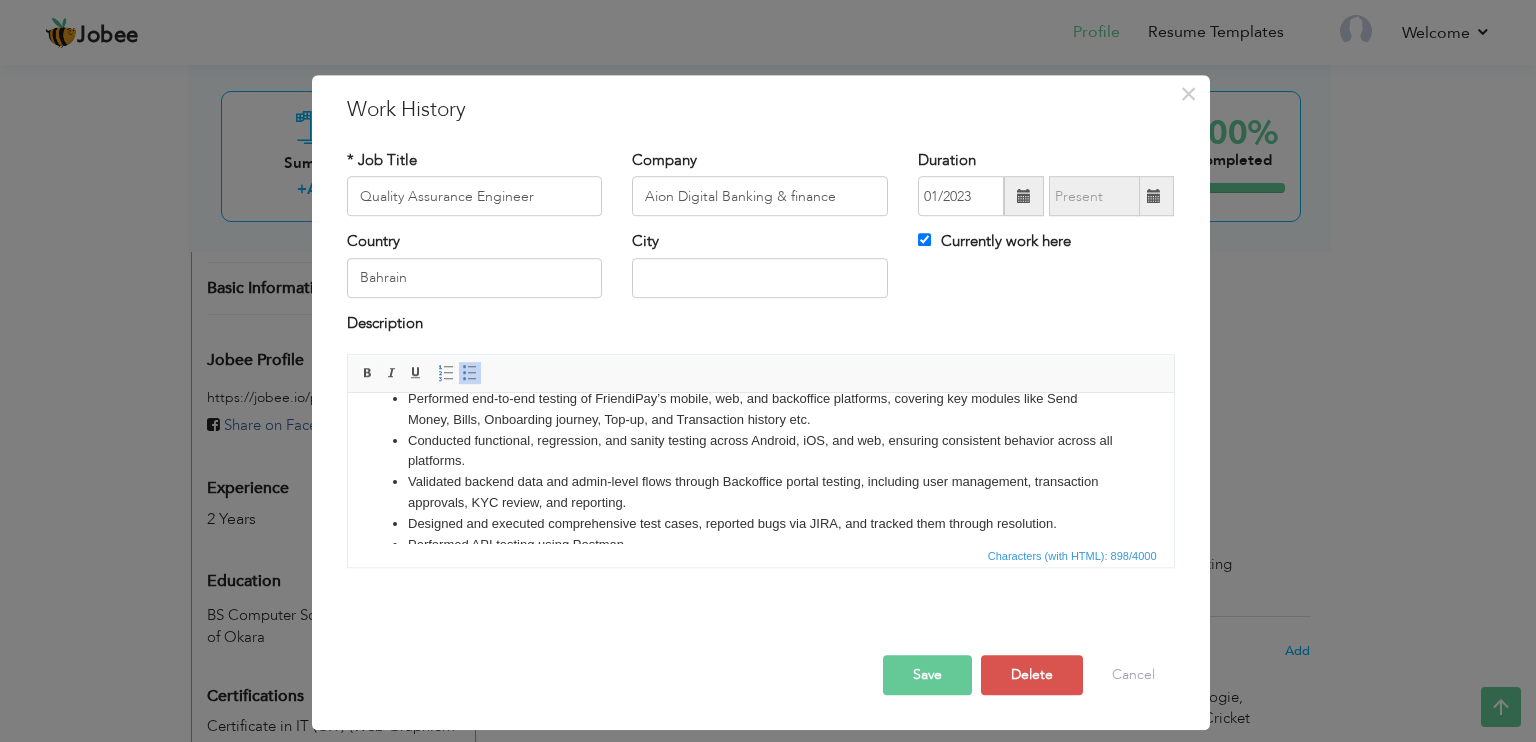 scroll, scrollTop: 0, scrollLeft: 0, axis: both 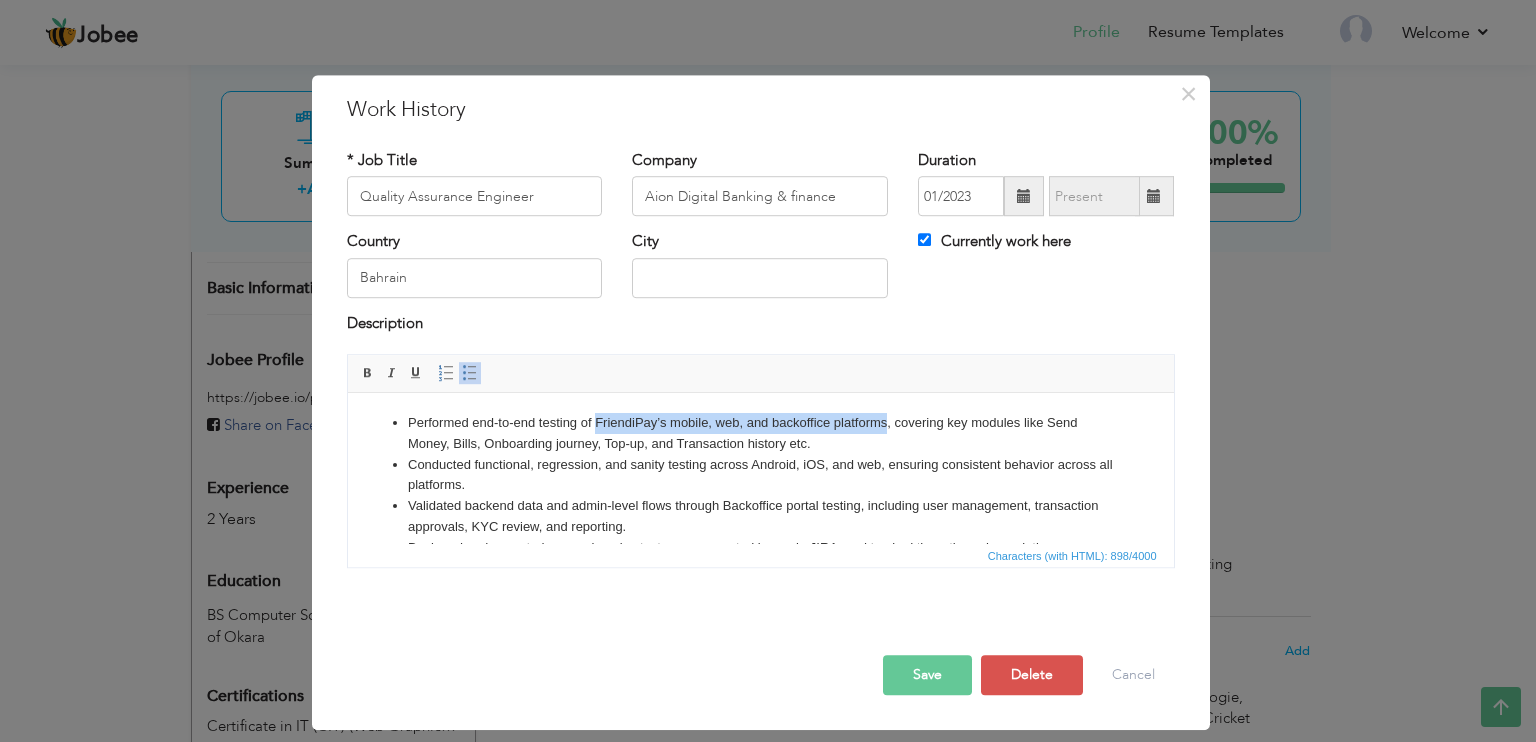 drag, startPoint x: 595, startPoint y: 413, endPoint x: 884, endPoint y: 420, distance: 289.08478 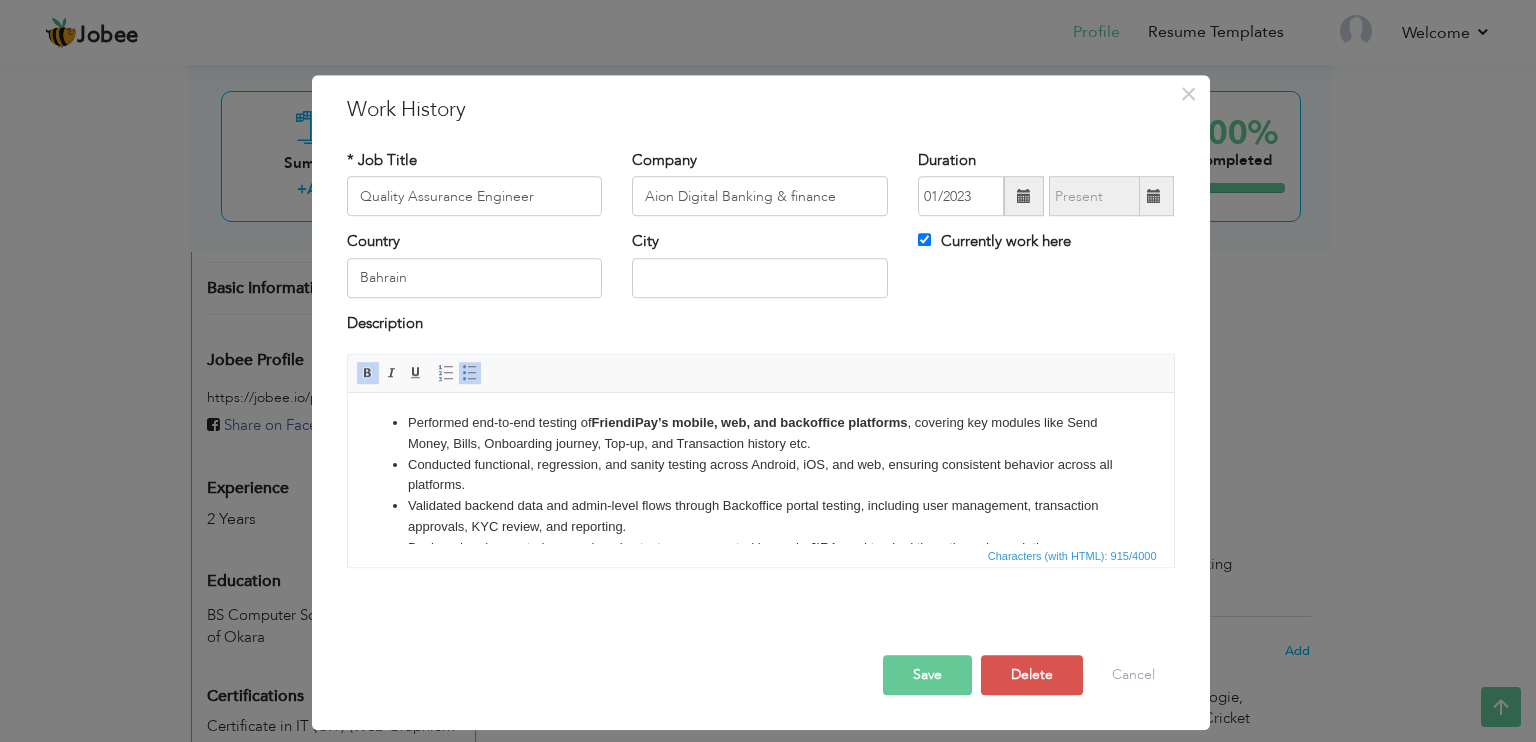 click on "Performed end-to-end testing of  FriendiPay’s mobile, web, and backoffice platforms , covering key modules like Send Money, Bills, Onboarding journey, Top-up, and Transaction history etc." at bounding box center (760, 434) 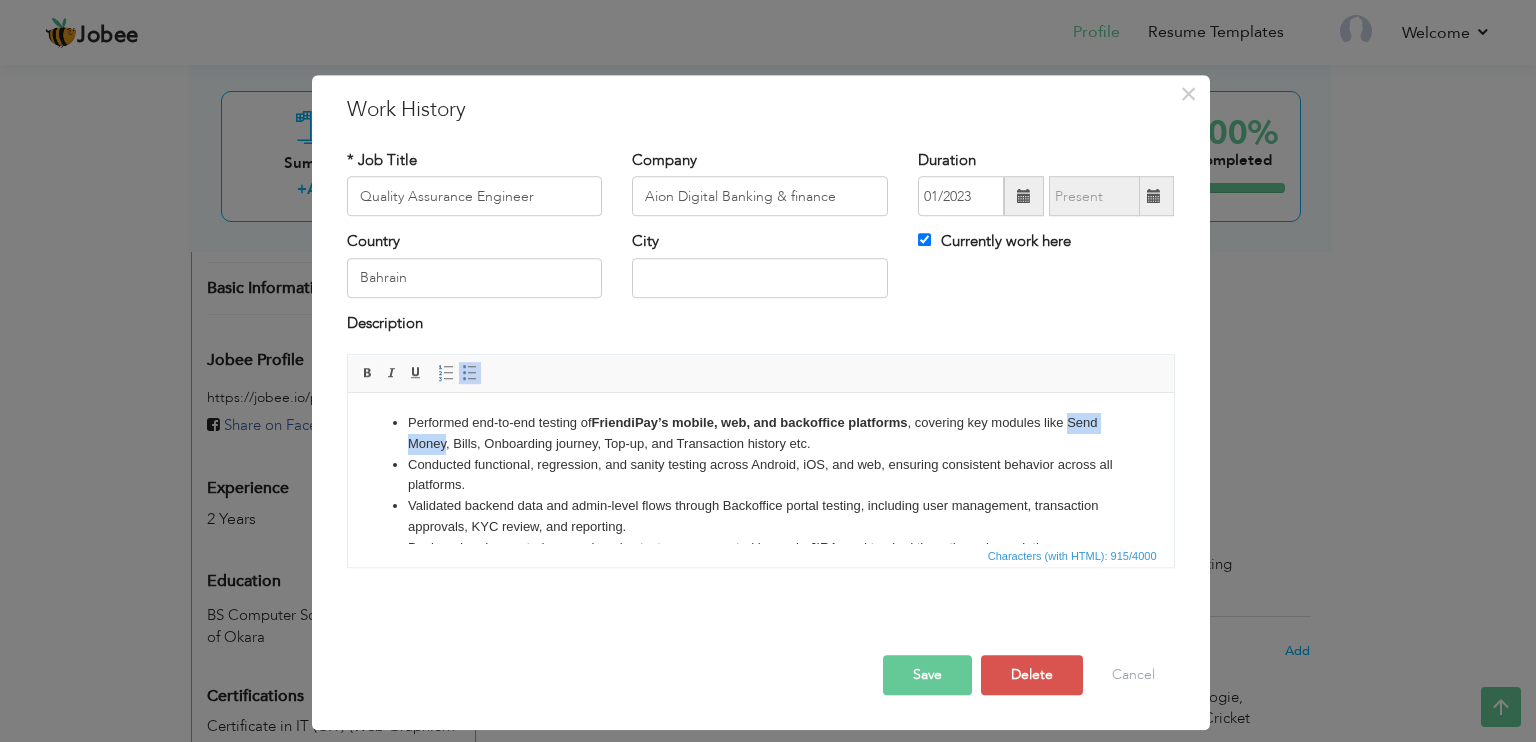 drag, startPoint x: 408, startPoint y: 441, endPoint x: 478, endPoint y: 445, distance: 70.11419 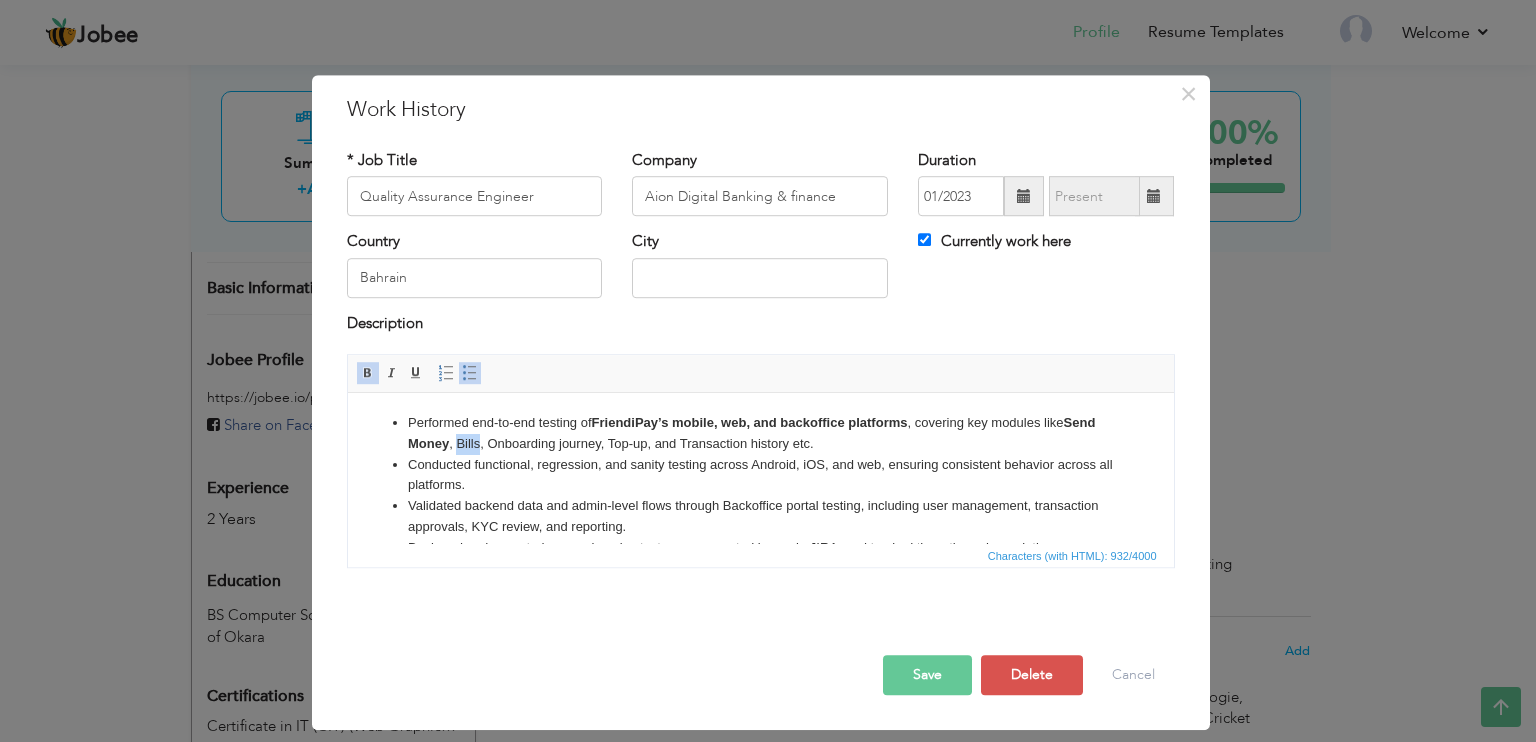 drag, startPoint x: 491, startPoint y: 440, endPoint x: 514, endPoint y: 440, distance: 23 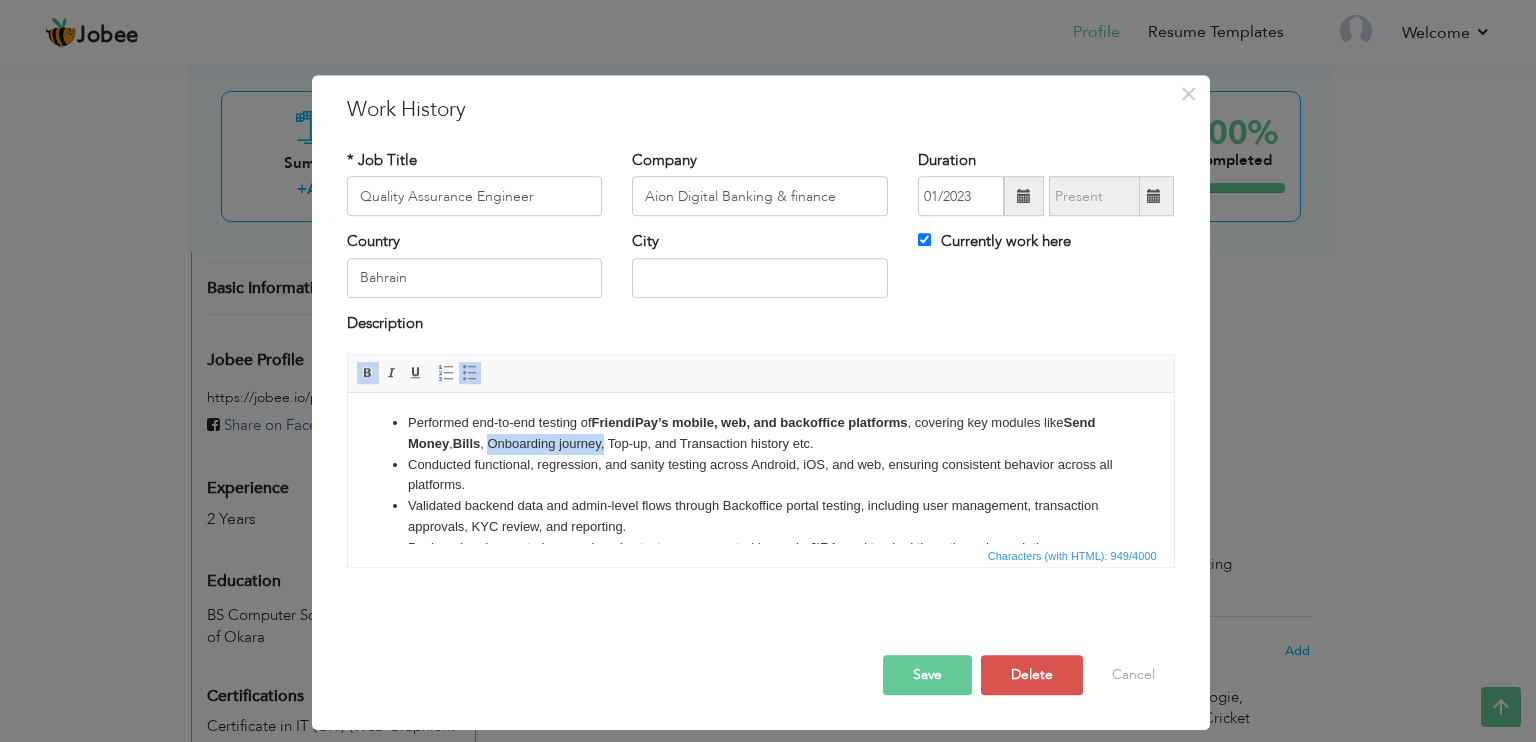 drag, startPoint x: 528, startPoint y: 445, endPoint x: 643, endPoint y: 449, distance: 115.06954 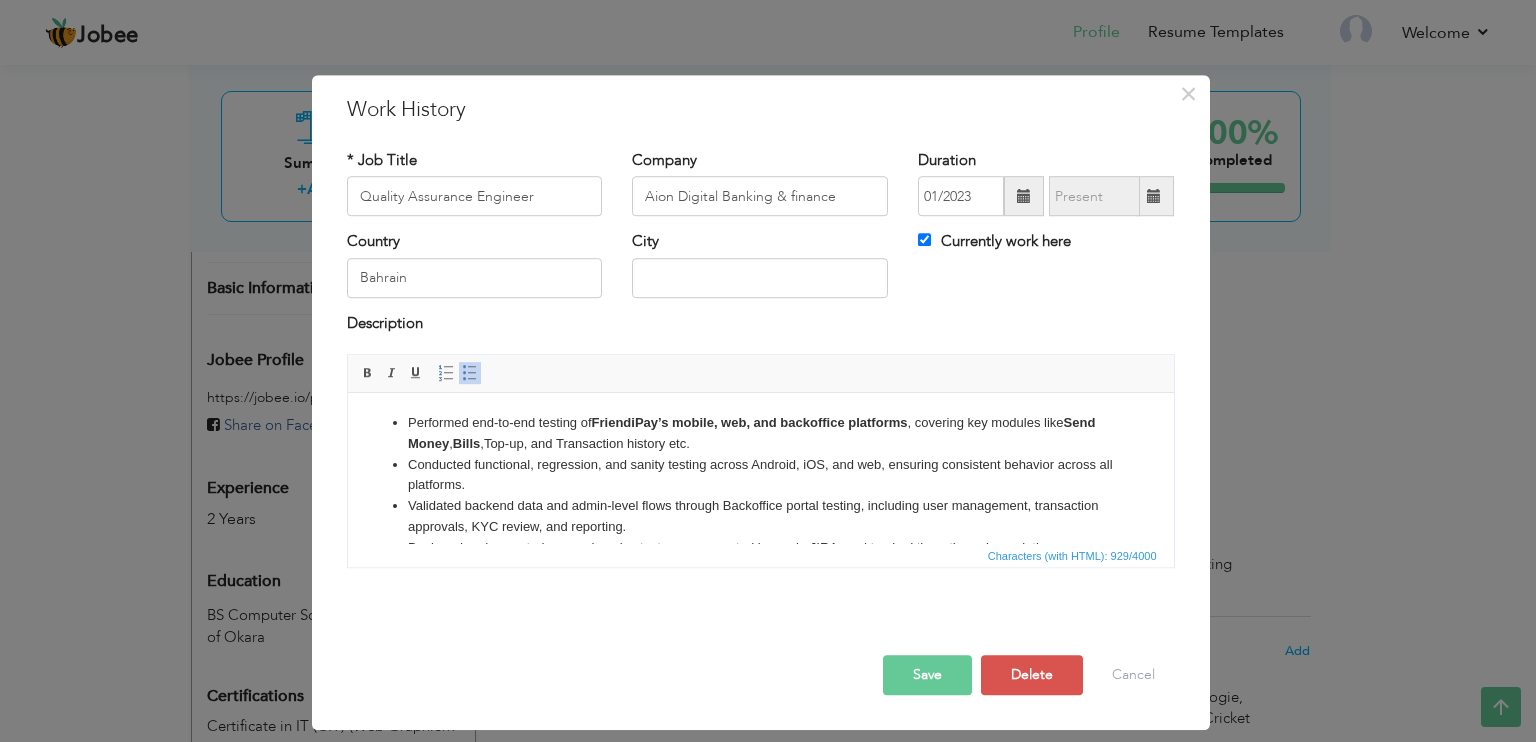 click on "Send Money" at bounding box center [750, 433] 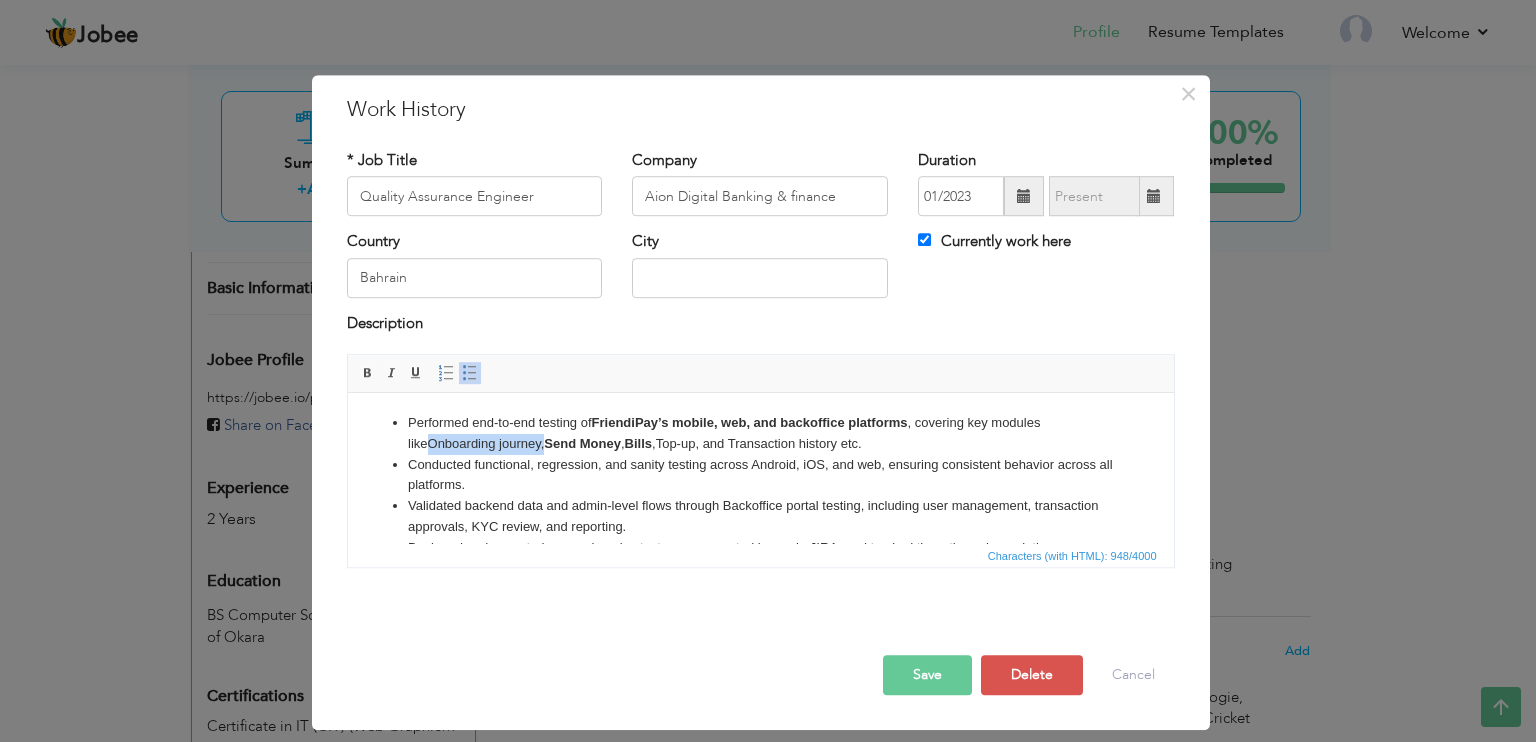 drag, startPoint x: 523, startPoint y: 441, endPoint x: 379, endPoint y: 444, distance: 144.03125 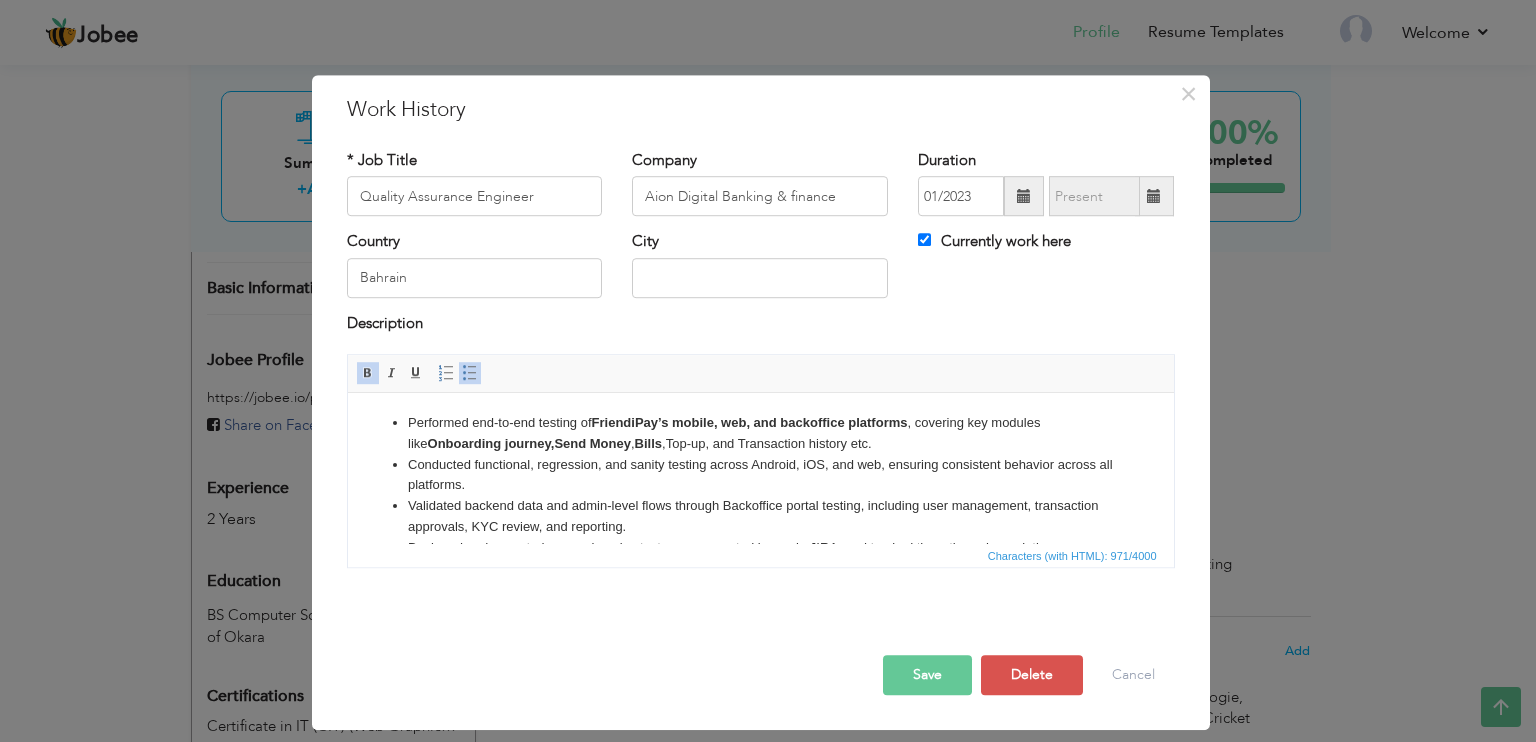 click on "Send Money" at bounding box center (591, 443) 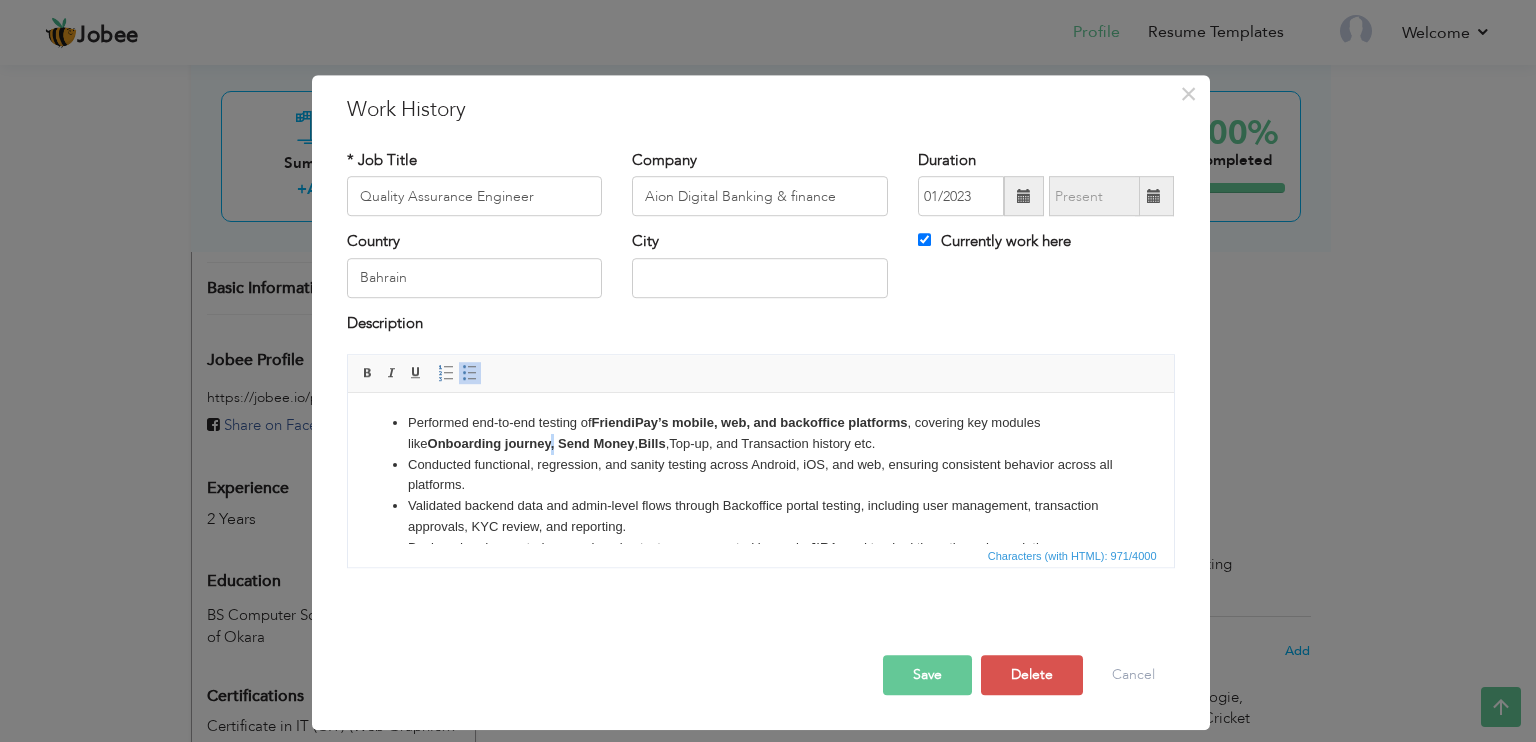 click on "Performed end-to-end testing of  FriendiPay’s mobile, web, and backoffice platforms , covering key modules like  Onboarding journey,   Send Money ,  Bills ,  Top-up, and Transaction history etc." at bounding box center [760, 434] 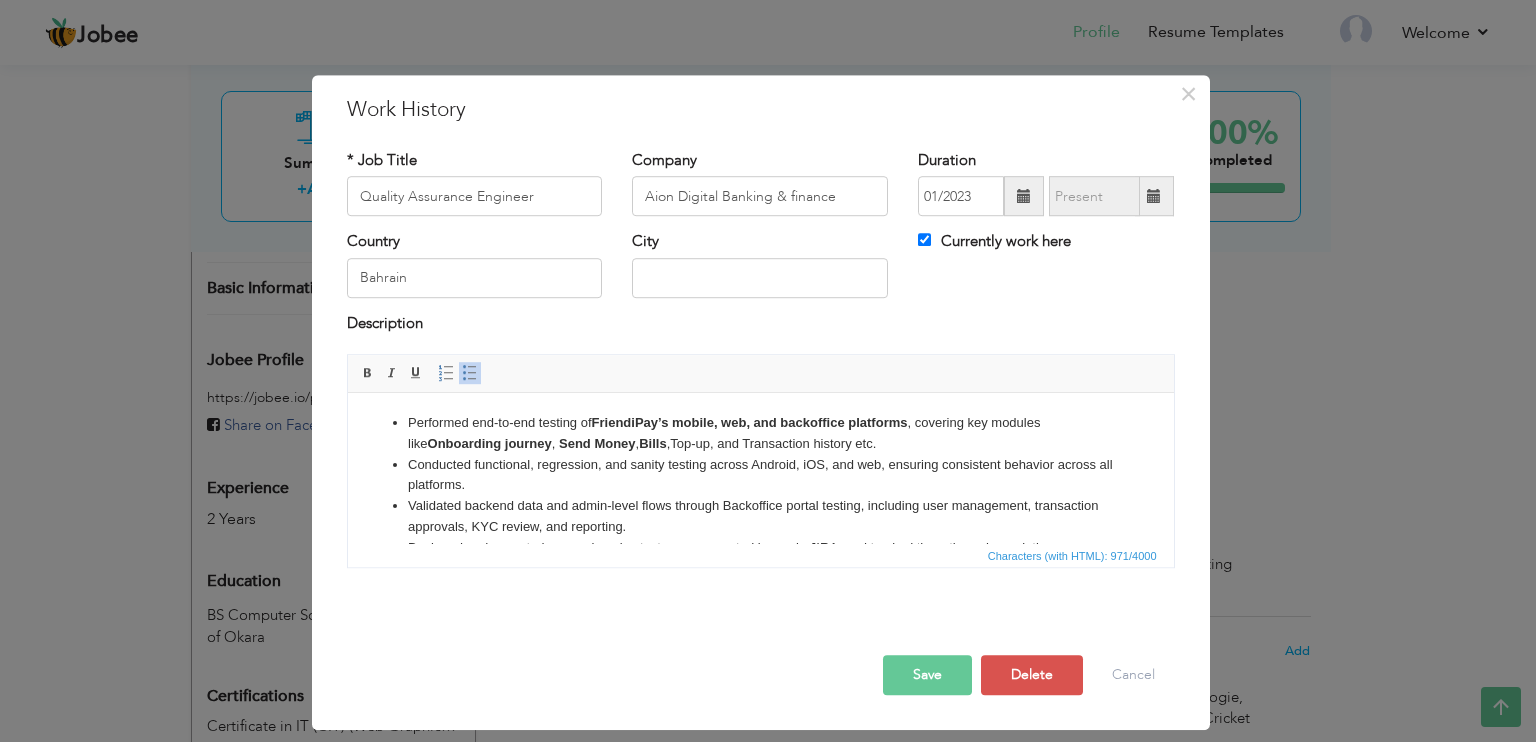 click on "Conducted functional, regression, and sanity testing across Android, iOS, and web, ensuring consistent behavior across all platforms." at bounding box center [760, 476] 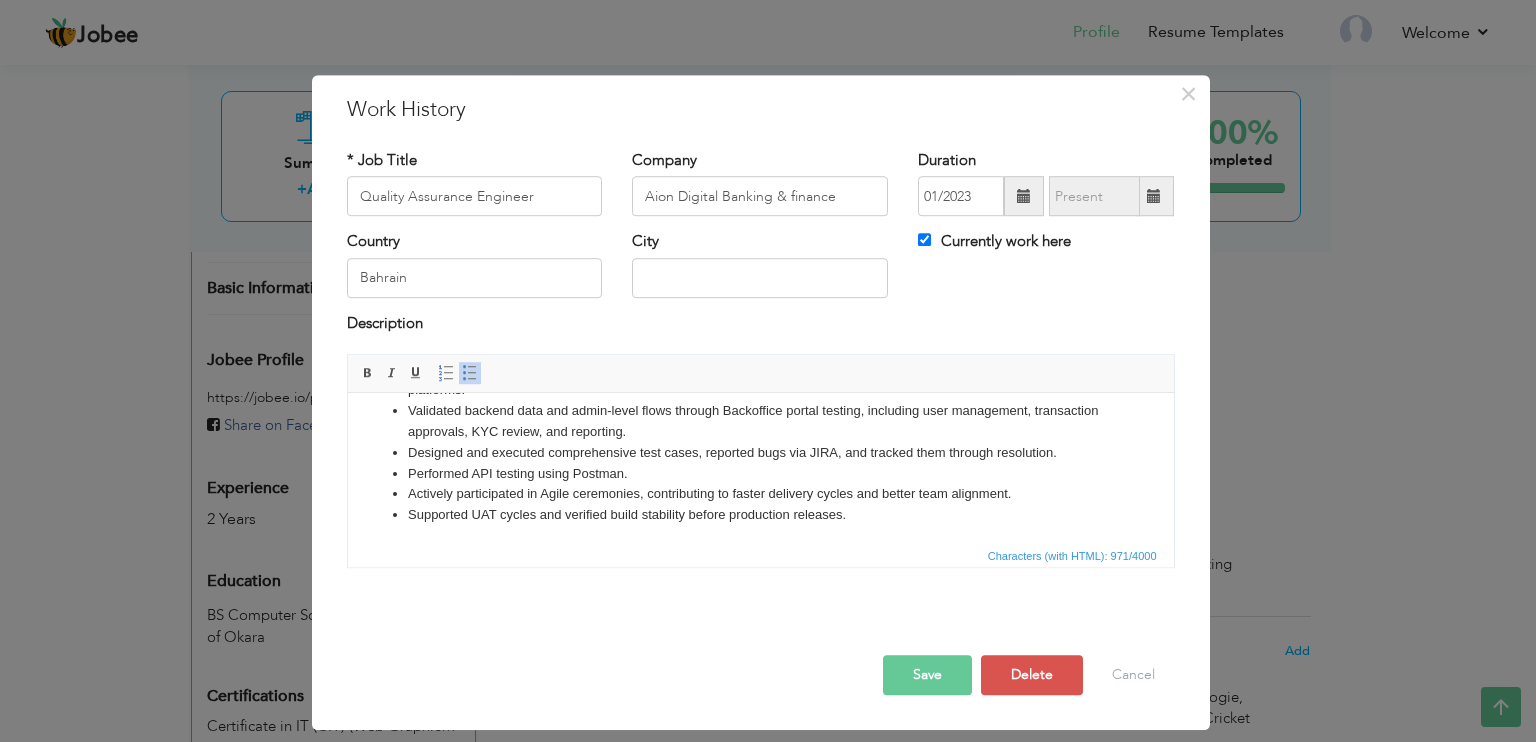 scroll, scrollTop: 97, scrollLeft: 0, axis: vertical 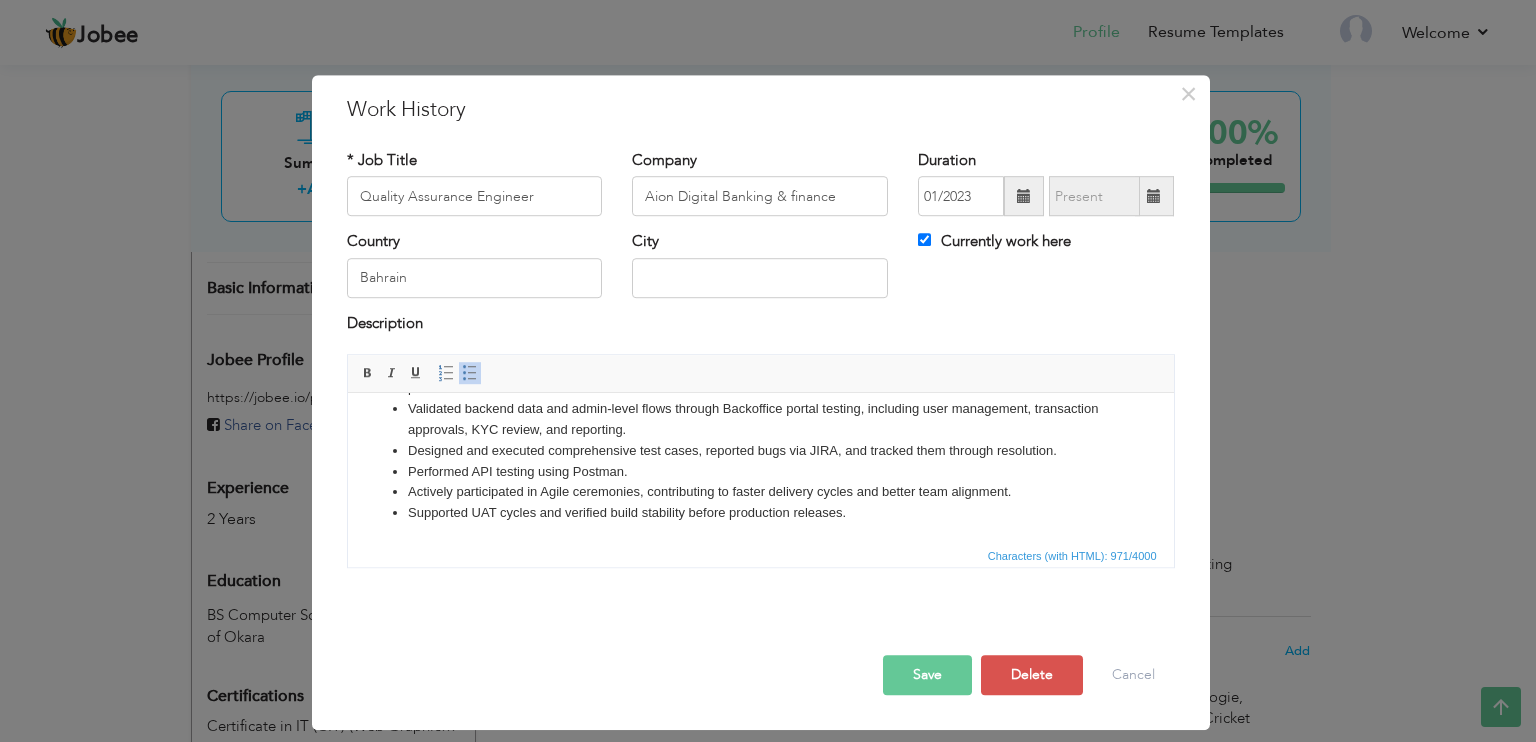 click on "Save" at bounding box center (927, 675) 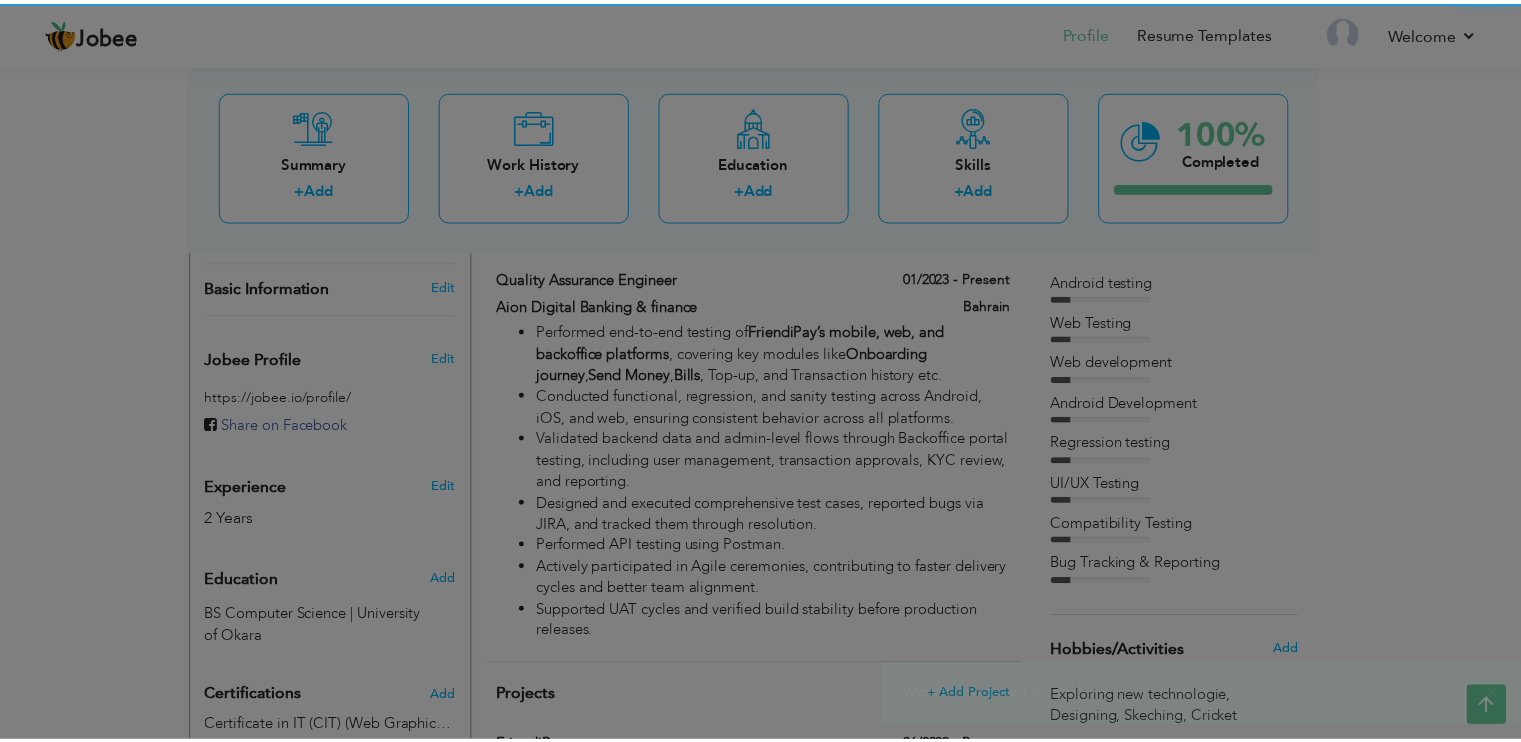 scroll, scrollTop: 0, scrollLeft: 0, axis: both 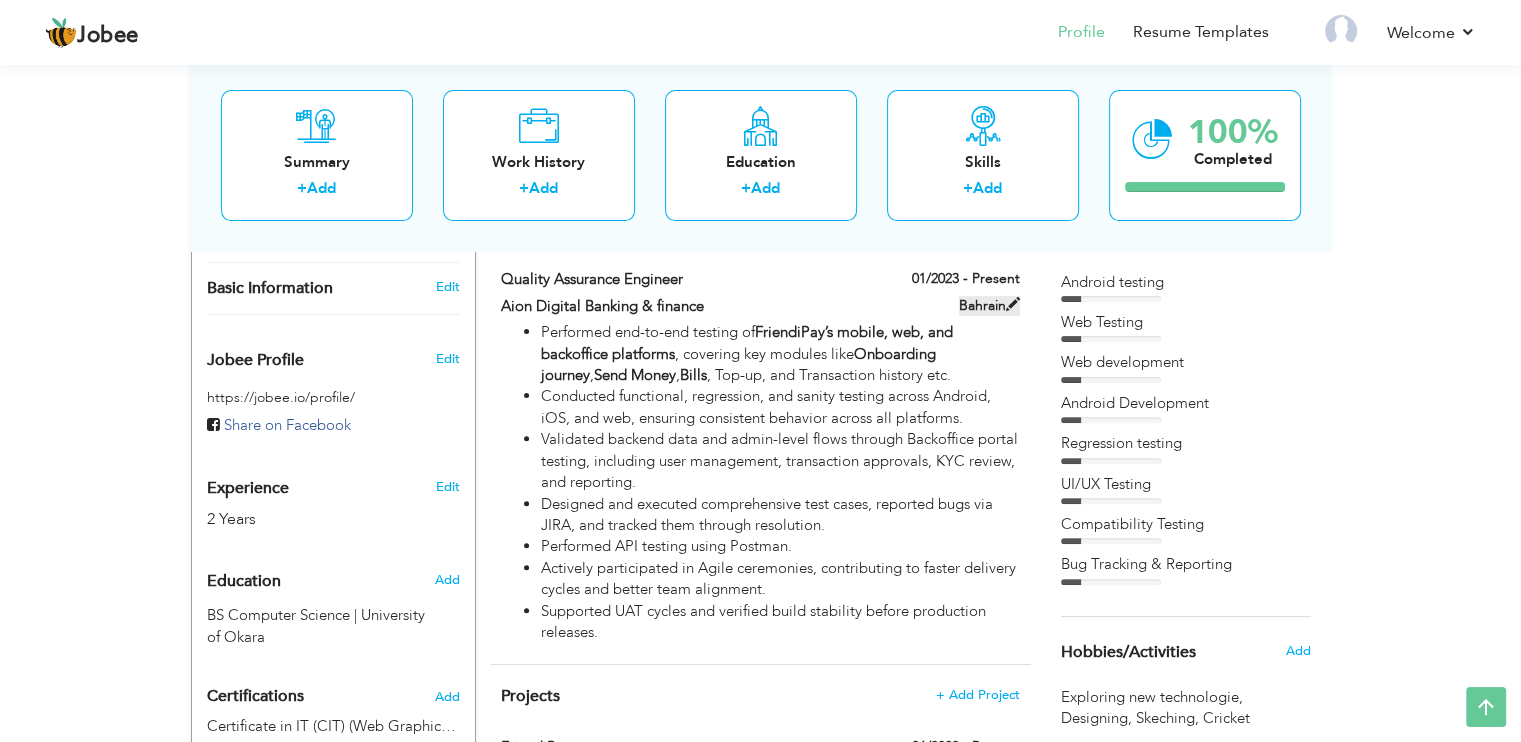 click at bounding box center [1013, 304] 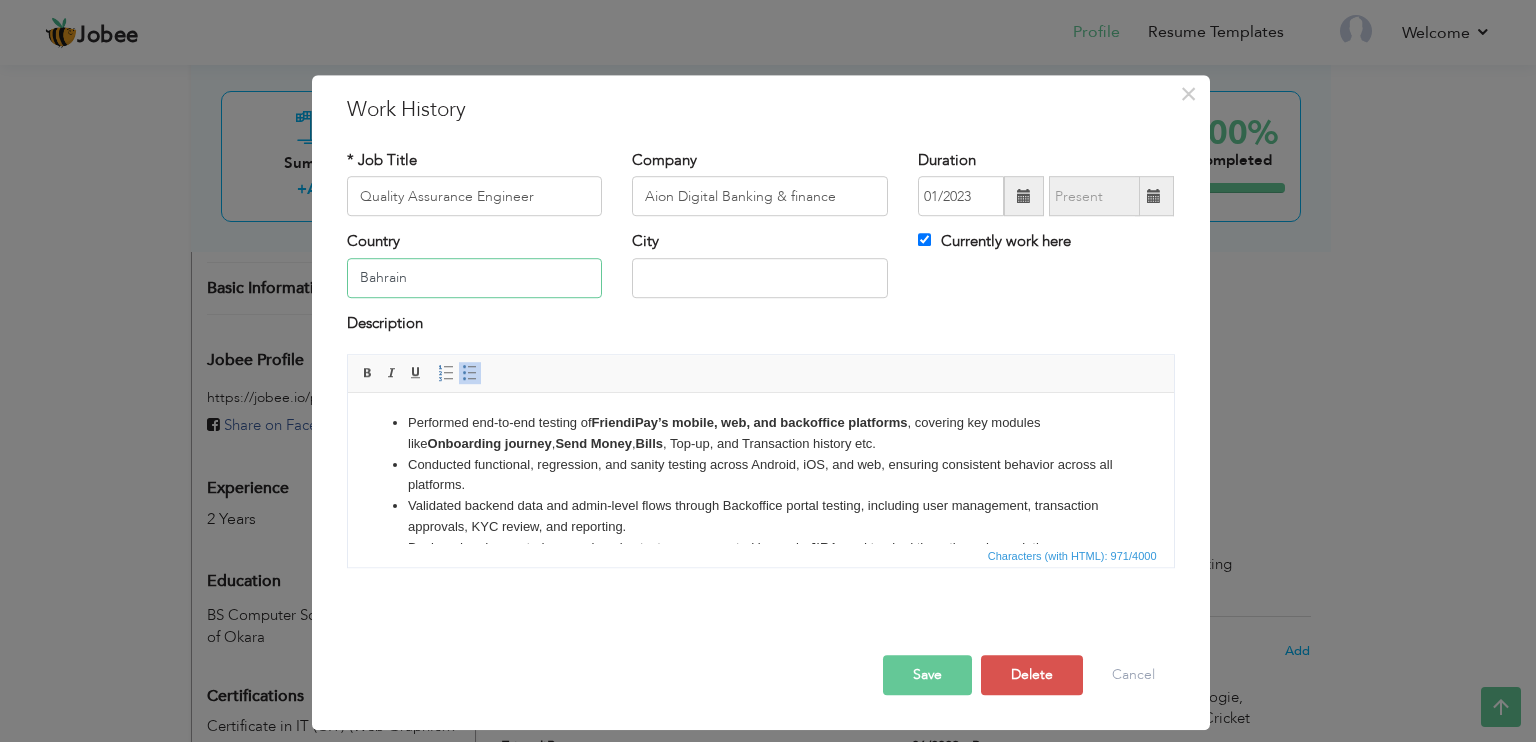 drag, startPoint x: 472, startPoint y: 279, endPoint x: 349, endPoint y: 276, distance: 123.03658 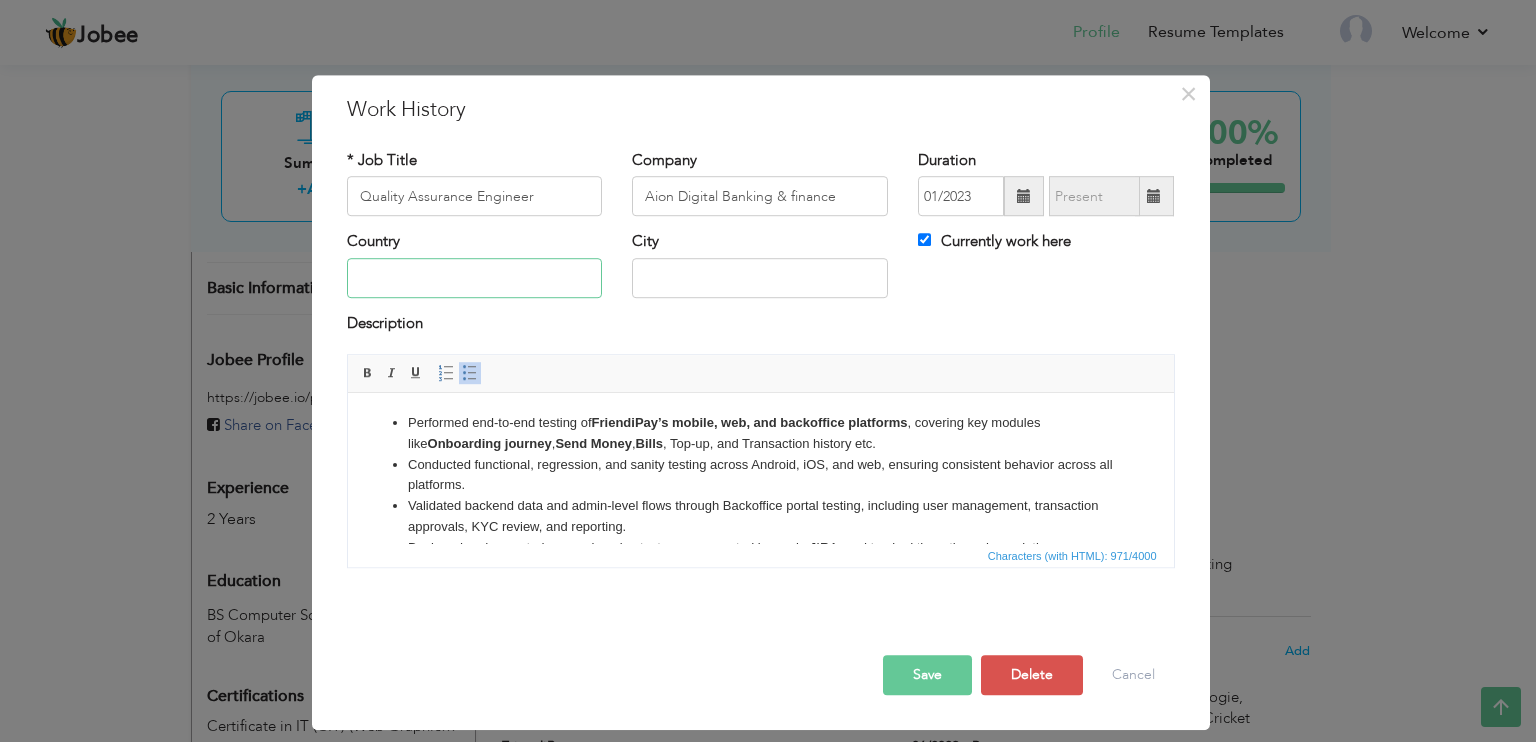 type 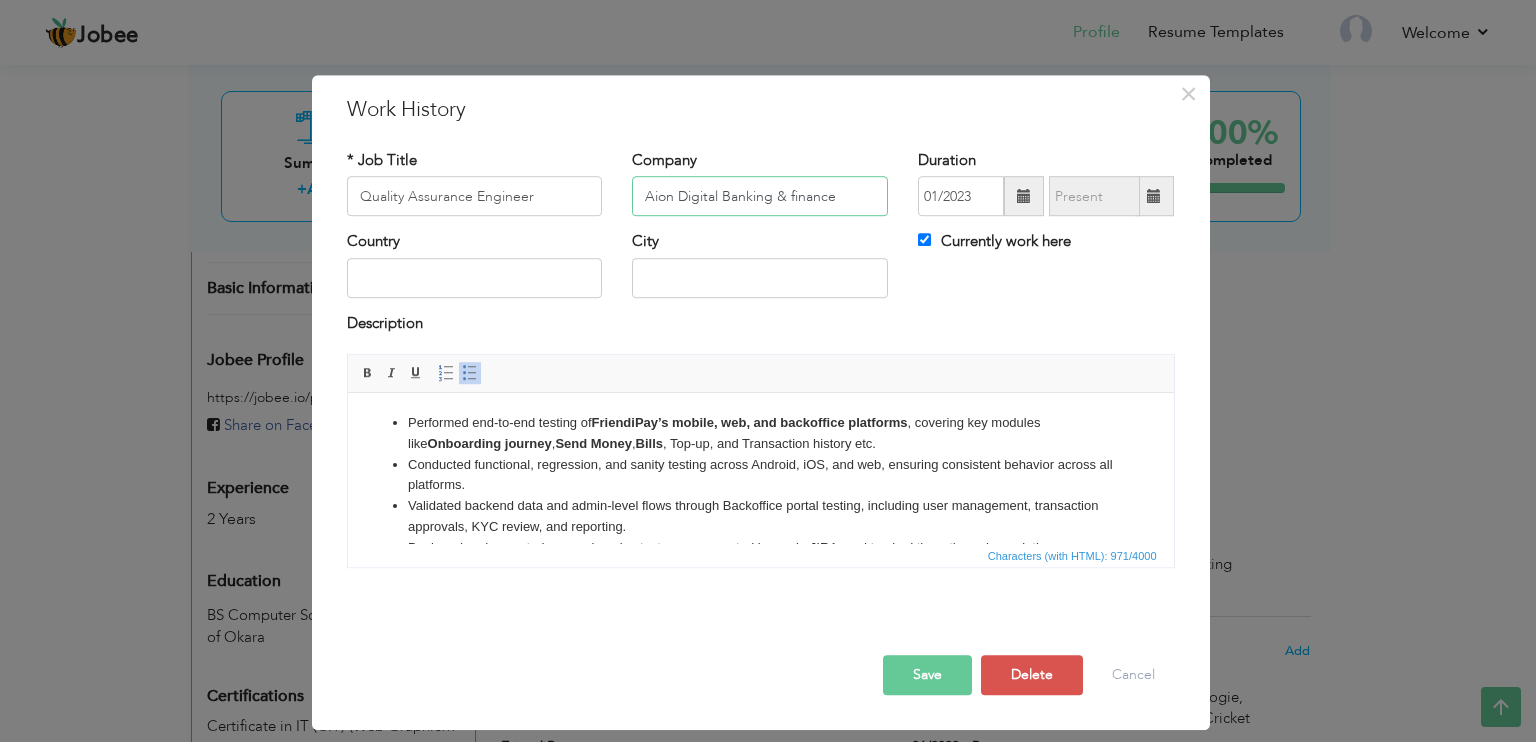 drag, startPoint x: 853, startPoint y: 201, endPoint x: 837, endPoint y: 199, distance: 16.124516 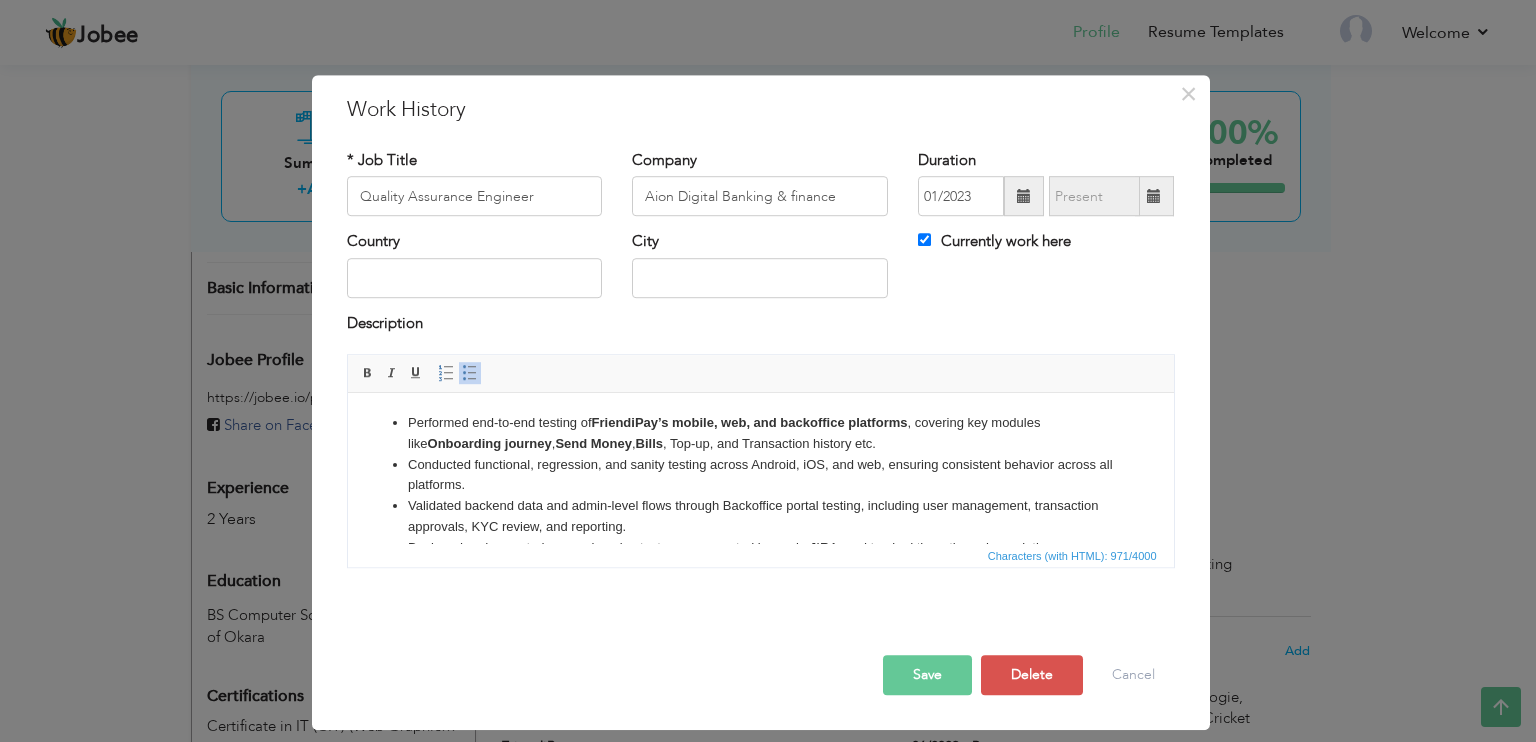 click on "Save" at bounding box center [927, 675] 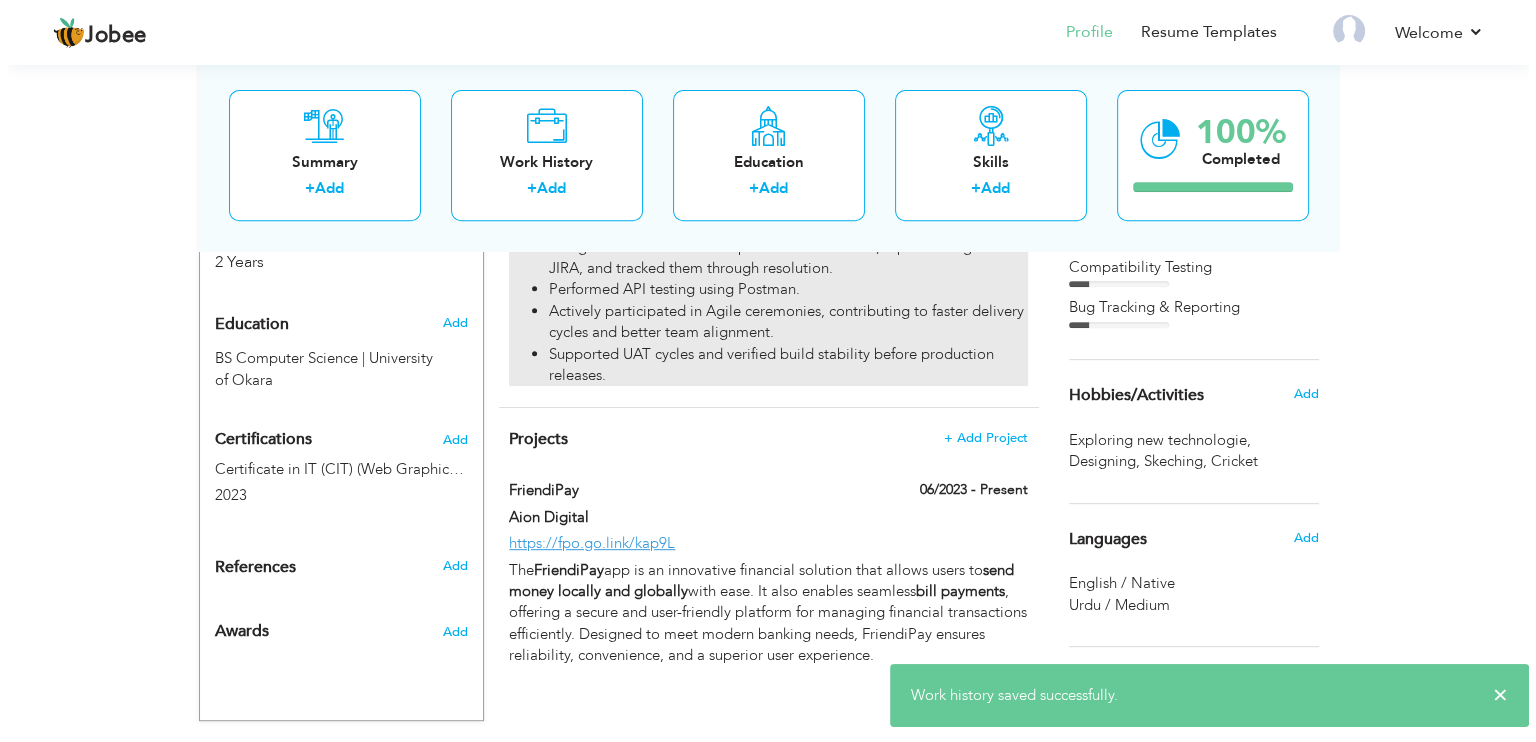 scroll, scrollTop: 857, scrollLeft: 0, axis: vertical 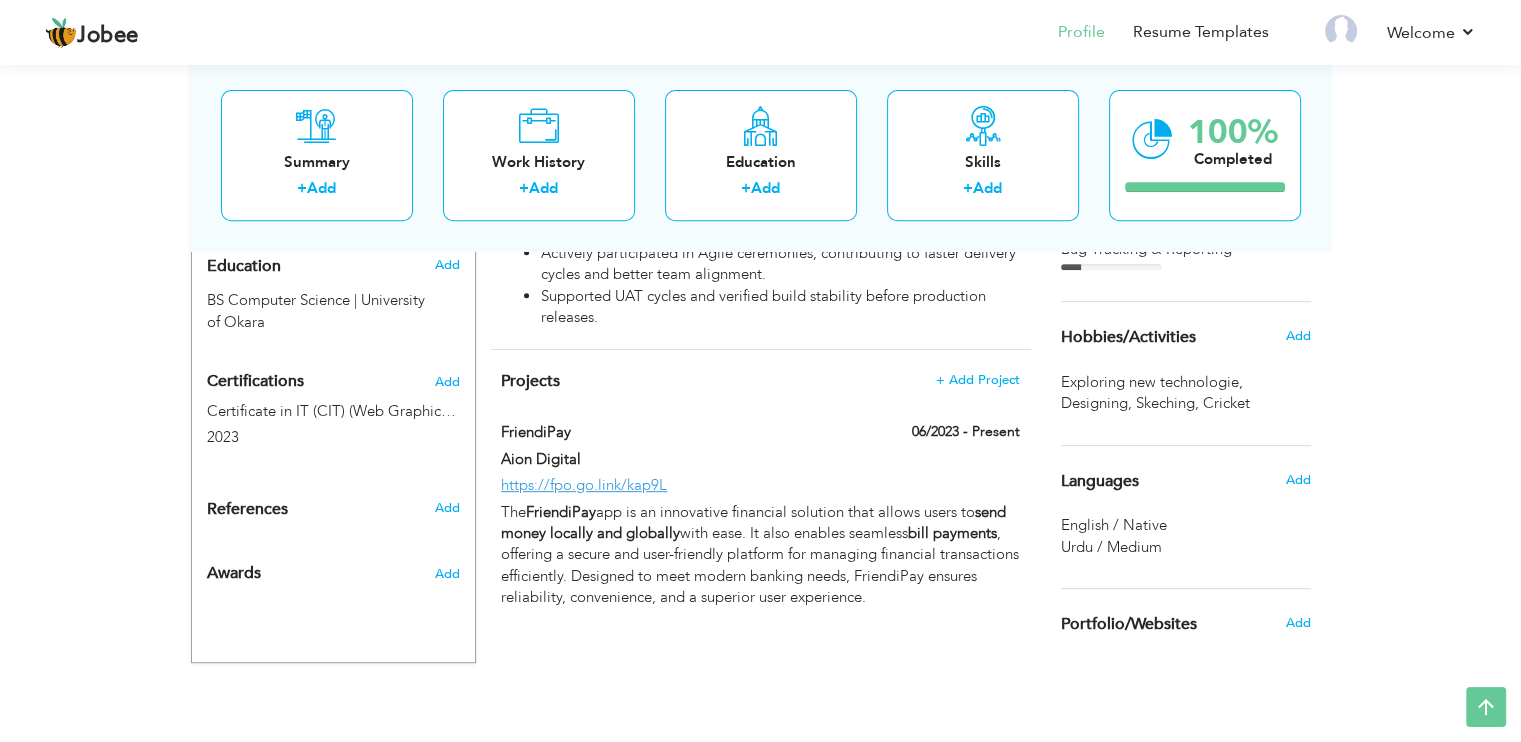 click on "Aion Digital" at bounding box center [669, 462] 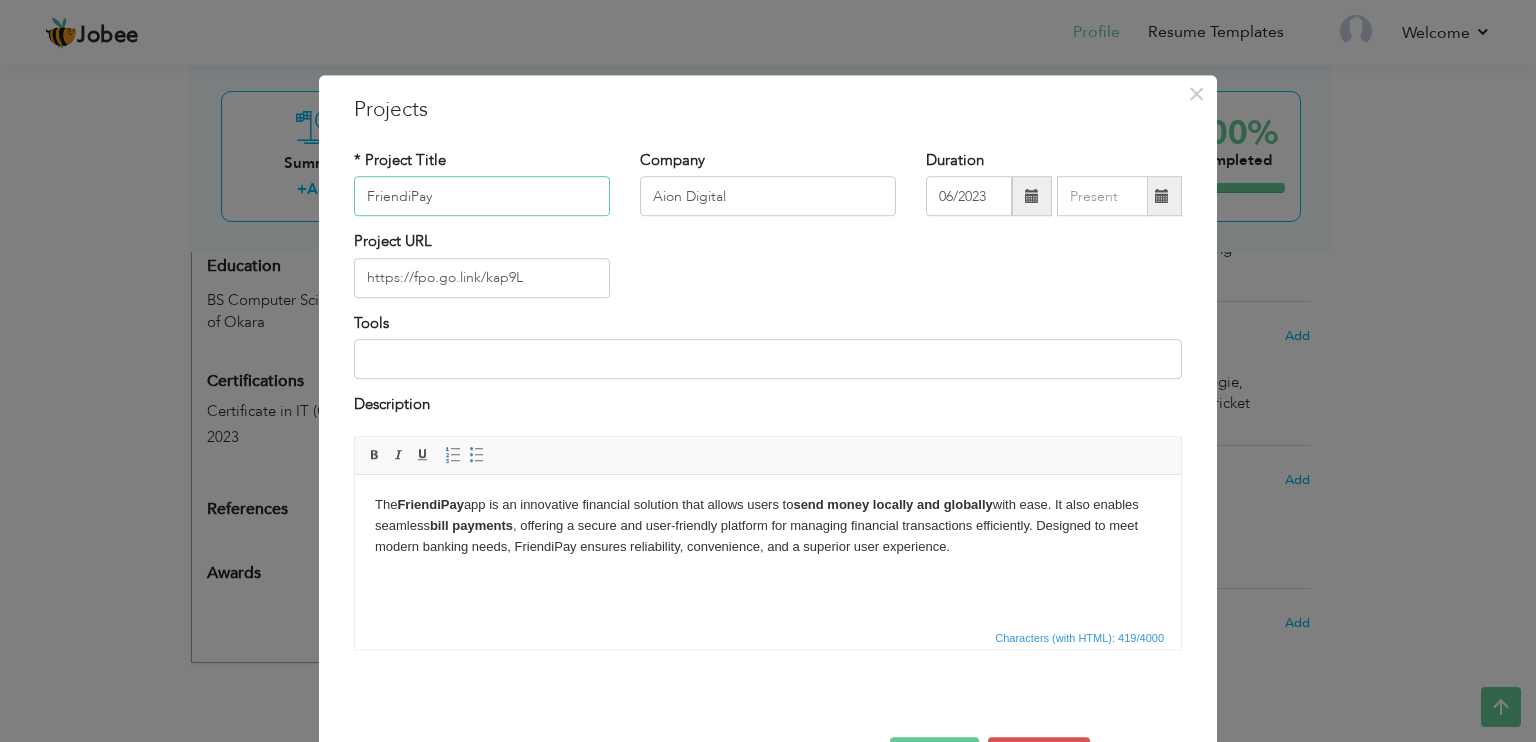 drag, startPoint x: 432, startPoint y: 202, endPoint x: 351, endPoint y: 206, distance: 81.09871 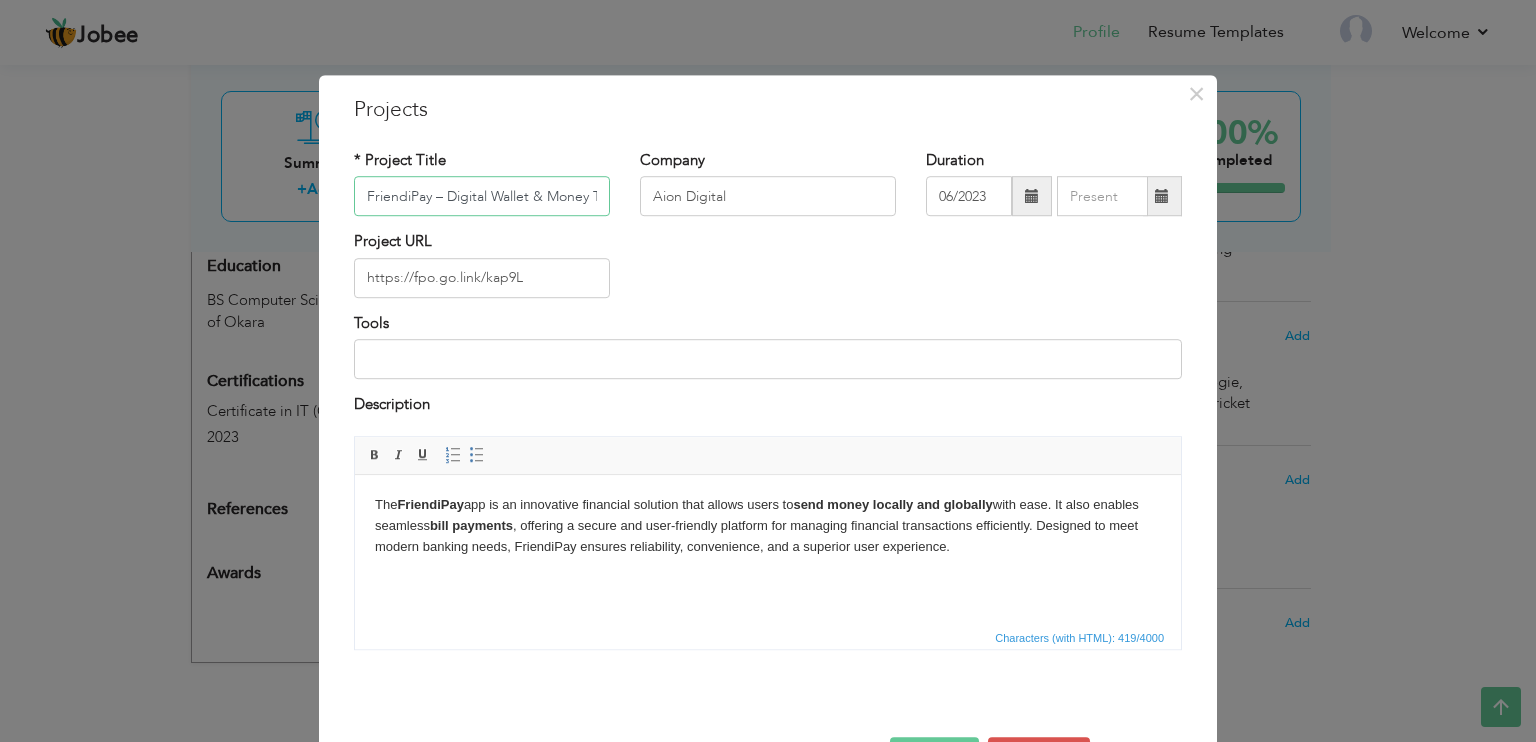 scroll, scrollTop: 0, scrollLeft: 100, axis: horizontal 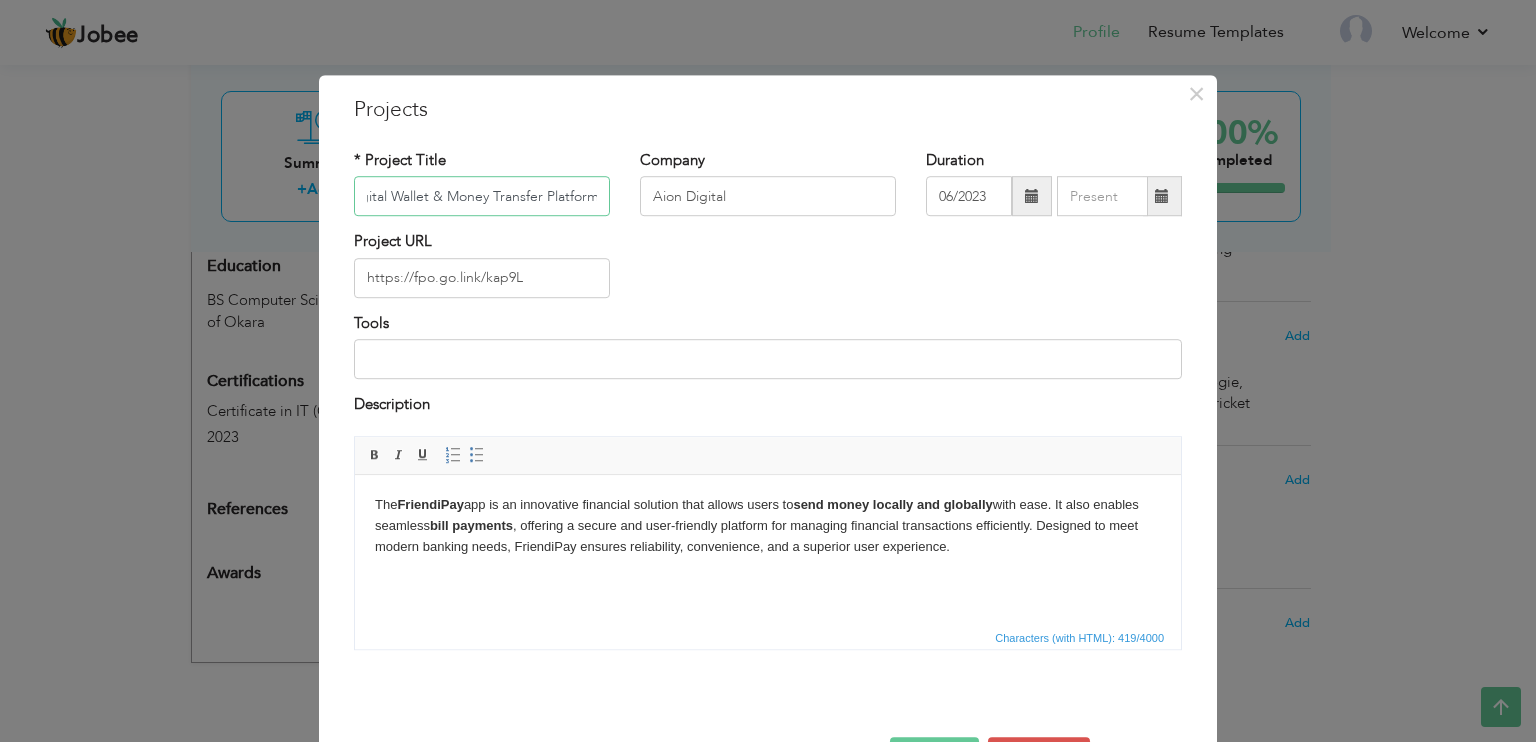 type on "FriendiPay – Digital Wallet & Money Transfer Platform" 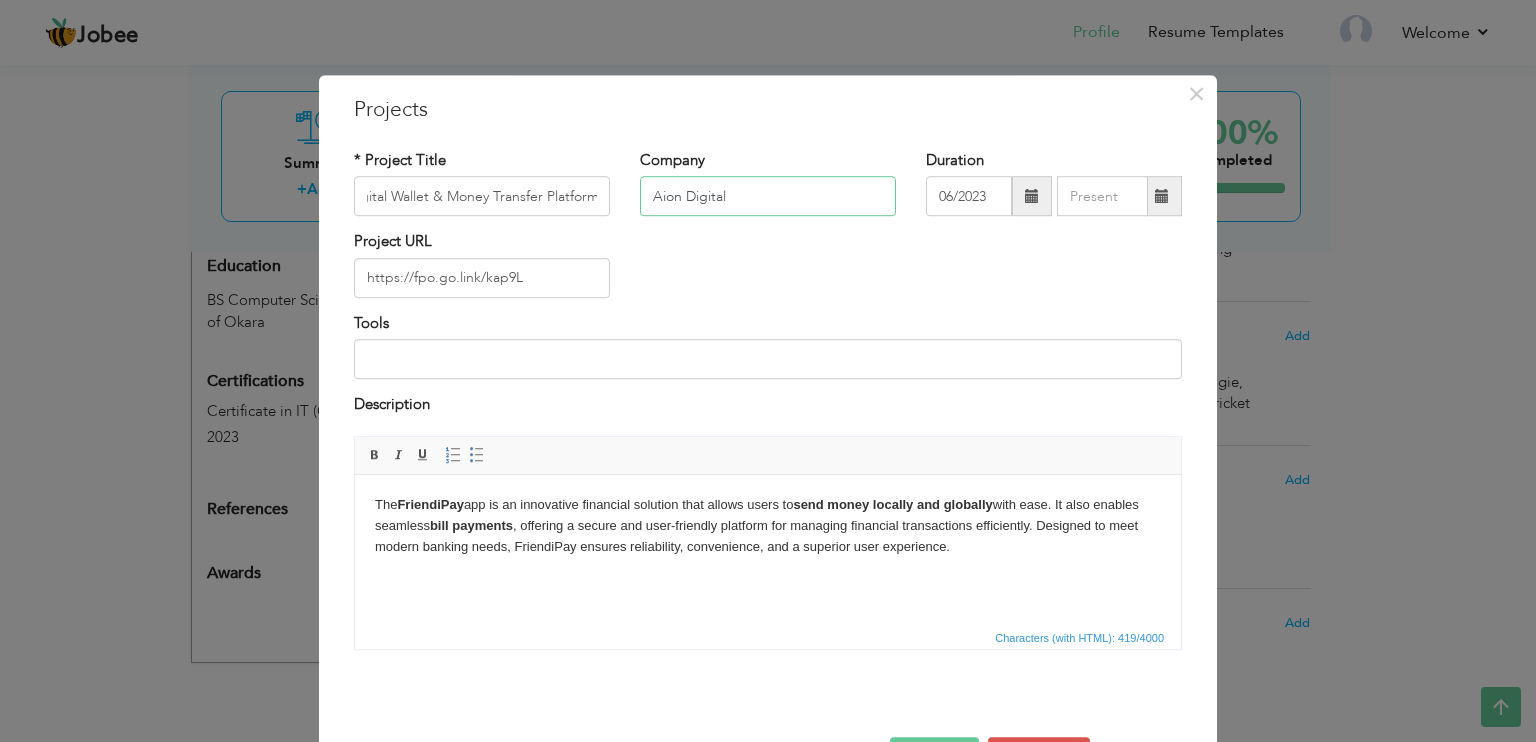 scroll, scrollTop: 0, scrollLeft: 0, axis: both 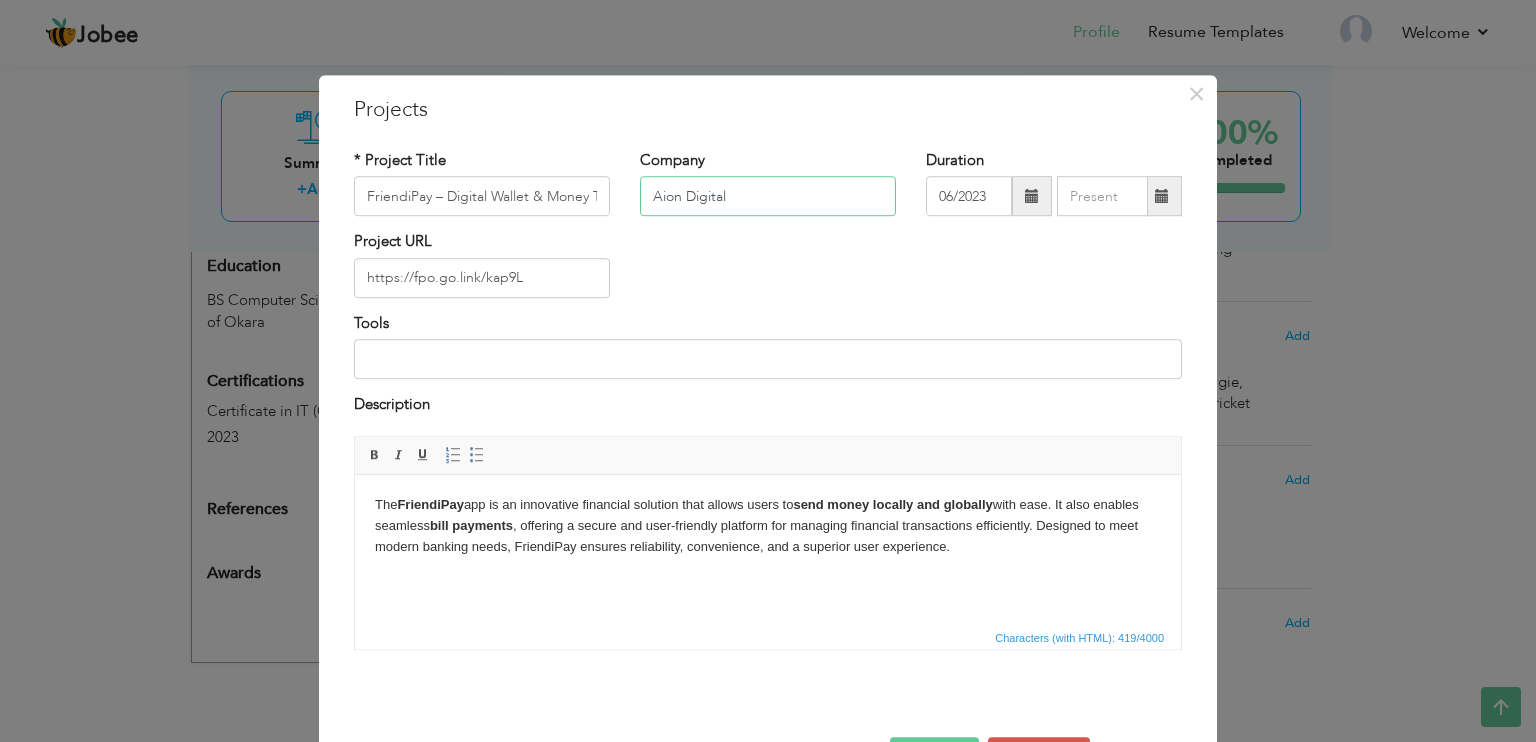 click on "Aion Digital" at bounding box center (768, 197) 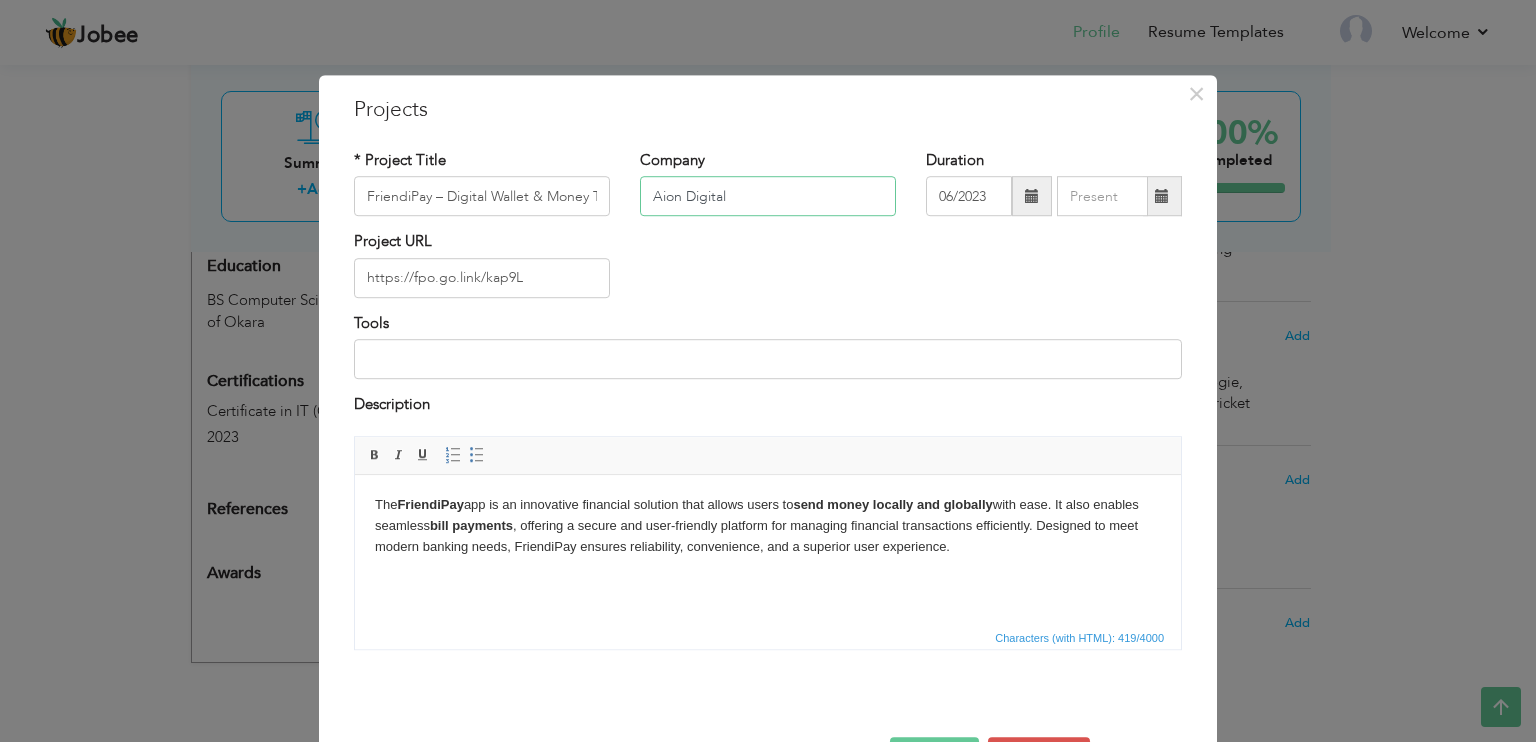 drag, startPoint x: 728, startPoint y: 200, endPoint x: 636, endPoint y: 203, distance: 92.0489 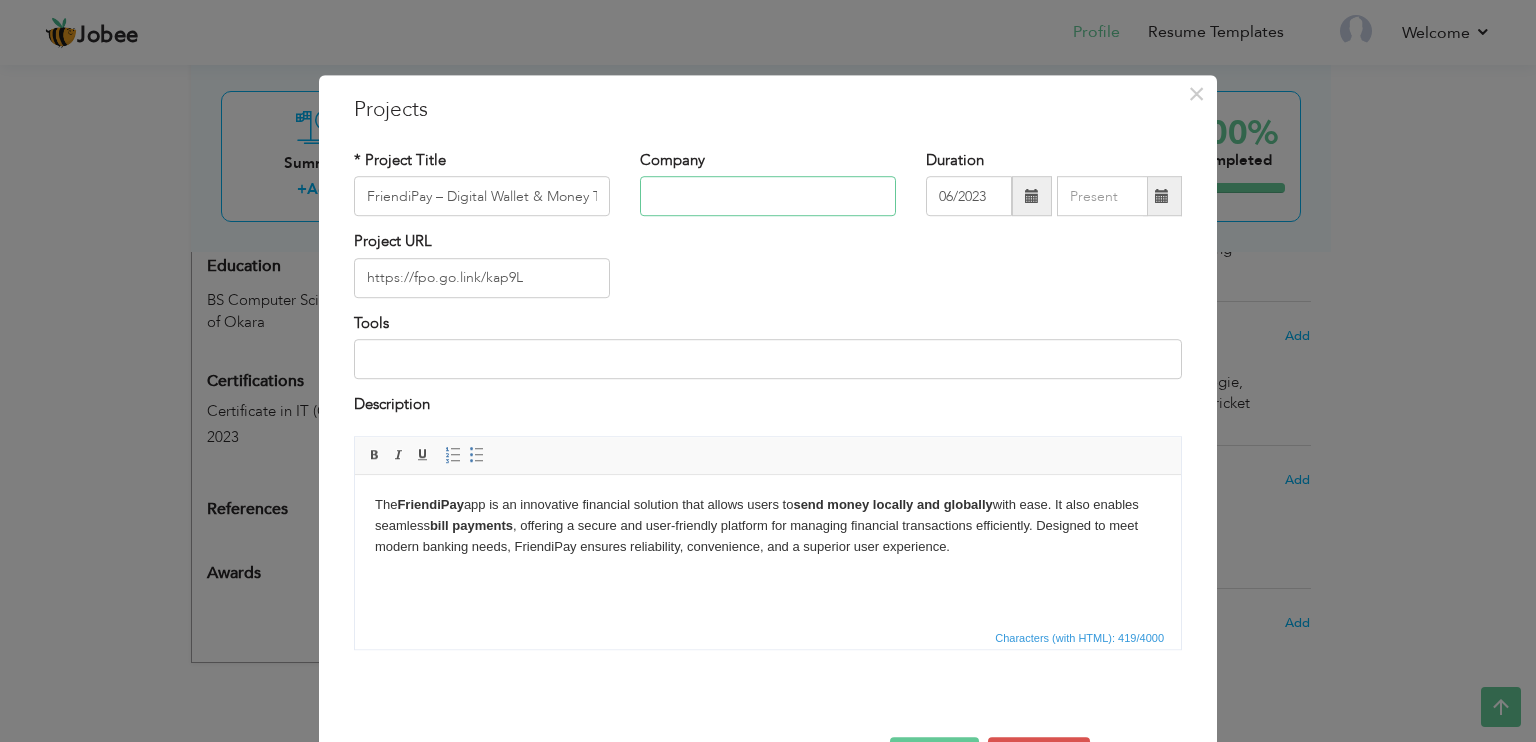 type 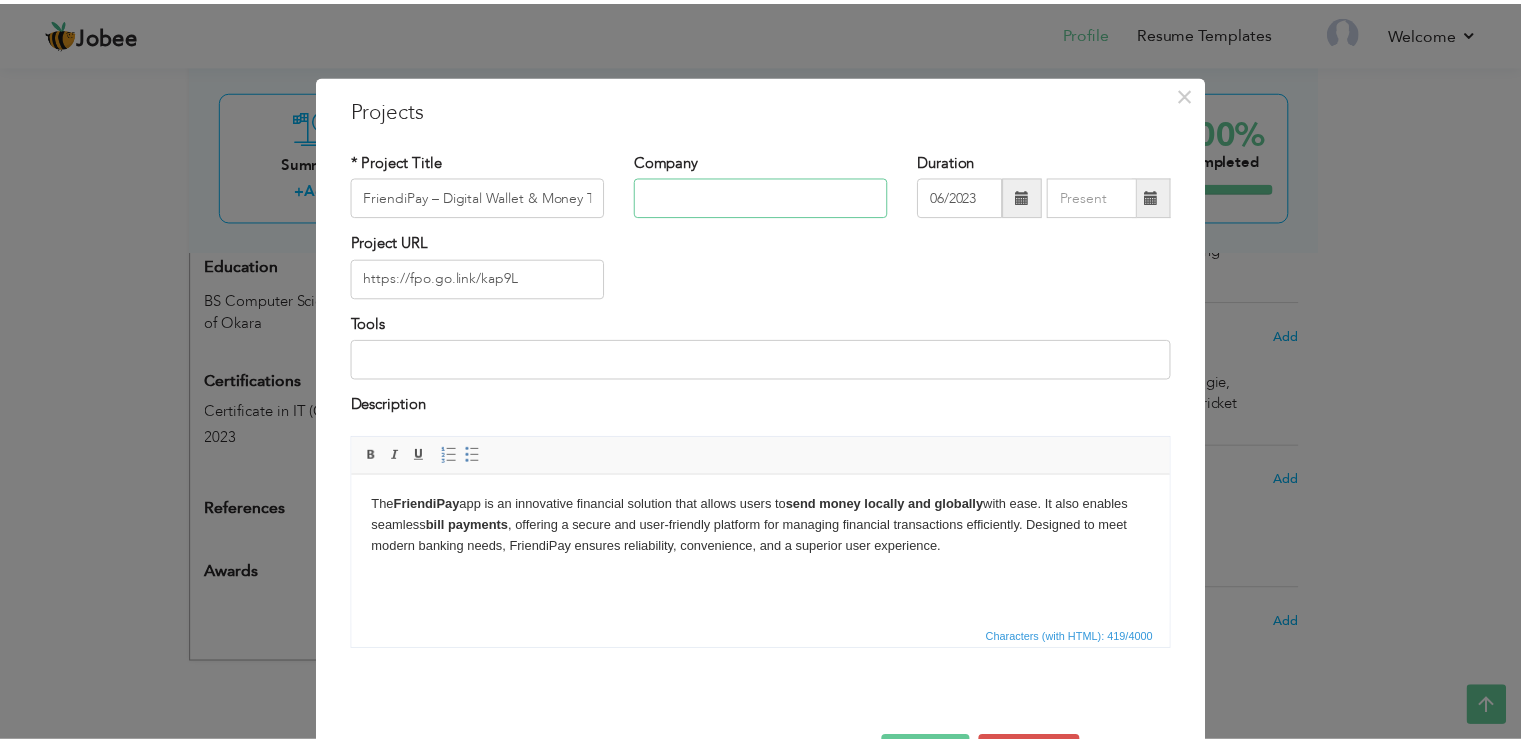 scroll, scrollTop: 68, scrollLeft: 0, axis: vertical 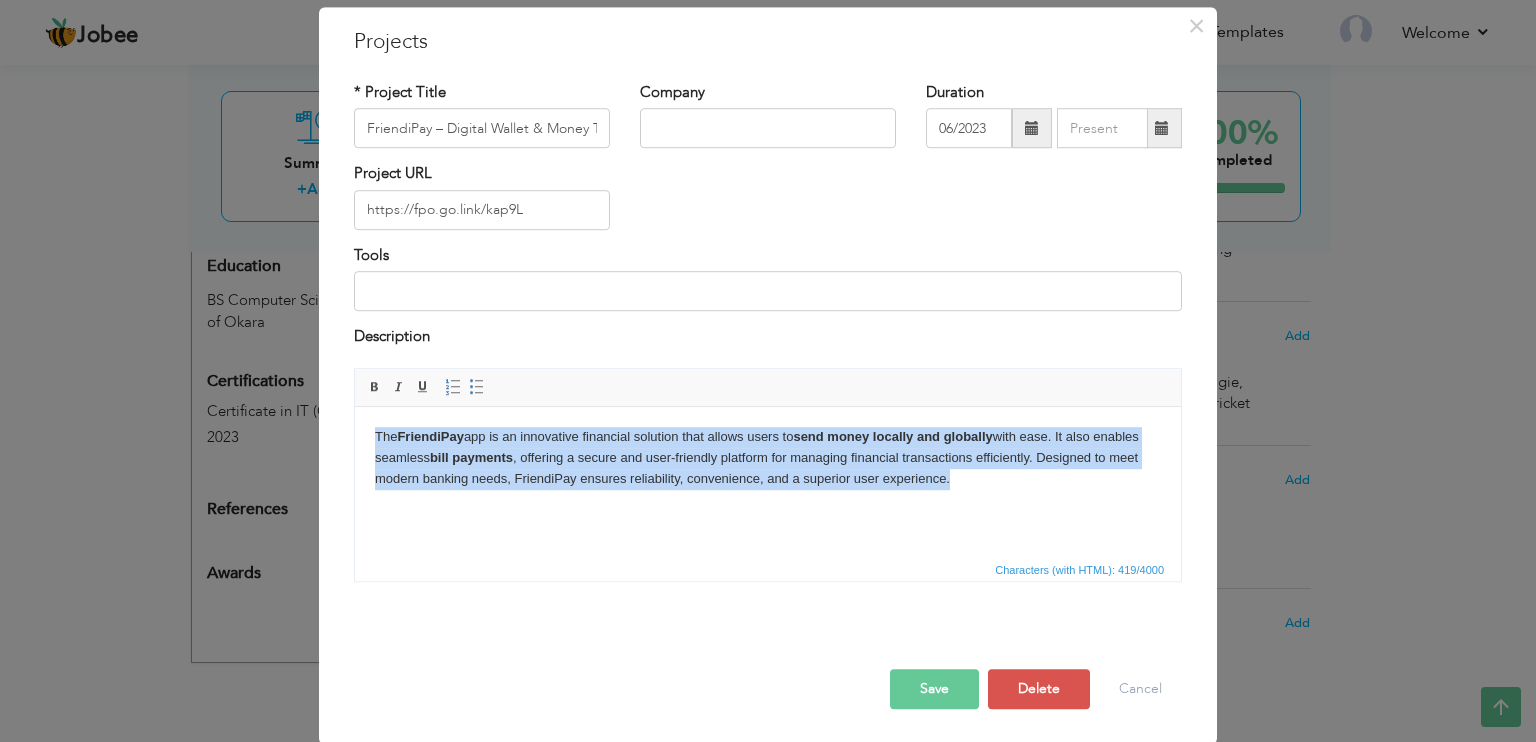 drag, startPoint x: 968, startPoint y: 495, endPoint x: 368, endPoint y: 438, distance: 602.7014 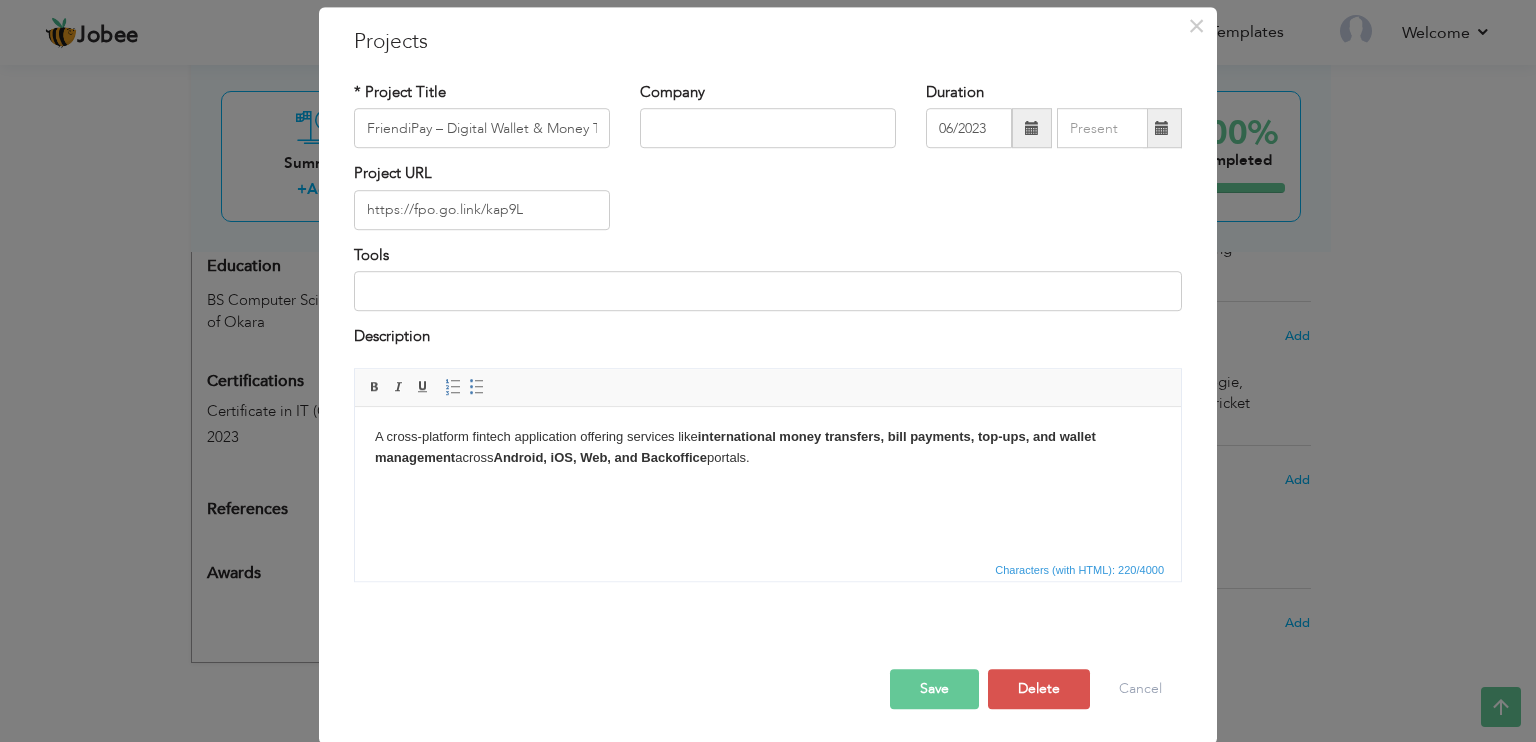 click on "A cross-platform fintech application offering services like  international money transfers, bill payments, top-ups, and wallet management  across  Android, iOS, Web, and Backoffice  portals." at bounding box center (768, 447) 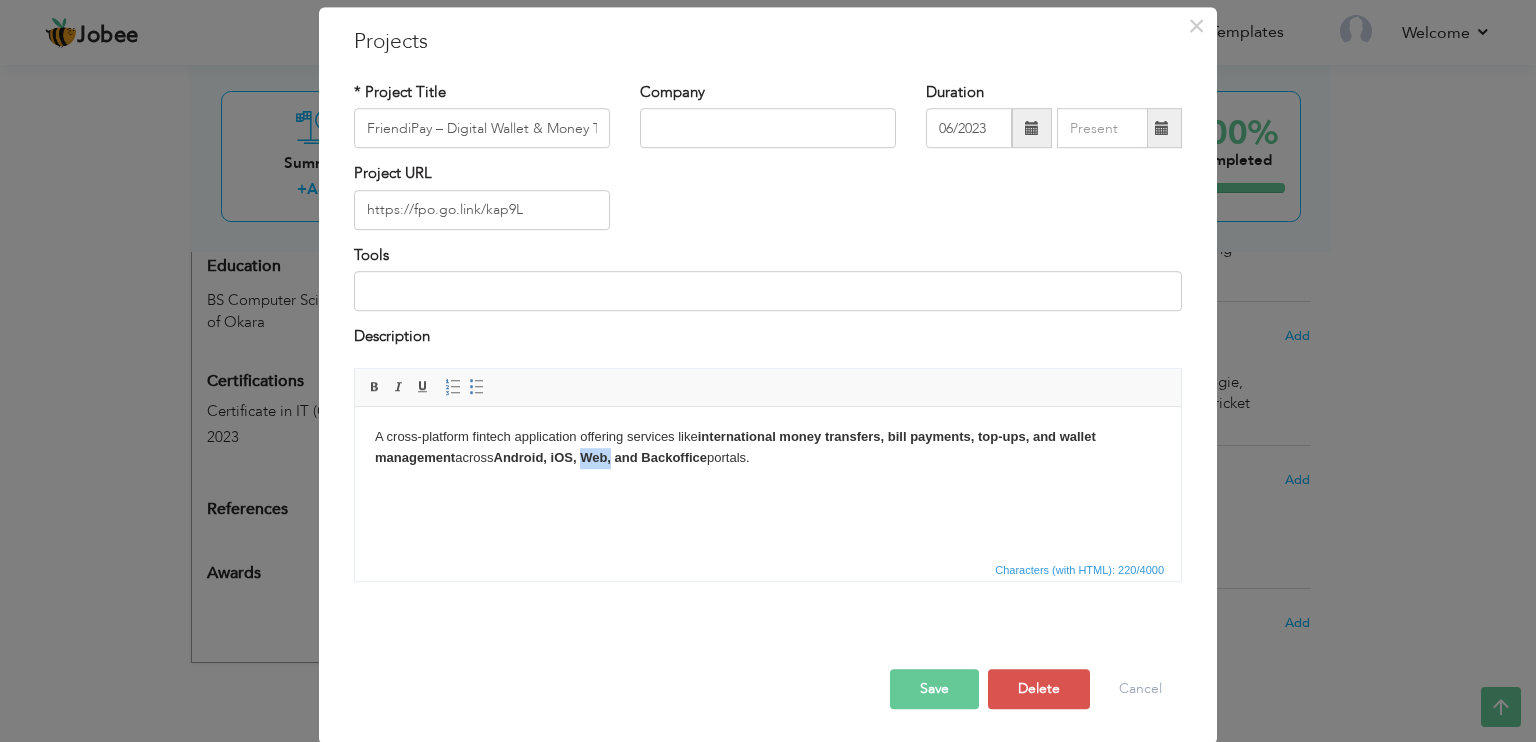 drag, startPoint x: 616, startPoint y: 459, endPoint x: 589, endPoint y: 456, distance: 27.166155 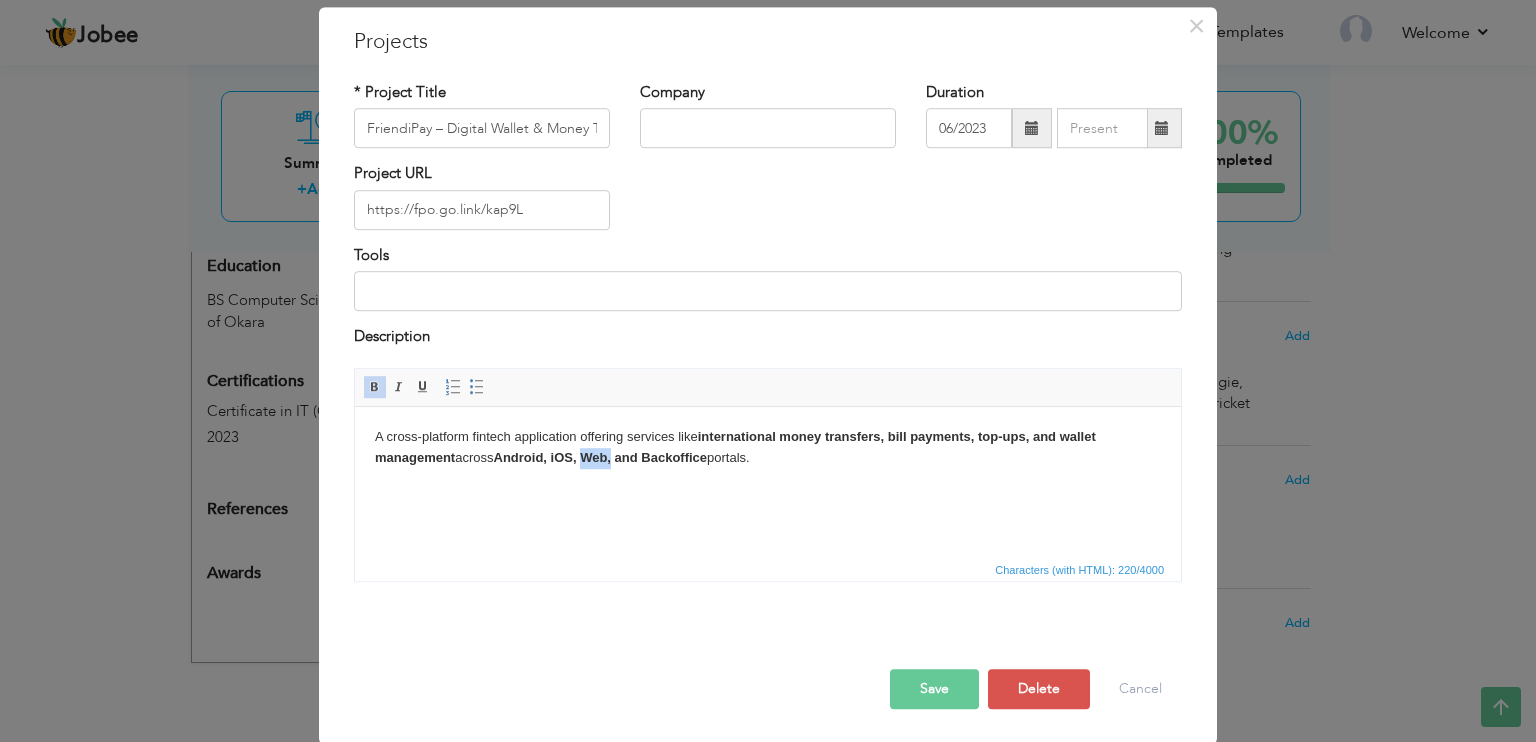 type 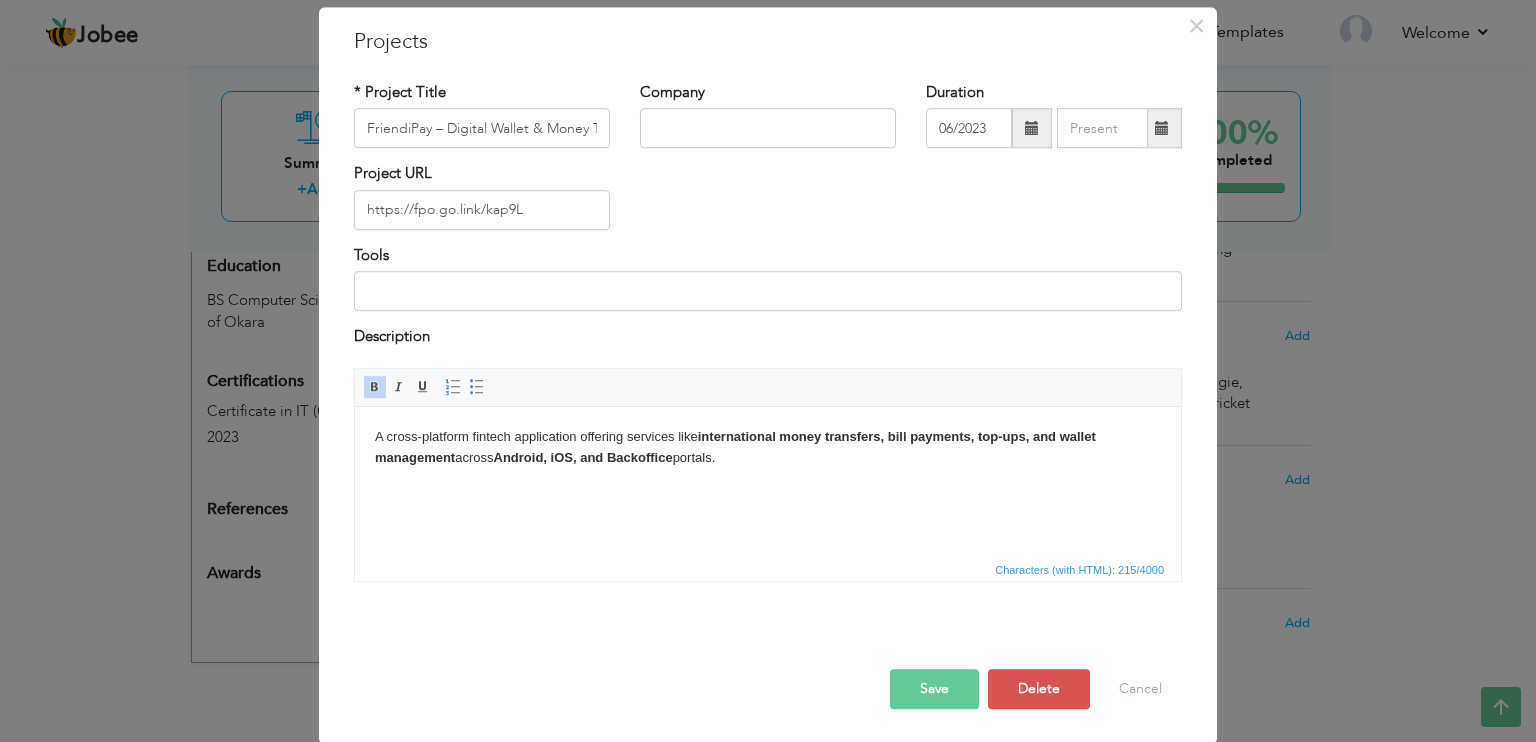 click on "A cross-platform fintech application offering services like  international money transfers, bill payments, top-ups, and wallet management  across  Android, iOS, and Backoffice  portals." at bounding box center [768, 447] 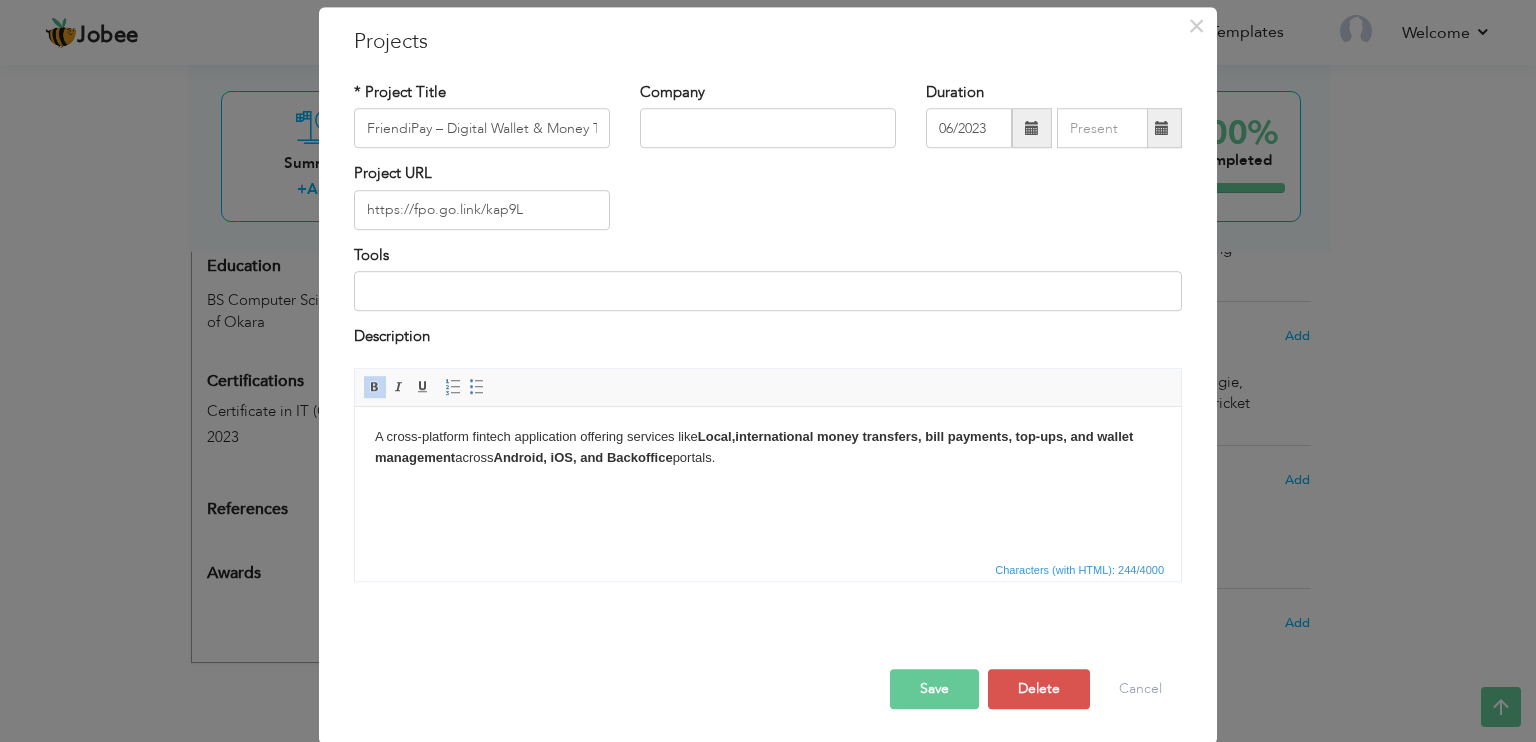 click on "Local," at bounding box center [717, 435] 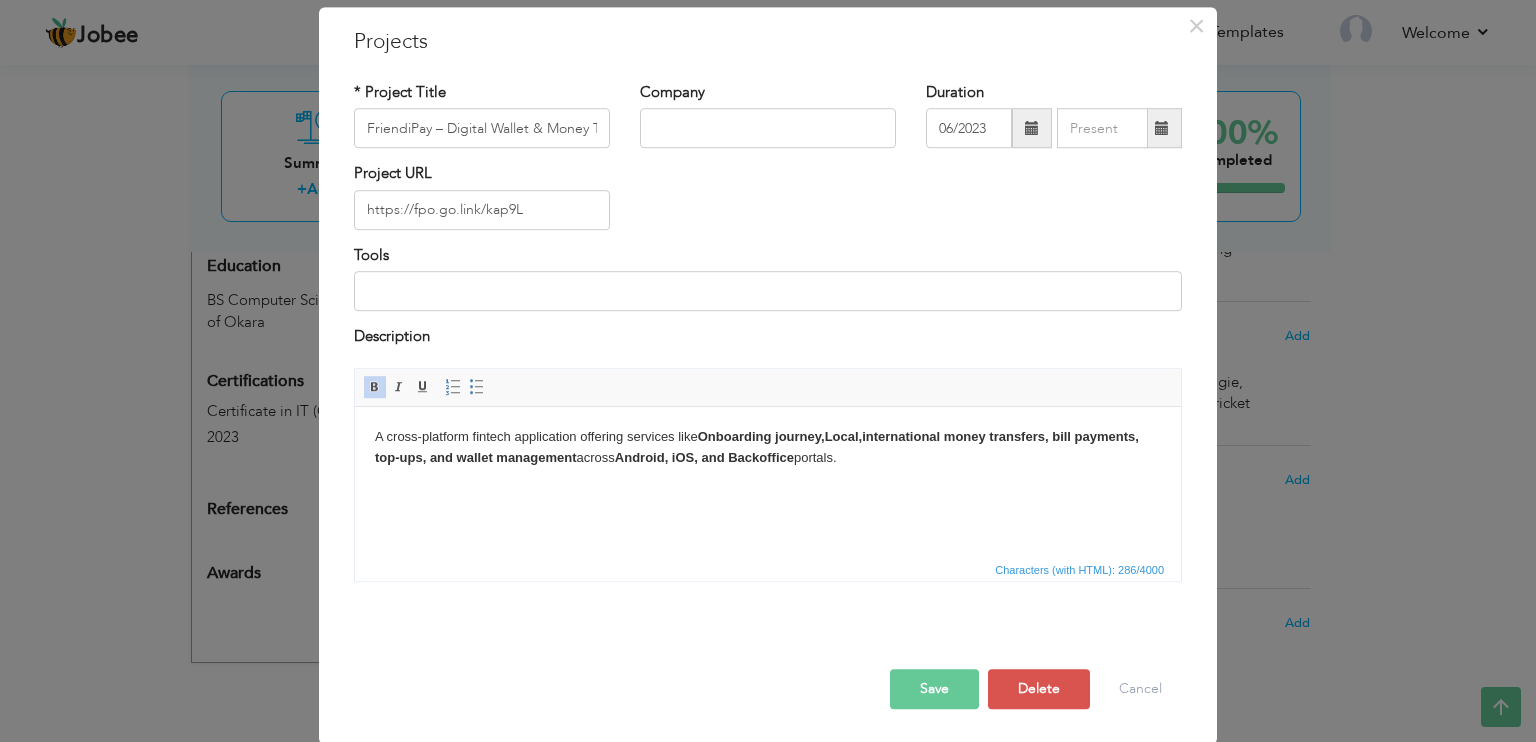 click on "A cross-platform fintech application offering services like  ​​​​​​​Onboarding journey,  Local,  international money transfers, bill payments, top-ups, and wallet management  across  Android, iOS, and Backoffice  portals." at bounding box center [768, 447] 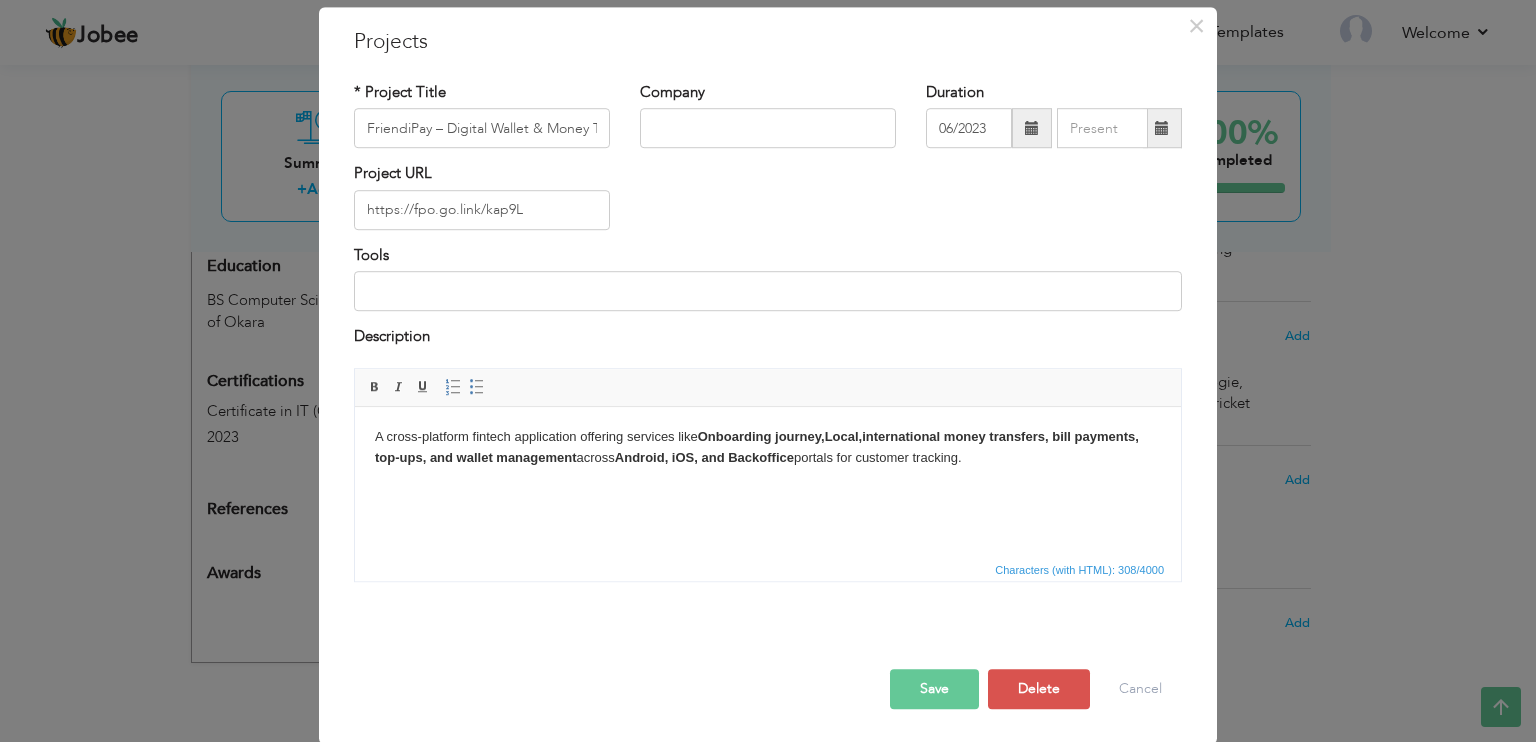 drag, startPoint x: 972, startPoint y: 459, endPoint x: 289, endPoint y: 438, distance: 683.32275 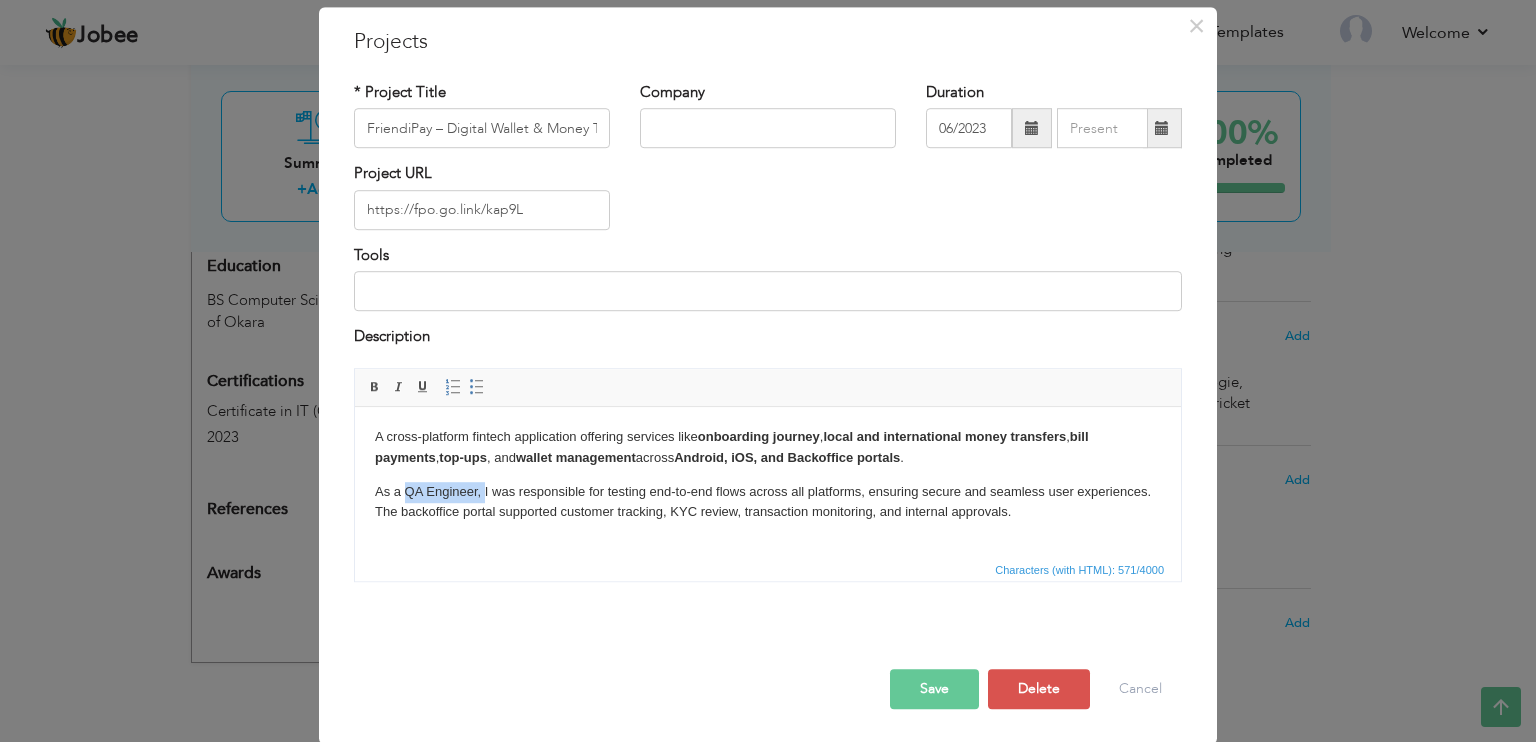 drag, startPoint x: 408, startPoint y: 490, endPoint x: 484, endPoint y: 490, distance: 76 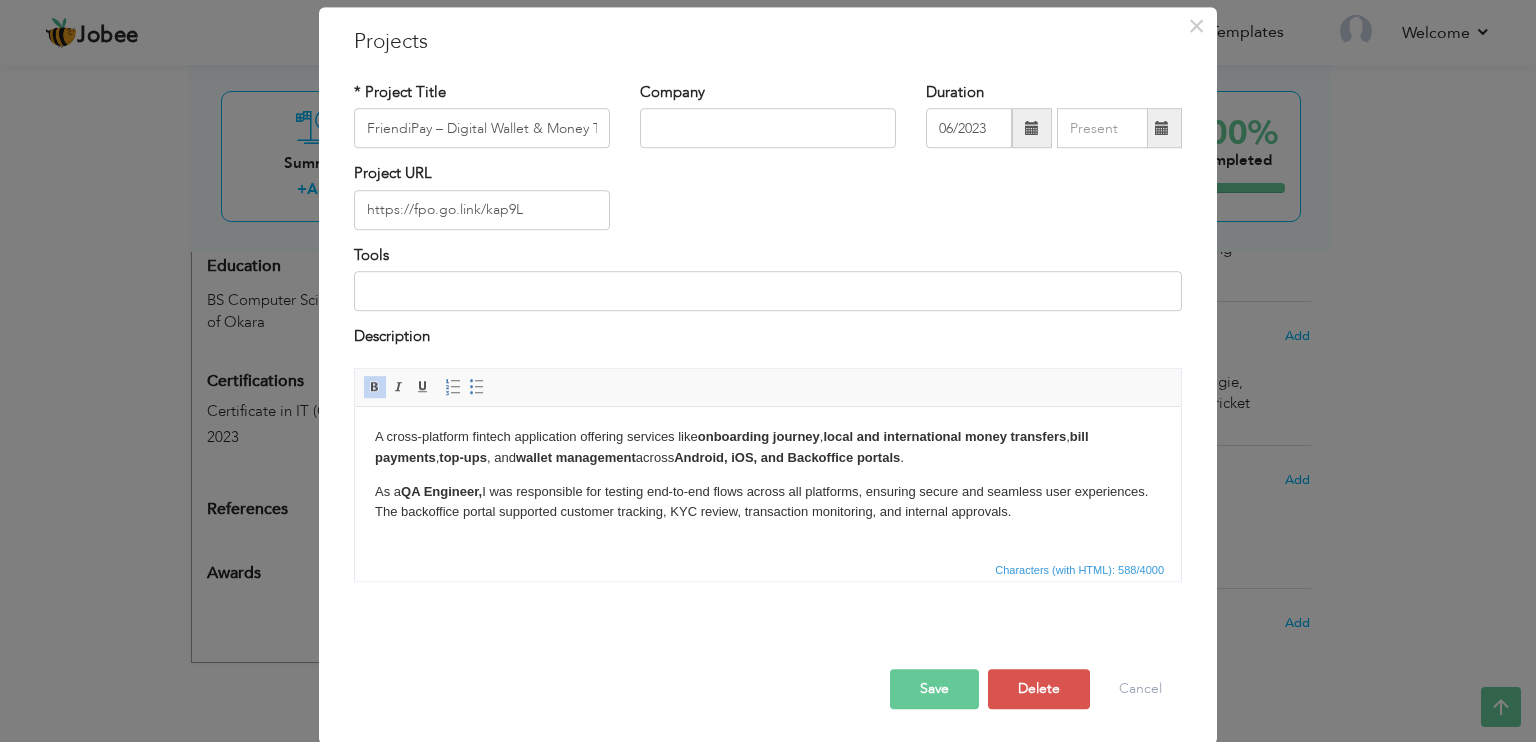 click on "As a  QA Engineer,  I was responsible for testing end-to-end flows across all platforms, ensuring secure and seamless user experiences. The backoffice portal supported customer tracking, KYC review, transaction monitoring, and internal approvals." at bounding box center [768, 502] 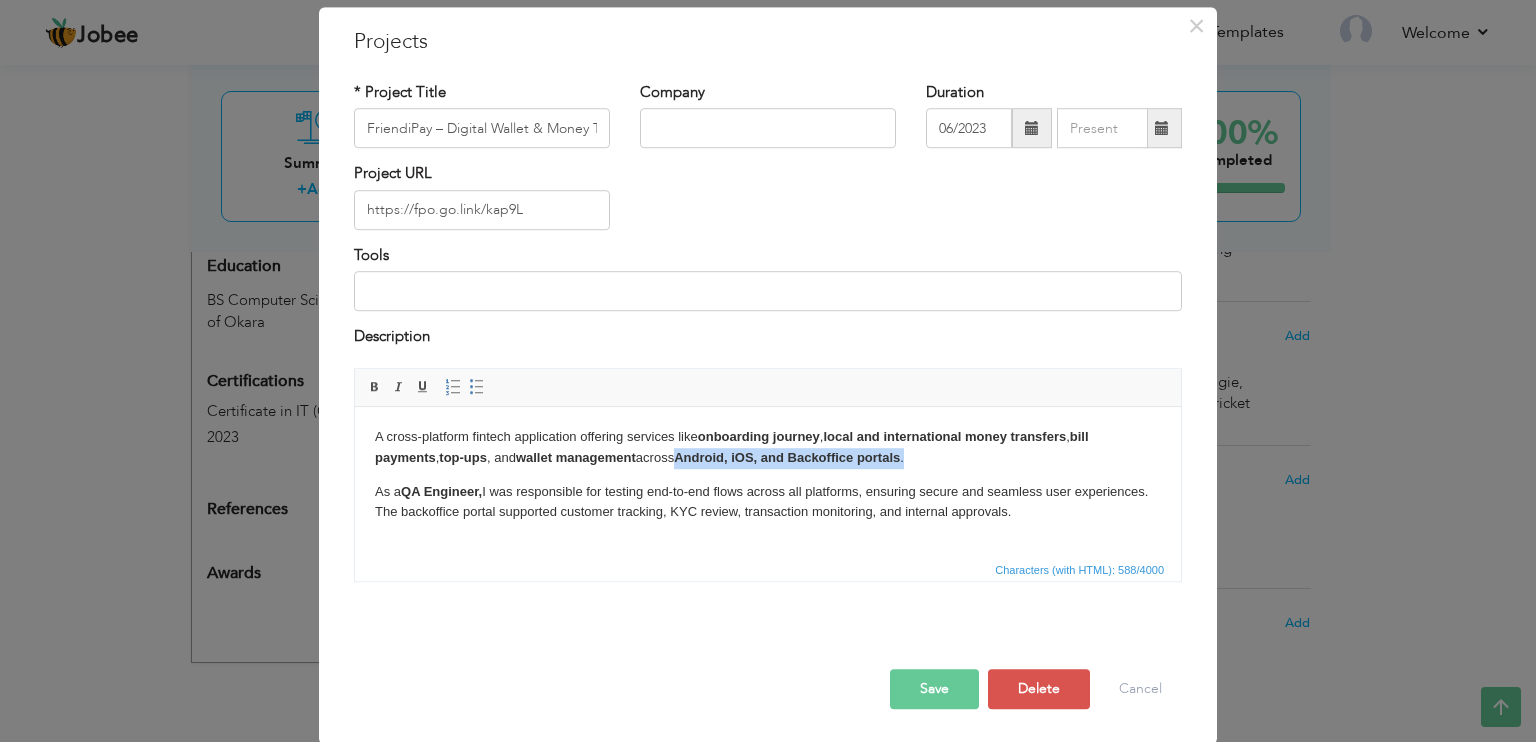 drag, startPoint x: 689, startPoint y: 458, endPoint x: 945, endPoint y: 454, distance: 256.03125 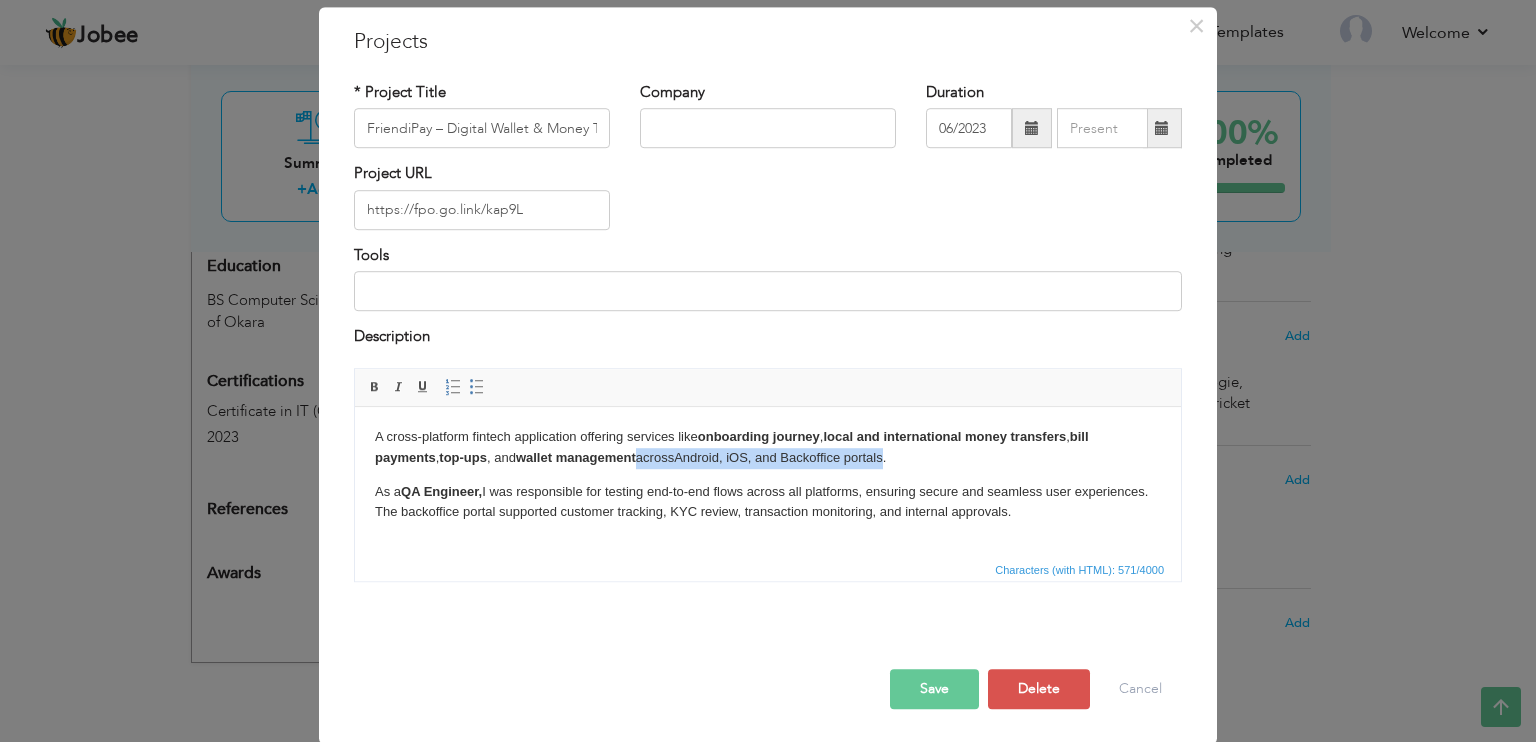 click on "A cross-platform fintech application offering services like  onboarding journey ,  local and international money transfers ,  bill payments ,  top-ups , and  wallet management  across  Android, iOS, and Backoffice portals ." at bounding box center (768, 447) 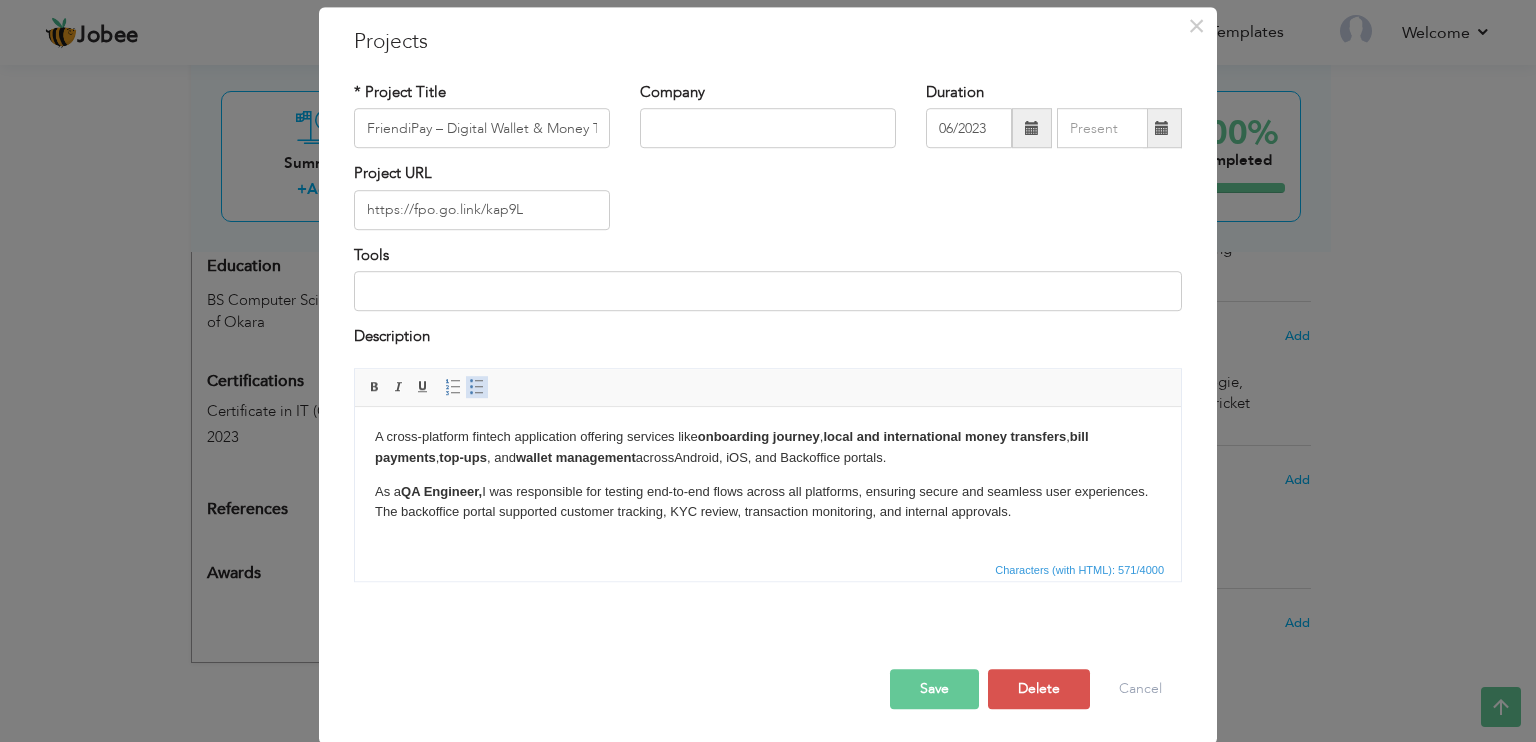 click at bounding box center (477, 387) 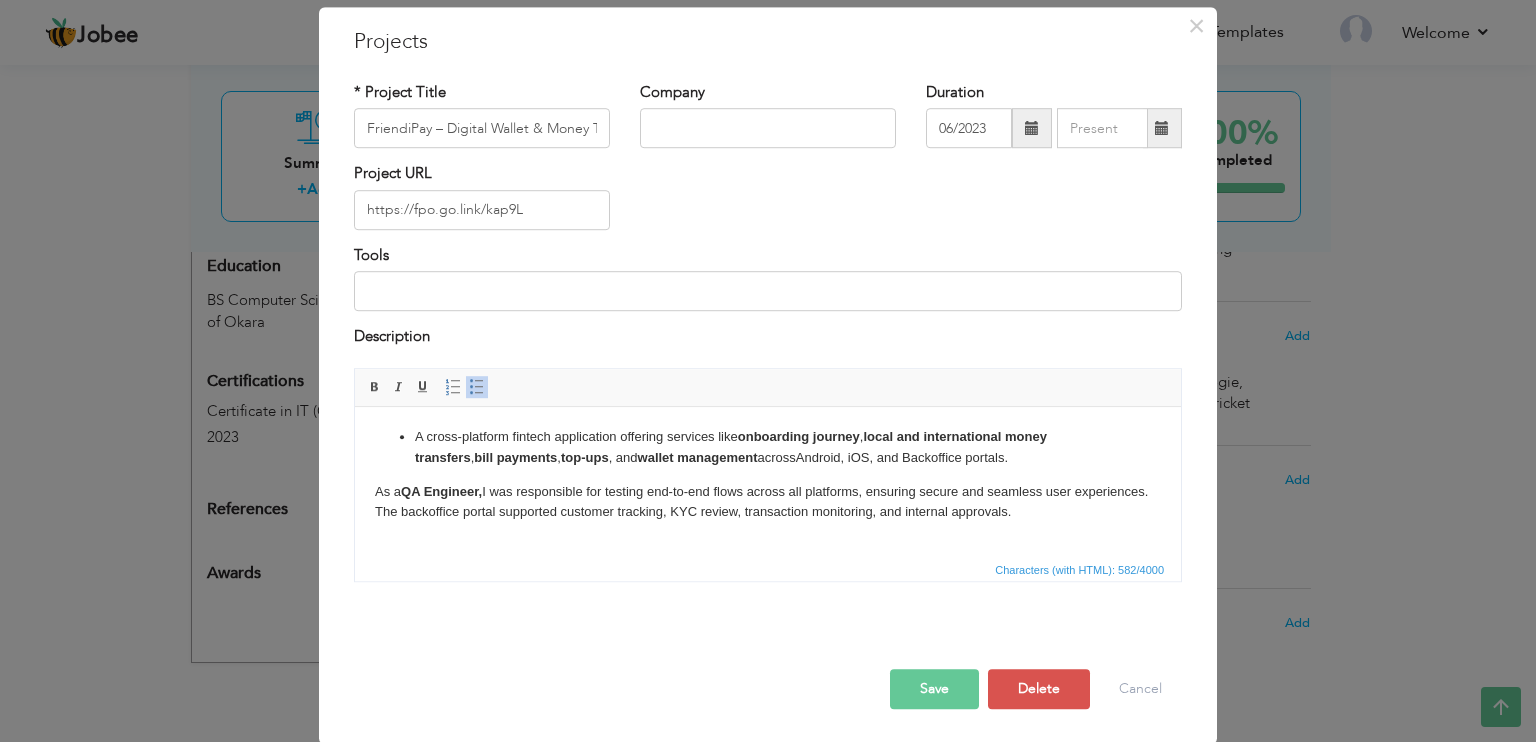 click on "As a  QA Engineer,  I was responsible for testing end-to-end flows across all platforms, ensuring secure and seamless user experiences. The backoffice portal supported customer tracking, KYC review, transaction monitoring, and internal approvals." at bounding box center [768, 502] 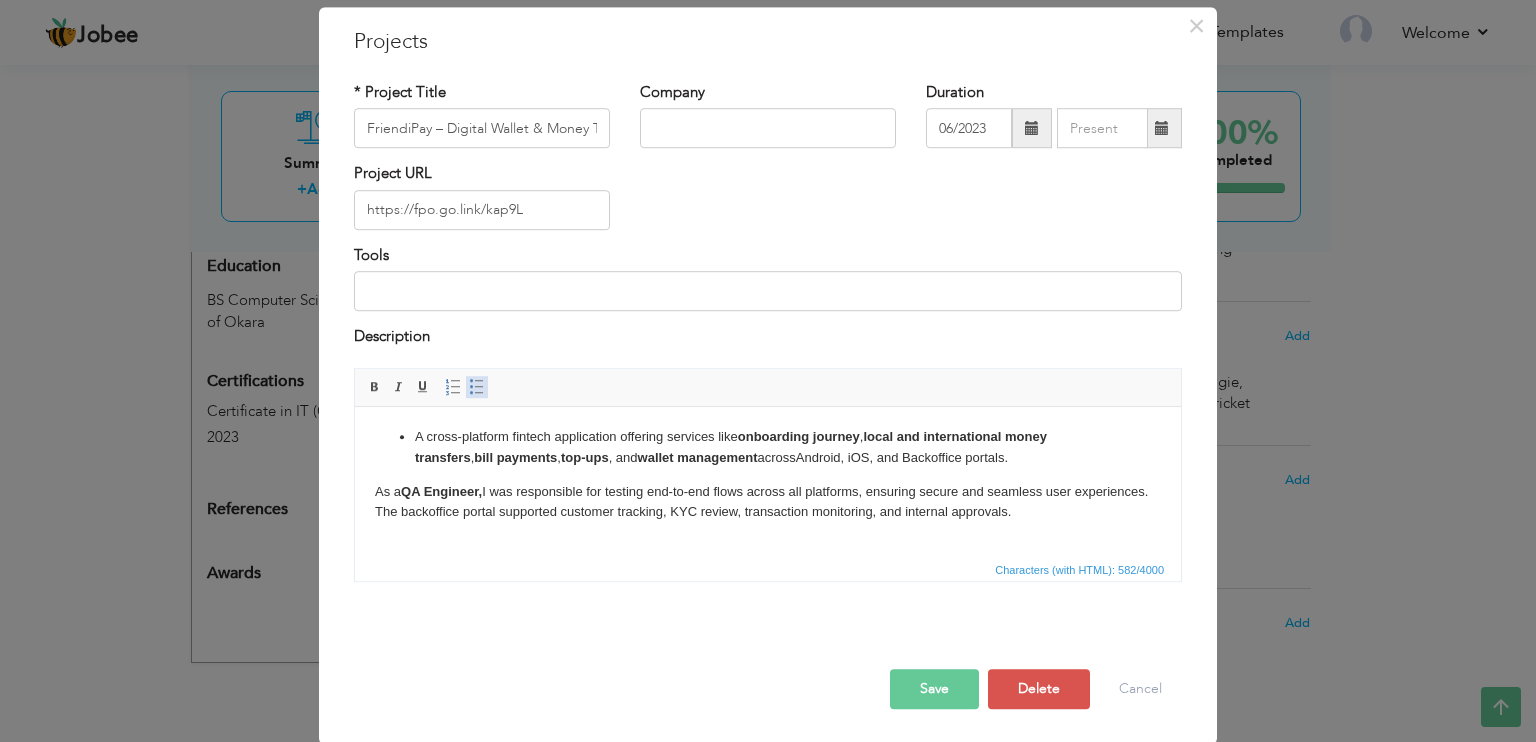 click at bounding box center [477, 387] 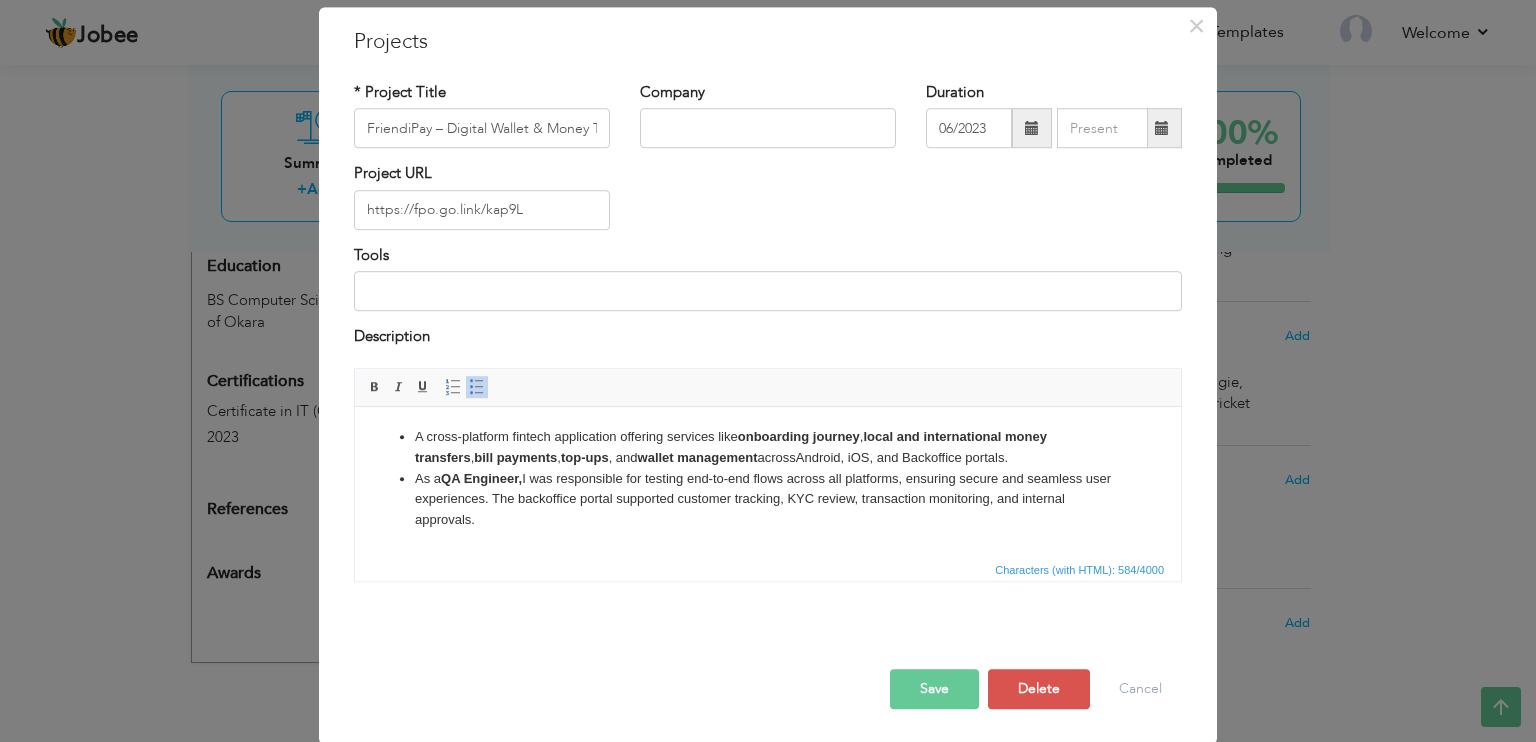 click on "As a  QA Engineer,  I was responsible for testing end-to-end flows across all platforms, ensuring secure and seamless user experiences. The bac koffice portal supported customer tracking, KYC review, transaction monitoring, and internal approvals." at bounding box center [768, 499] 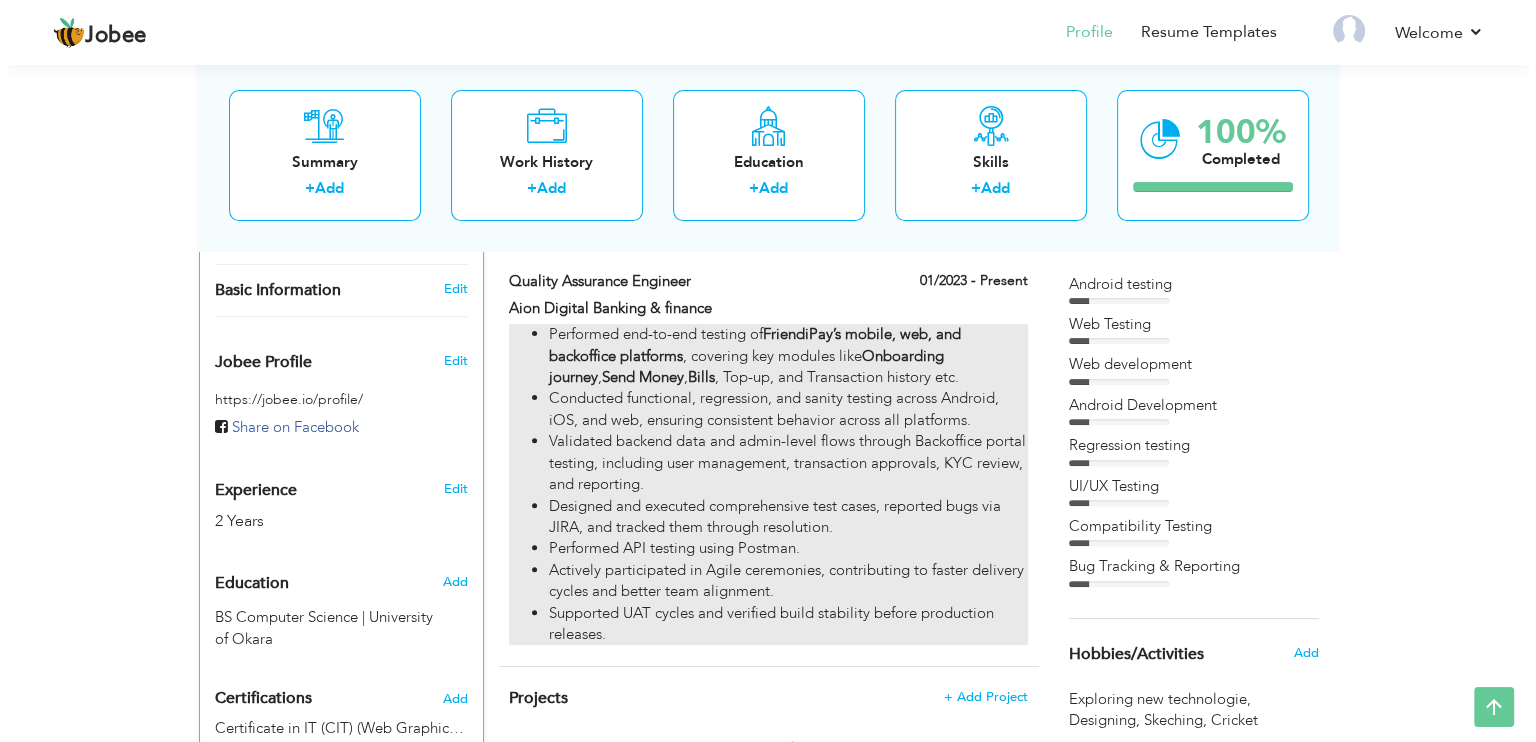 scroll, scrollTop: 540, scrollLeft: 0, axis: vertical 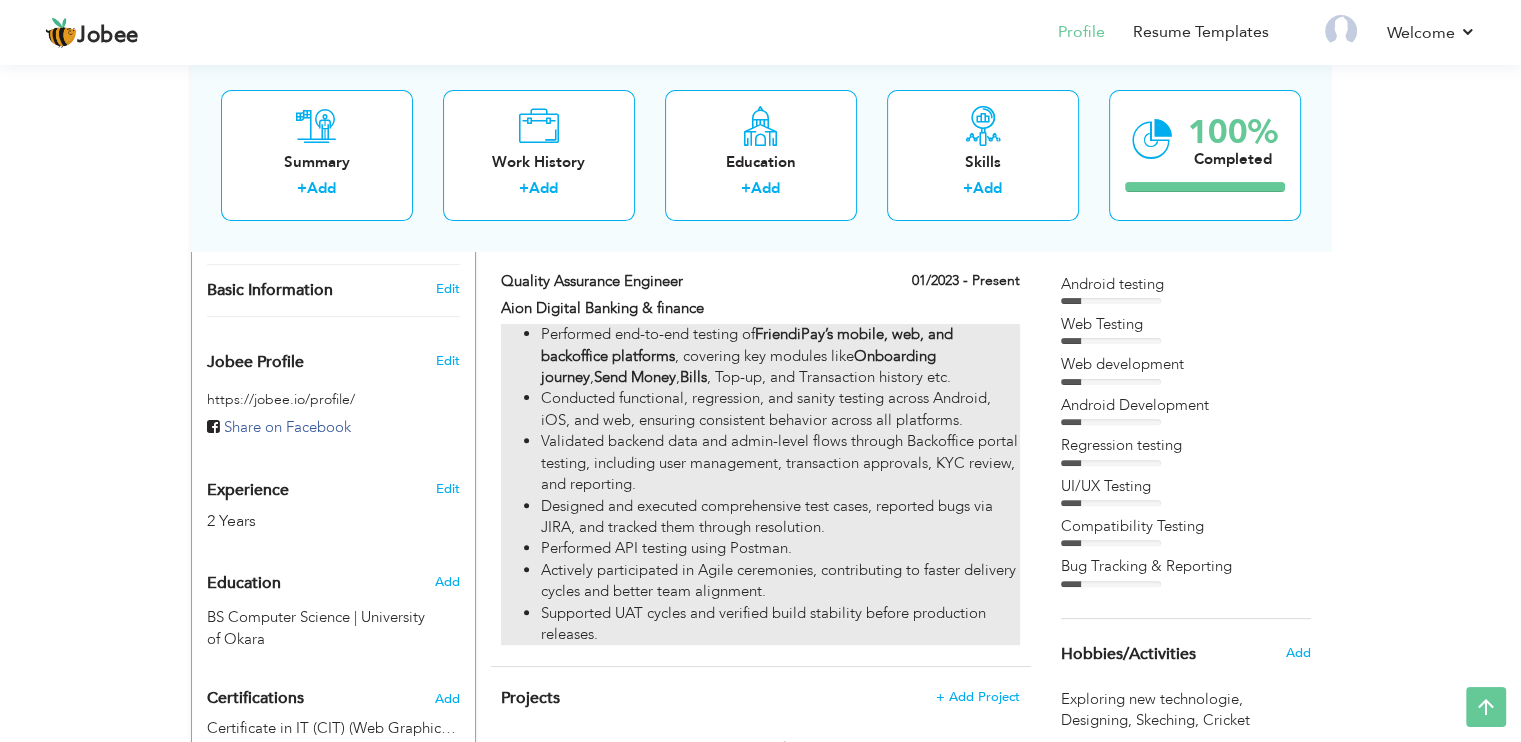click on "Designed and executed comprehensive test cases, reported bugs via JIRA, and tracked them through resolution." at bounding box center (780, 517) 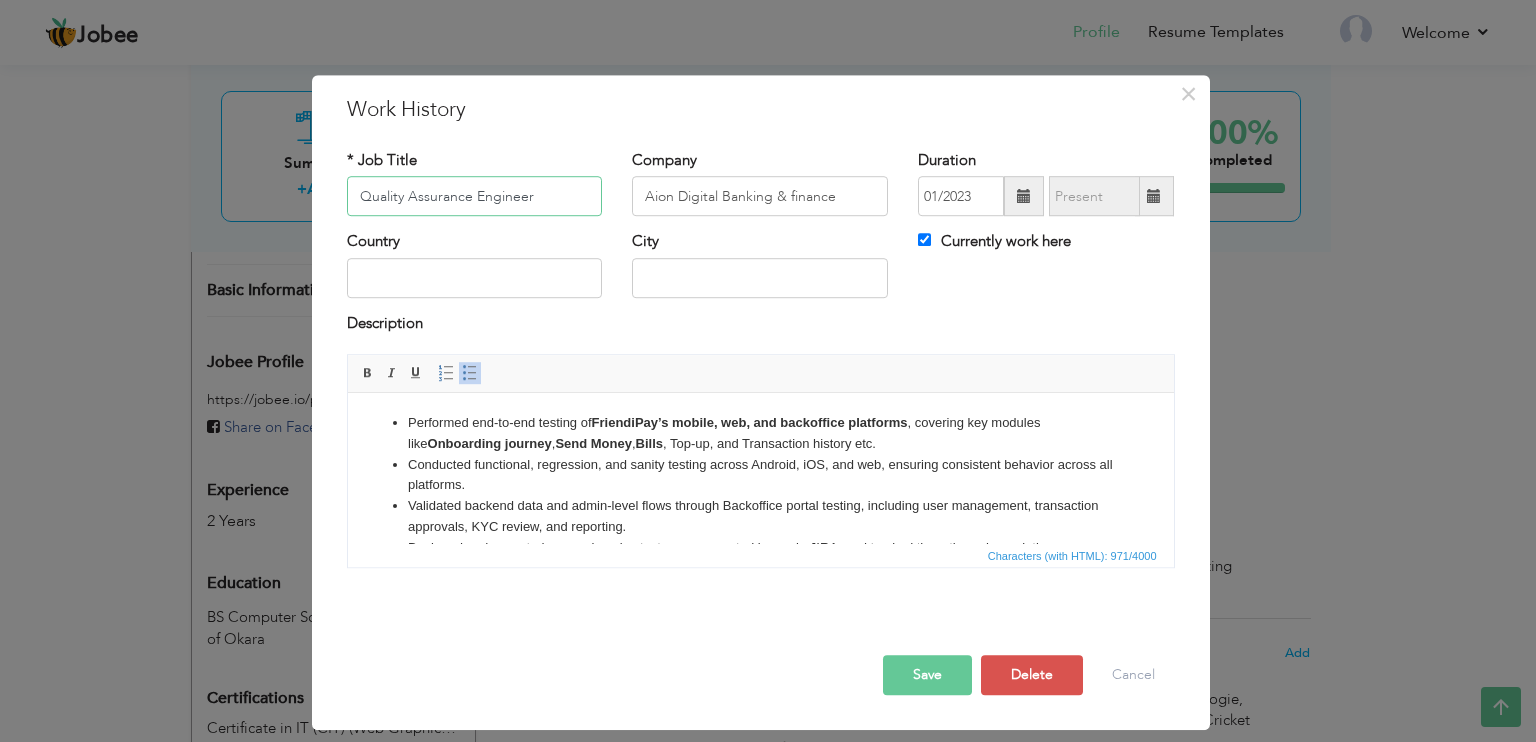 scroll, scrollTop: 39, scrollLeft: 0, axis: vertical 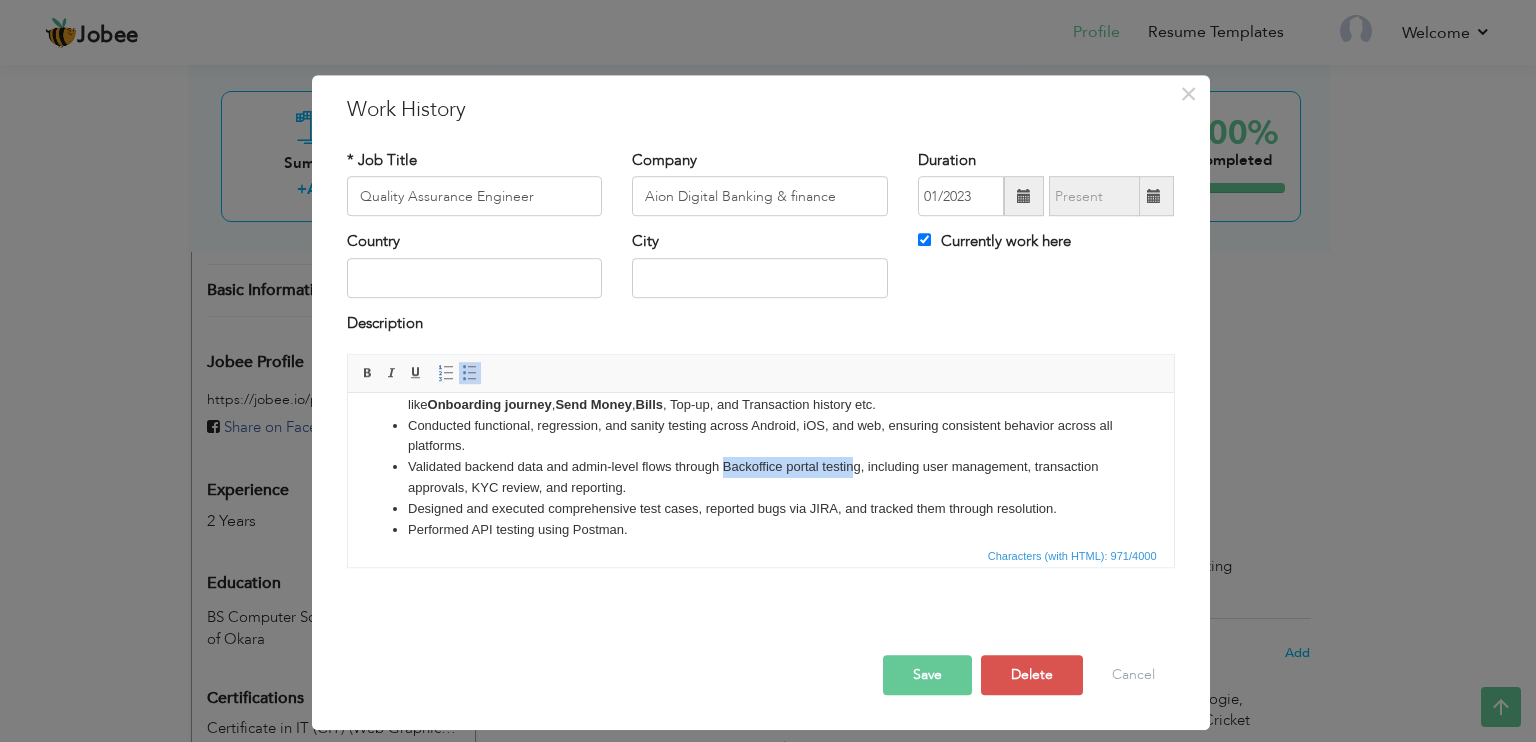 drag, startPoint x: 723, startPoint y: 465, endPoint x: 855, endPoint y: 467, distance: 132.01515 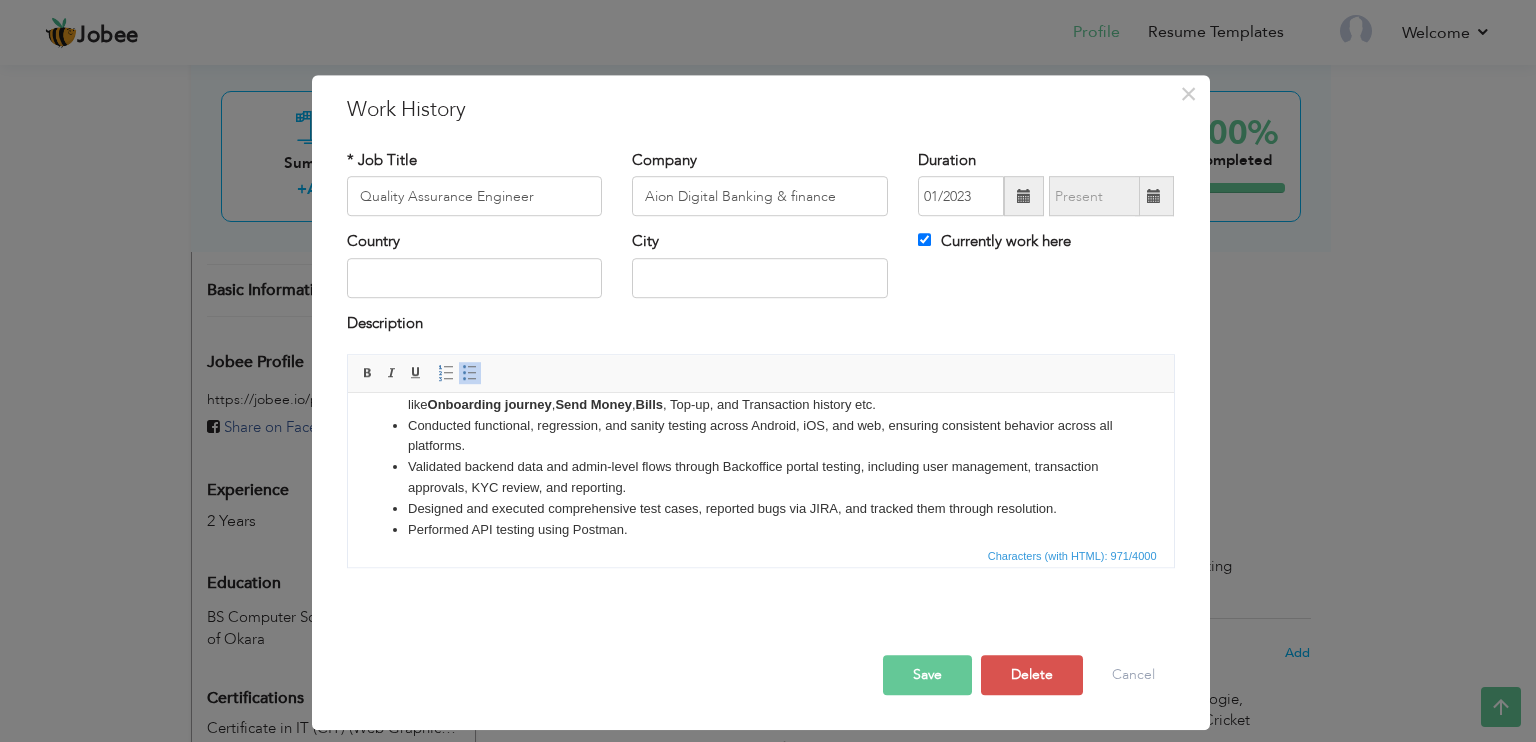 click on "Validated backend data and admin-level flows through Backoffice portal   testing, including user management, transaction approvals, KYC review, and reporting." at bounding box center (760, 478) 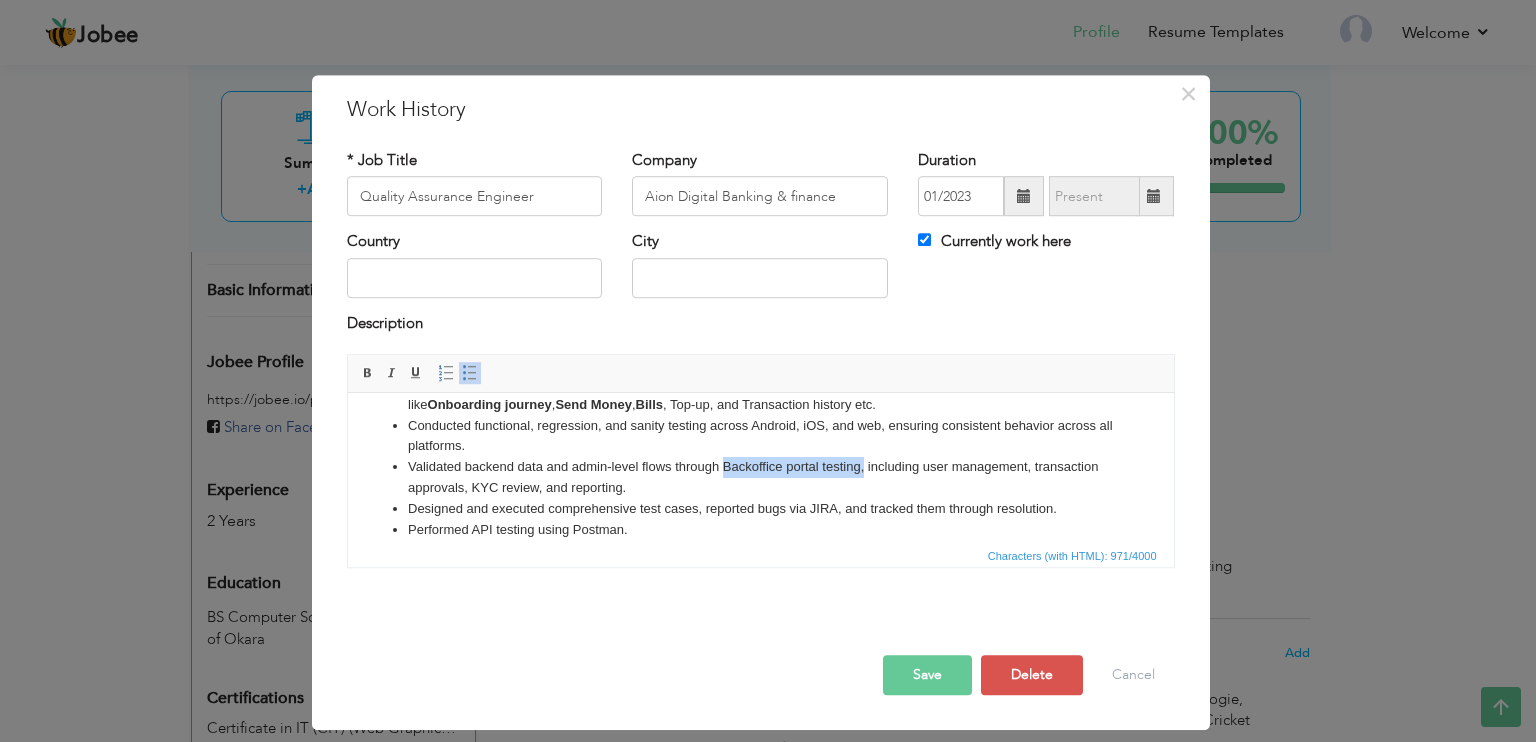 drag, startPoint x: 856, startPoint y: 460, endPoint x: 747, endPoint y: 464, distance: 109.07337 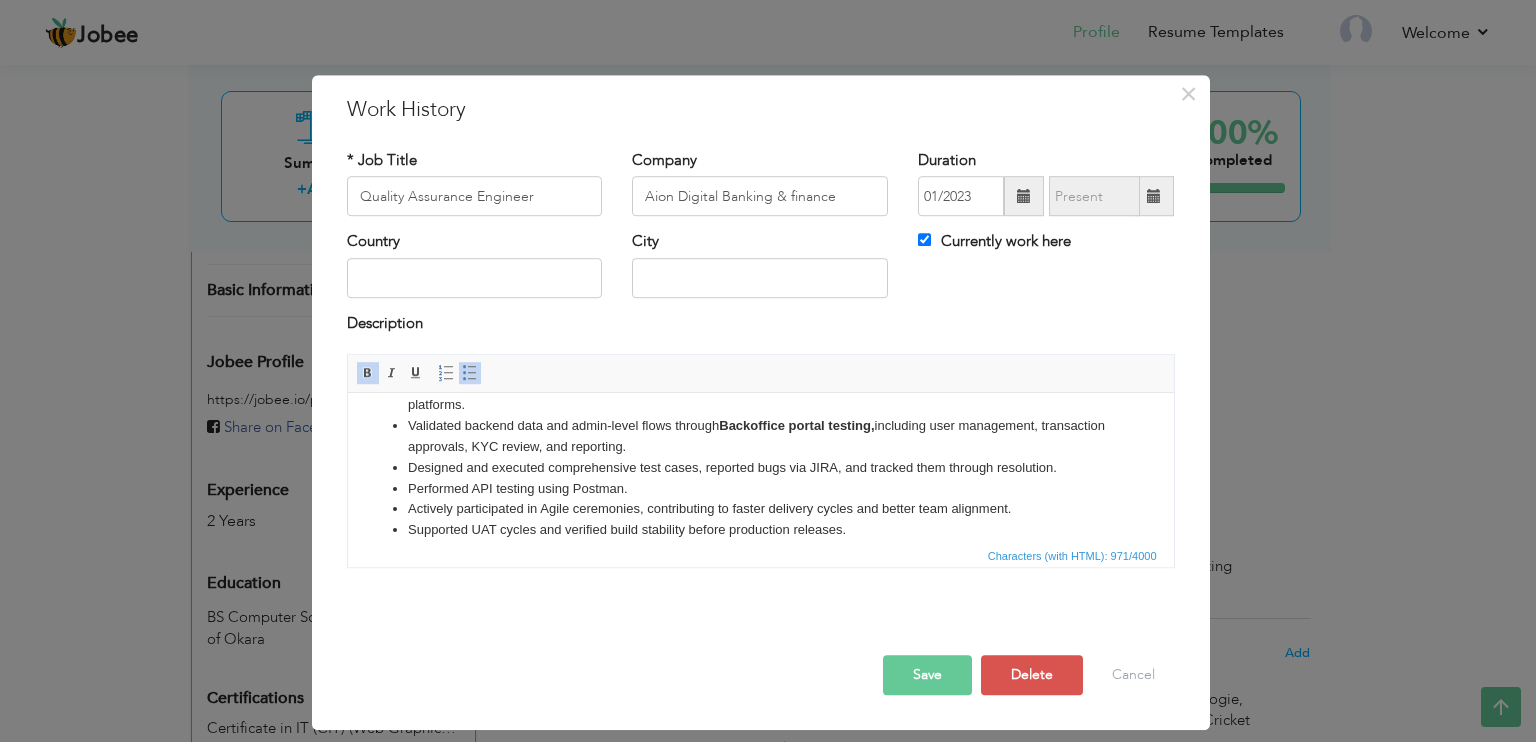 scroll, scrollTop: 97, scrollLeft: 0, axis: vertical 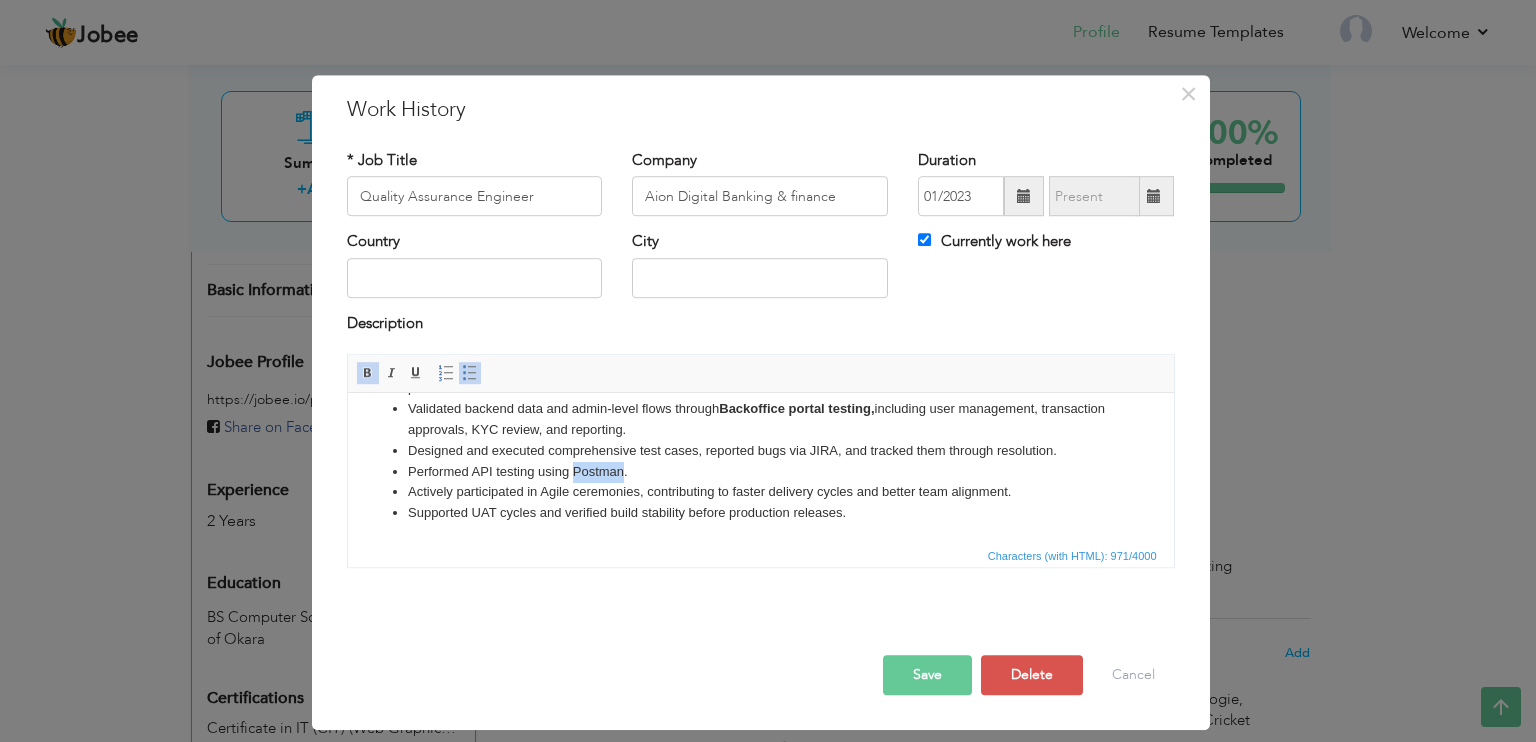 drag, startPoint x: 572, startPoint y: 469, endPoint x: 621, endPoint y: 473, distance: 49.162994 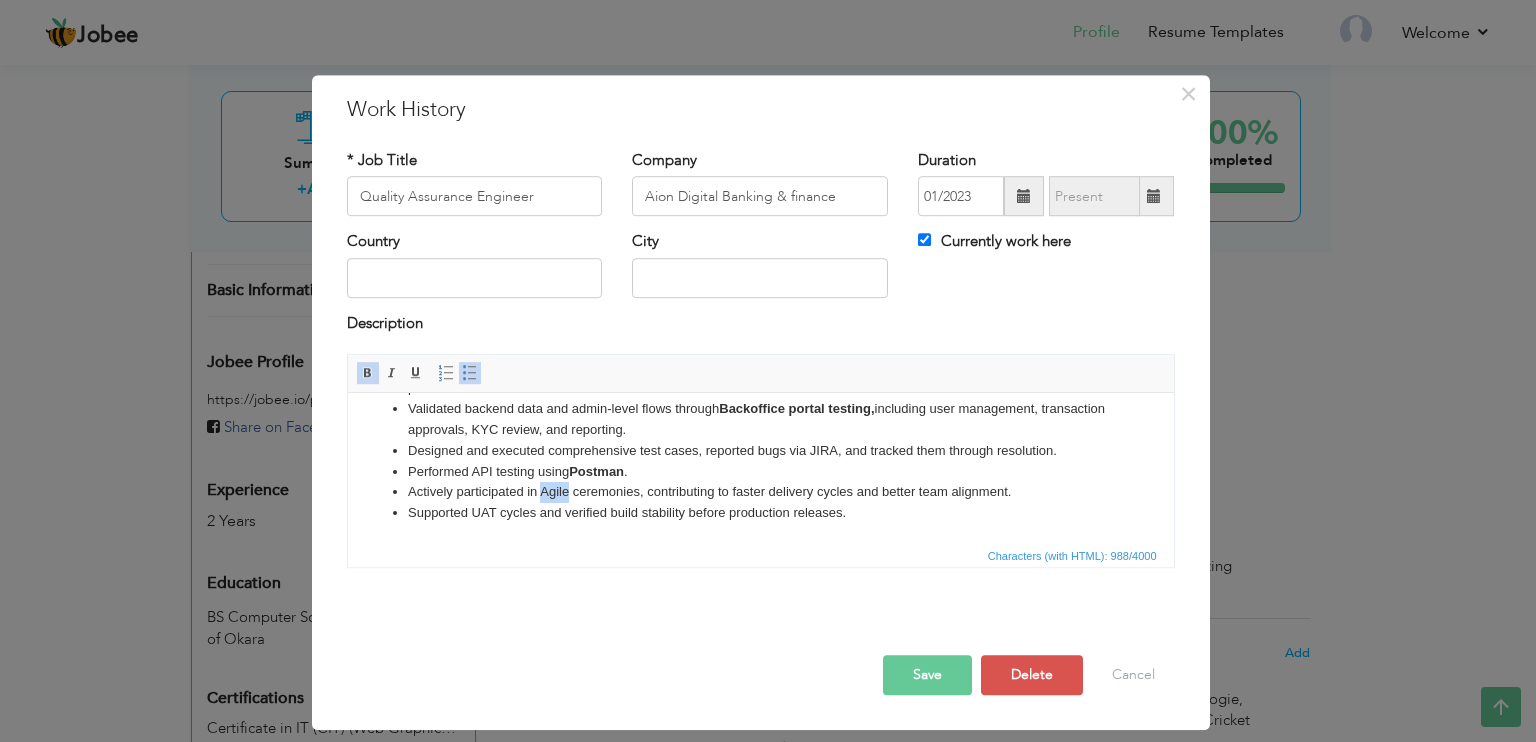 drag, startPoint x: 542, startPoint y: 488, endPoint x: 563, endPoint y: 488, distance: 21 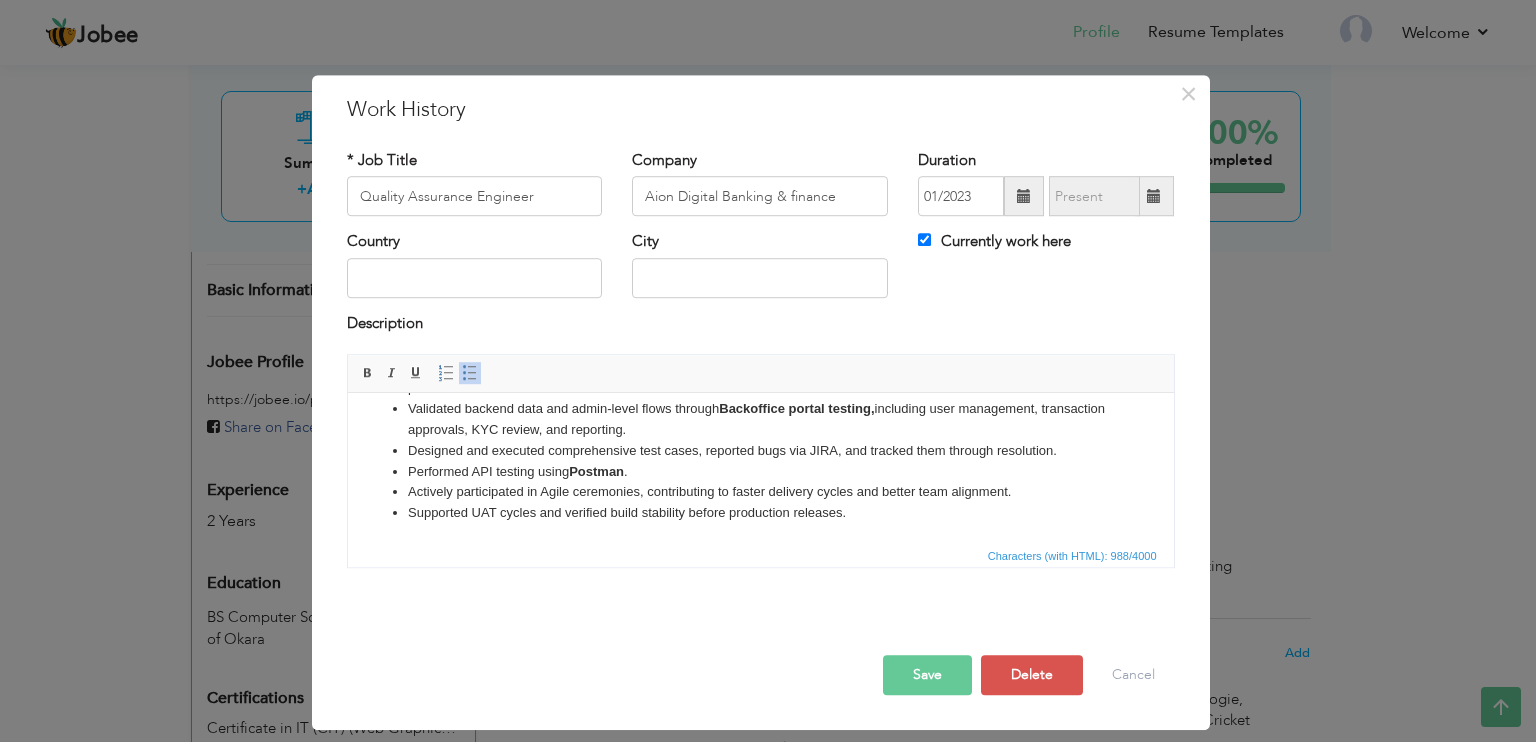 click on "Actively participated in Agile ceremonies, contributing to faster delivery cycles and better team alignment." at bounding box center (760, 492) 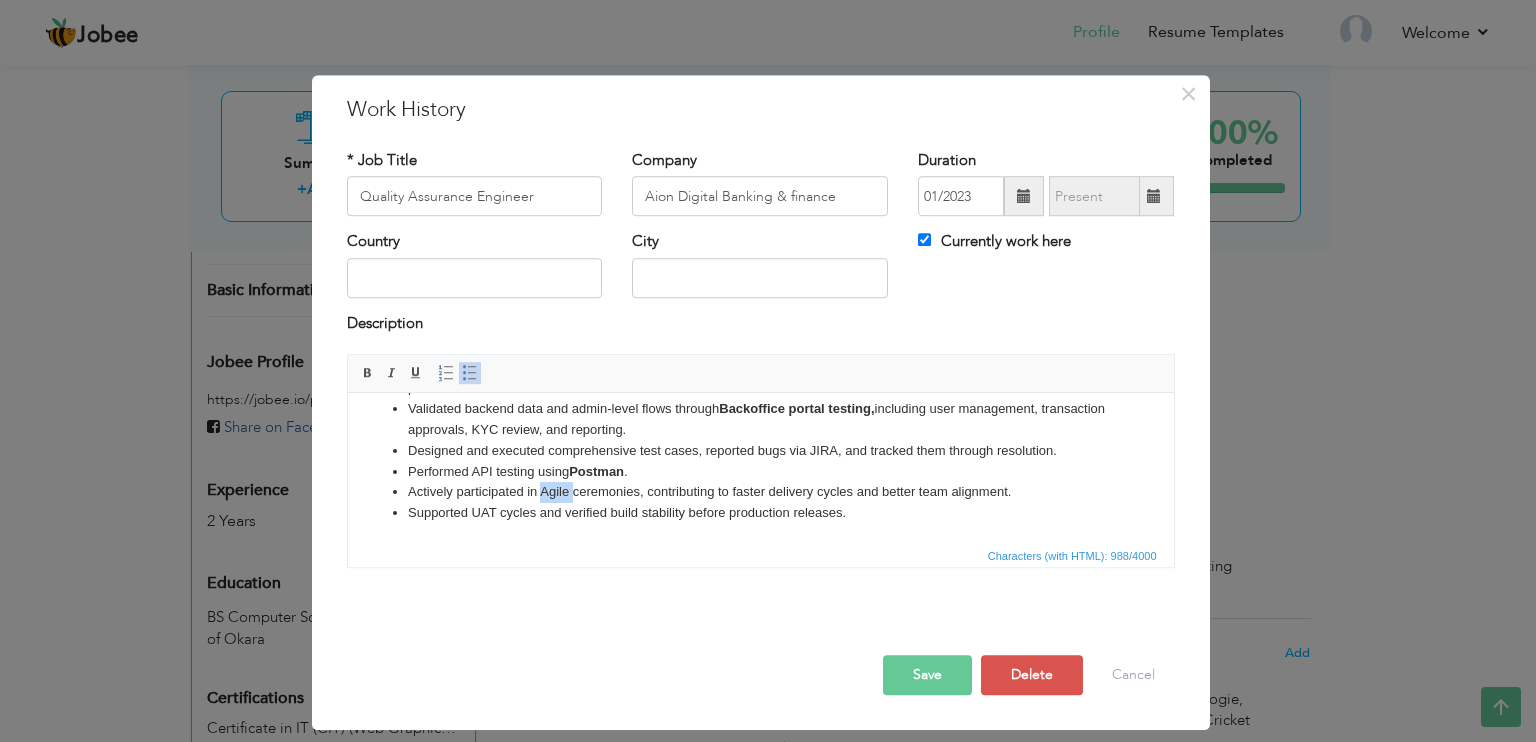 drag, startPoint x: 565, startPoint y: 490, endPoint x: 539, endPoint y: 492, distance: 26.076809 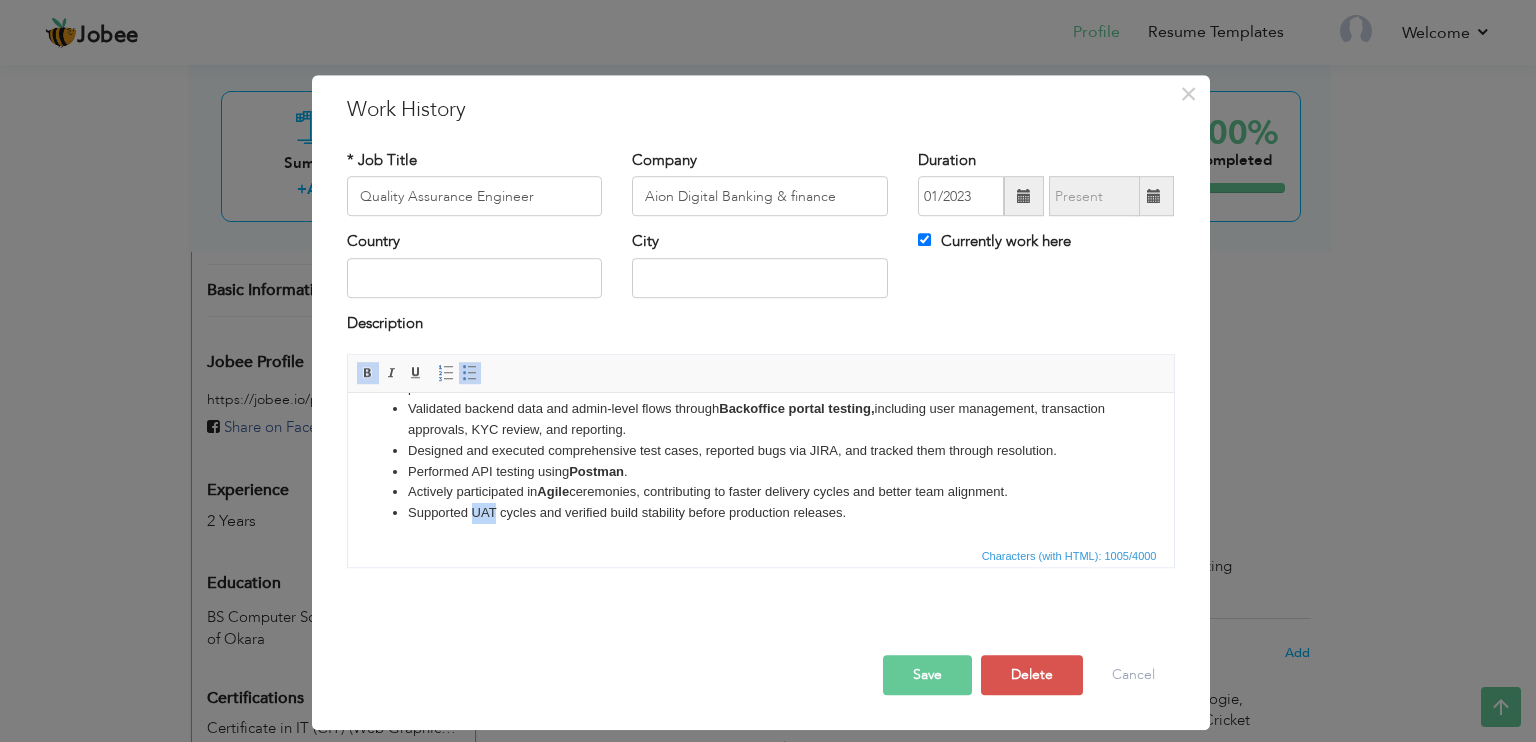 drag, startPoint x: 471, startPoint y: 509, endPoint x: 496, endPoint y: 508, distance: 25.019993 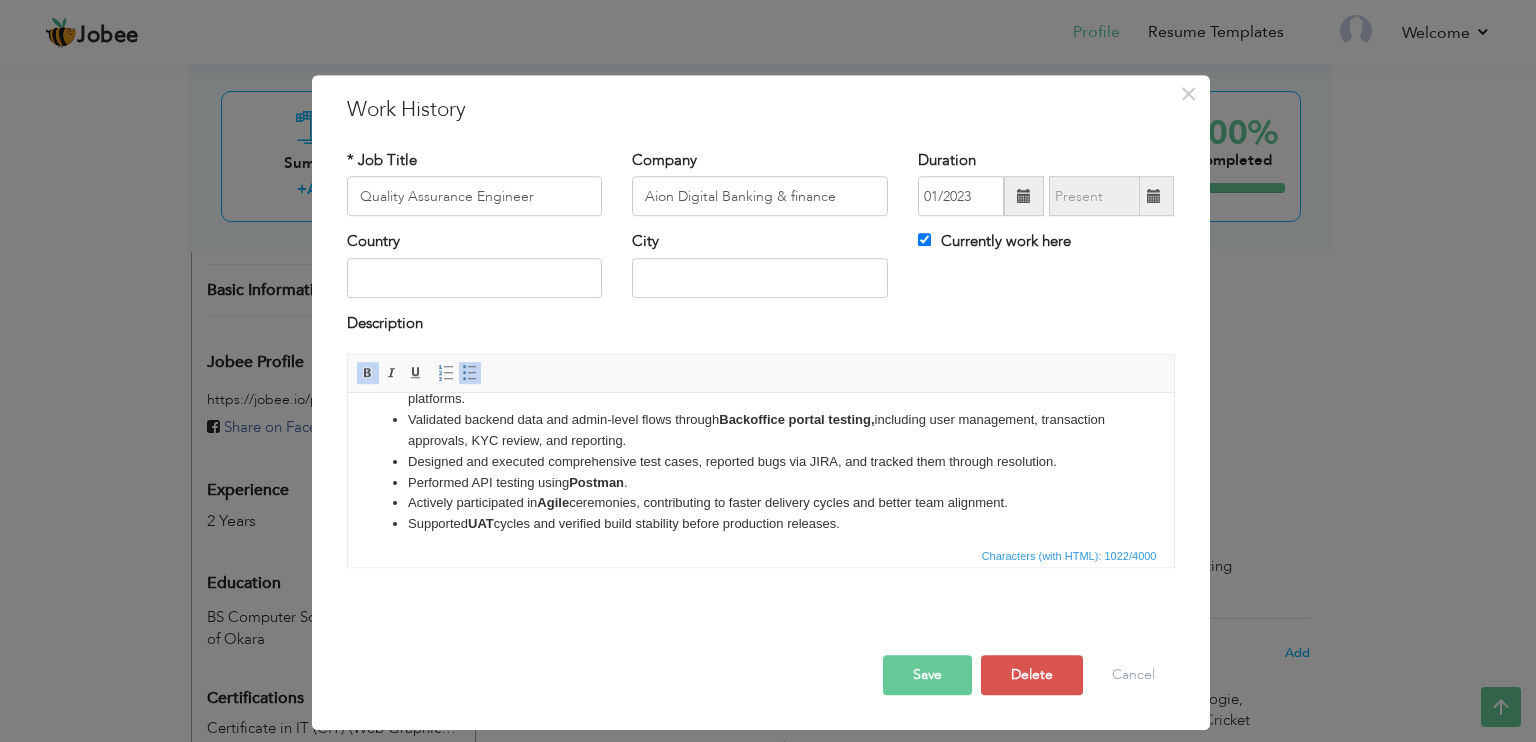 scroll, scrollTop: 85, scrollLeft: 0, axis: vertical 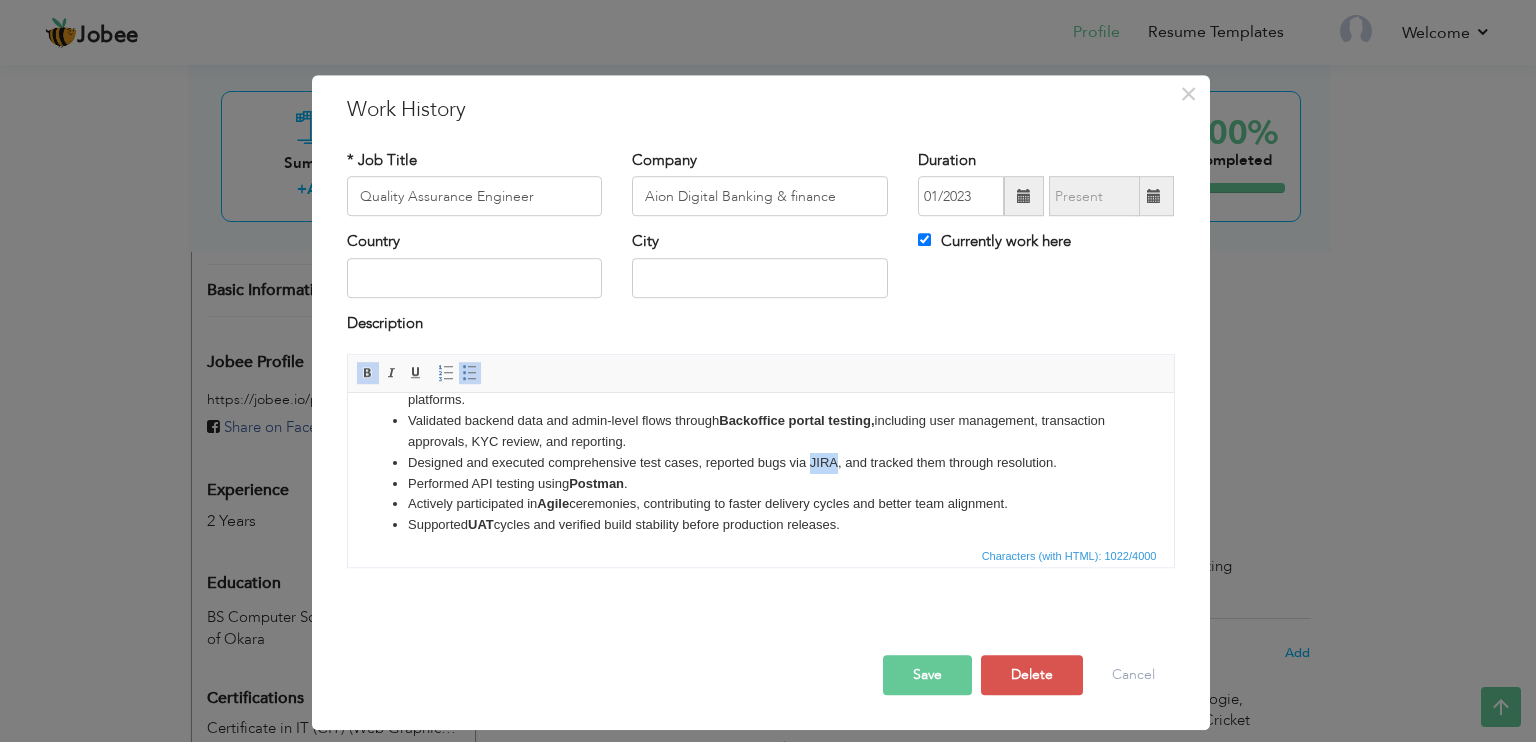 drag, startPoint x: 808, startPoint y: 464, endPoint x: 838, endPoint y: 469, distance: 30.413813 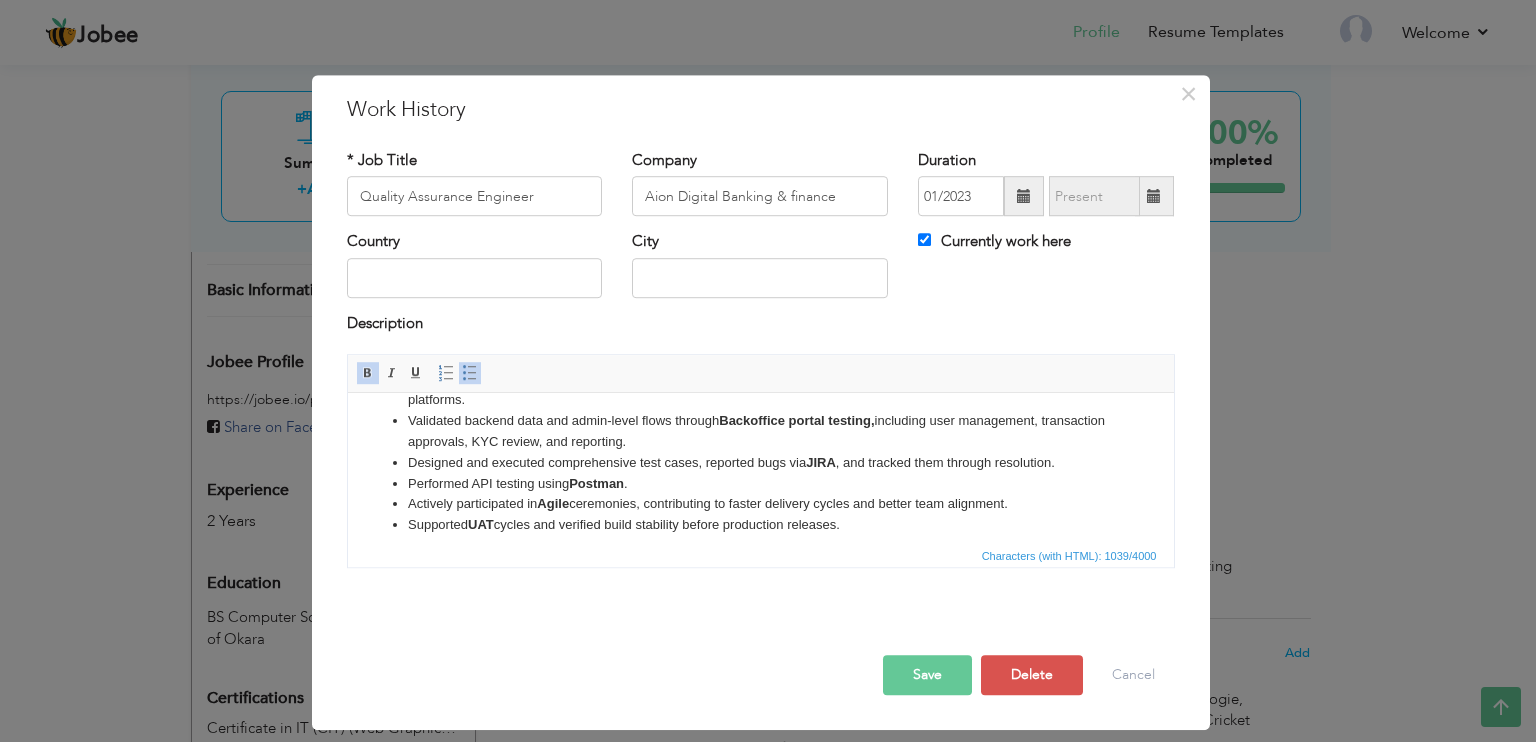 click on "Designed and executed comprehensive test cases, reported bugs via  JIRA , and tracked them through resolution." at bounding box center [760, 463] 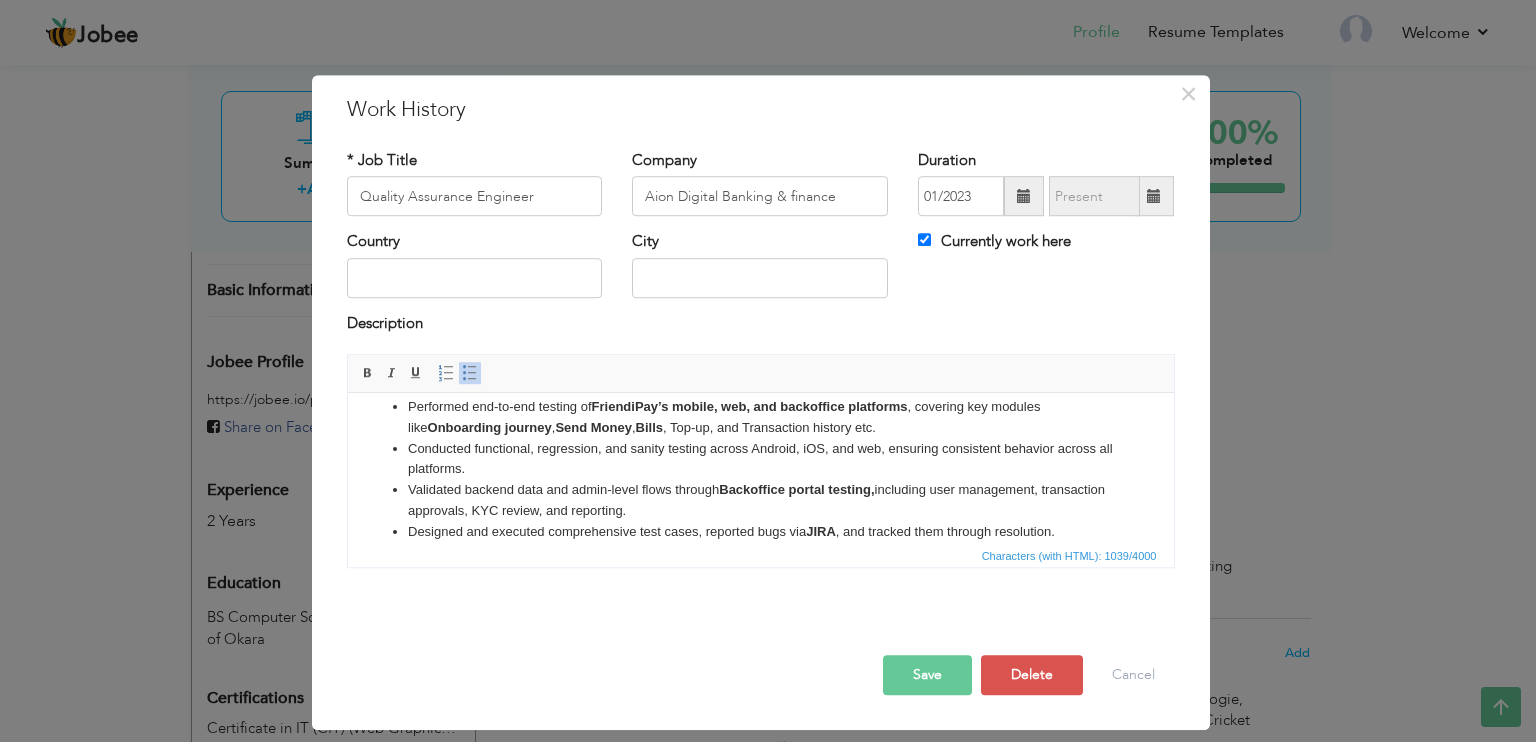 scroll, scrollTop: 1, scrollLeft: 0, axis: vertical 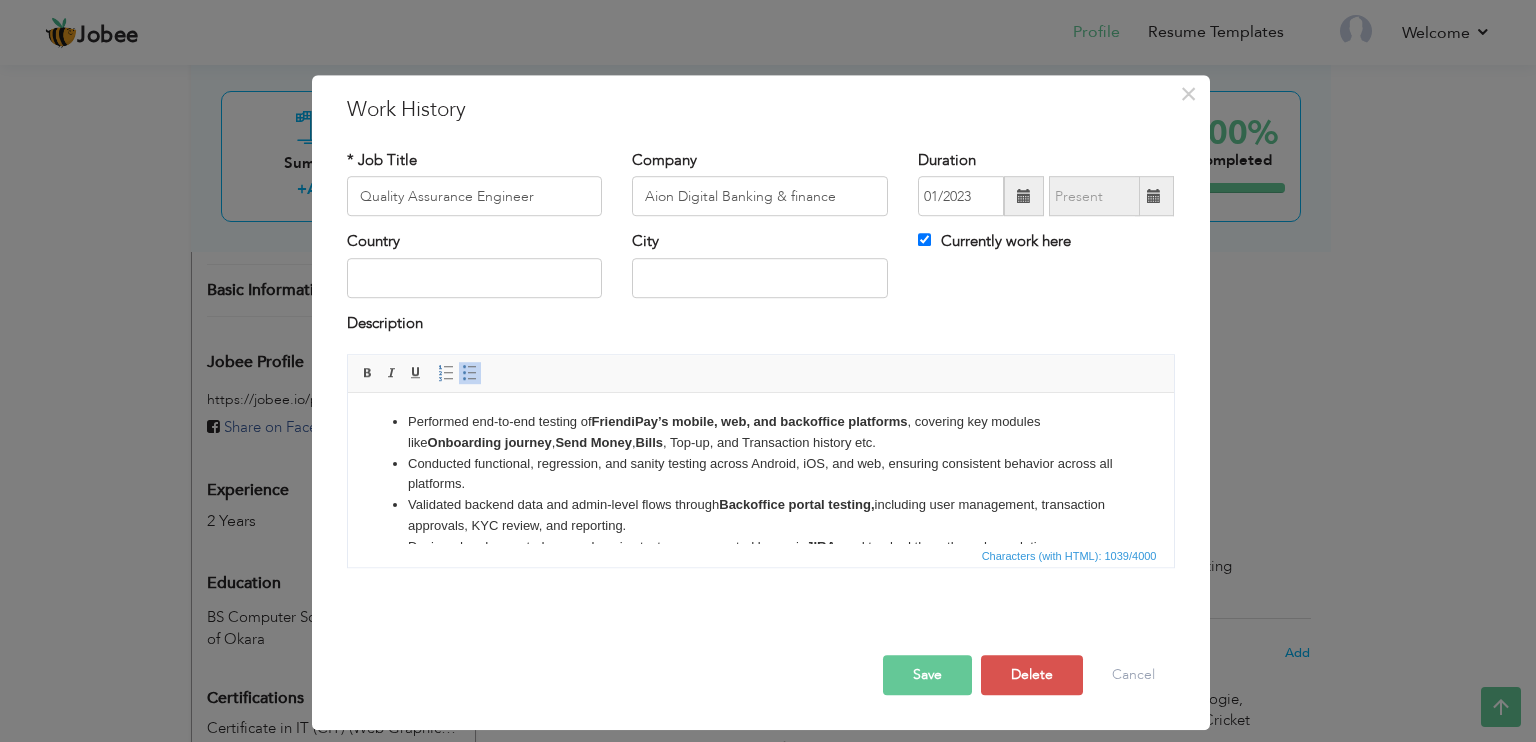 click on "Save" at bounding box center [927, 675] 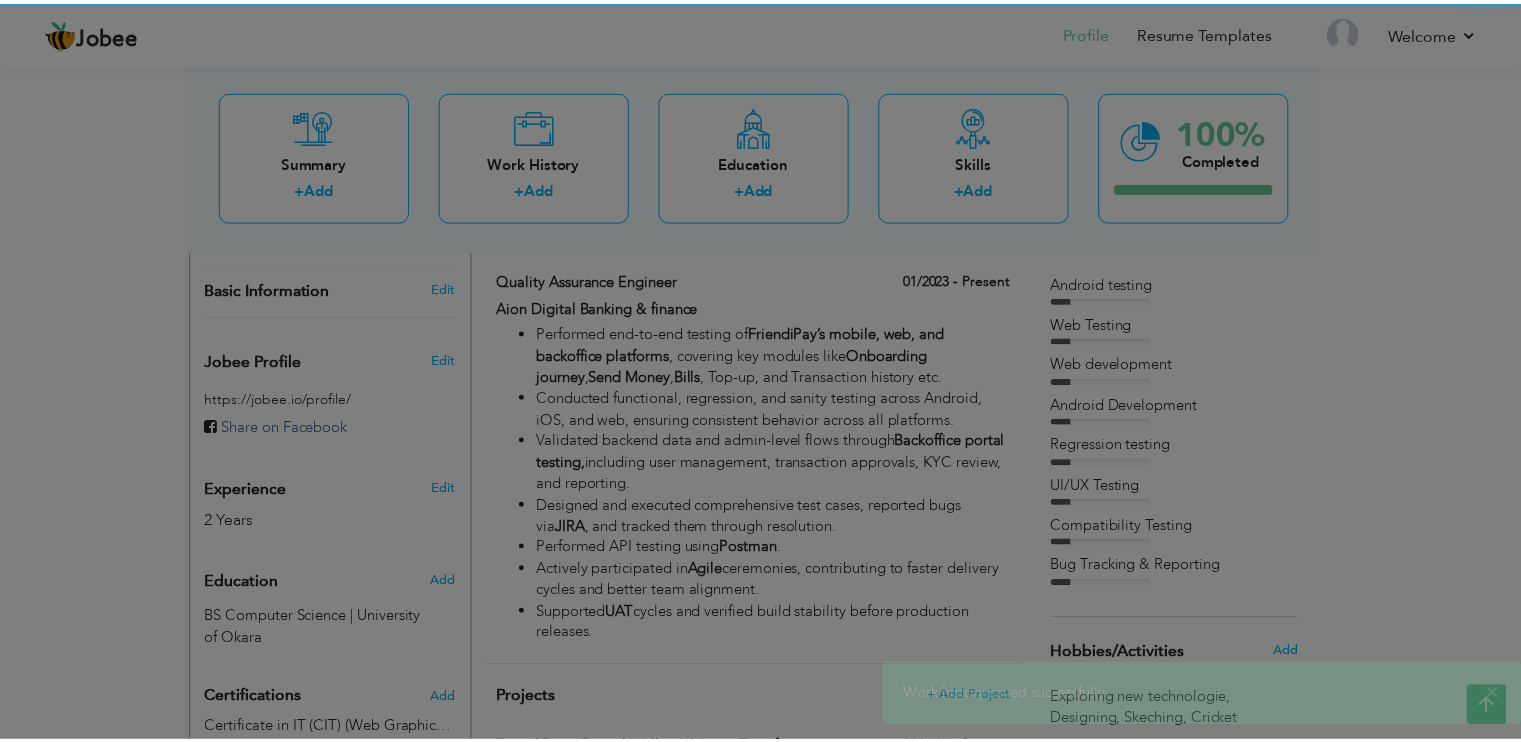 scroll, scrollTop: 0, scrollLeft: 0, axis: both 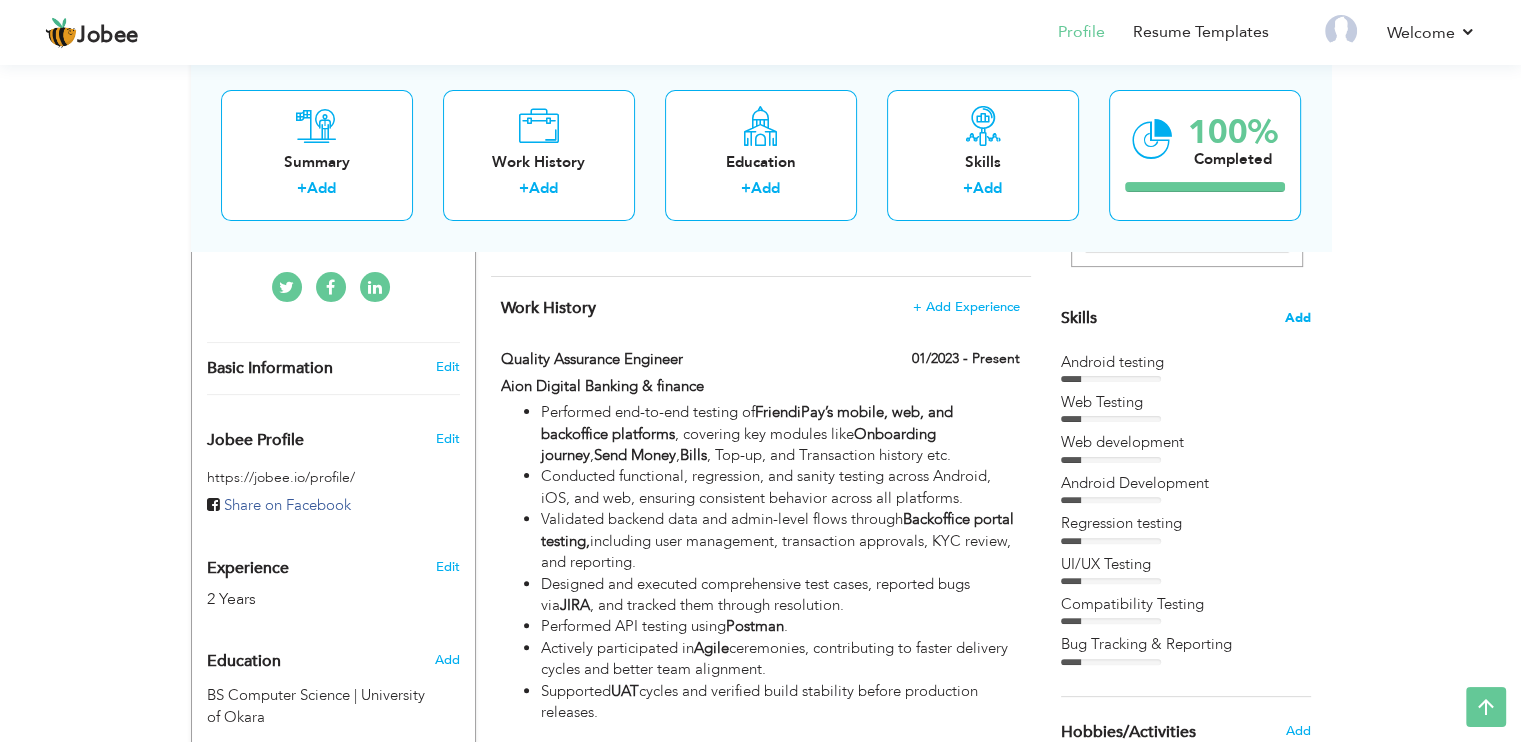 click on "Add" at bounding box center [1298, 318] 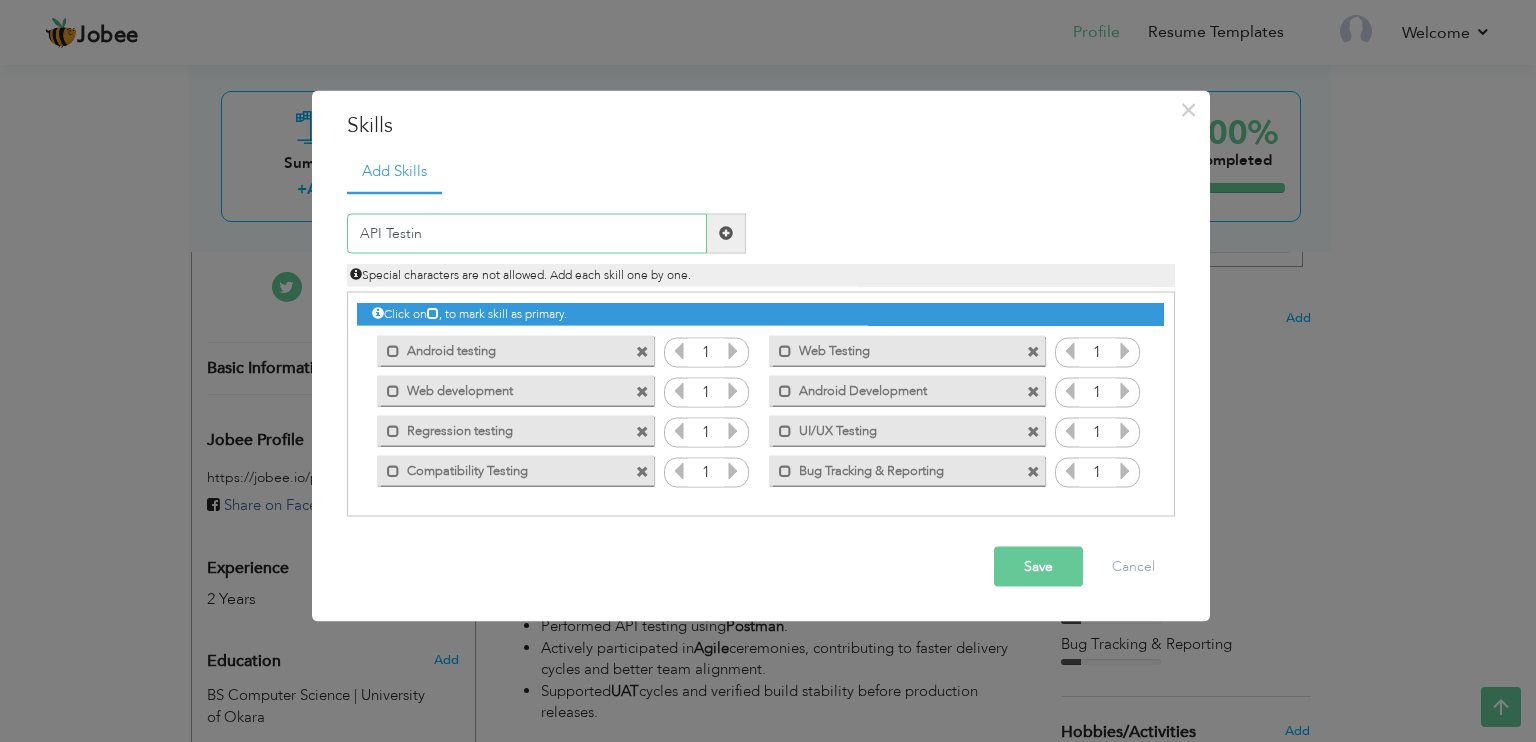 type on "API Testing" 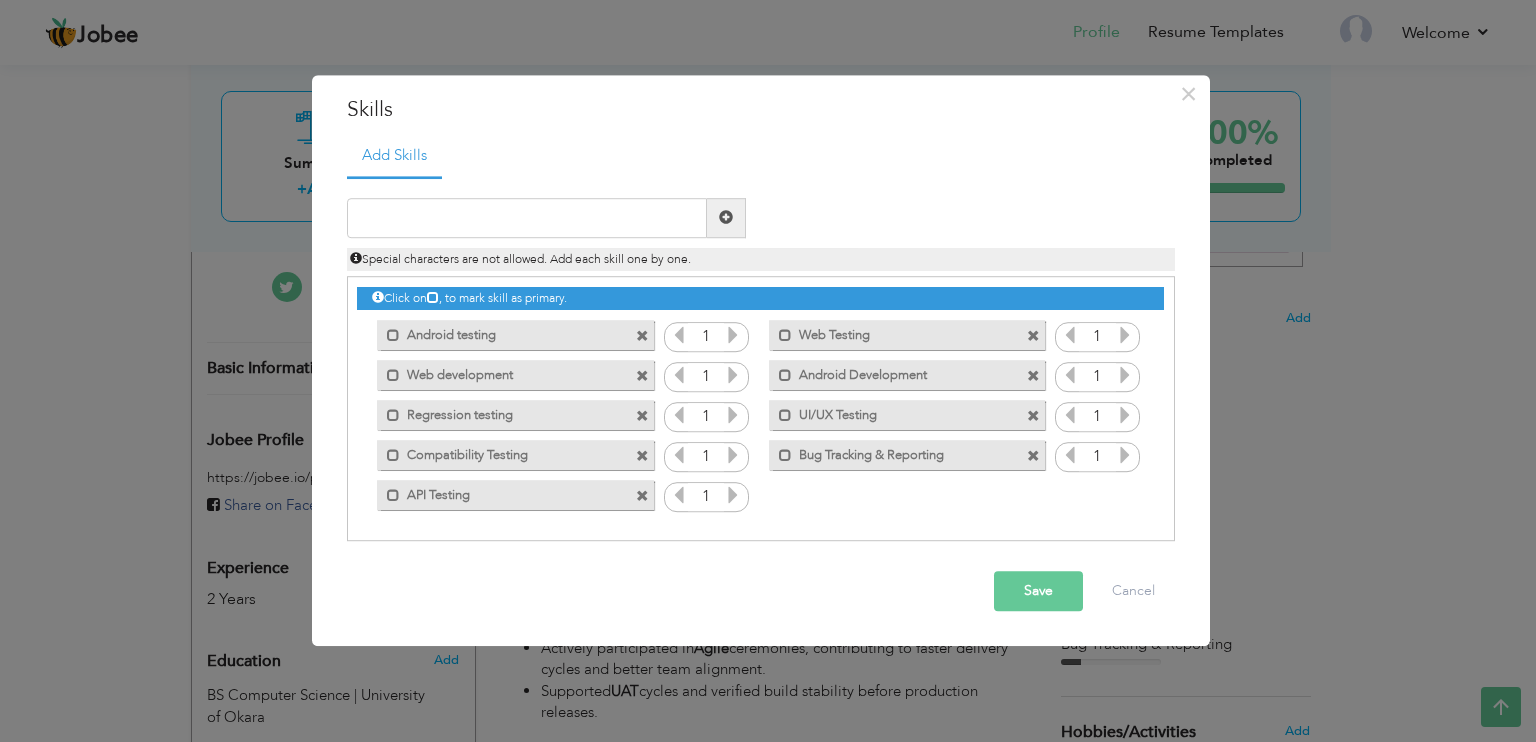 click on "Save" at bounding box center [1038, 591] 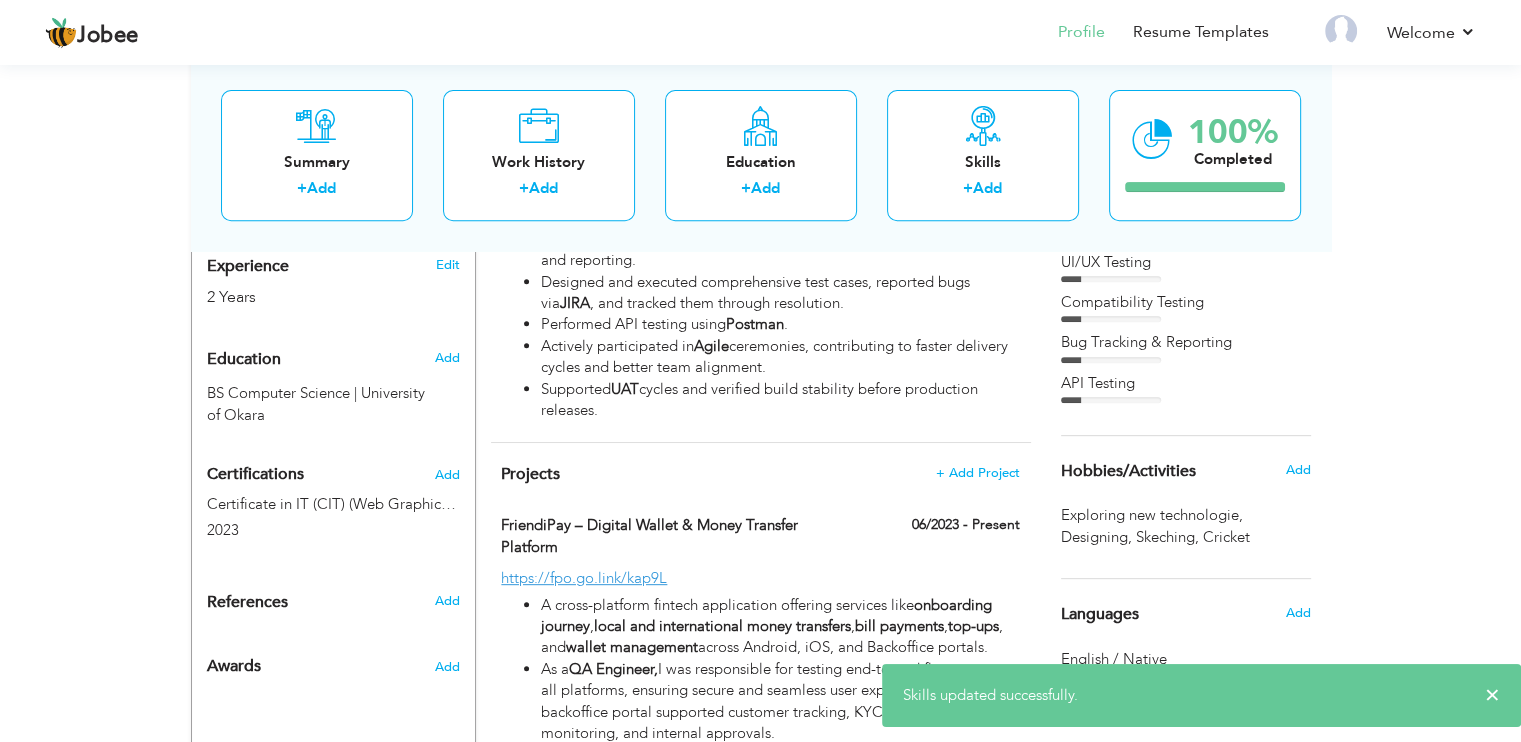 scroll, scrollTop: 758, scrollLeft: 0, axis: vertical 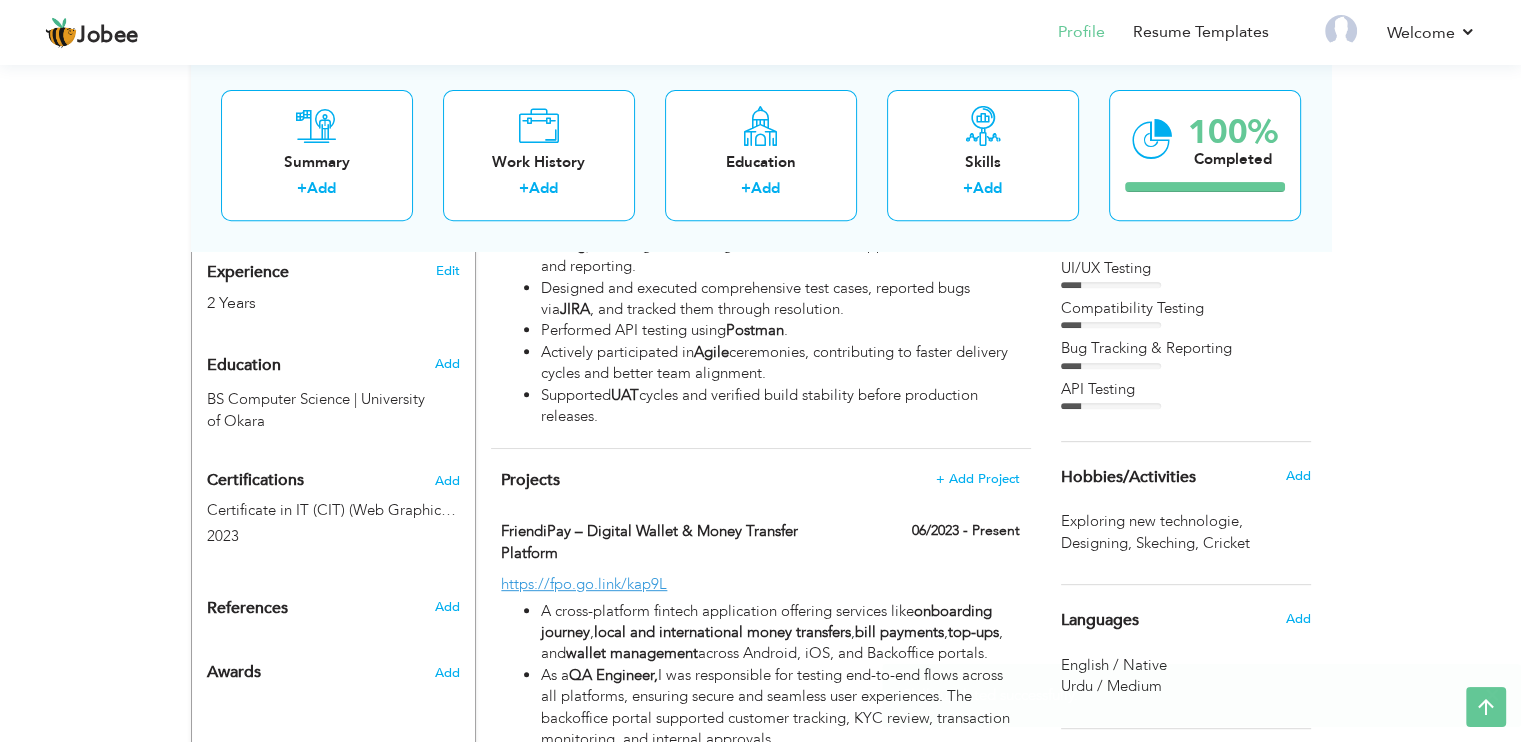 click on "Bug Tracking & Reporting" at bounding box center [1186, 348] 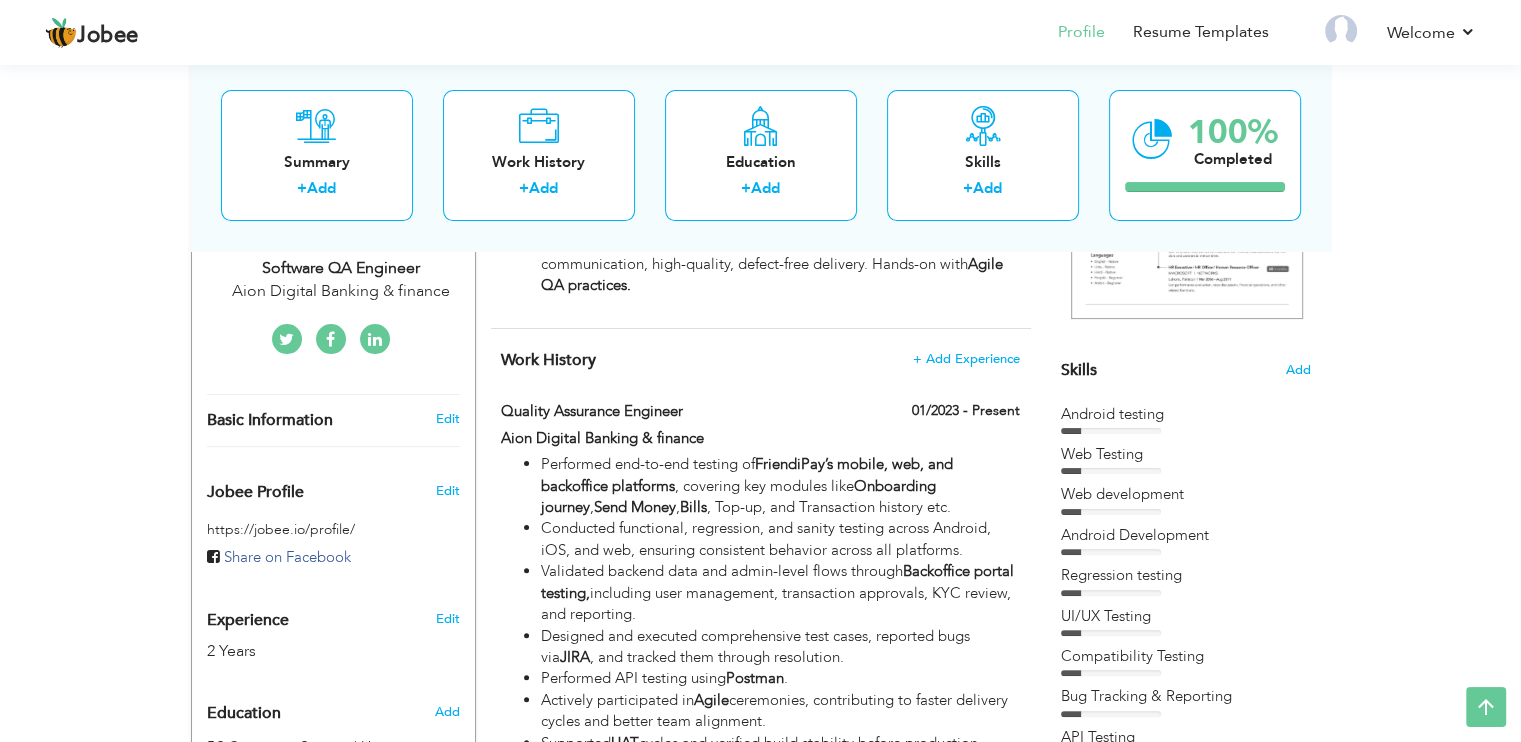 scroll, scrollTop: 409, scrollLeft: 0, axis: vertical 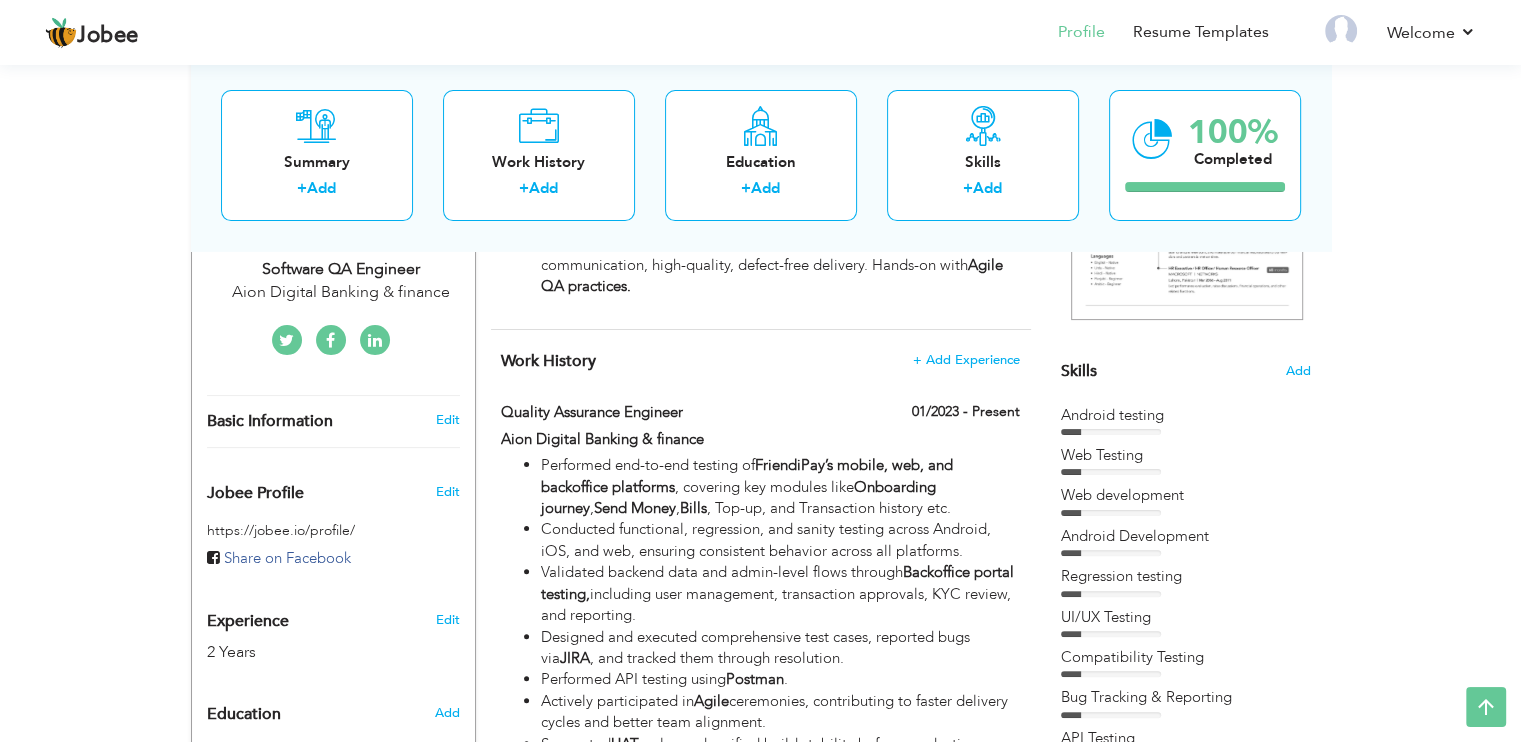 click on "‹ › Previous Next" at bounding box center [1186, 186] 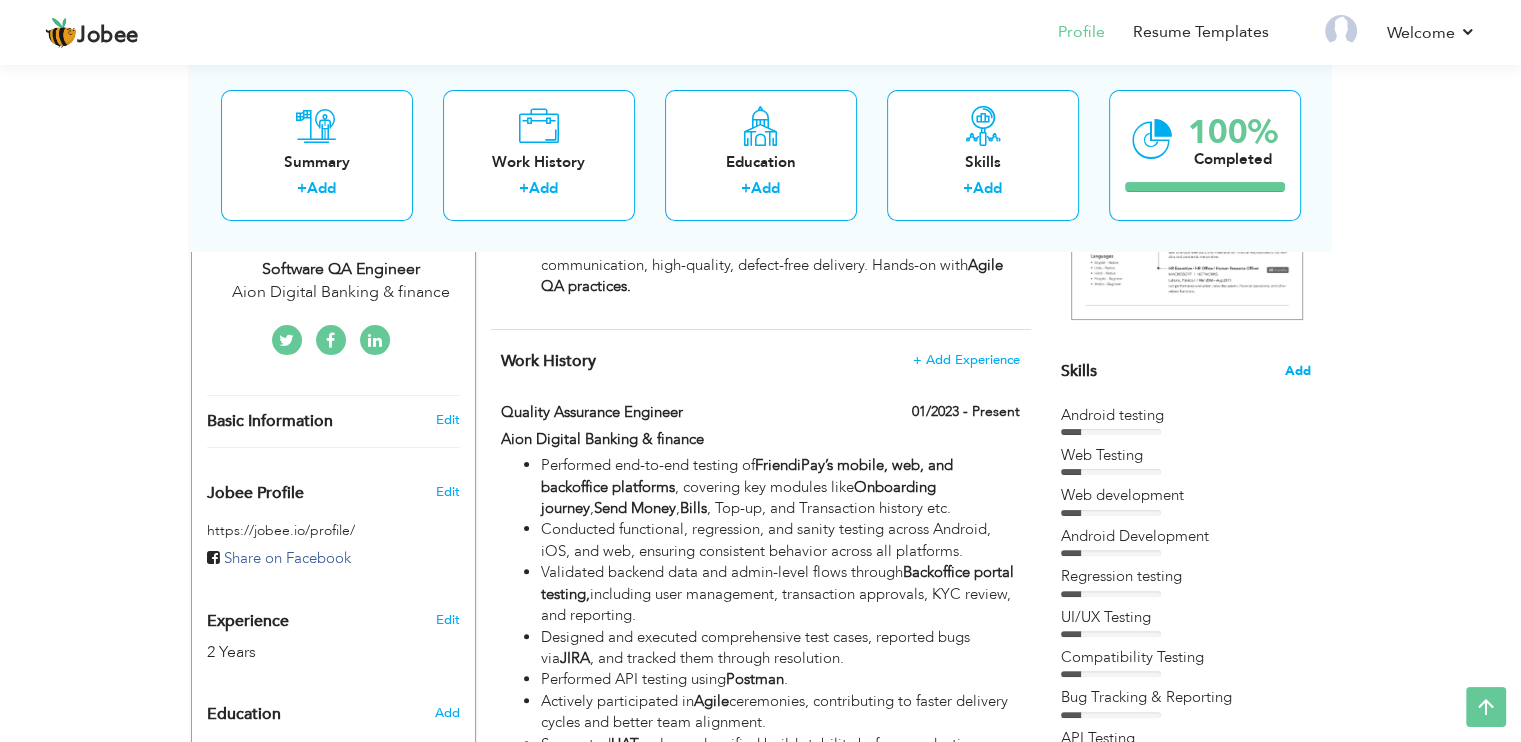 click on "Add" at bounding box center (1298, 371) 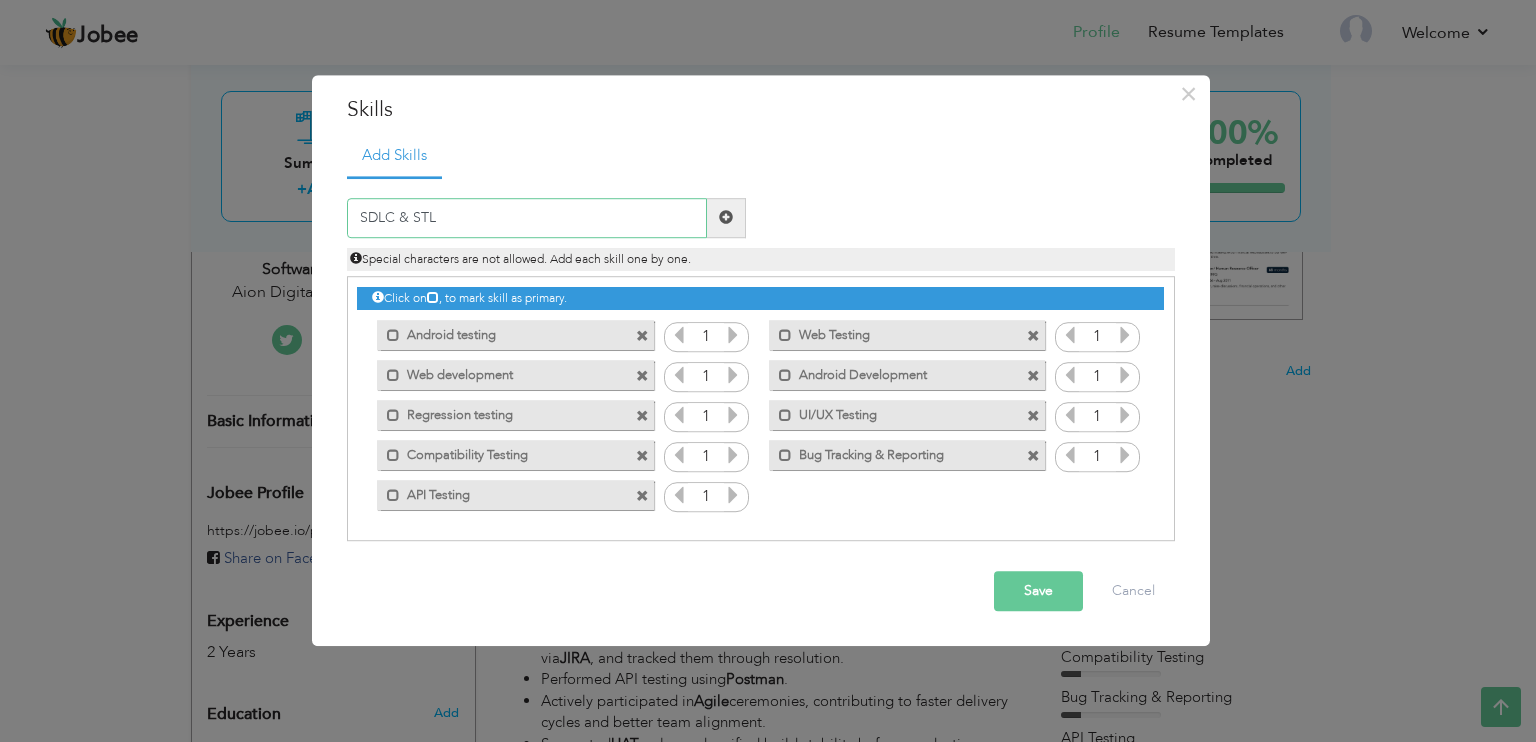 type on "SDLC & STLC" 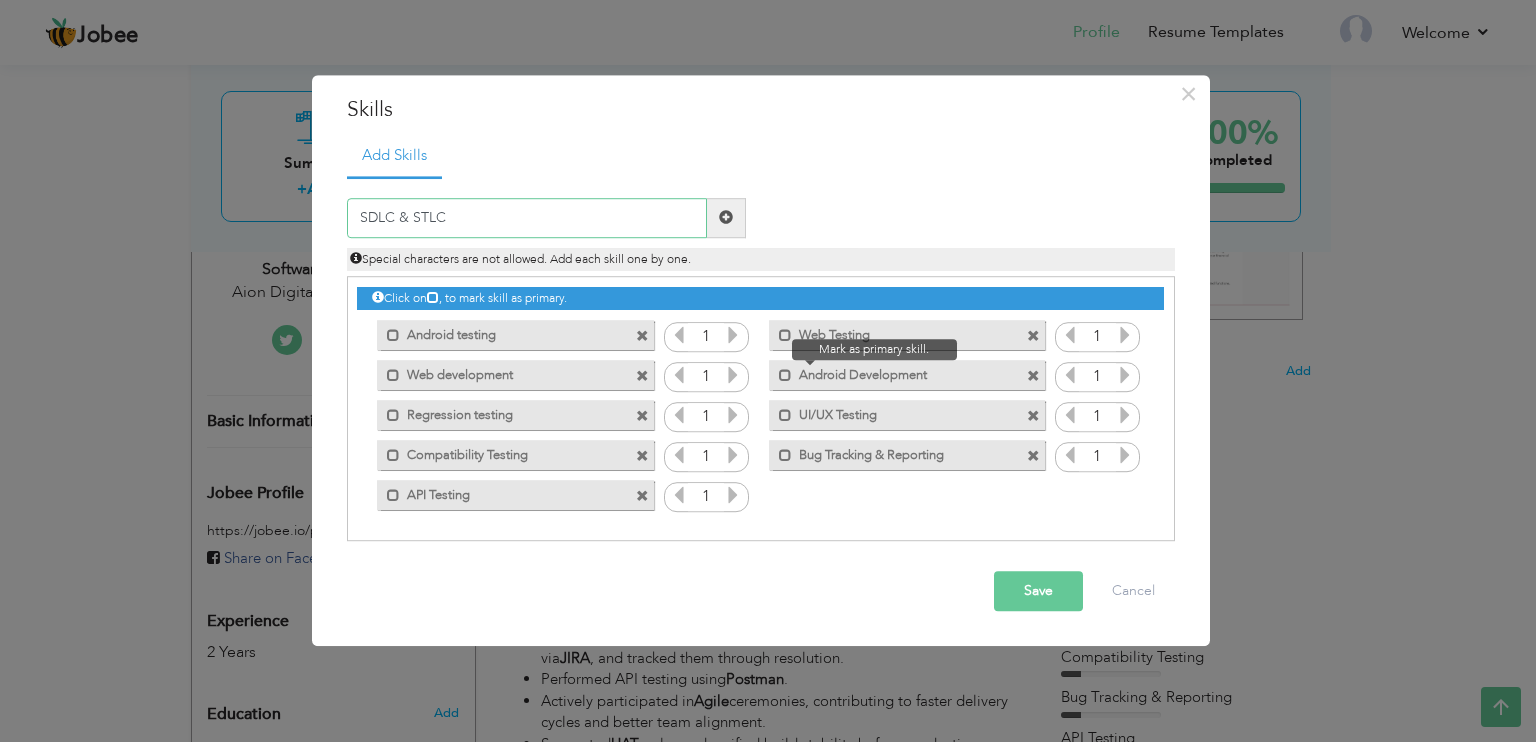 type 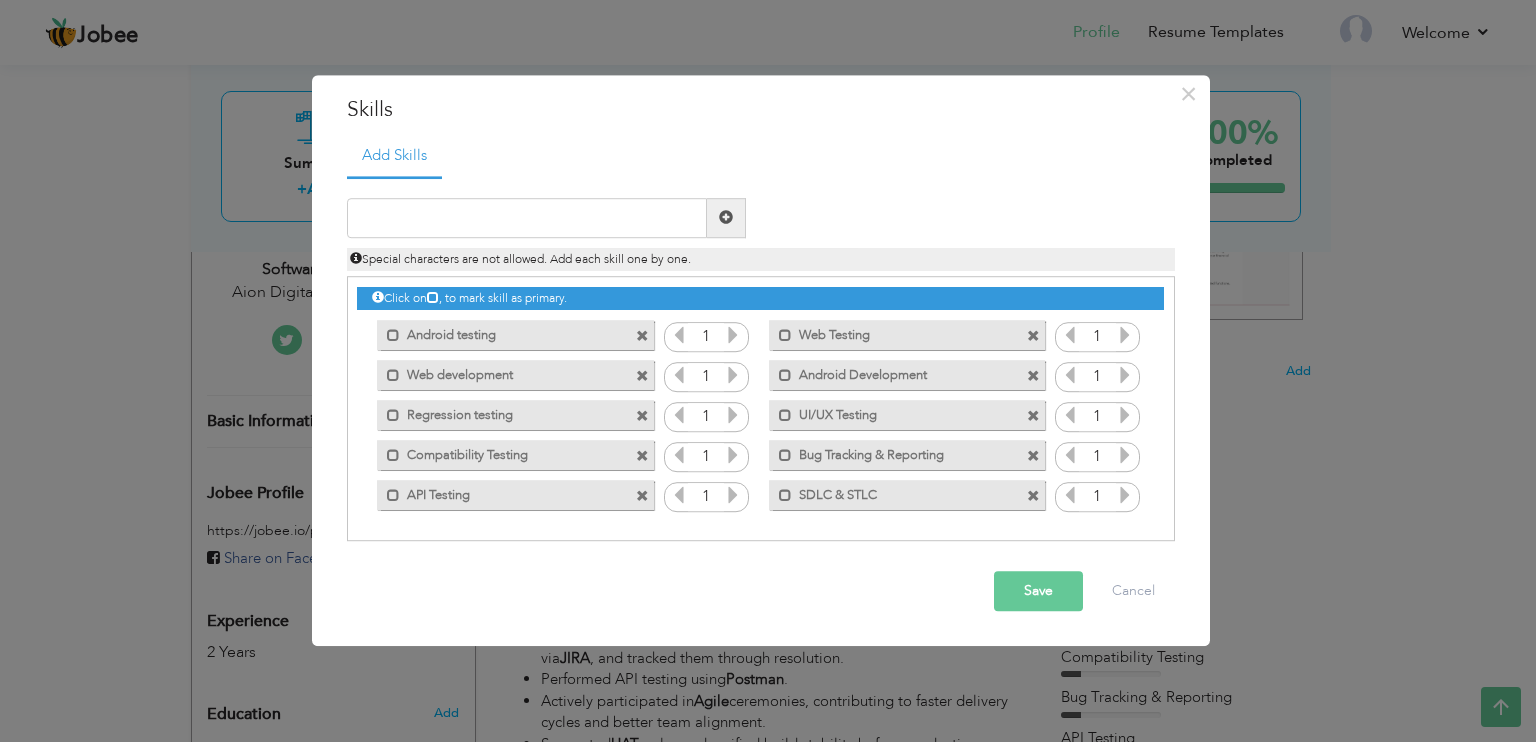 click on "Save" at bounding box center (1038, 591) 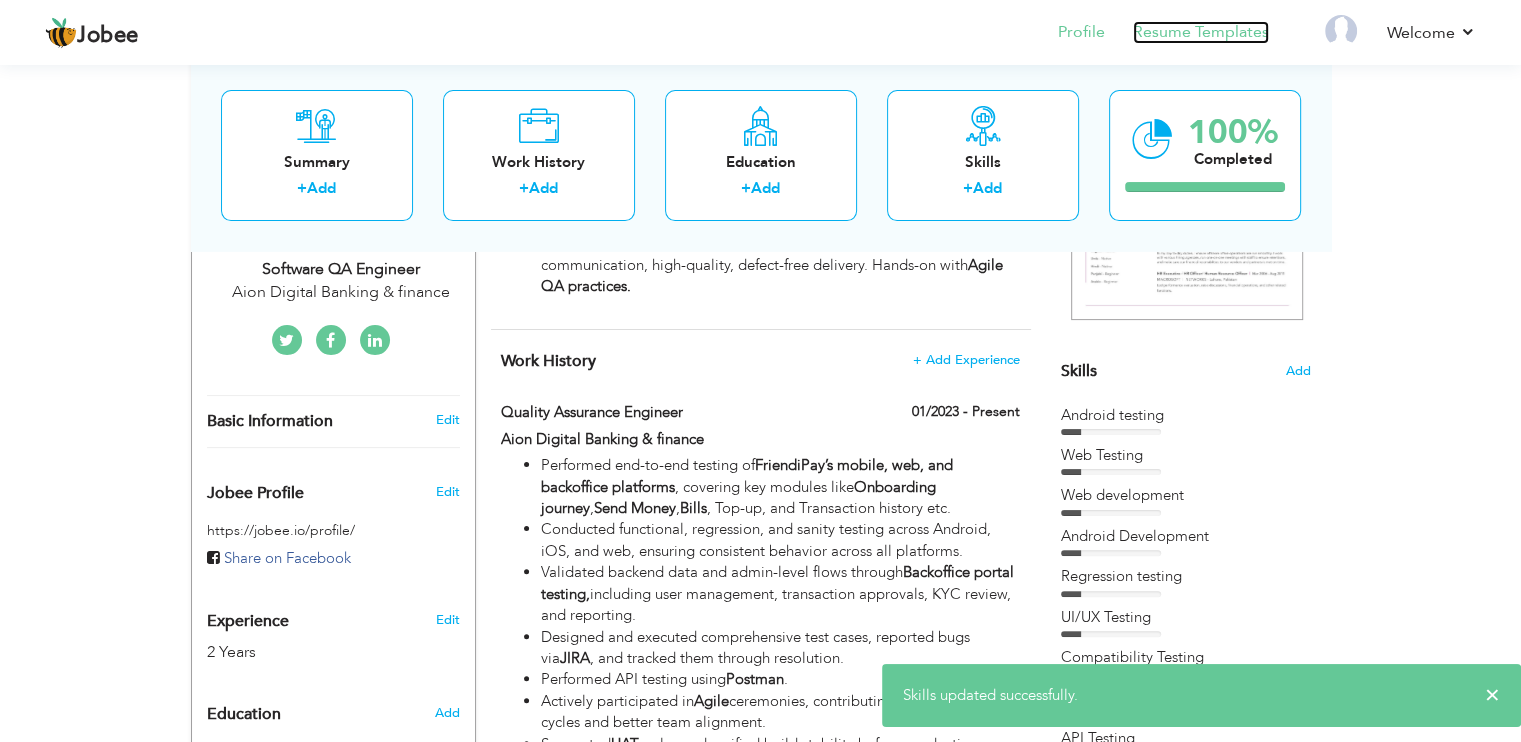 click on "Resume Templates" at bounding box center (1201, 32) 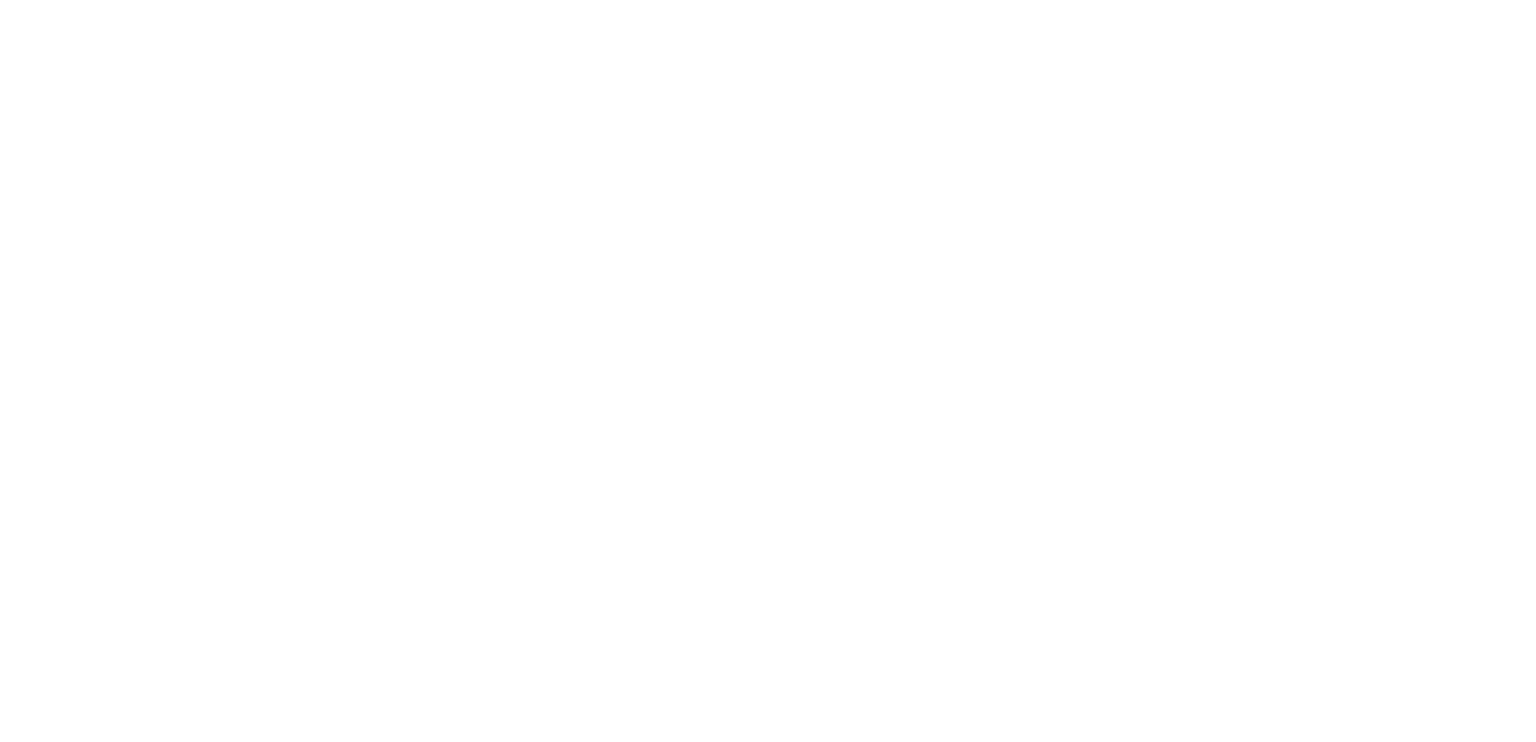 scroll, scrollTop: 0, scrollLeft: 0, axis: both 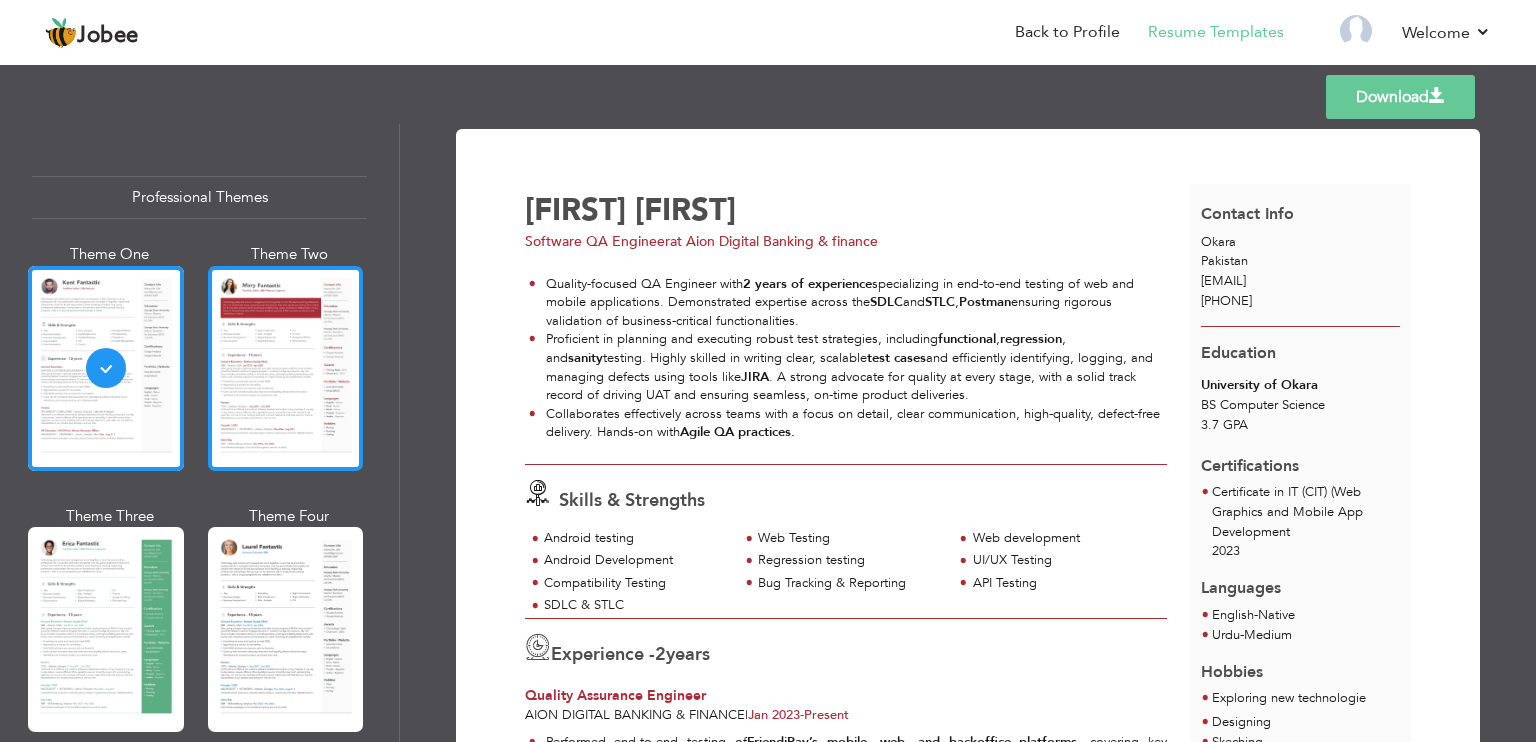 click at bounding box center [286, 368] 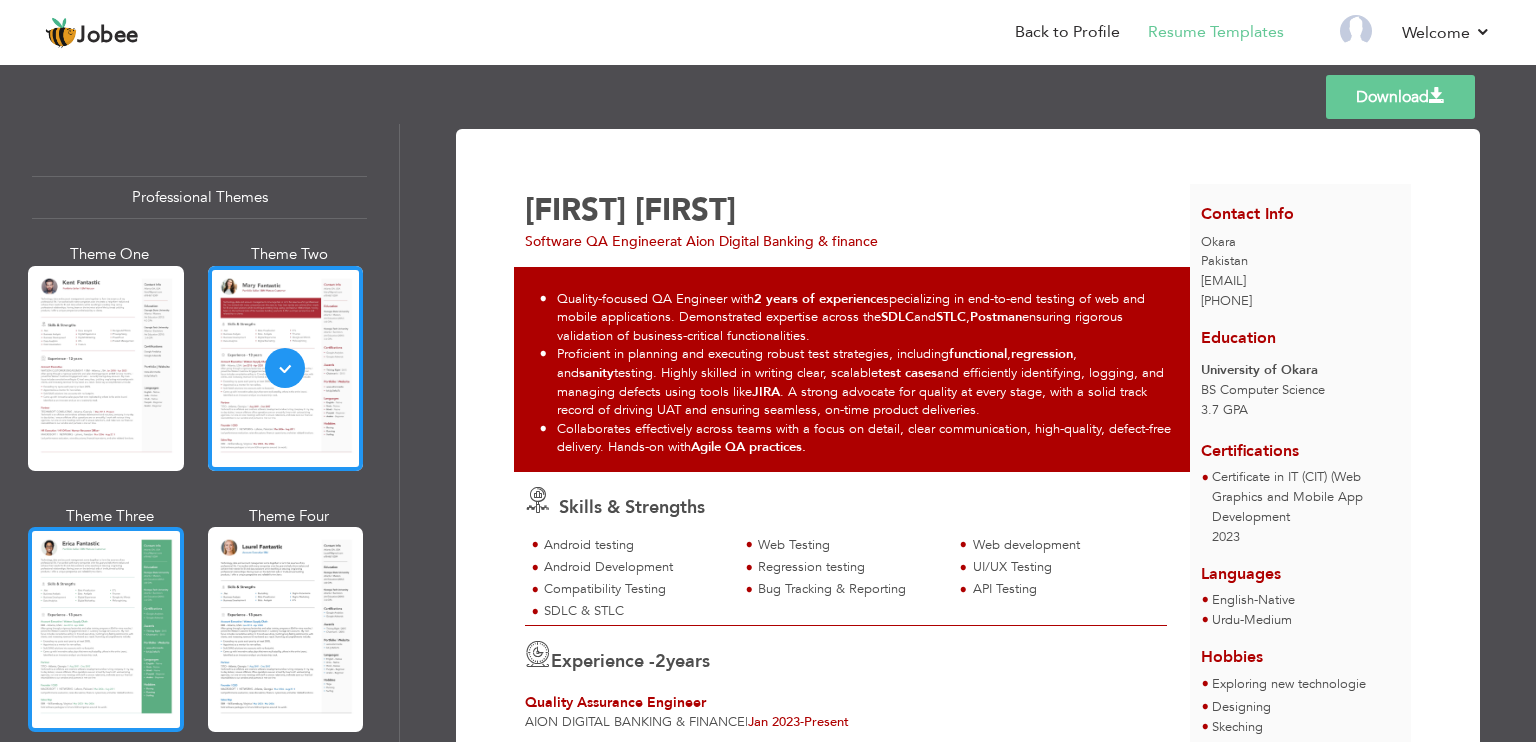click at bounding box center (106, 629) 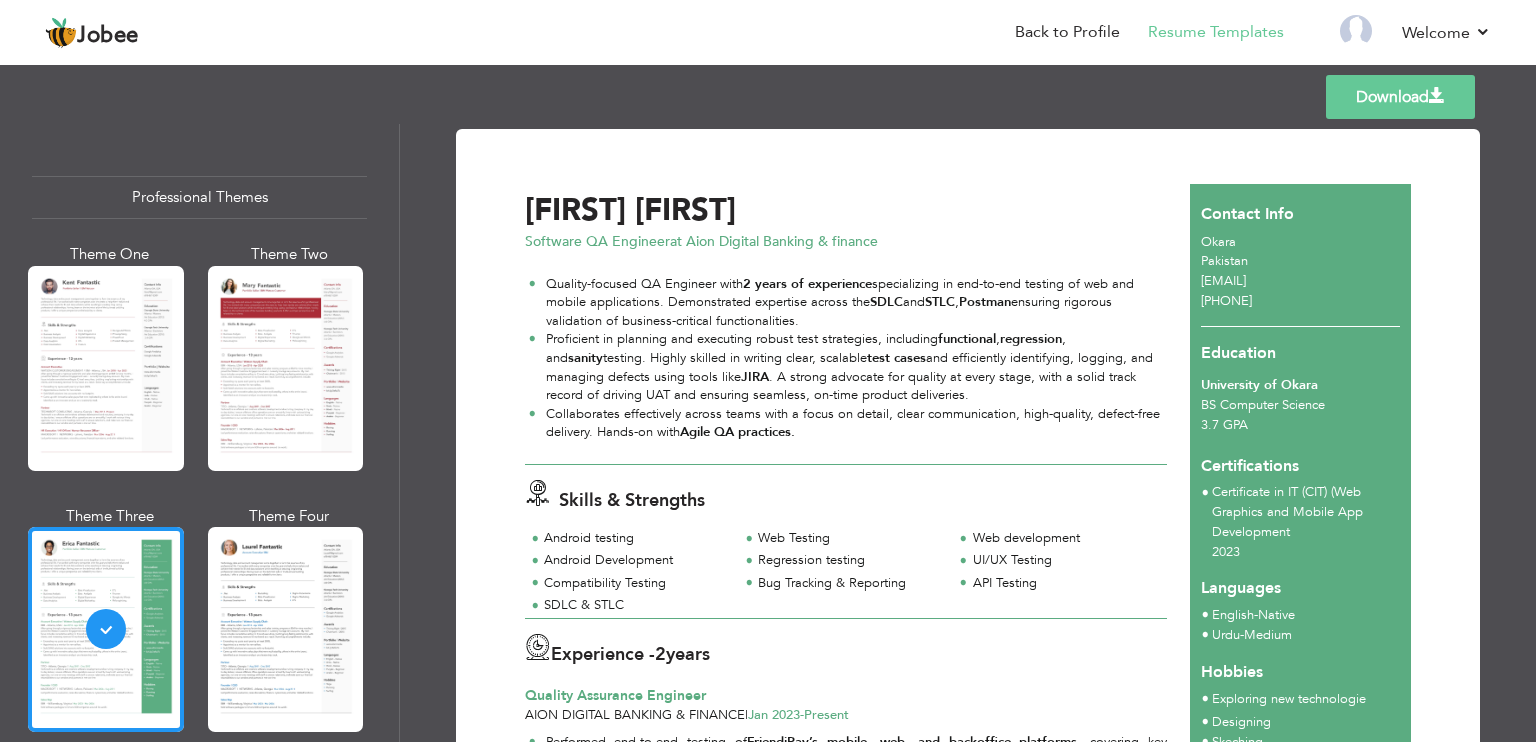 scroll, scrollTop: 11, scrollLeft: 0, axis: vertical 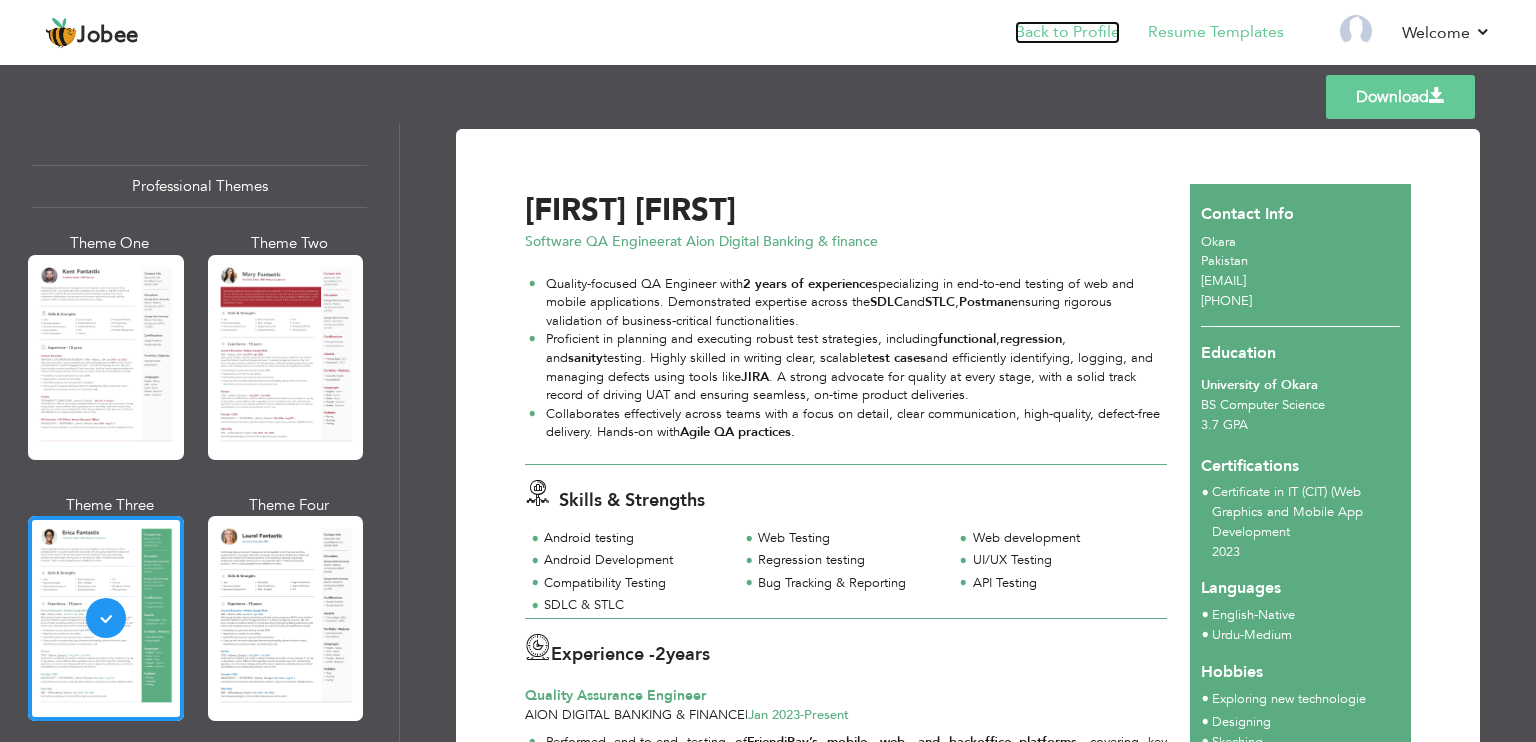 click on "Back to Profile" at bounding box center (1067, 32) 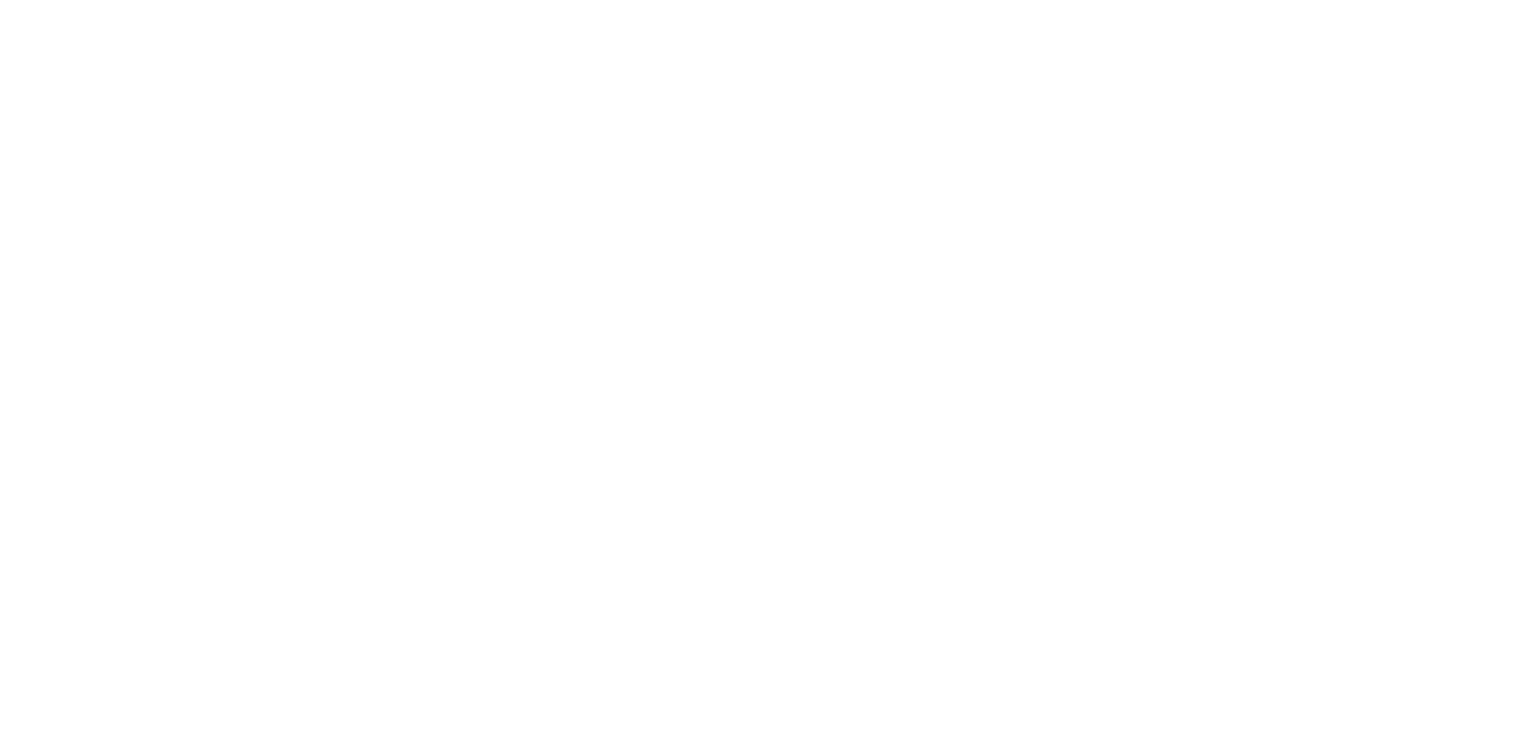 scroll, scrollTop: 0, scrollLeft: 0, axis: both 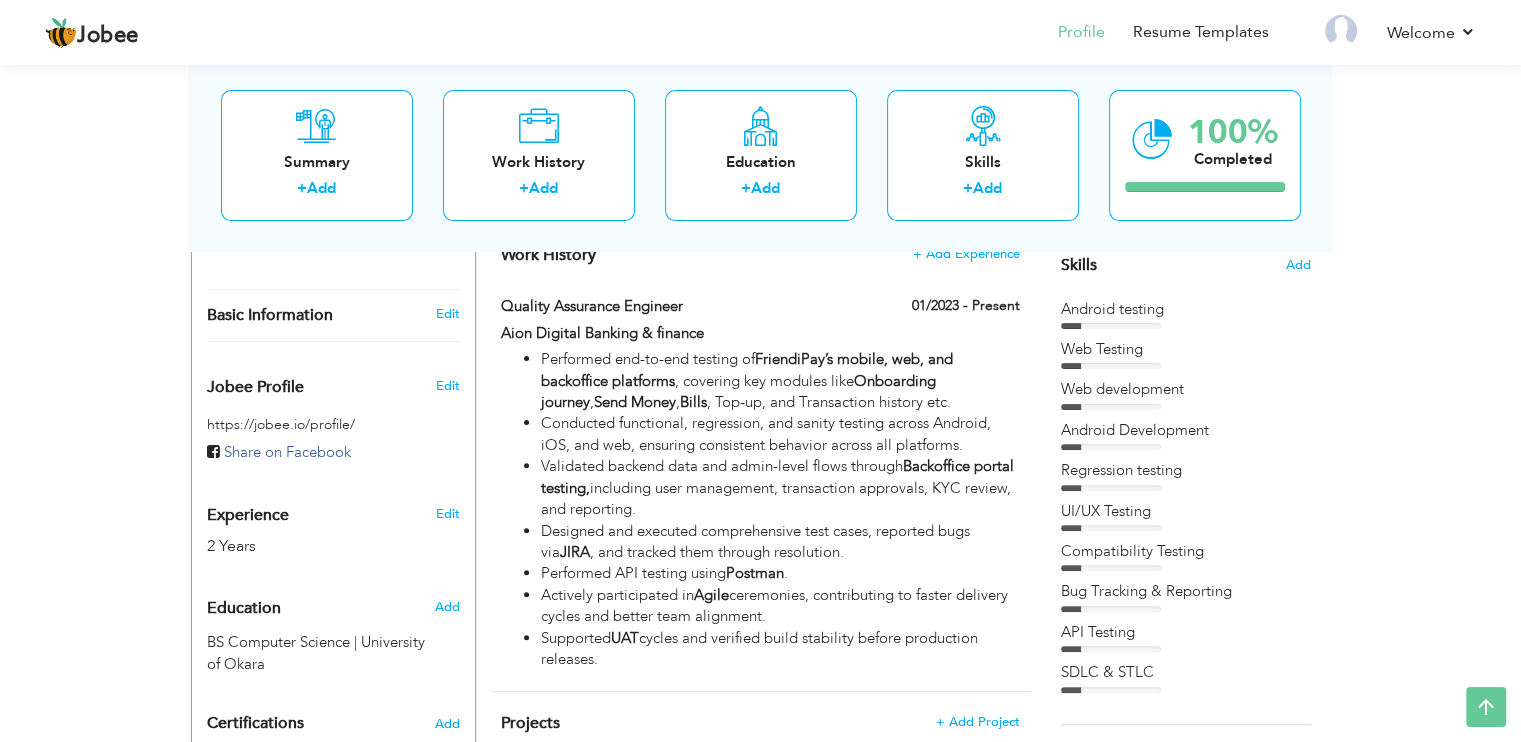 click on "Basic Information" at bounding box center (310, 315) 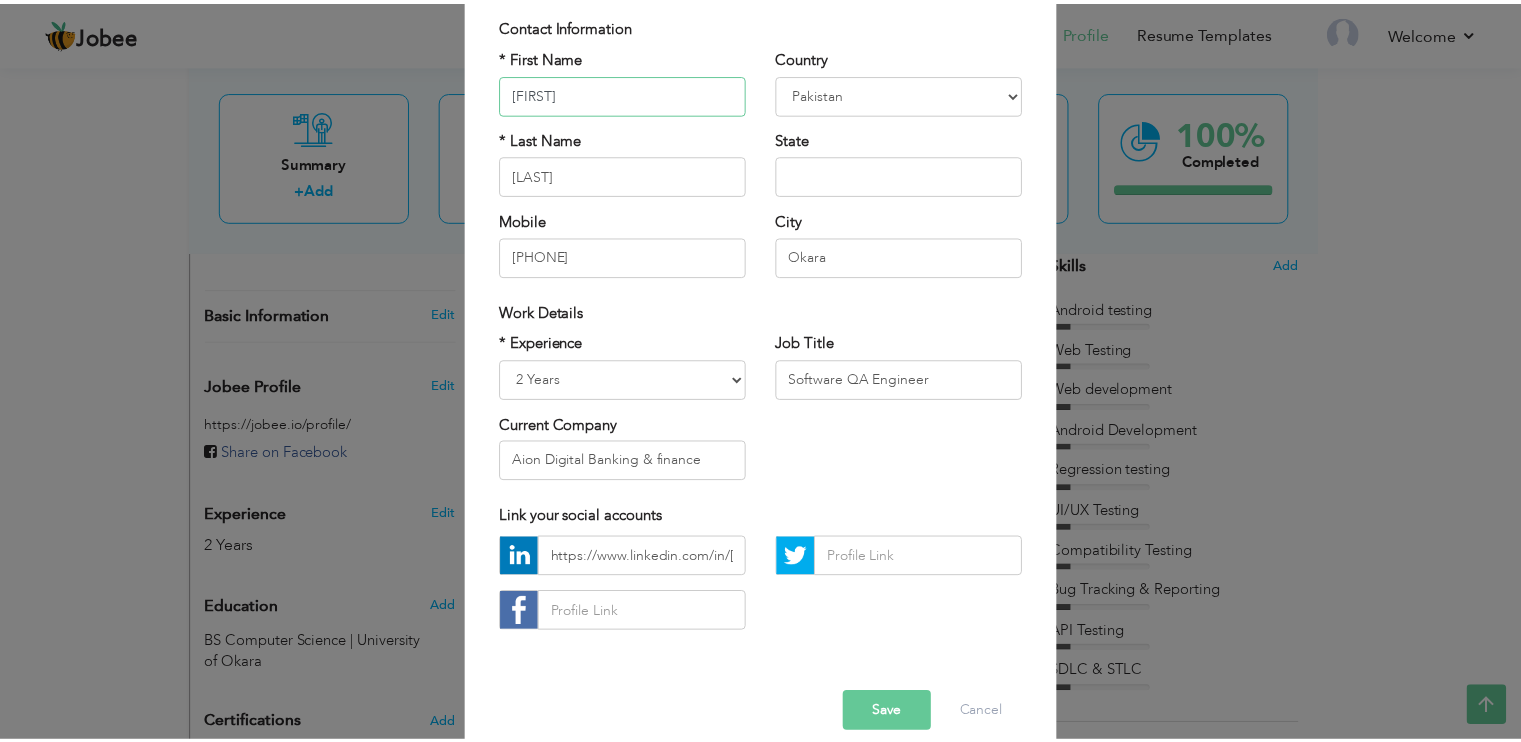 scroll, scrollTop: 170, scrollLeft: 0, axis: vertical 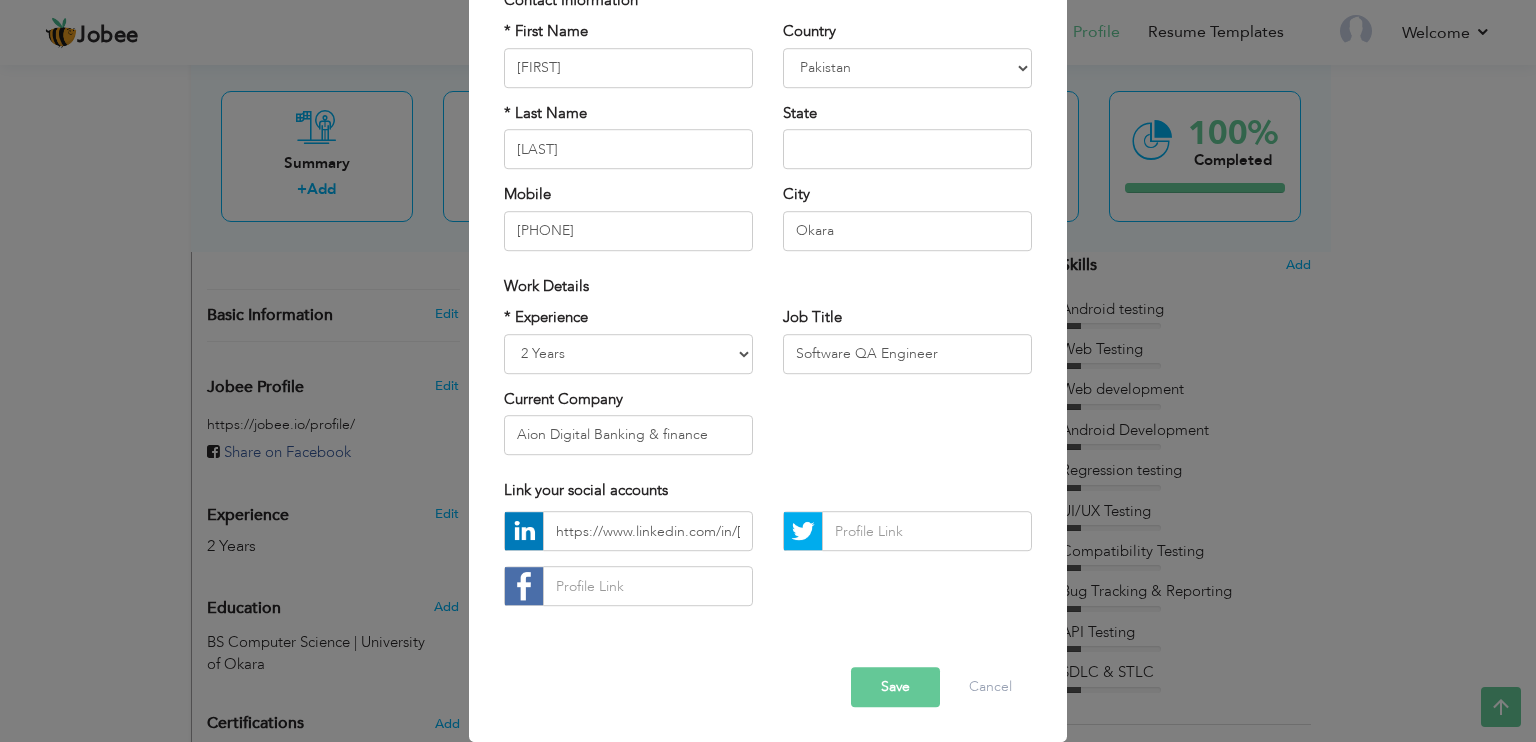 click on "Save" at bounding box center [895, 688] 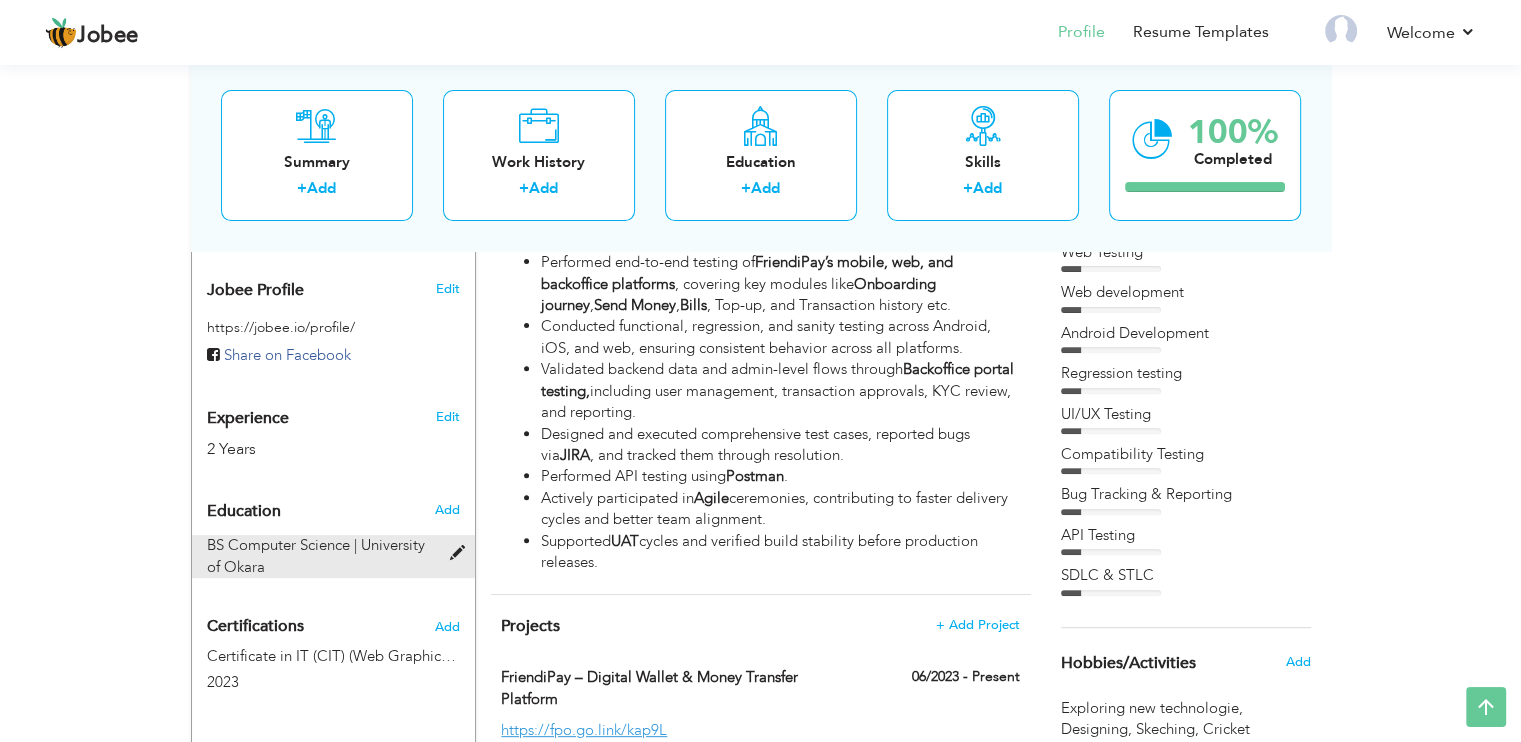 scroll, scrollTop: 544, scrollLeft: 0, axis: vertical 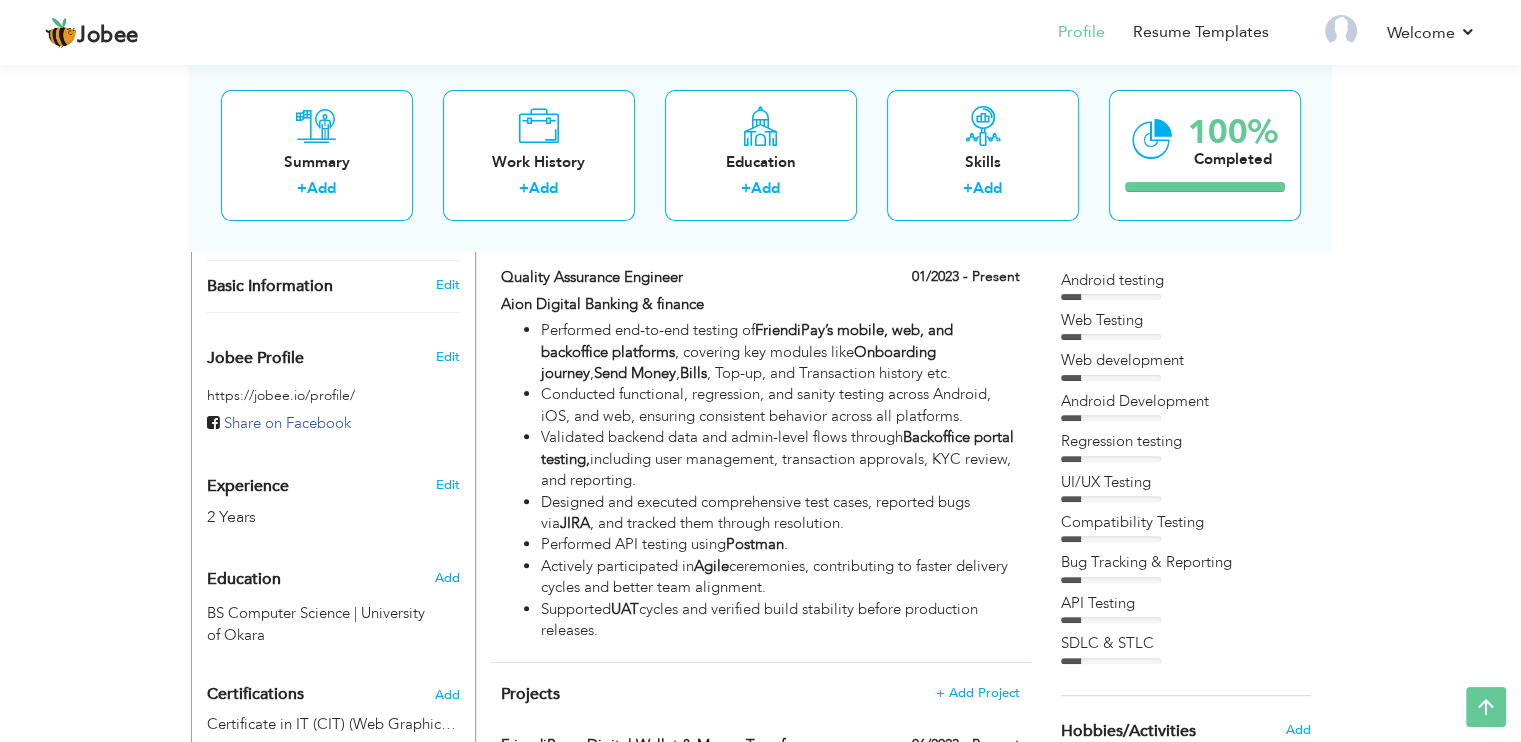 click on "Jobee Profile" at bounding box center [310, 353] 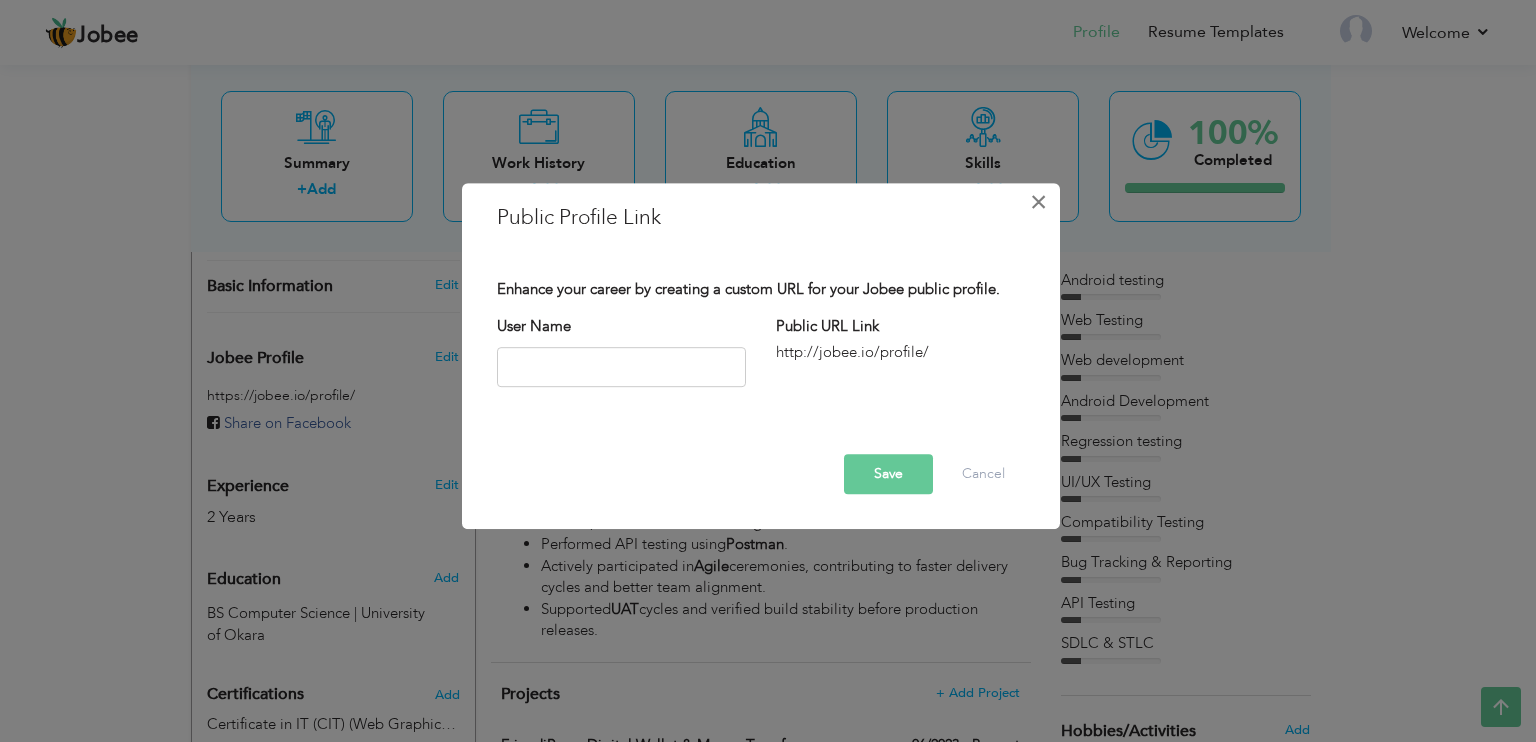 click on "×" at bounding box center (1038, 202) 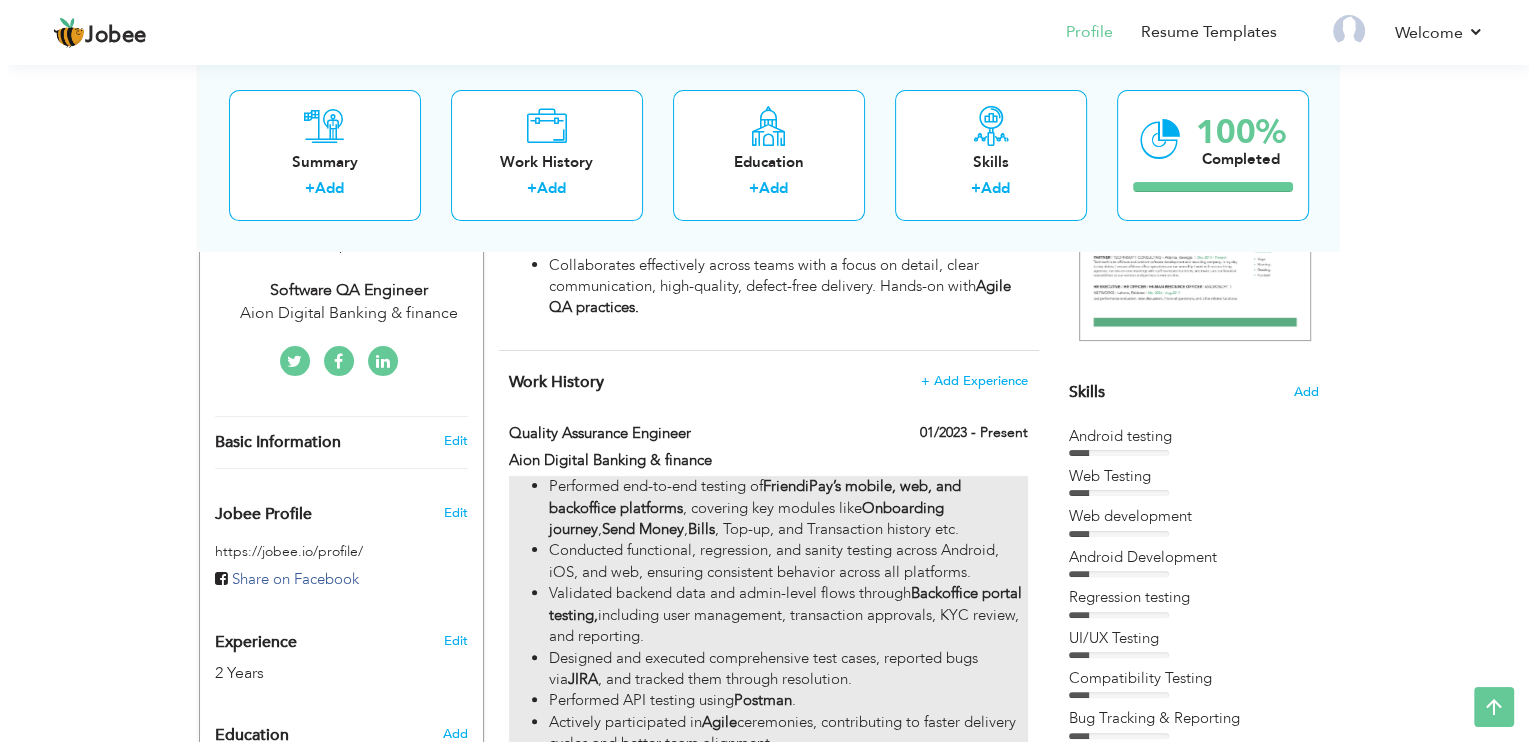 scroll, scrollTop: 298, scrollLeft: 0, axis: vertical 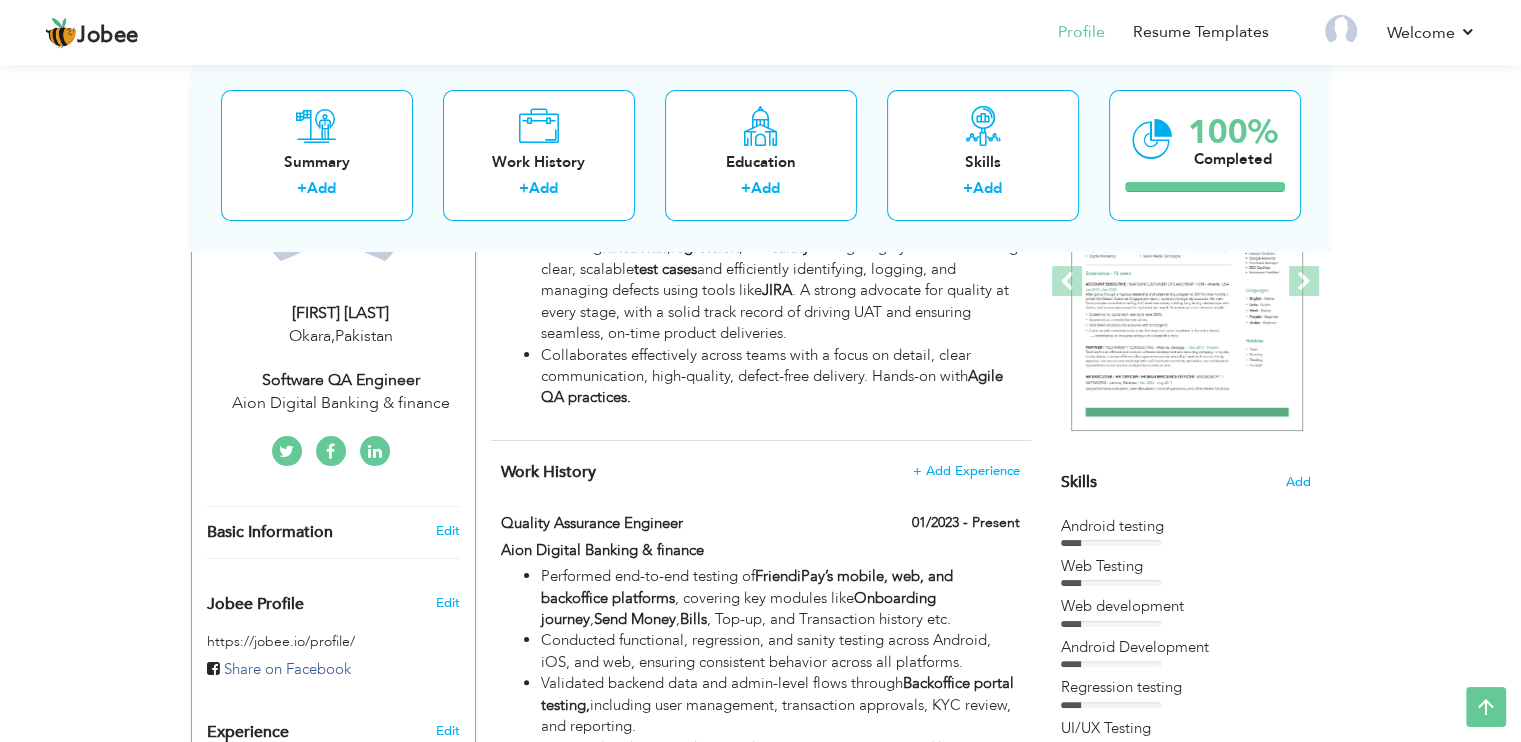 click on "Aion Digital Banking & finance" at bounding box center [341, 403] 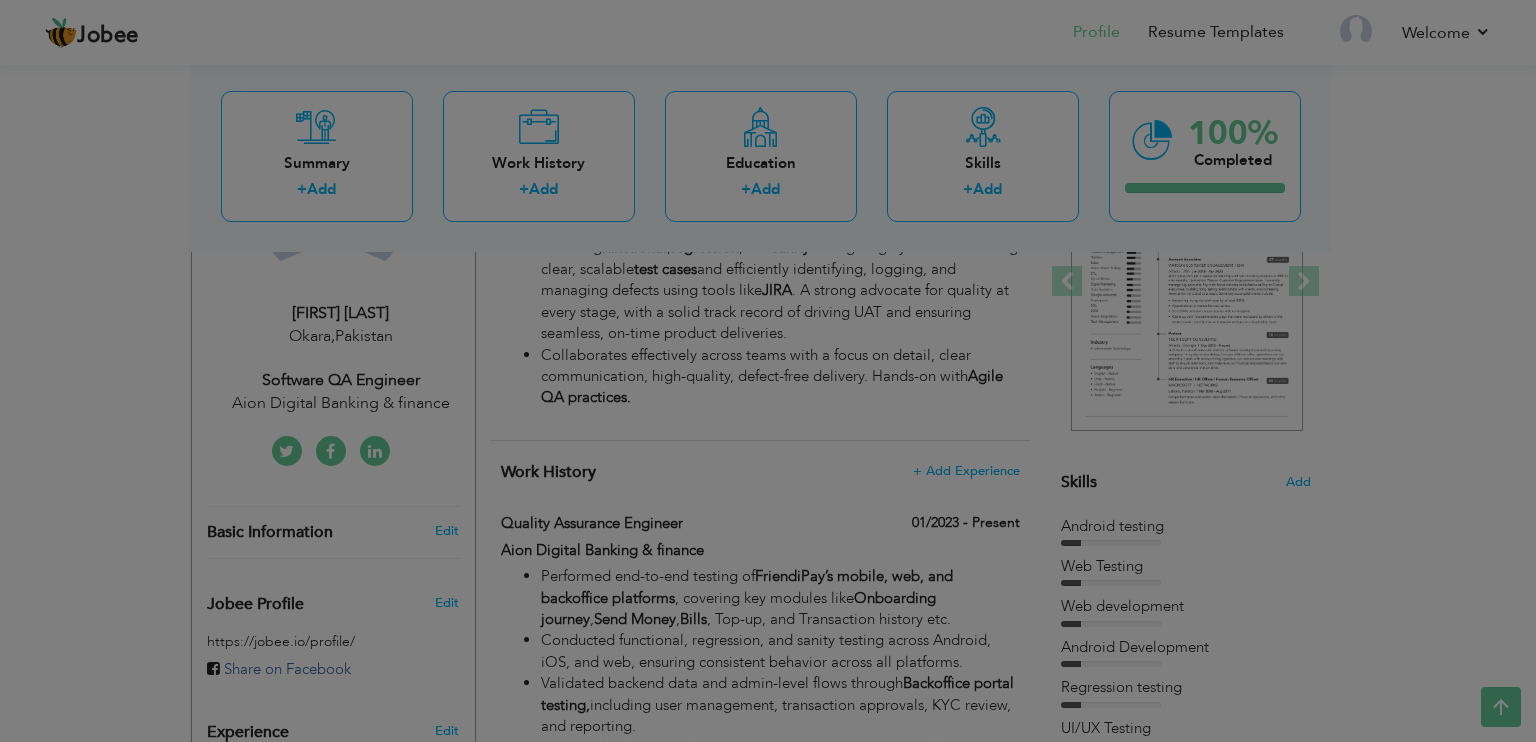 scroll, scrollTop: 0, scrollLeft: 0, axis: both 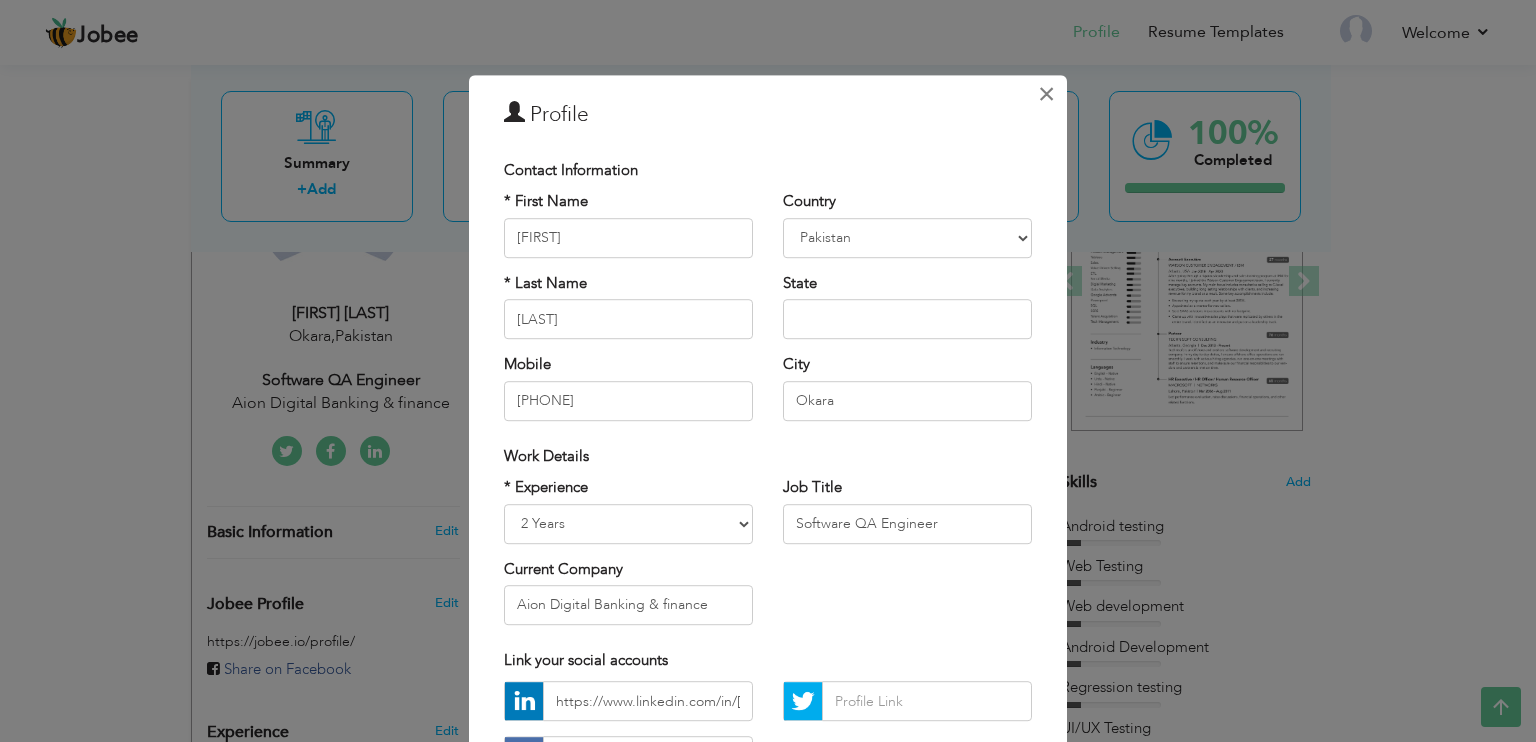 click on "×" at bounding box center (1046, 94) 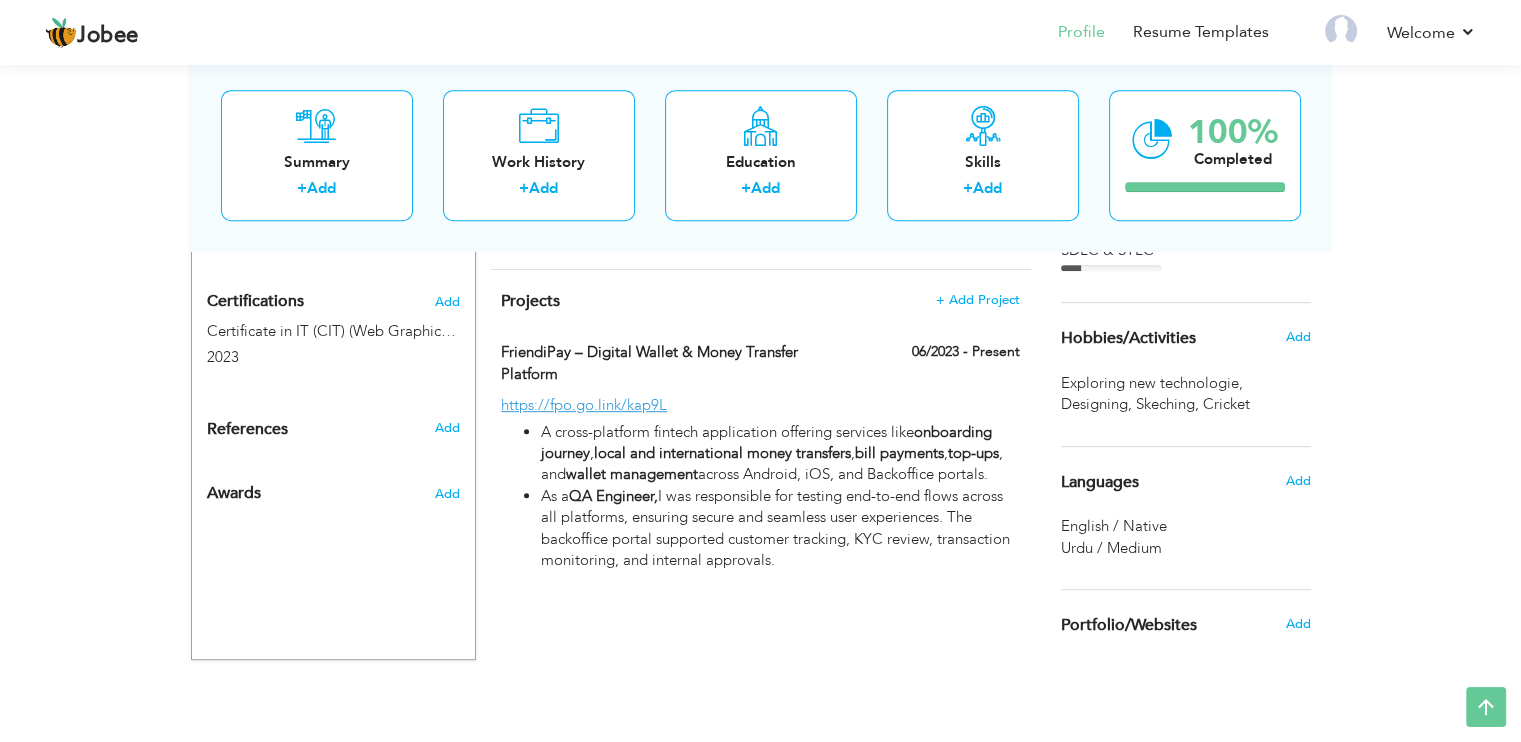 scroll, scrollTop: 0, scrollLeft: 0, axis: both 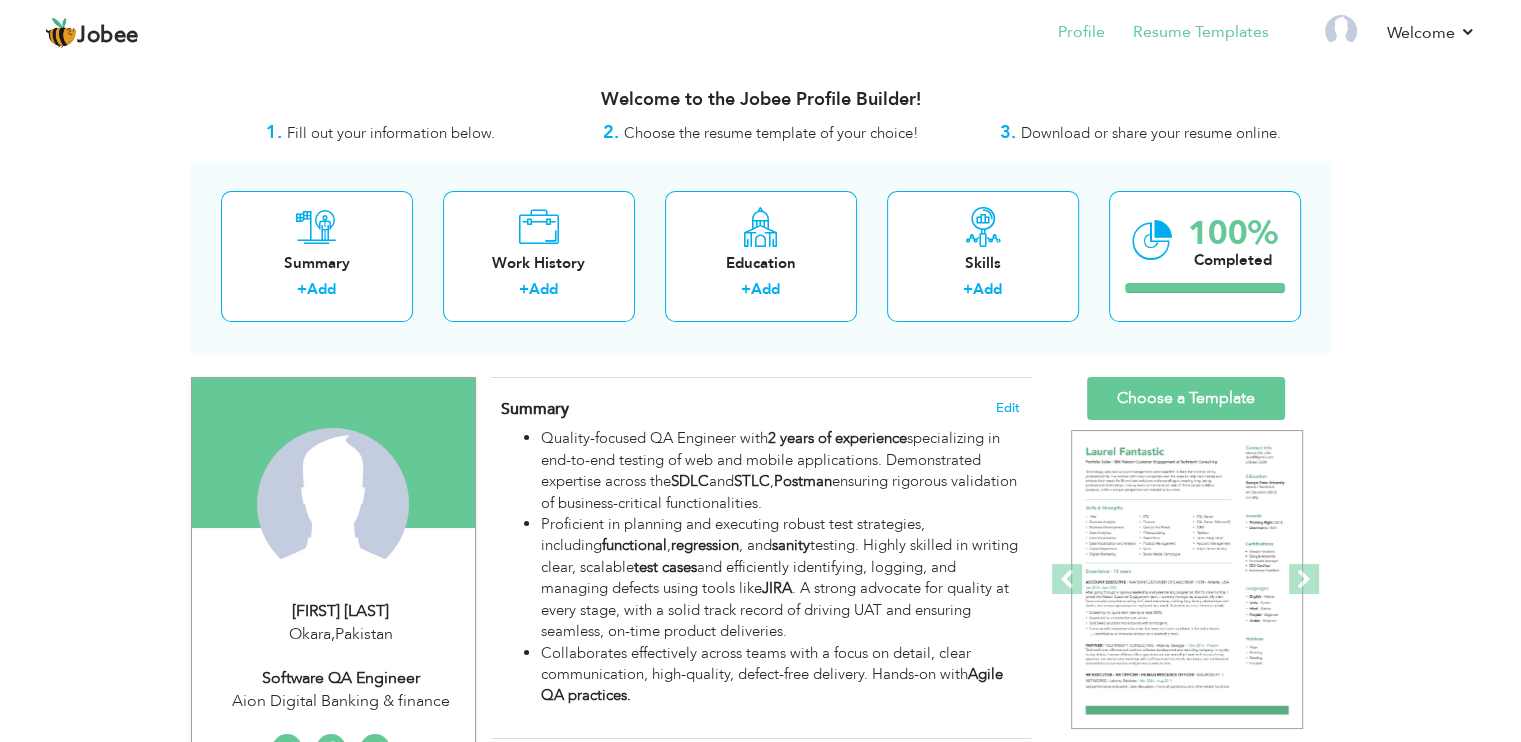 click on "Resume Templates" at bounding box center (1187, 34) 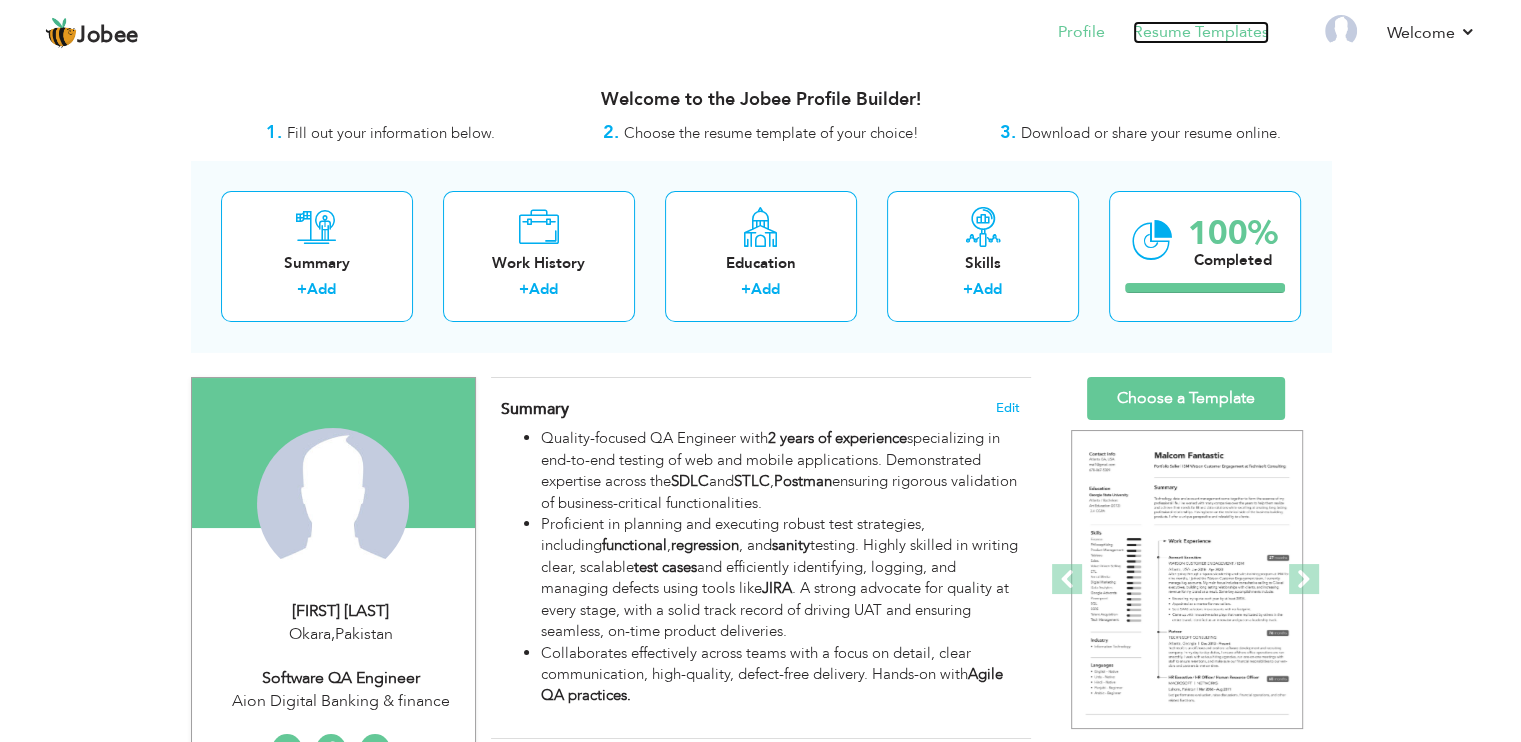 click on "Resume Templates" at bounding box center [1201, 32] 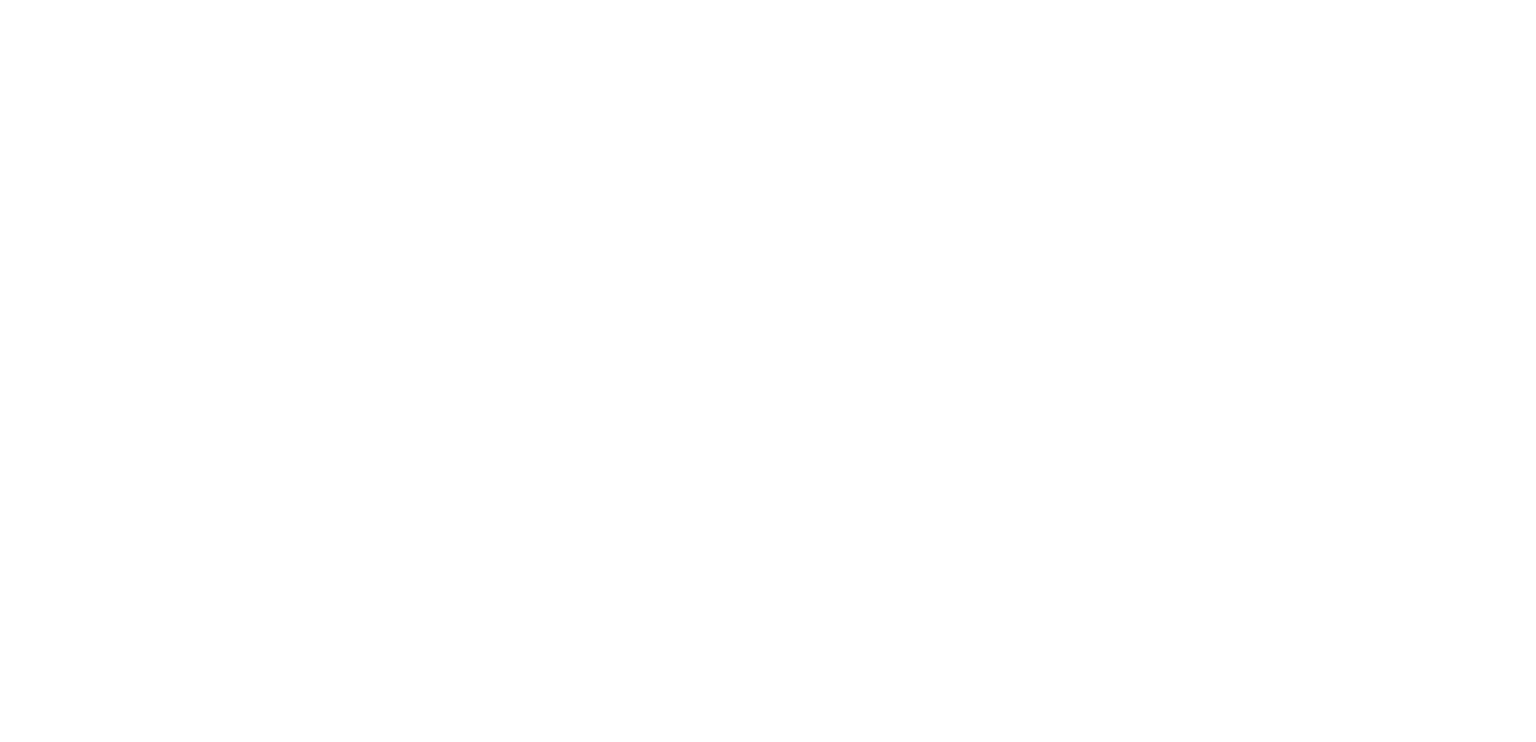 scroll, scrollTop: 0, scrollLeft: 0, axis: both 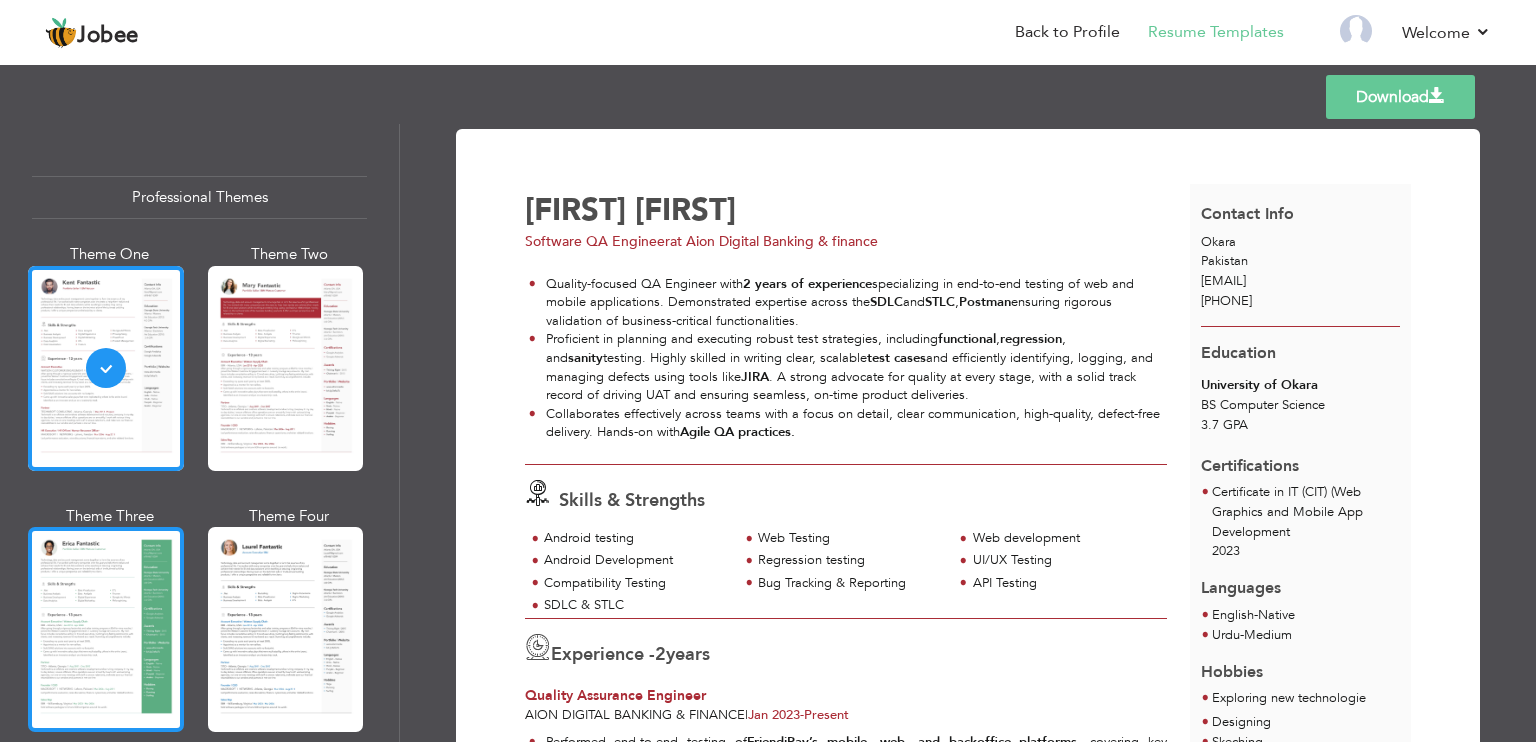 click at bounding box center (106, 629) 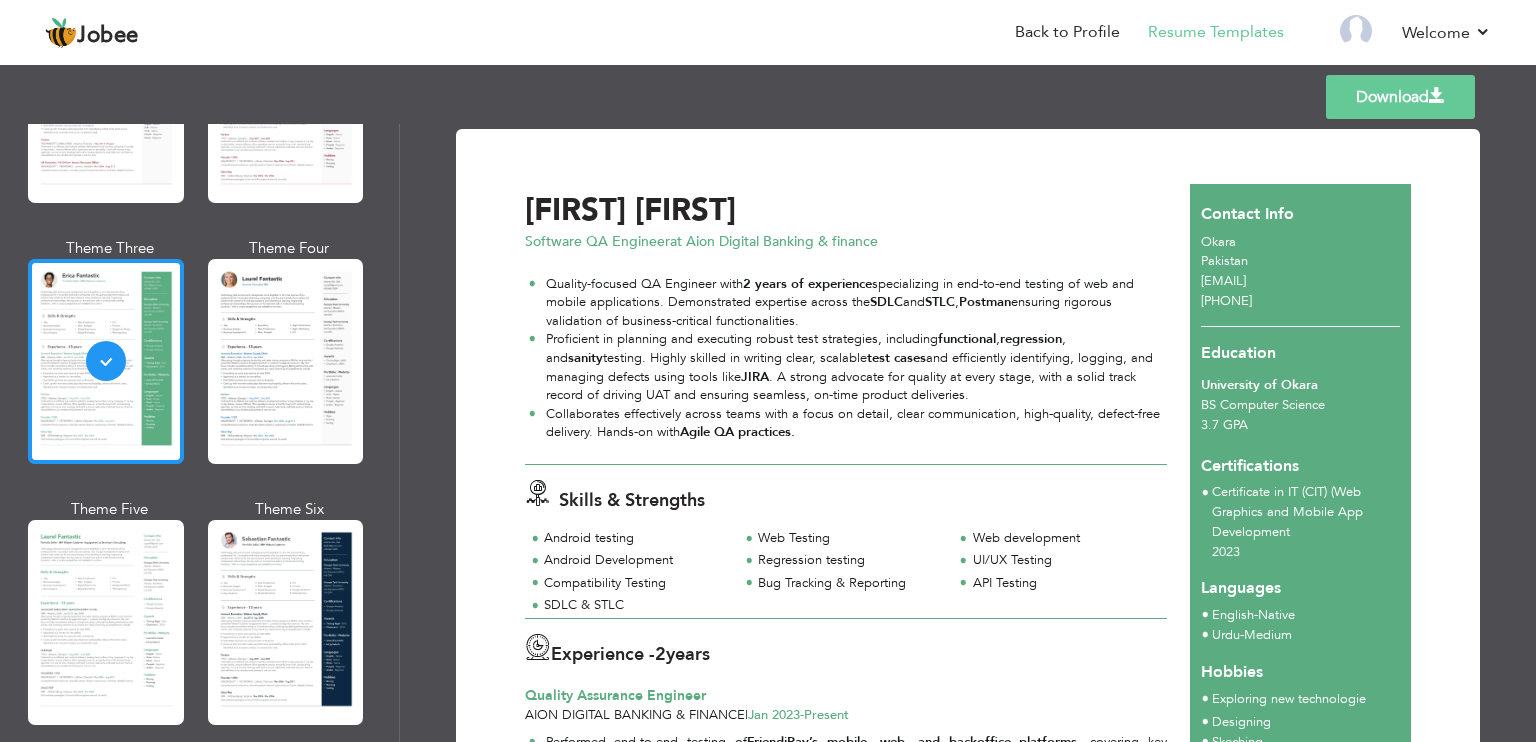 scroll, scrollTop: 270, scrollLeft: 0, axis: vertical 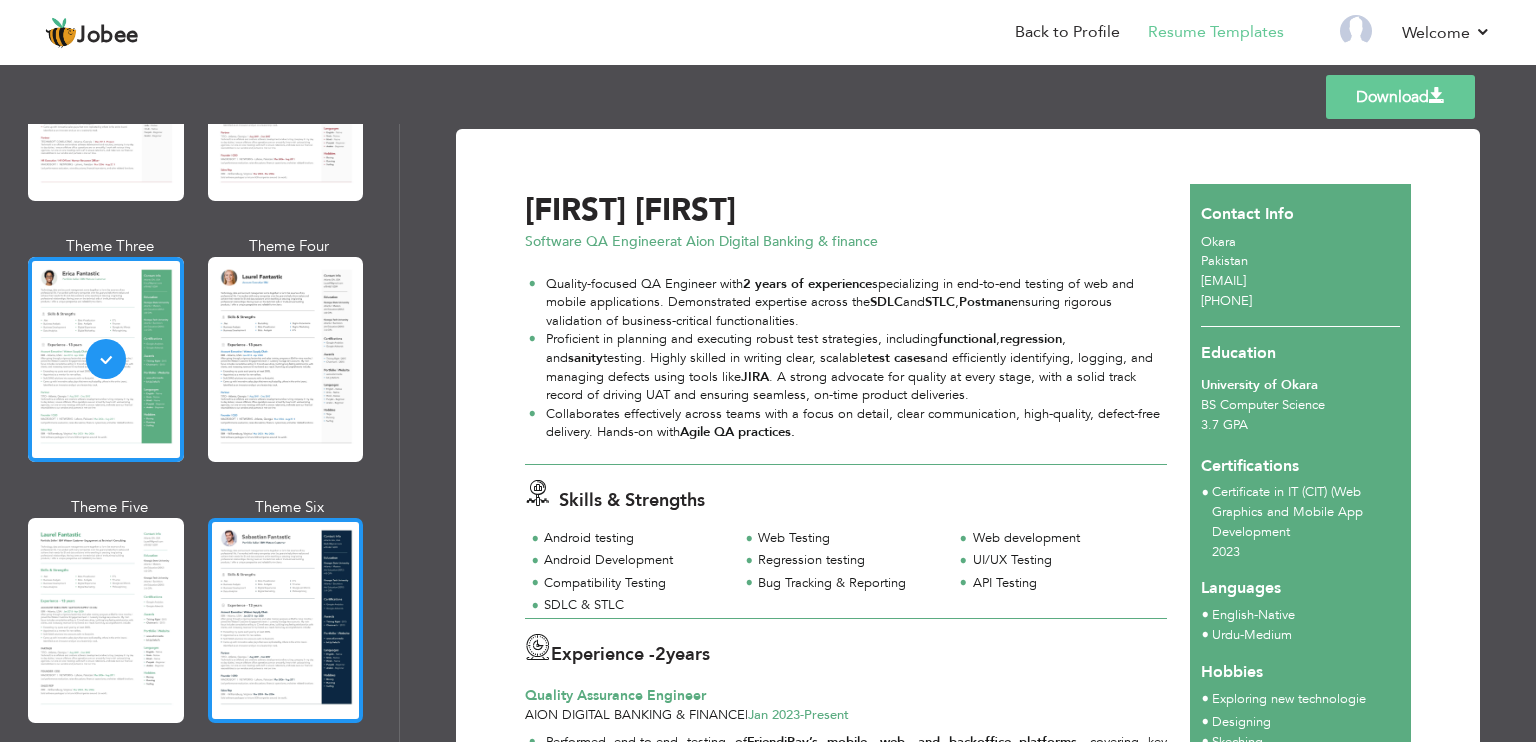 click at bounding box center [286, 620] 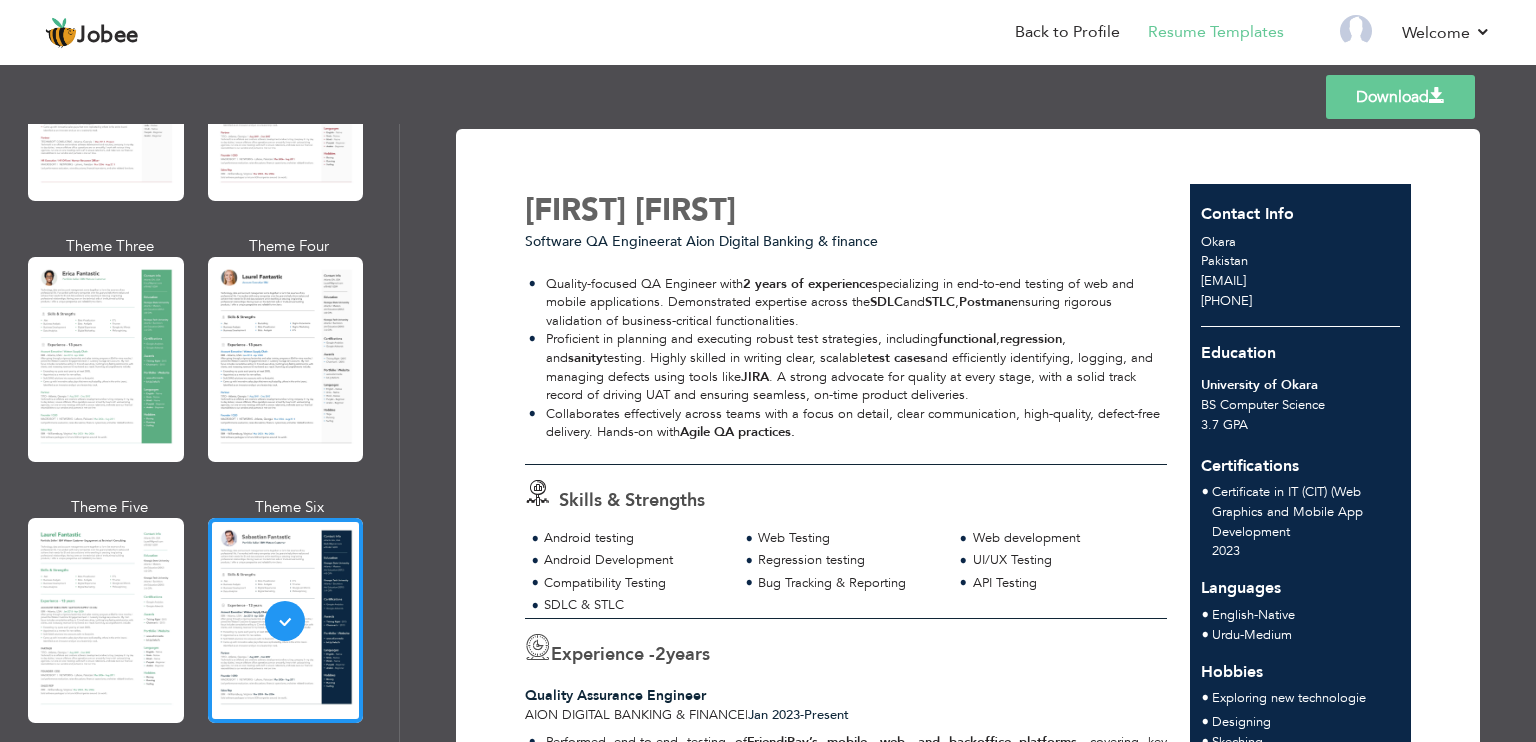 click at bounding box center (106, 620) 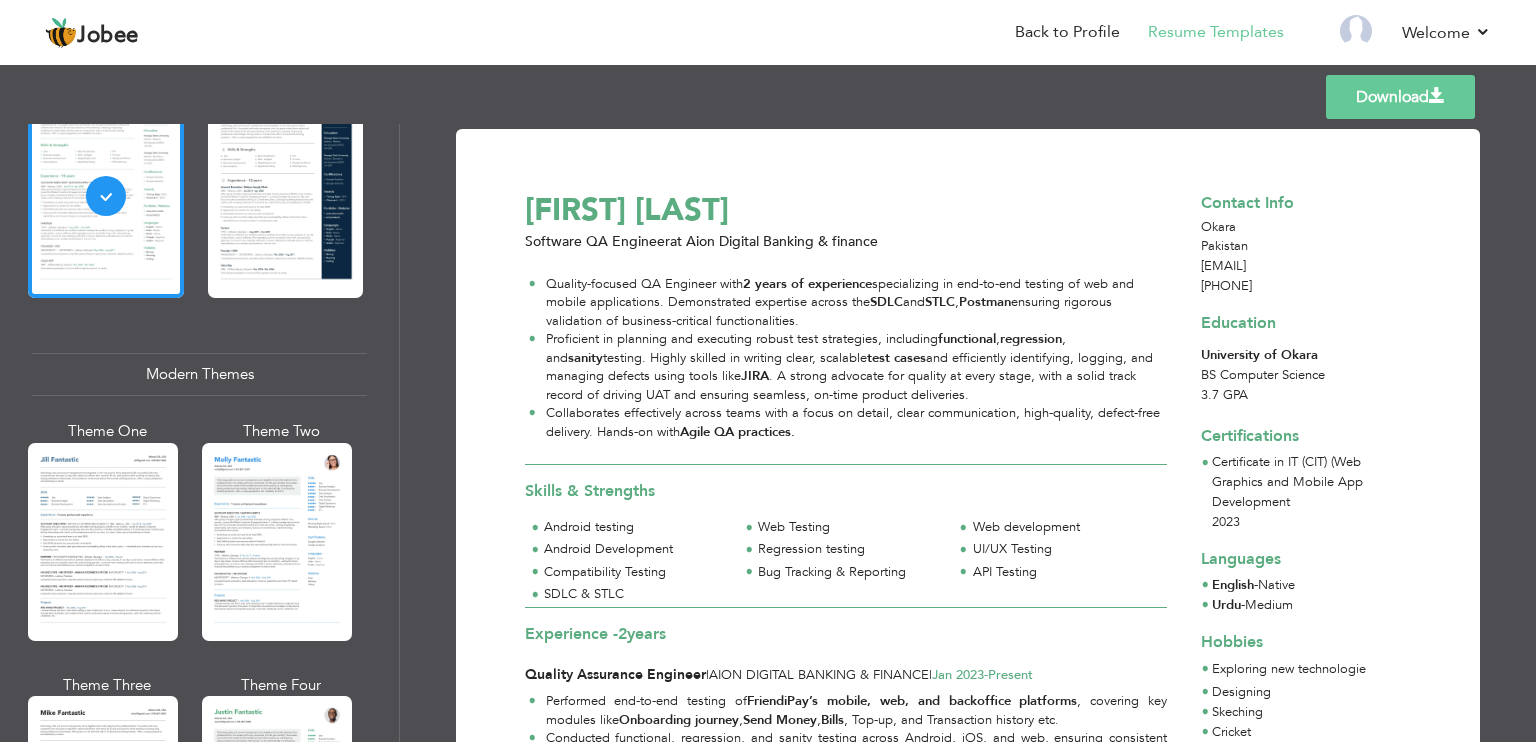 scroll, scrollTop: 708, scrollLeft: 0, axis: vertical 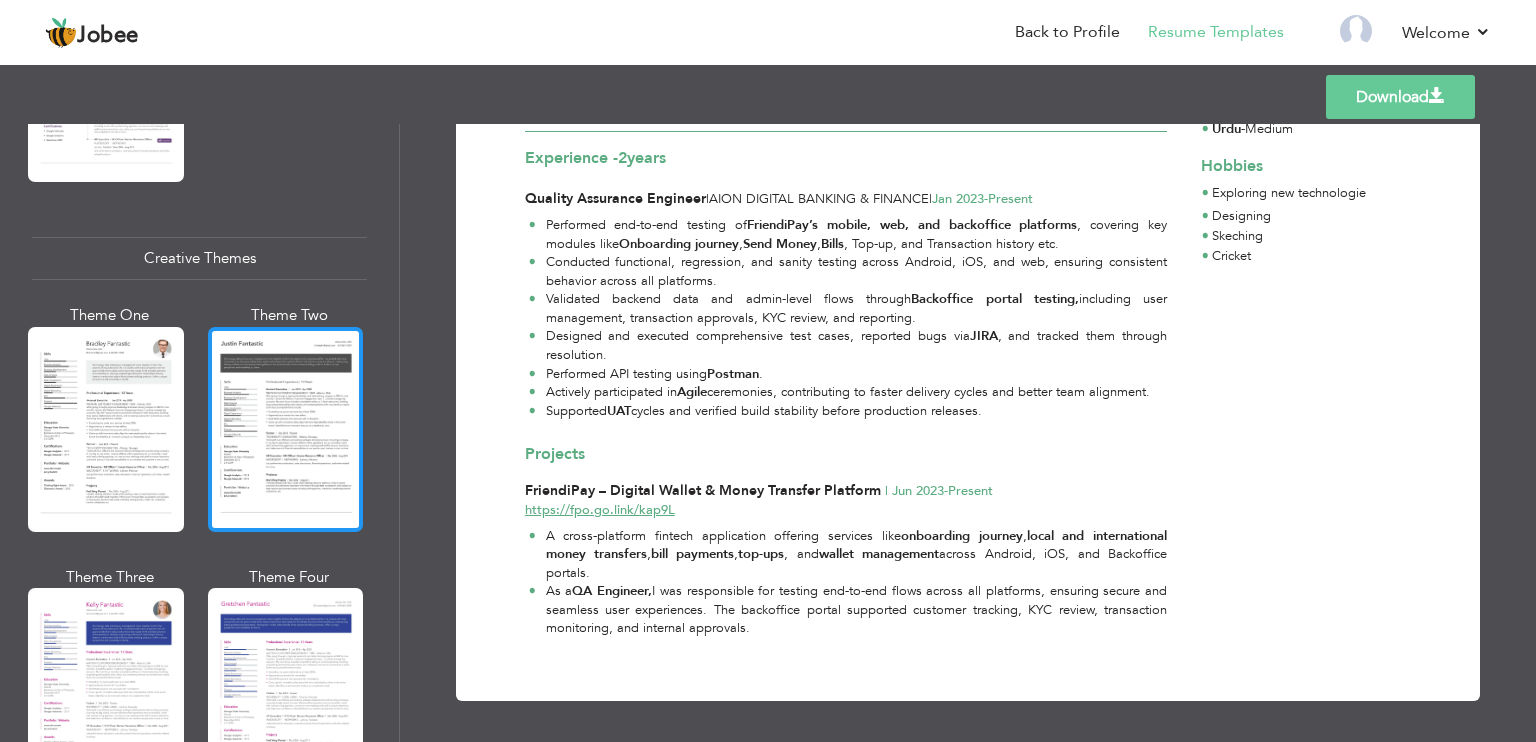 click at bounding box center (286, 429) 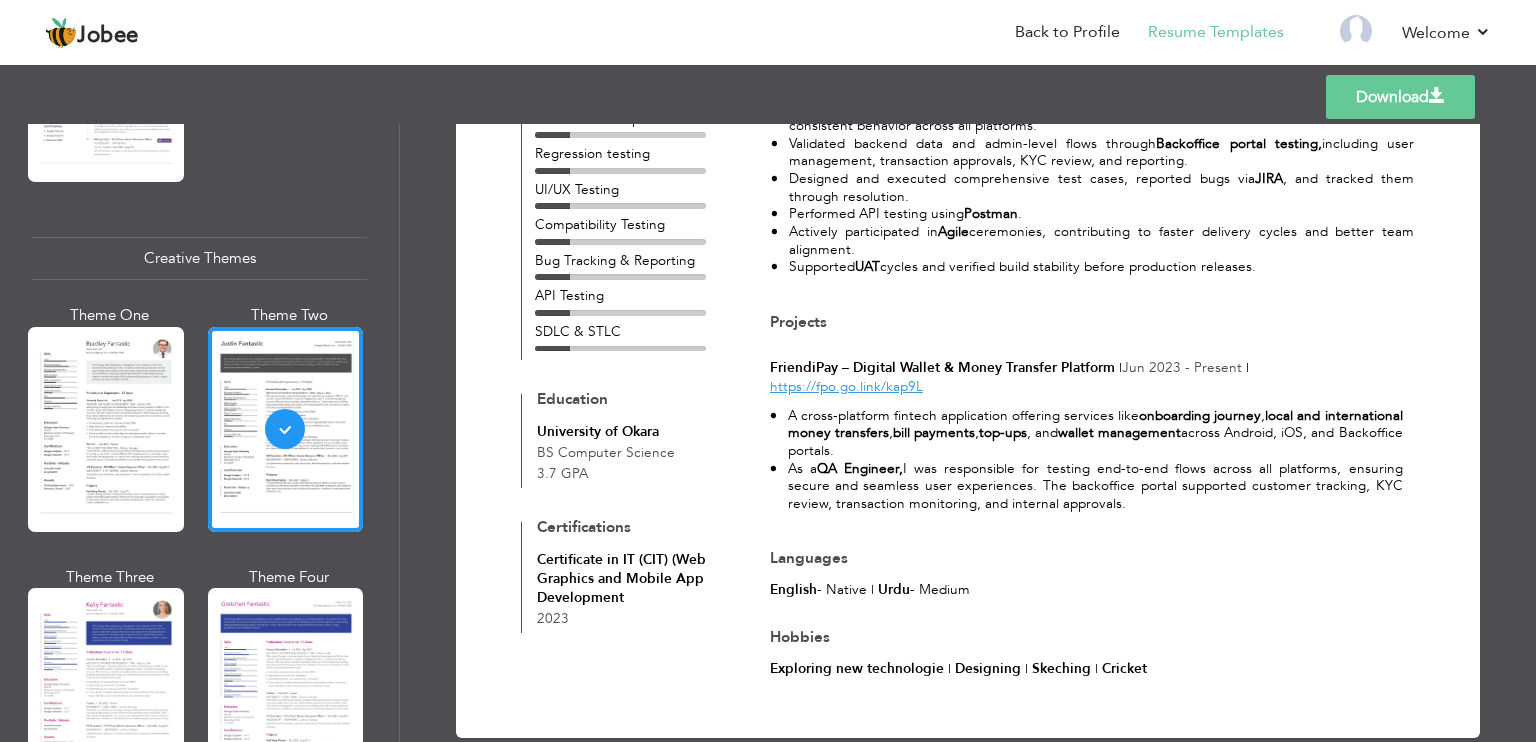 scroll, scrollTop: 533, scrollLeft: 0, axis: vertical 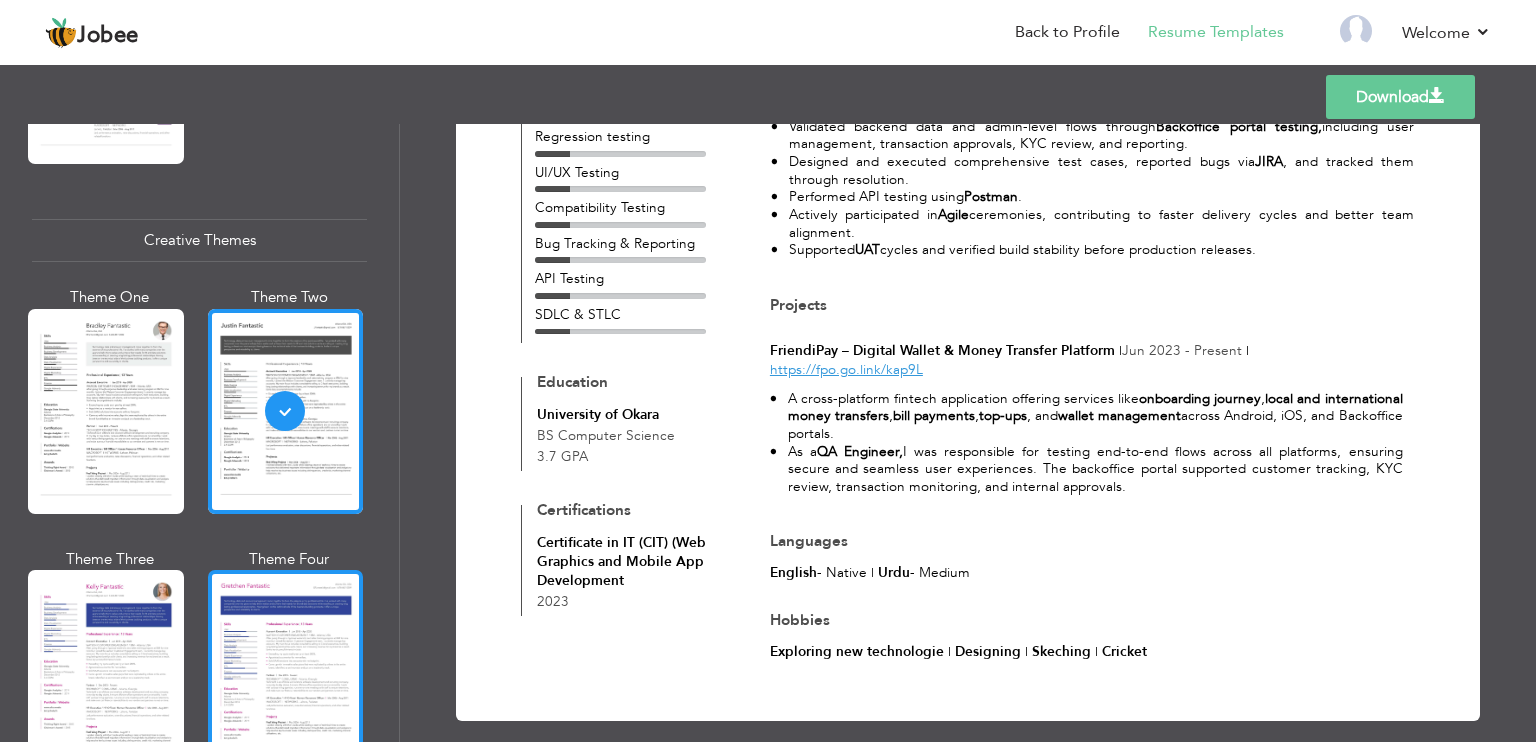 click at bounding box center (286, 672) 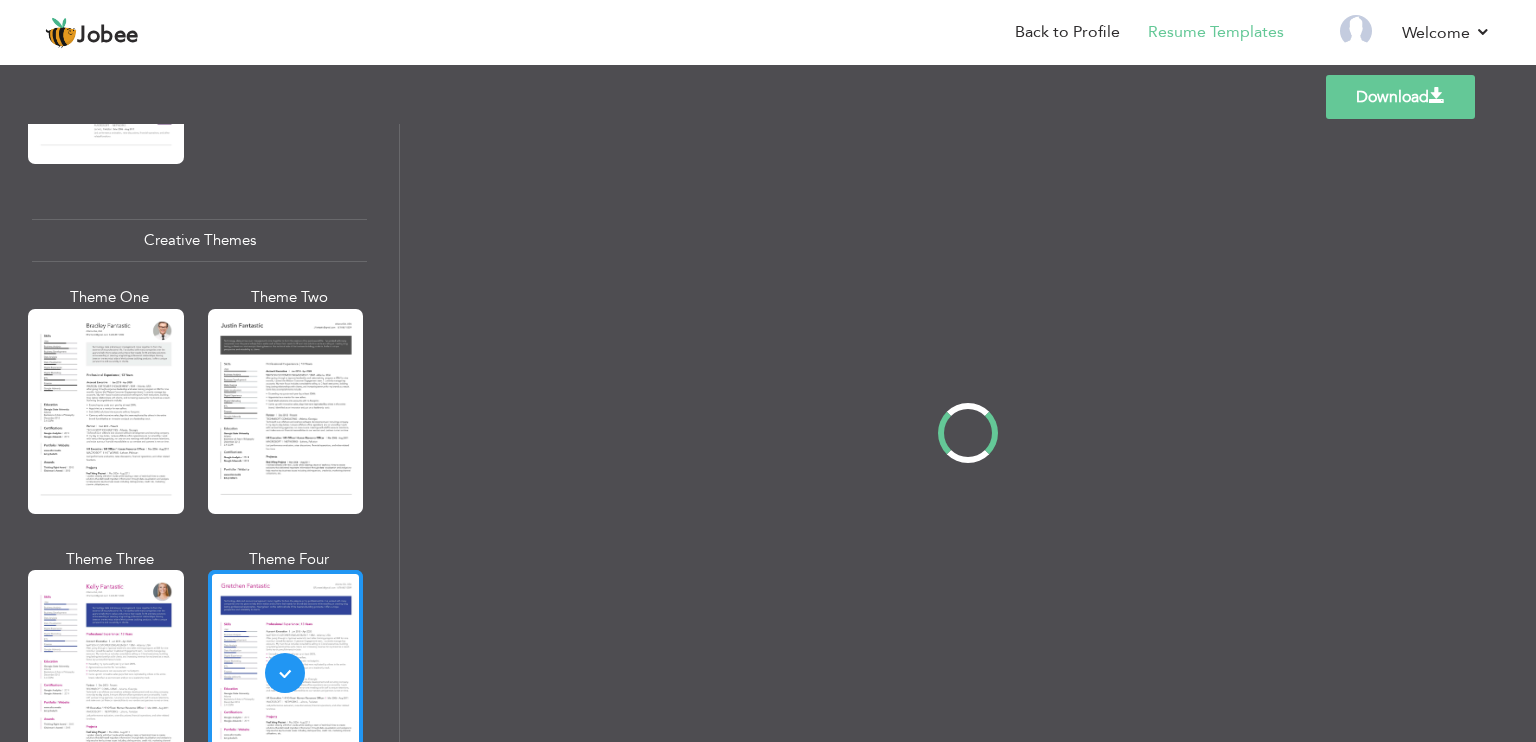 scroll, scrollTop: 0, scrollLeft: 0, axis: both 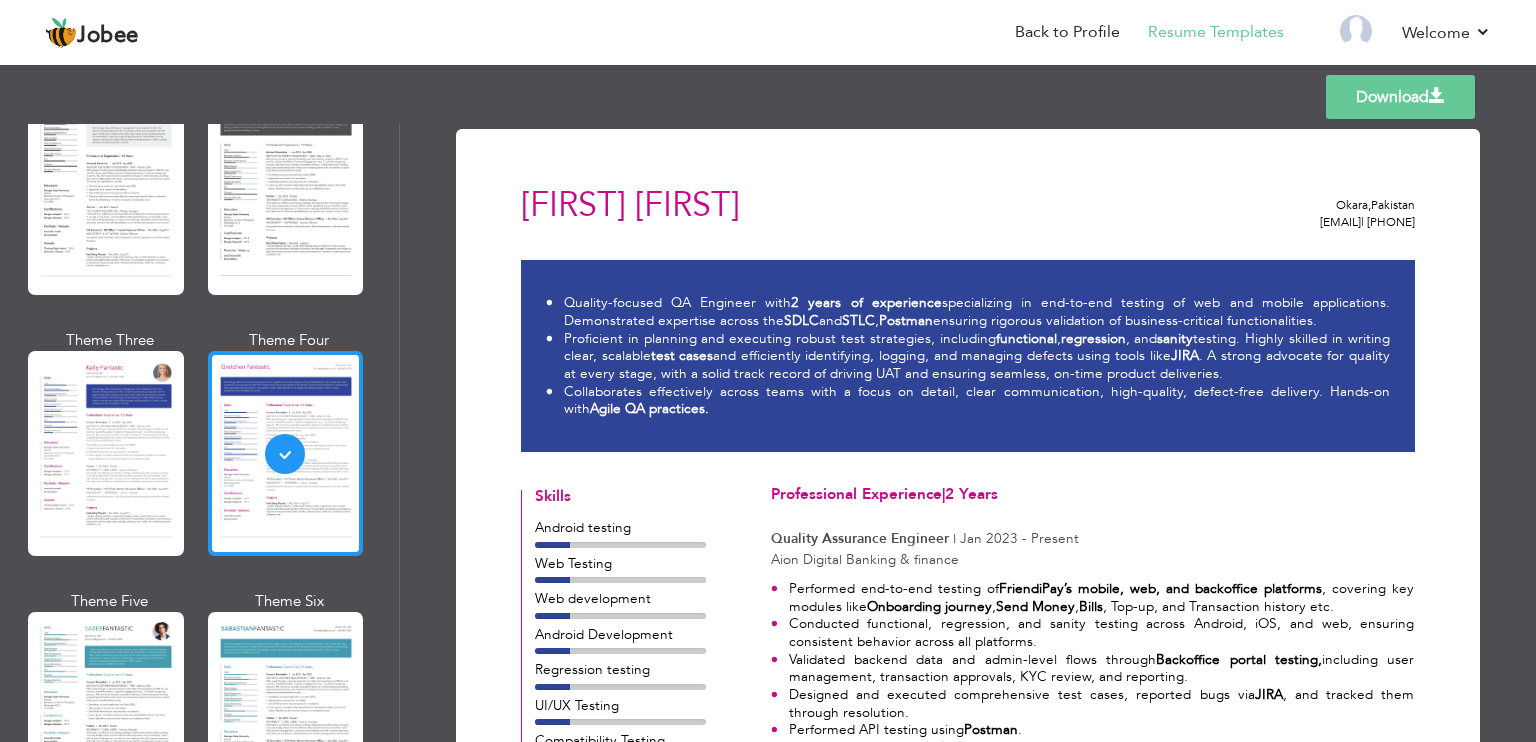 click at bounding box center (286, 714) 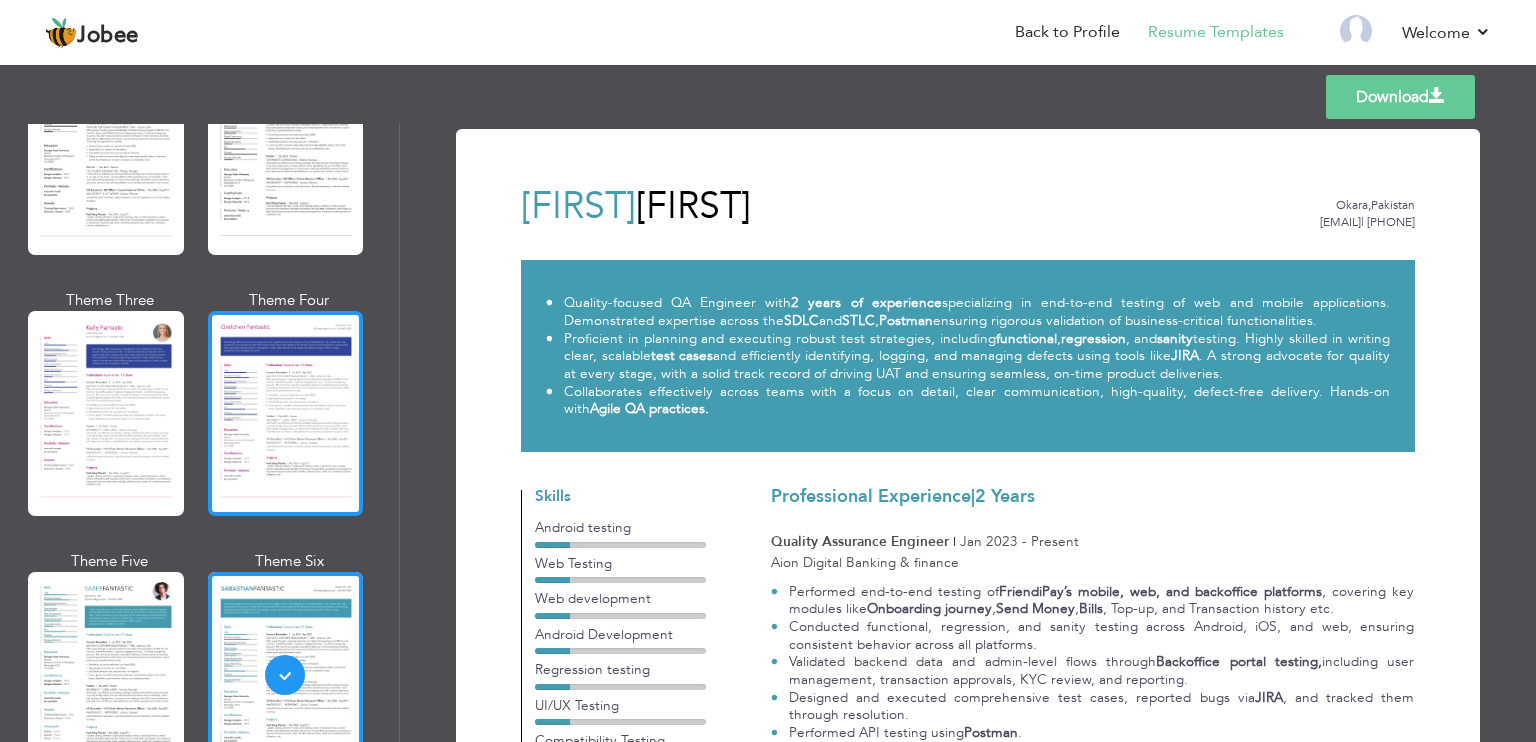 scroll, scrollTop: 2592, scrollLeft: 0, axis: vertical 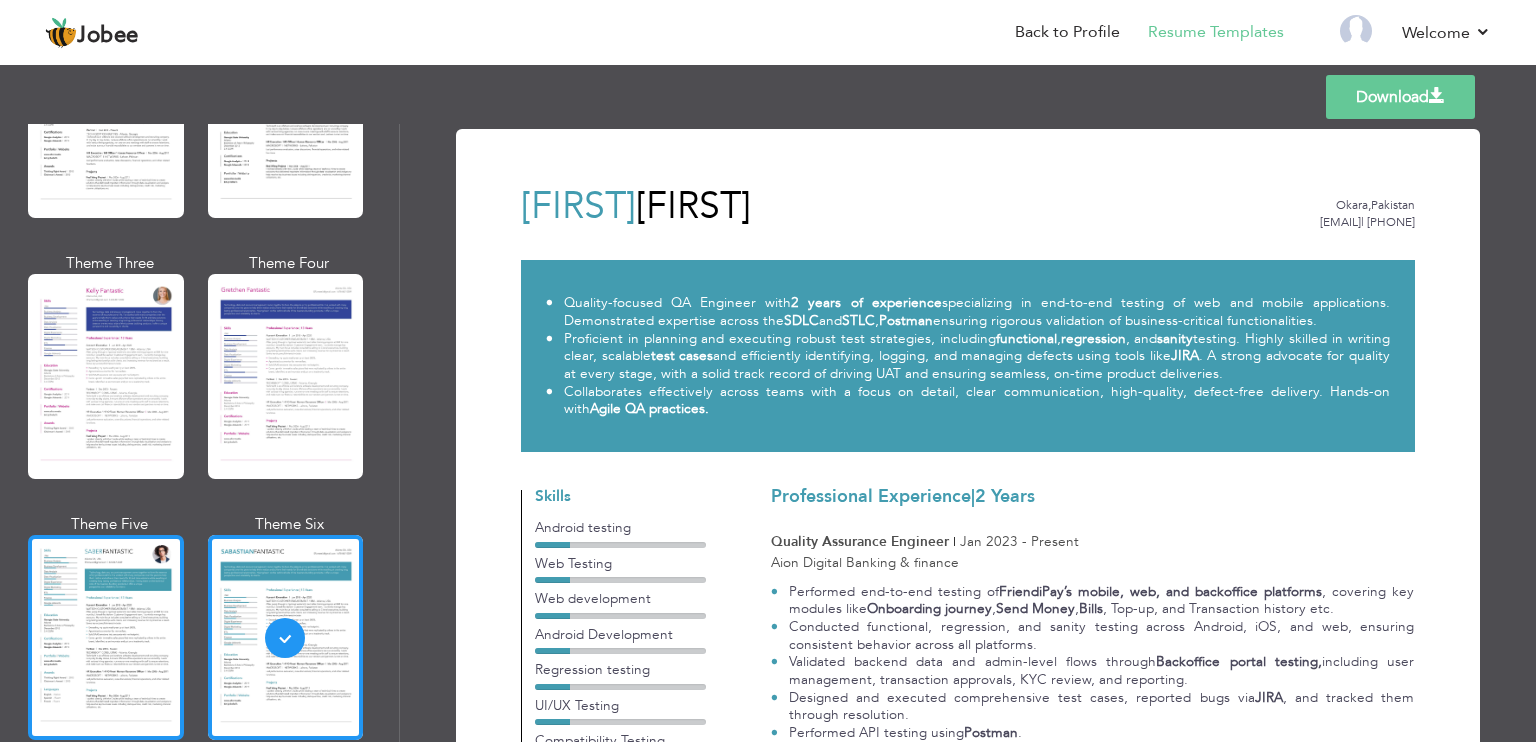 click at bounding box center [106, 637] 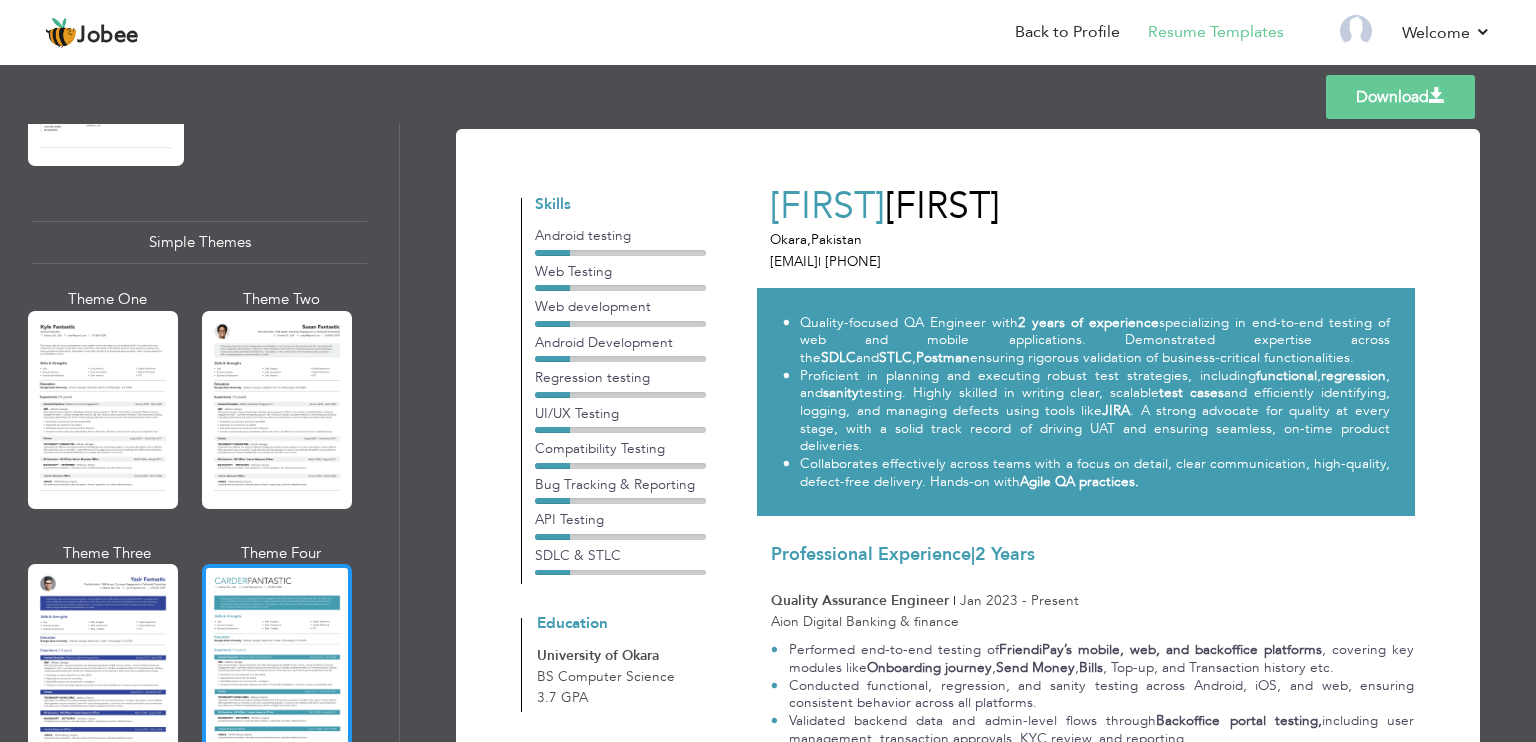 scroll, scrollTop: 3462, scrollLeft: 0, axis: vertical 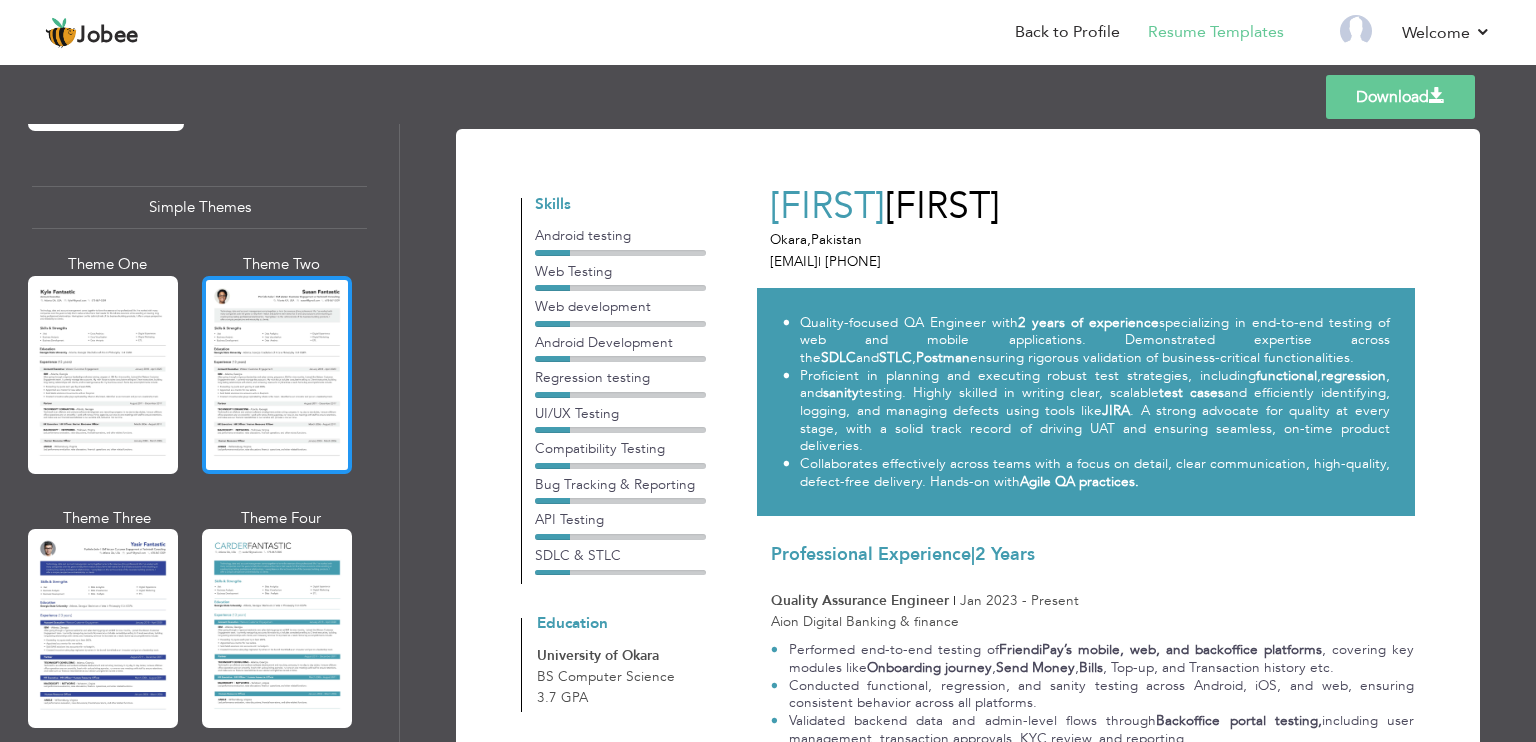 click at bounding box center (277, 375) 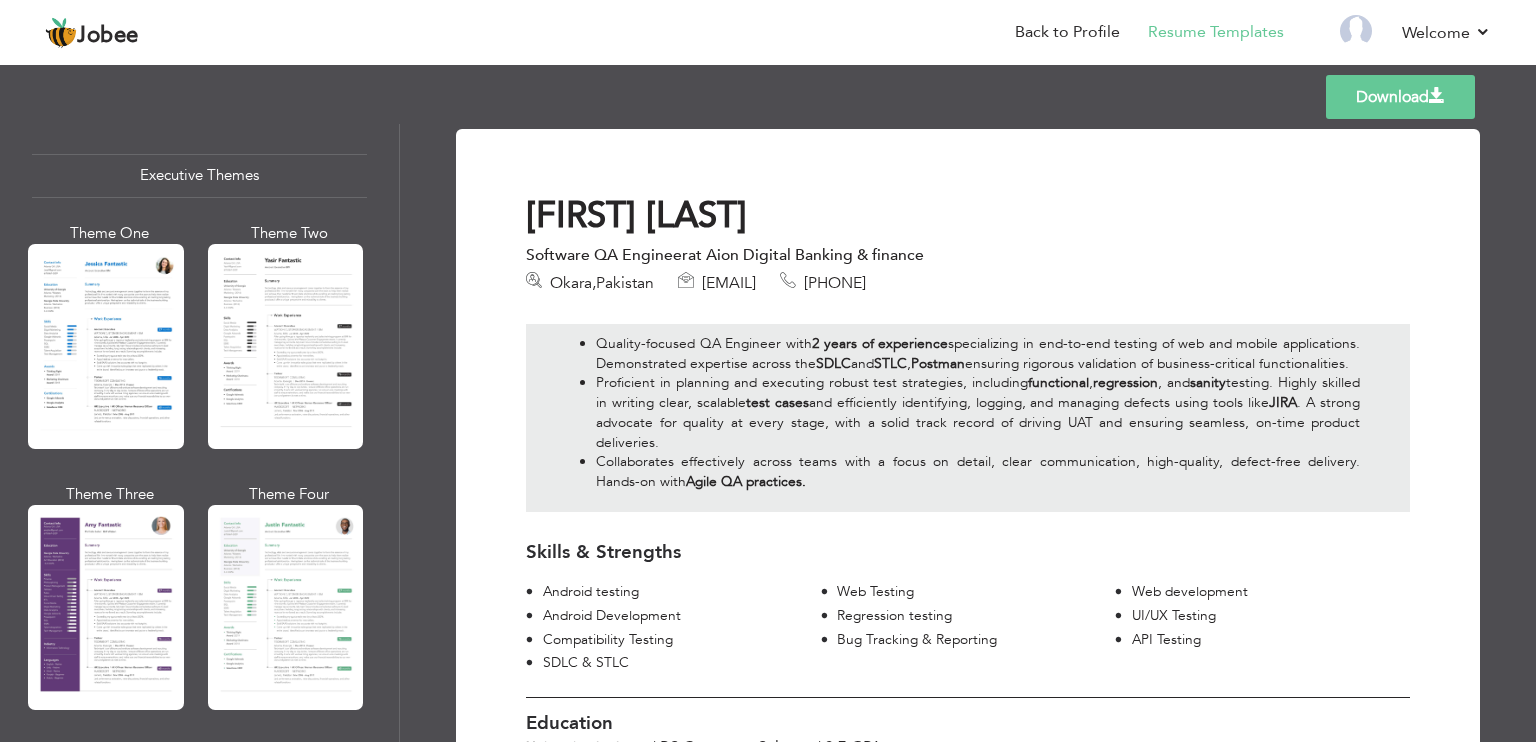 scroll, scrollTop: 1488, scrollLeft: 0, axis: vertical 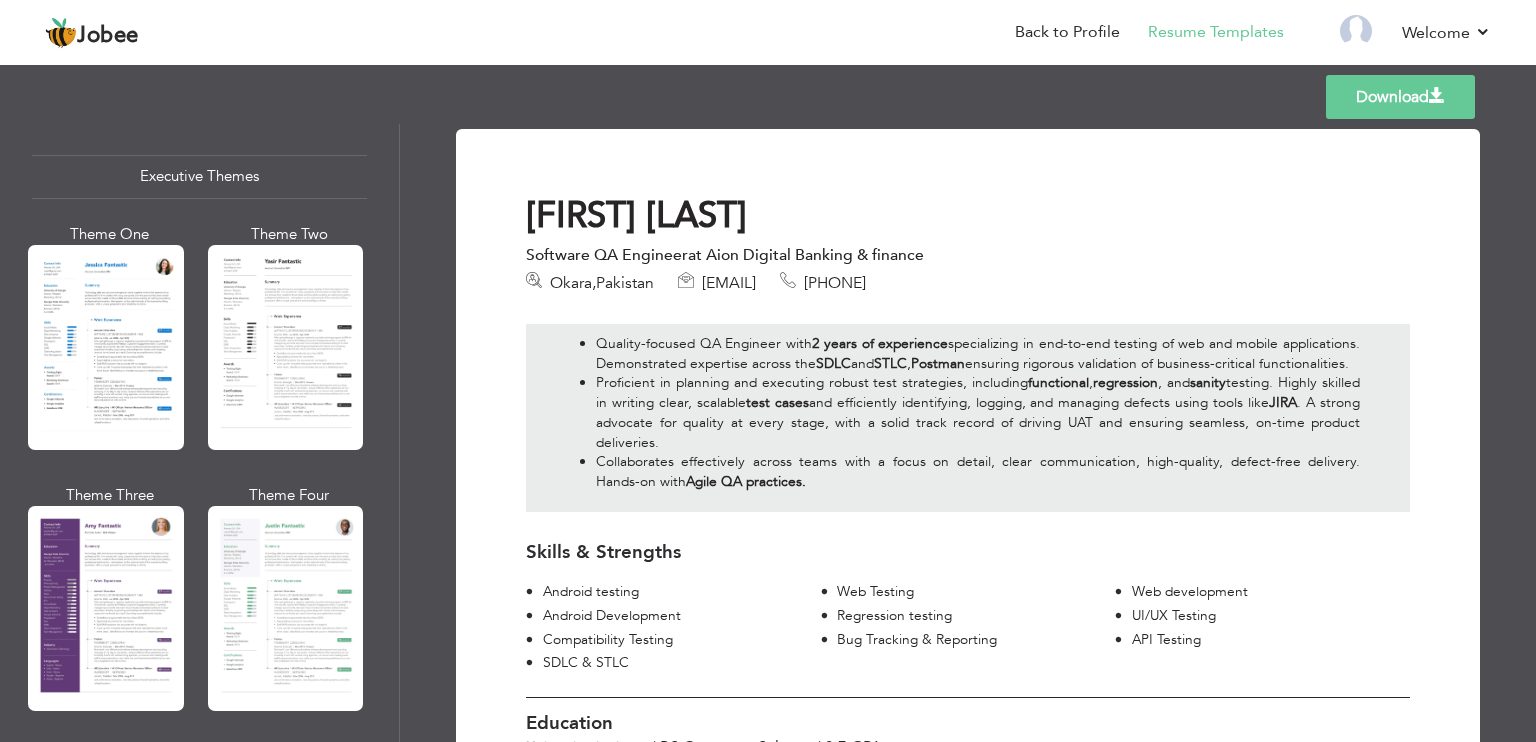 click at bounding box center (686, 281) 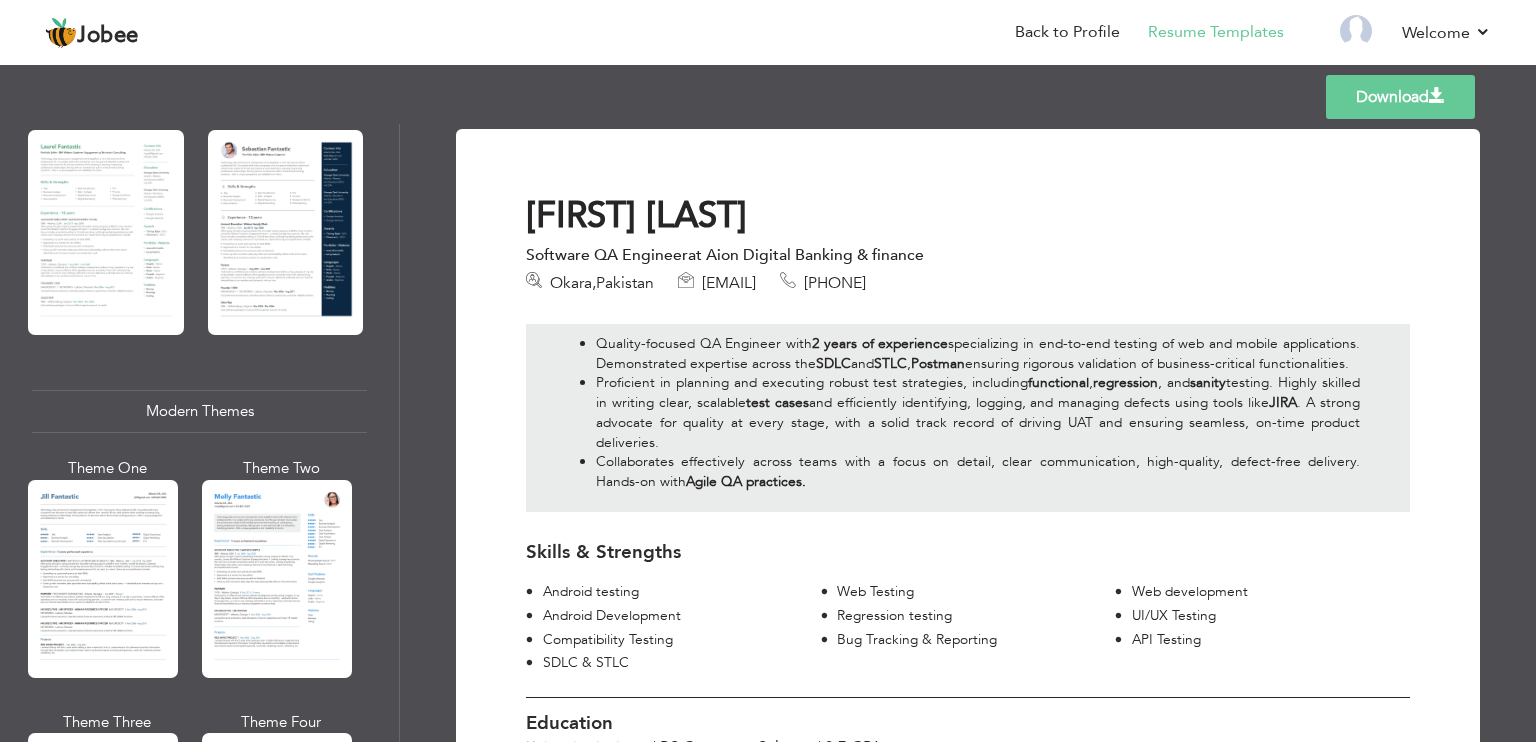 scroll, scrollTop: 0, scrollLeft: 0, axis: both 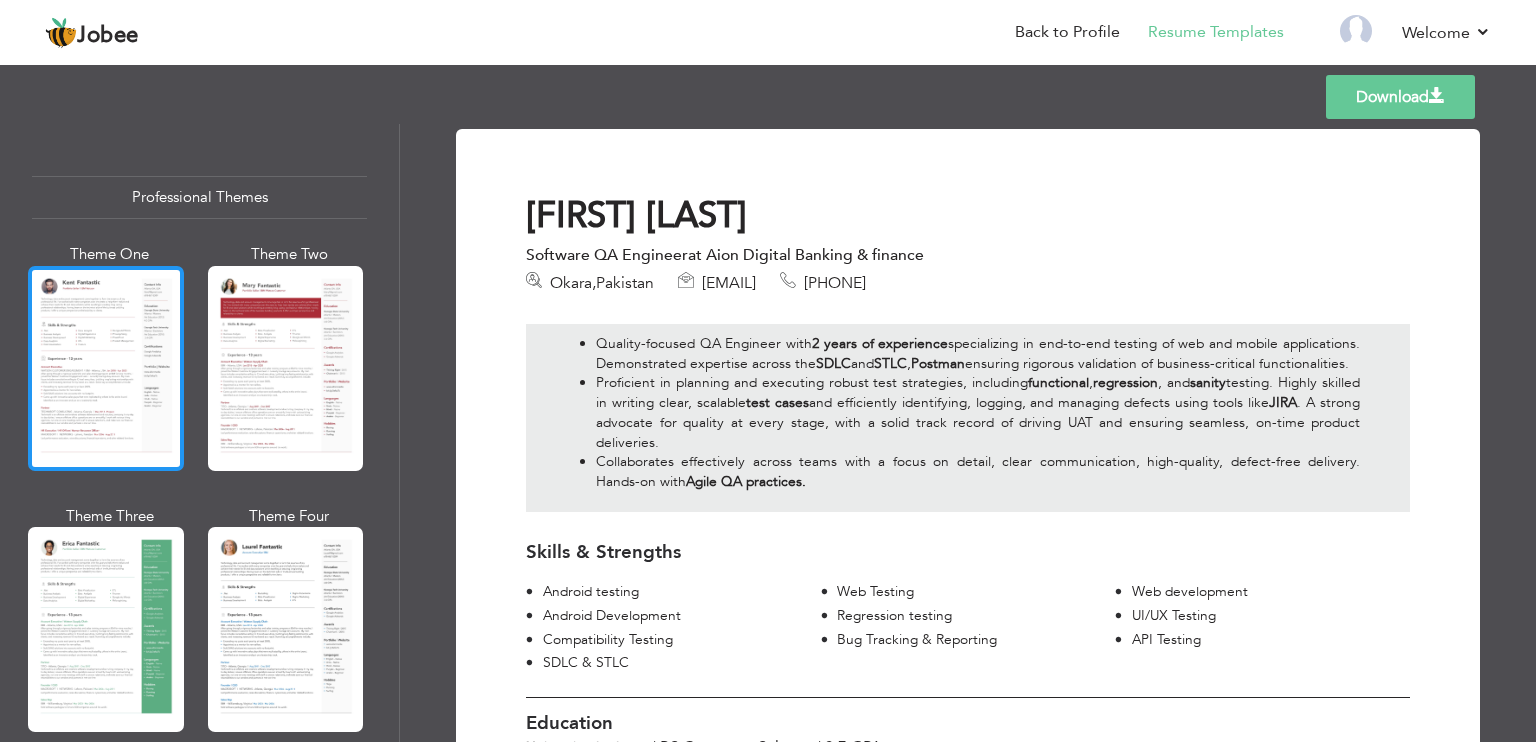 click at bounding box center (106, 368) 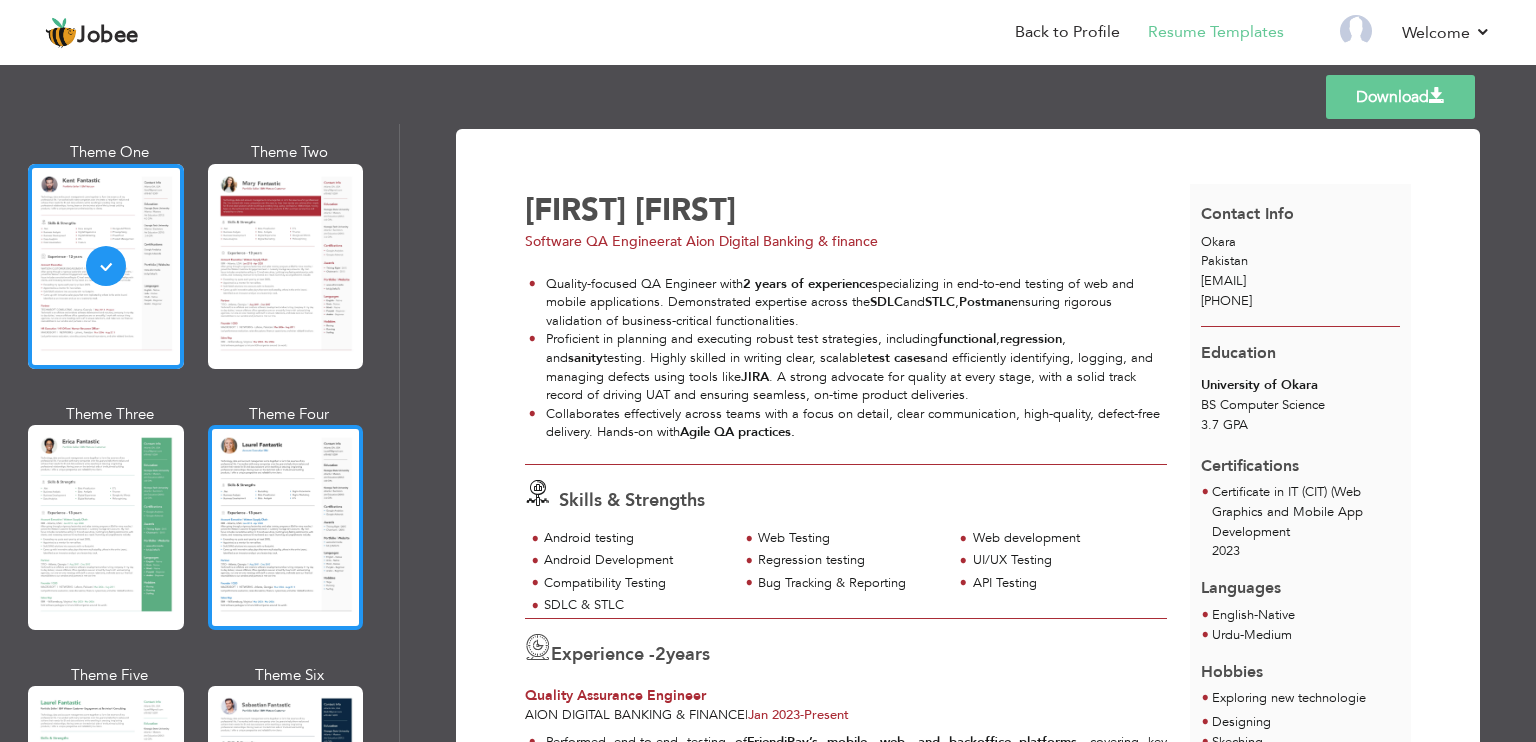 scroll, scrollTop: 100, scrollLeft: 0, axis: vertical 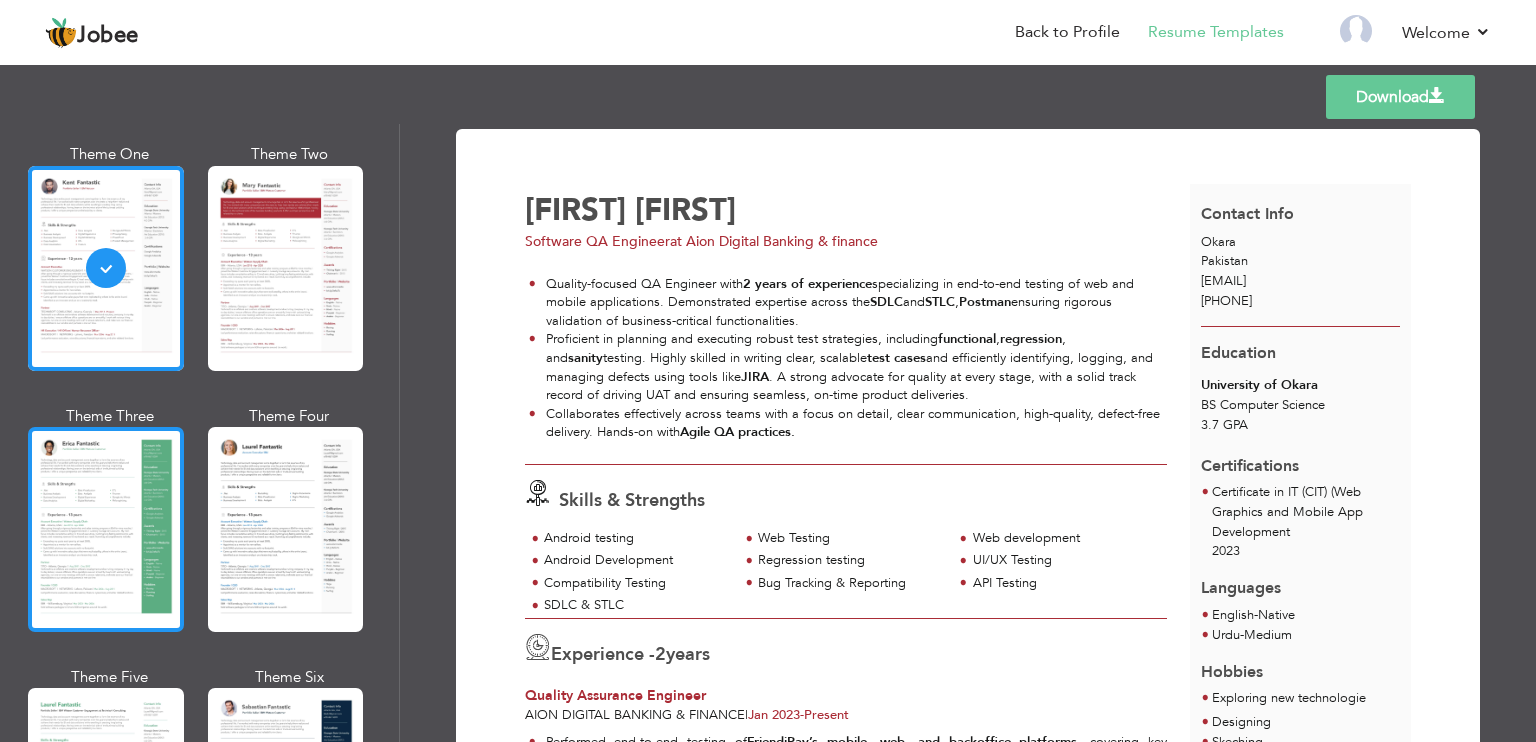 click at bounding box center [106, 529] 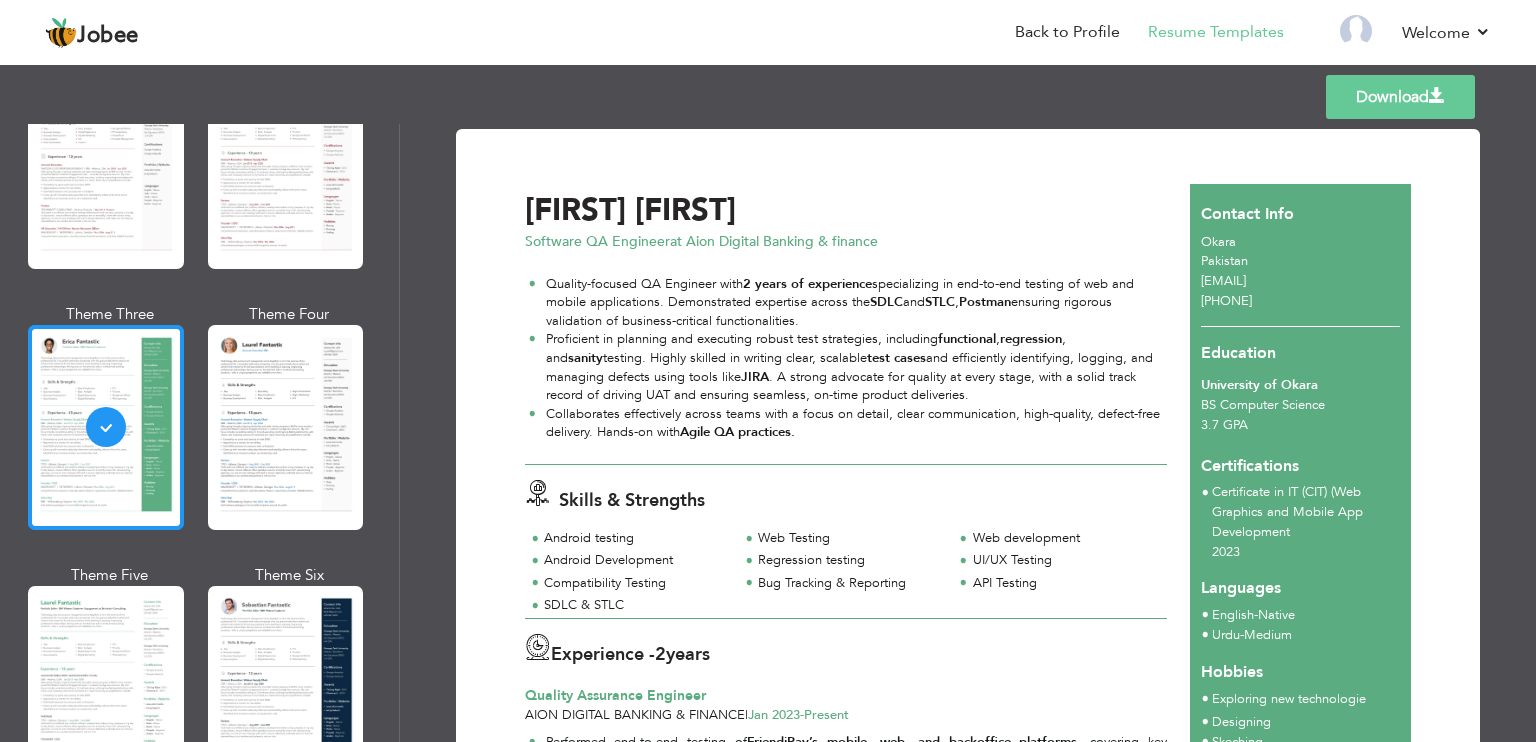 scroll, scrollTop: 200, scrollLeft: 0, axis: vertical 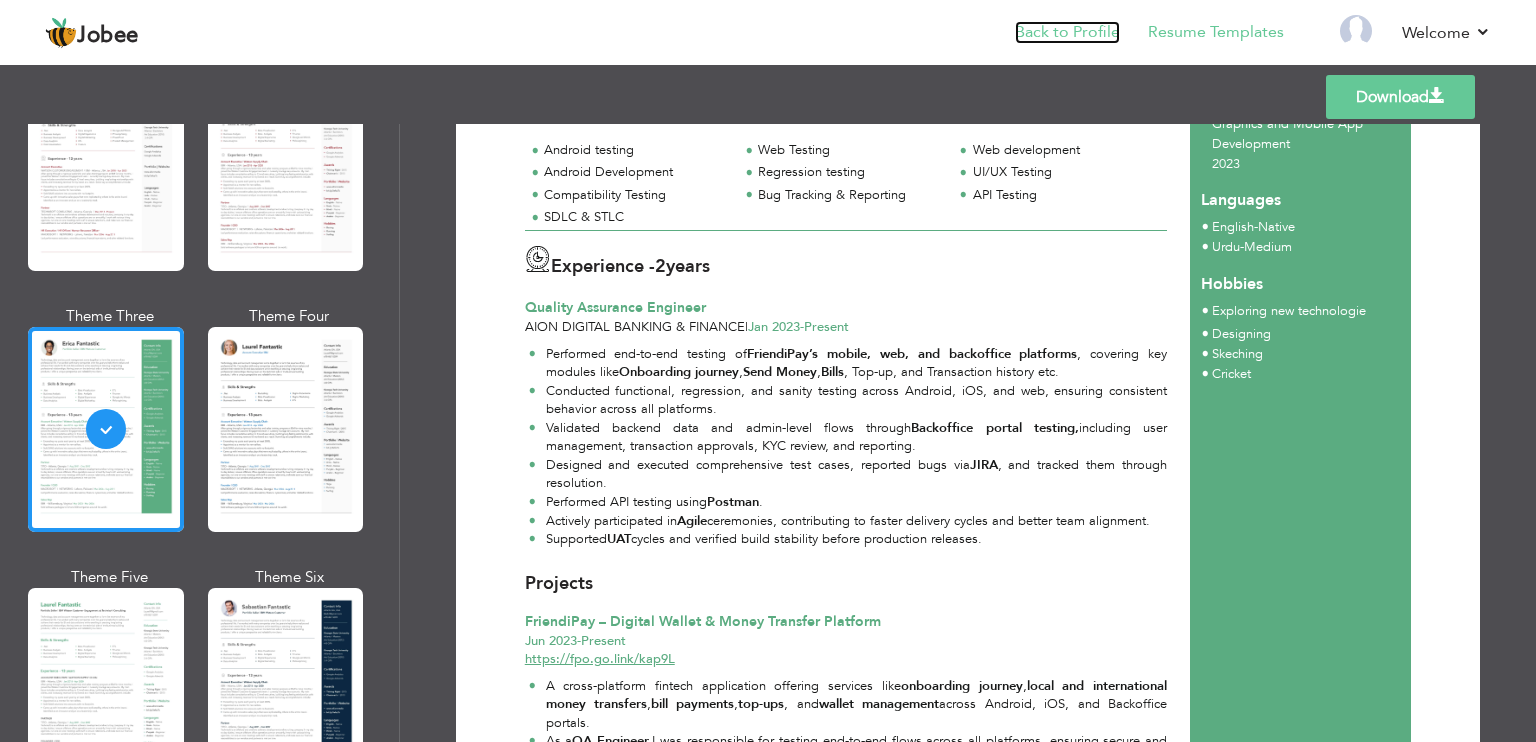 click on "Back to Profile" at bounding box center (1067, 32) 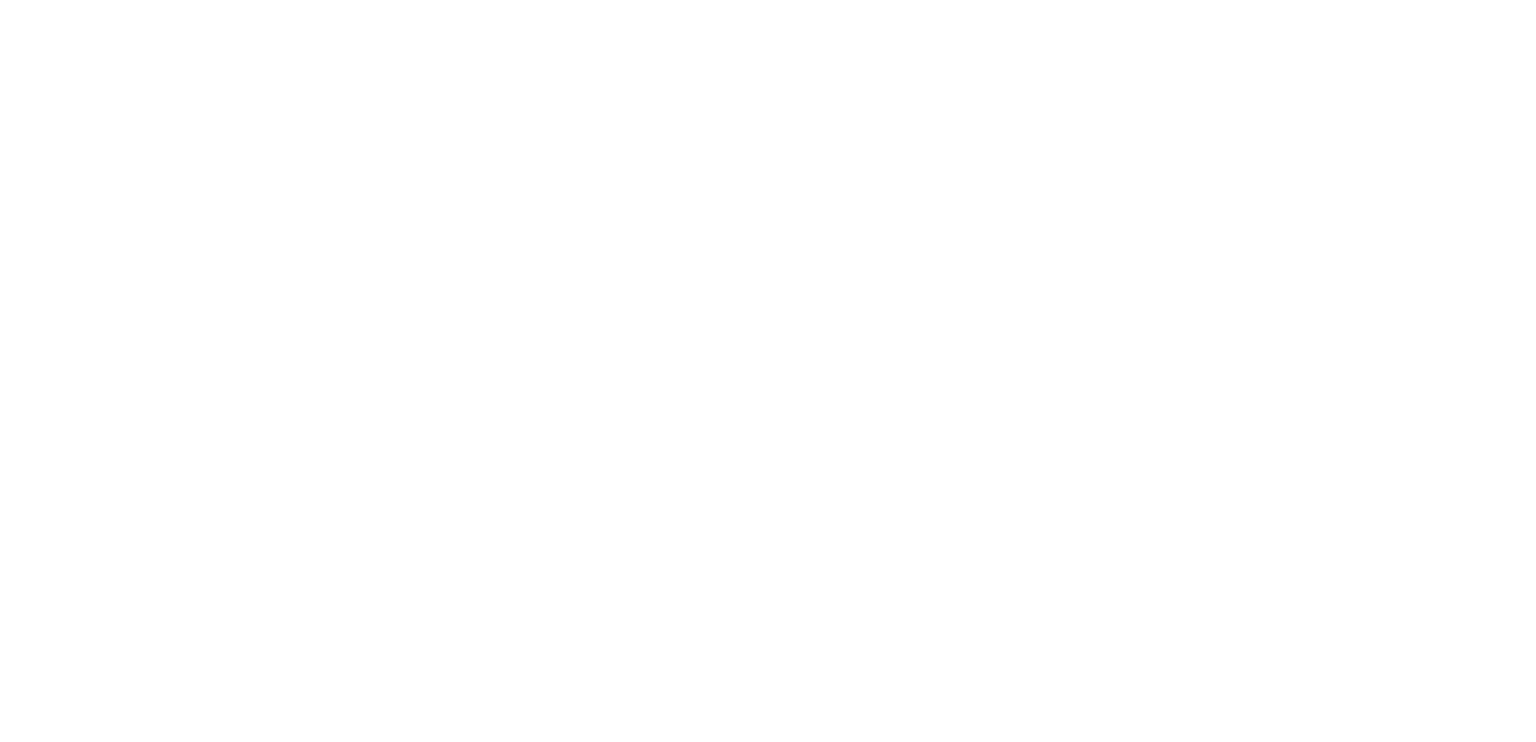 scroll, scrollTop: 0, scrollLeft: 0, axis: both 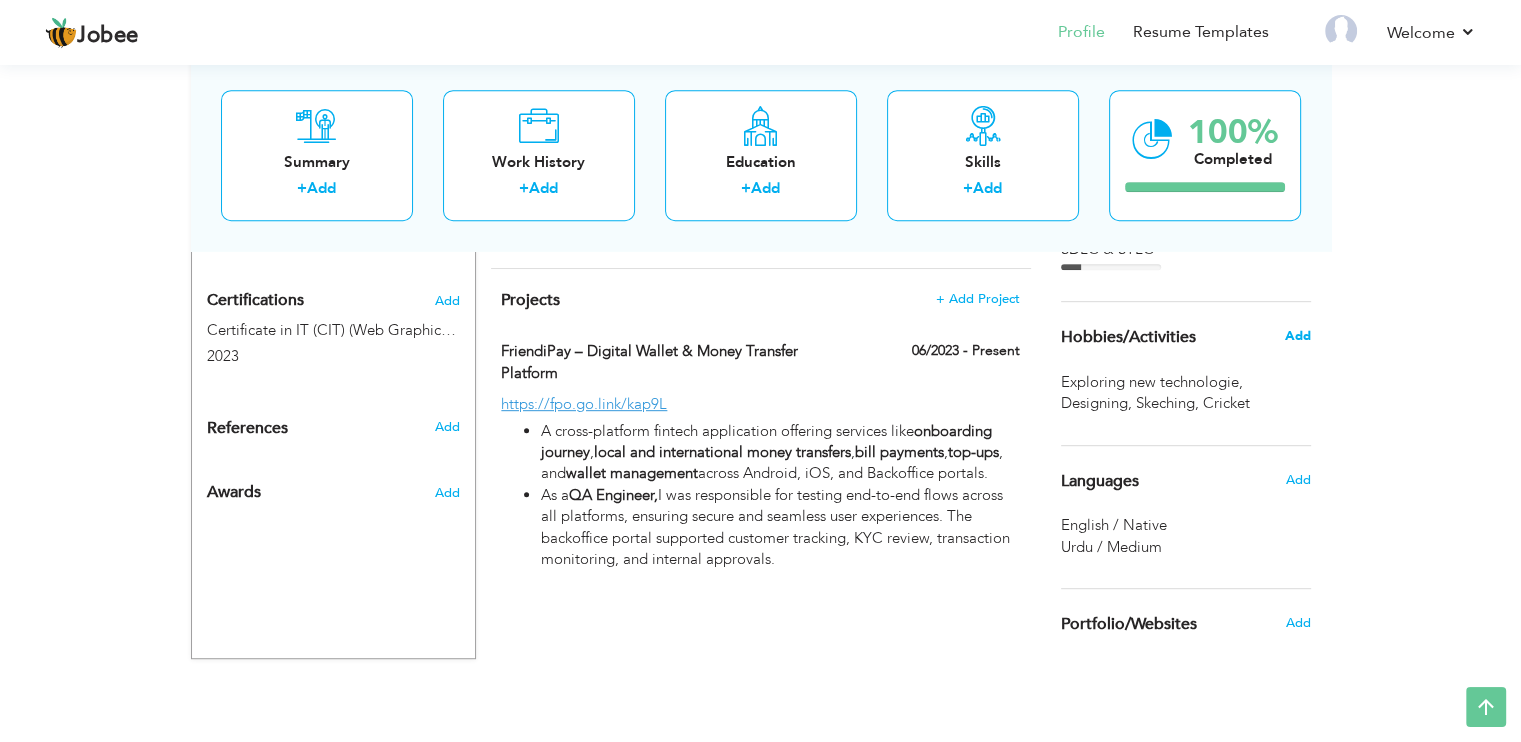 click on "Add" at bounding box center [1297, 336] 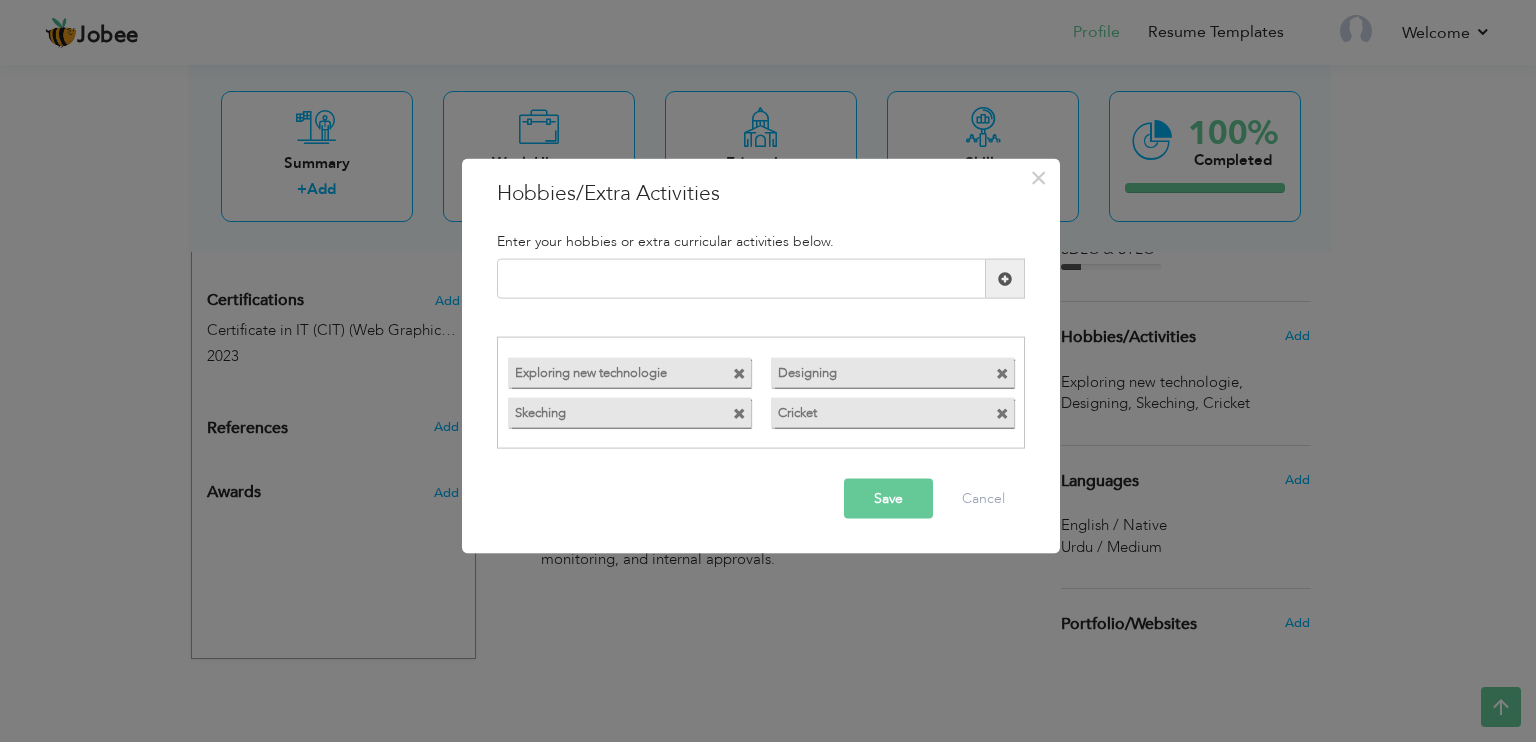 click at bounding box center (1002, 373) 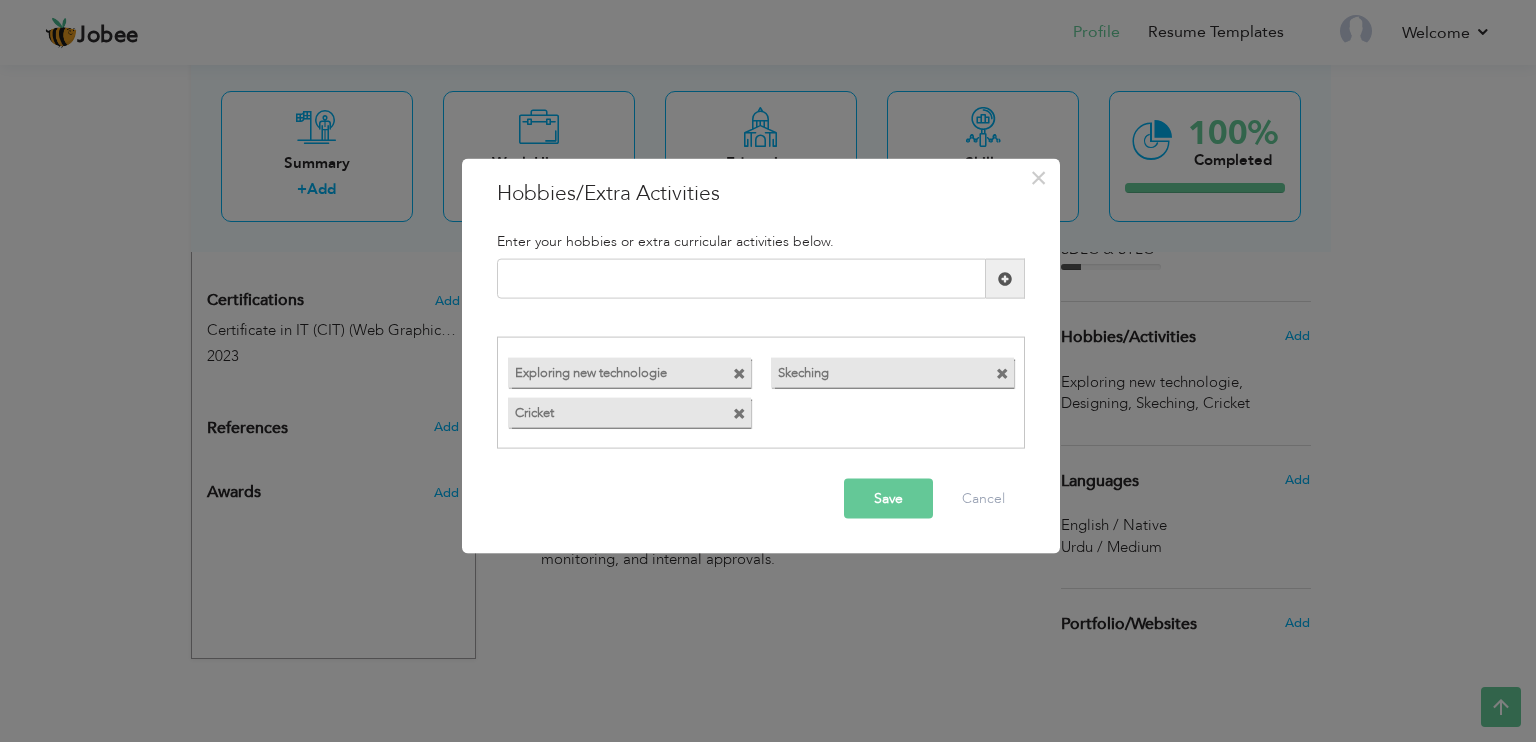 click on "Exploring new technologie
Skeching
Cricket" at bounding box center (761, 392) 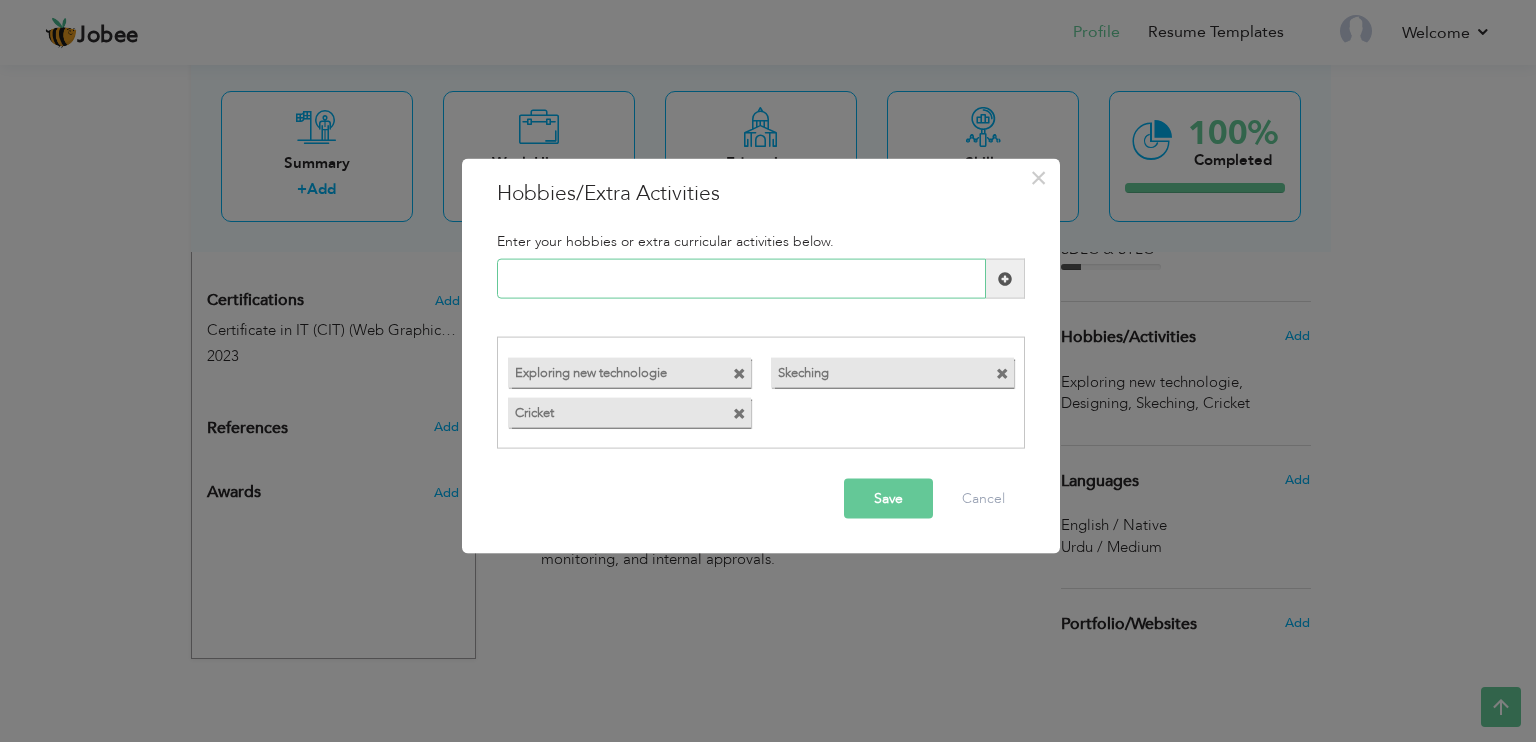 click at bounding box center [741, 279] 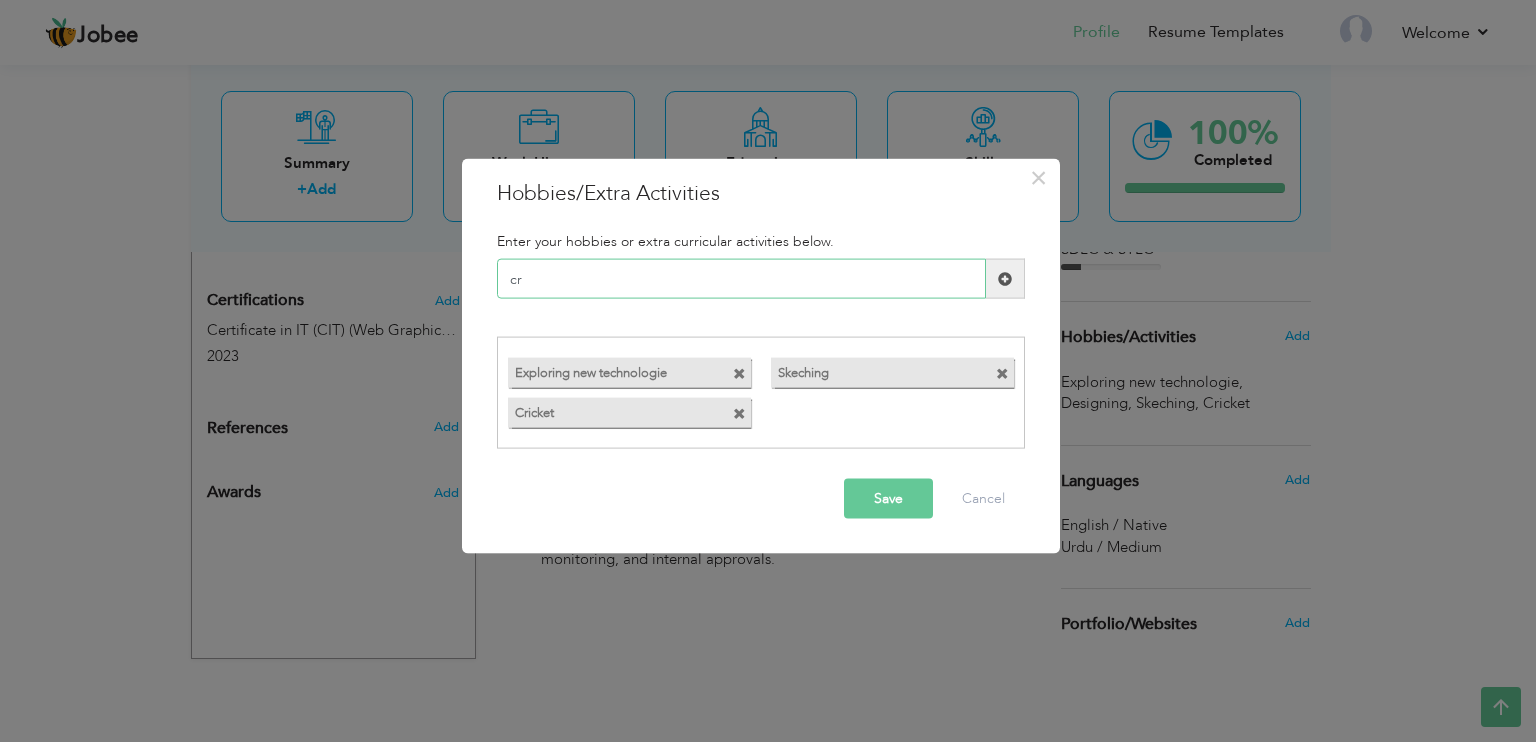 type on "c" 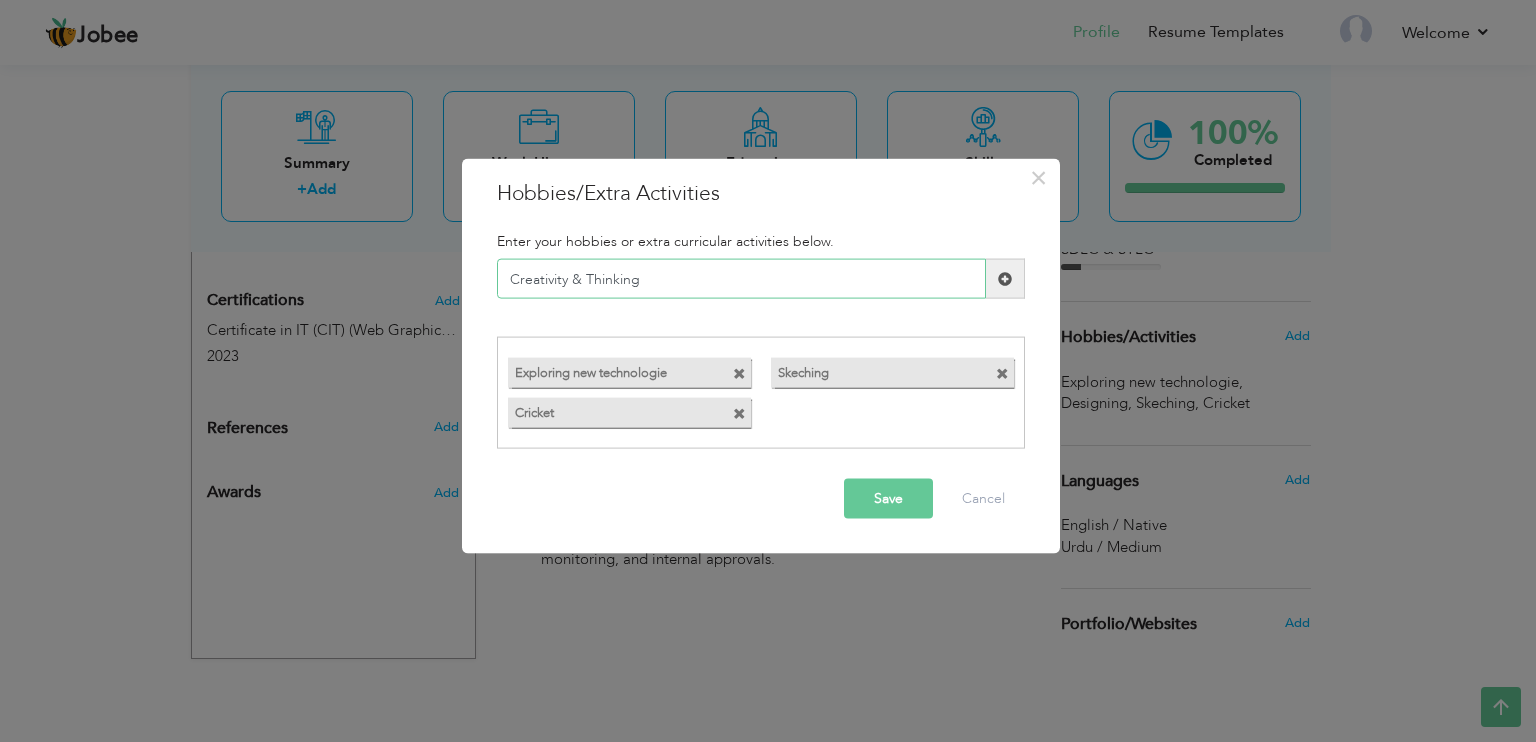 type on "Creativity & Thinking" 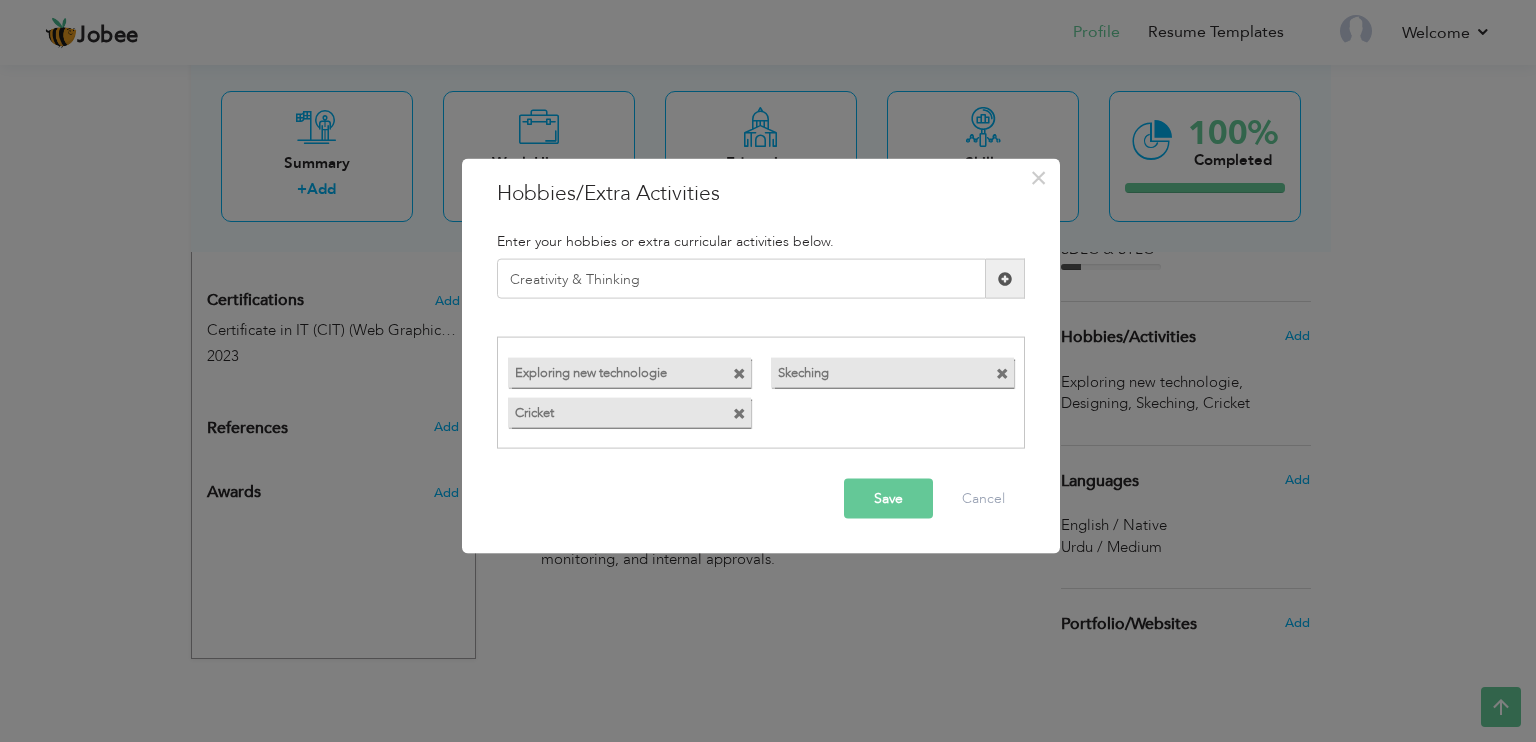 click on "Save" at bounding box center (888, 498) 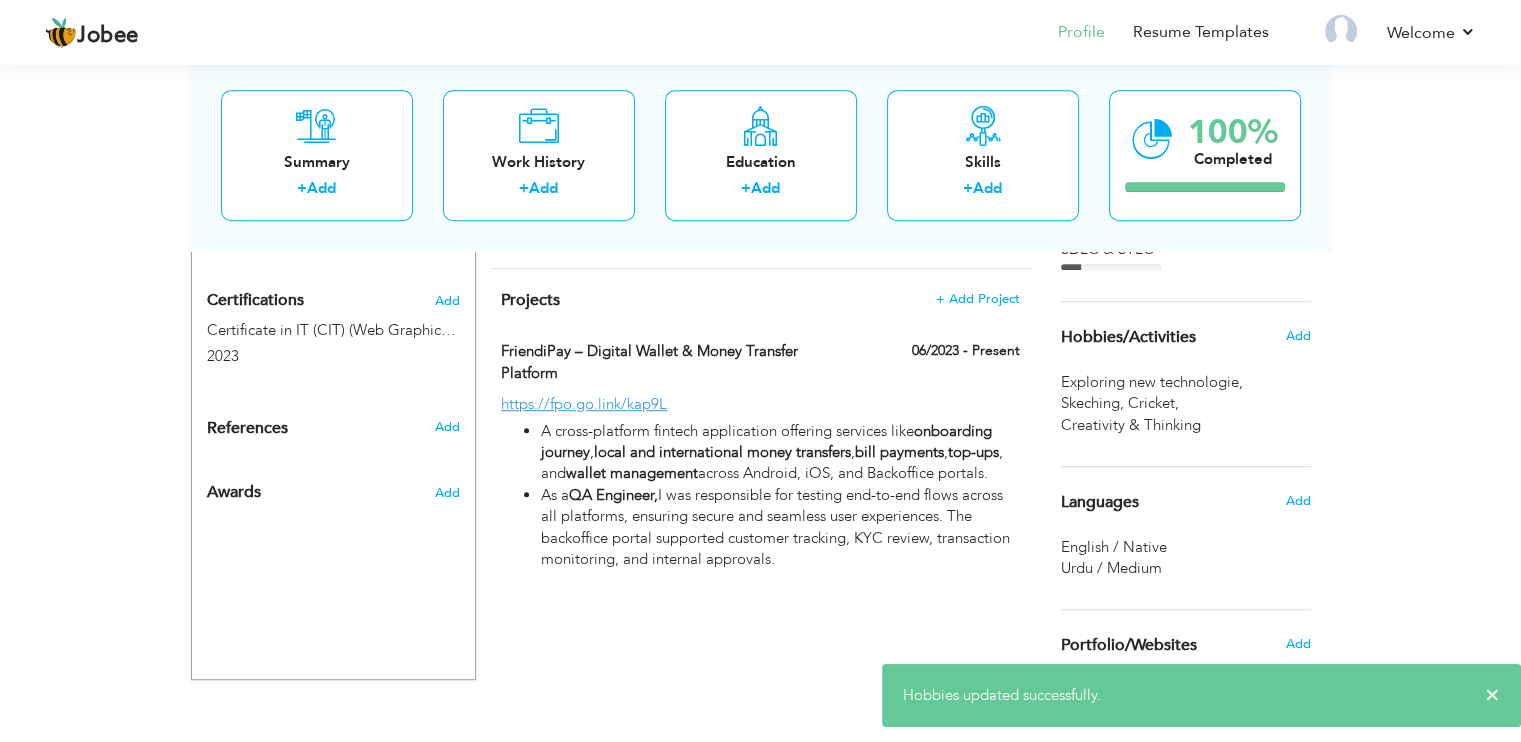 scroll, scrollTop: 960, scrollLeft: 0, axis: vertical 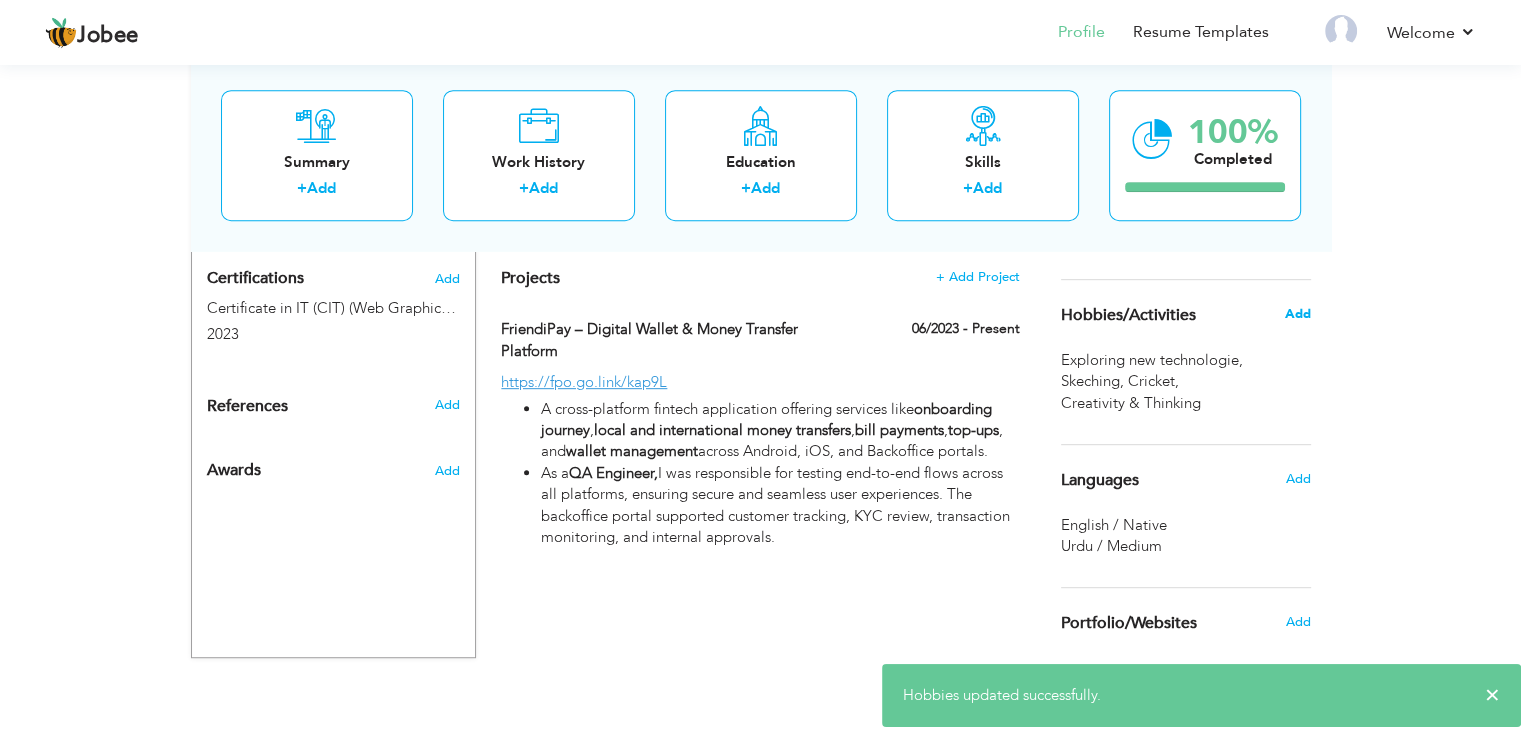 click on "Add" at bounding box center [1297, 314] 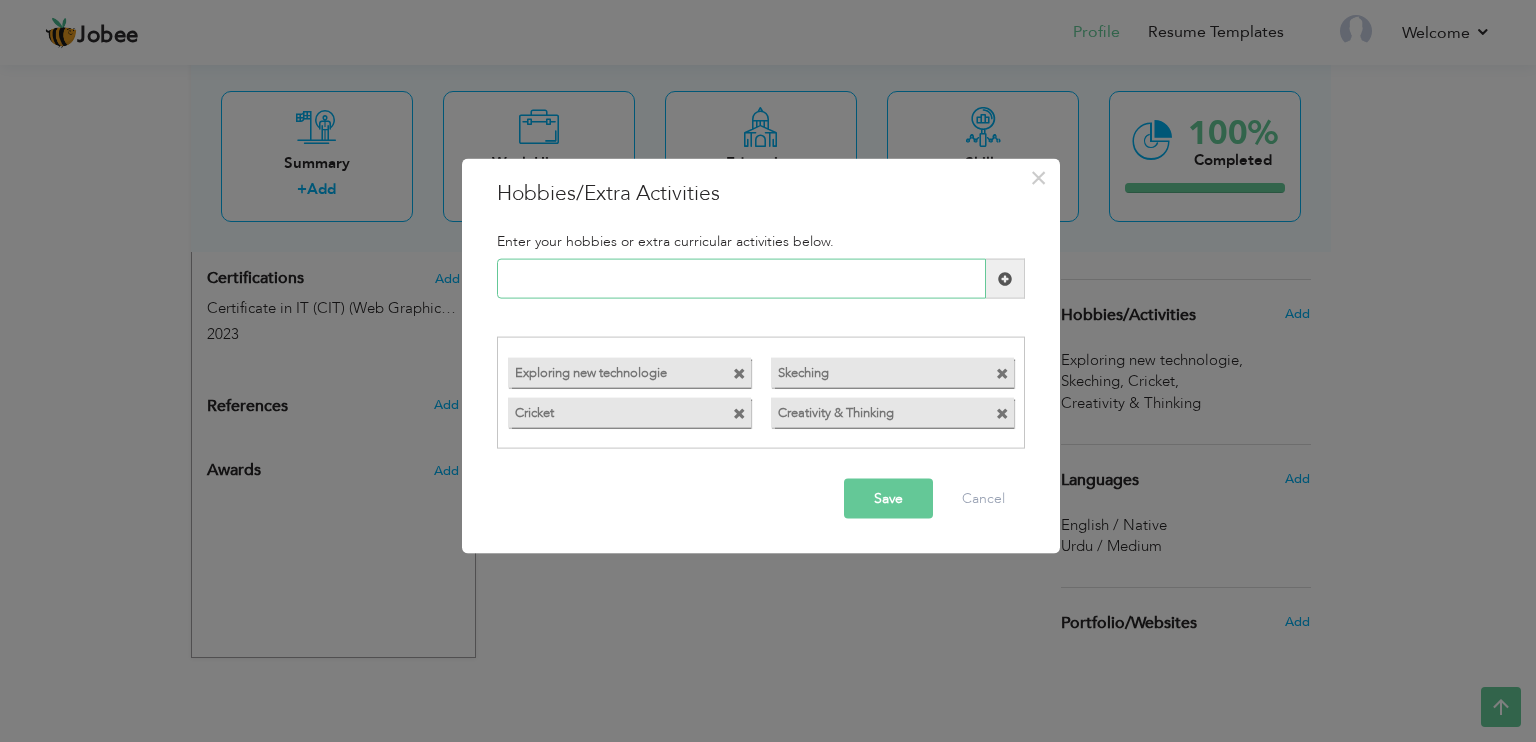 paste on "Reading about fintech" 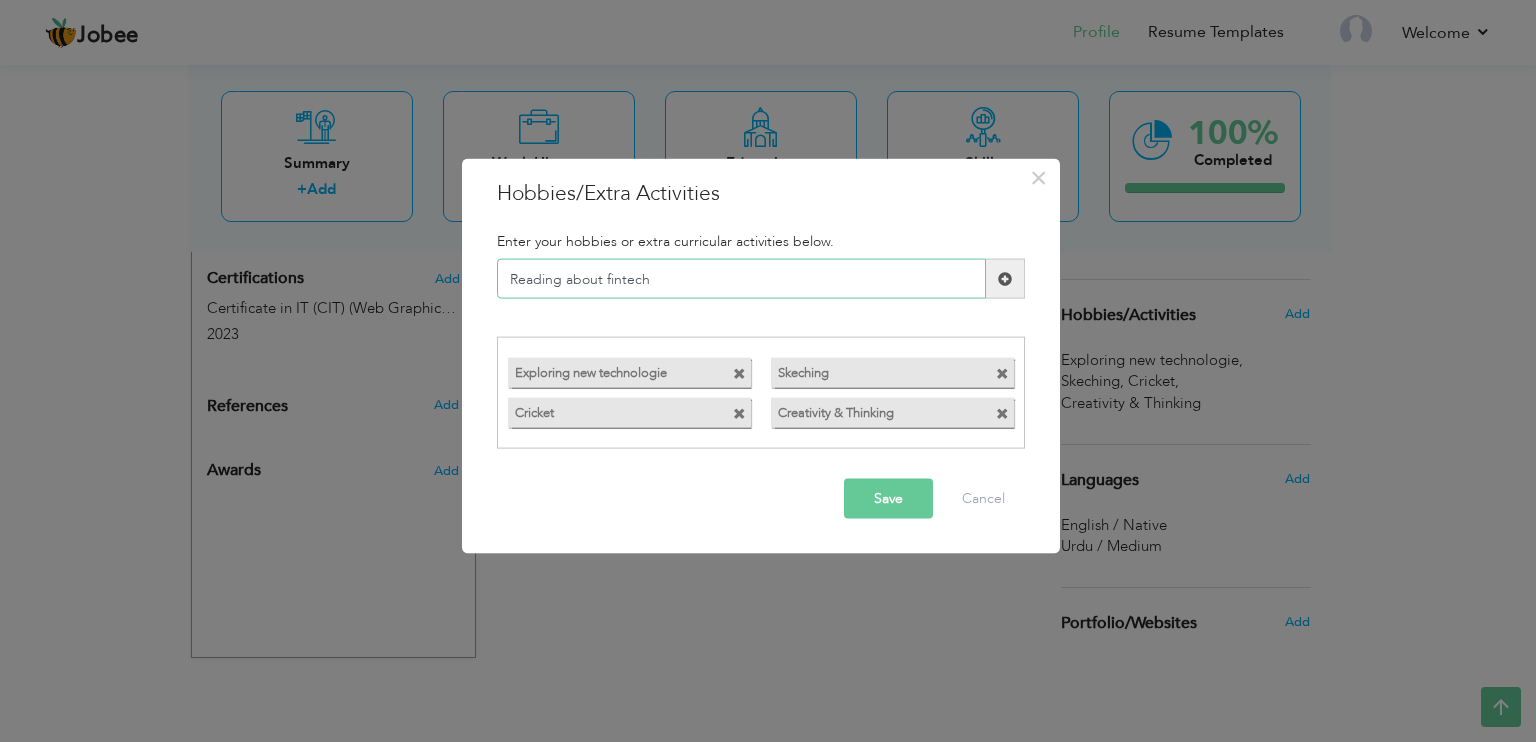 type on "Reading about fintech" 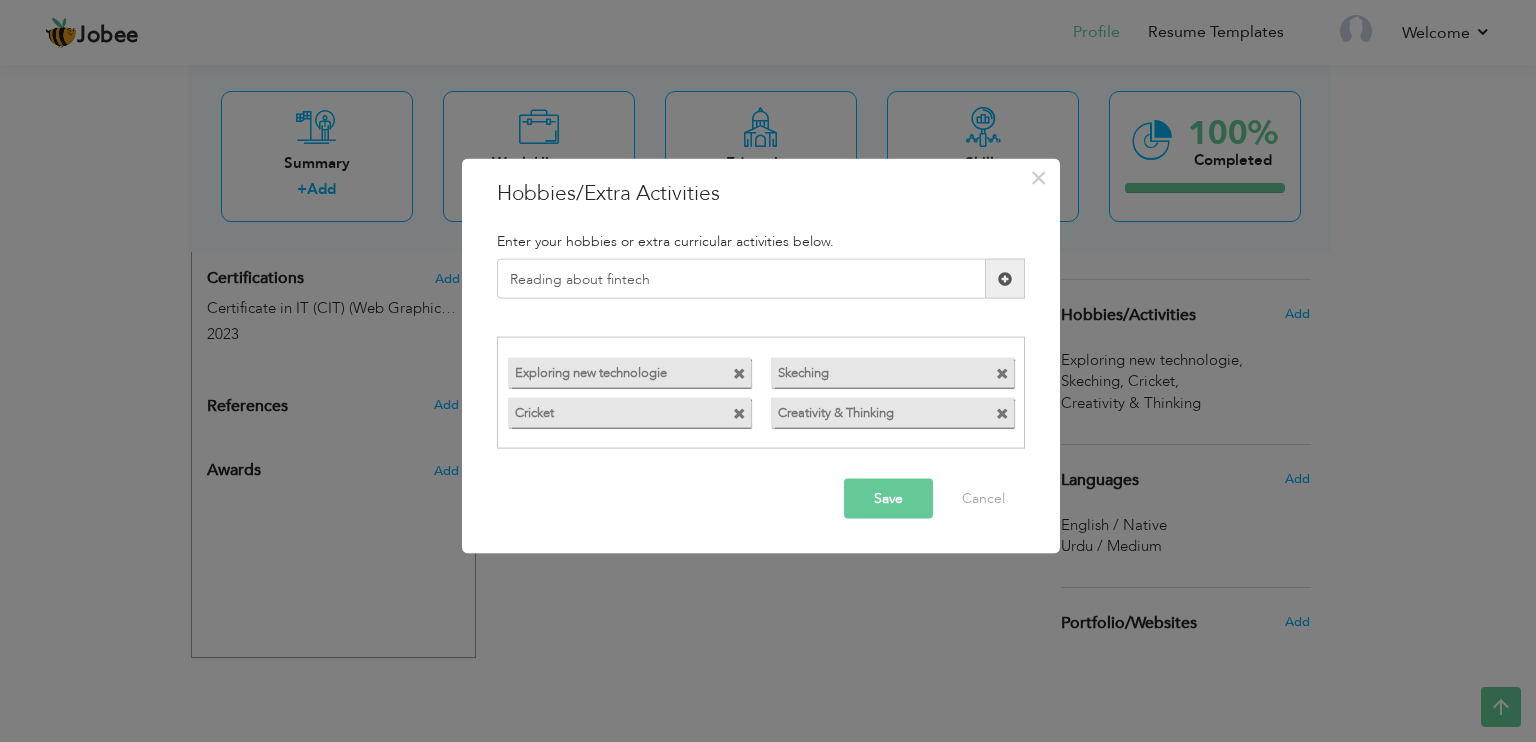 click on "Save" at bounding box center [888, 498] 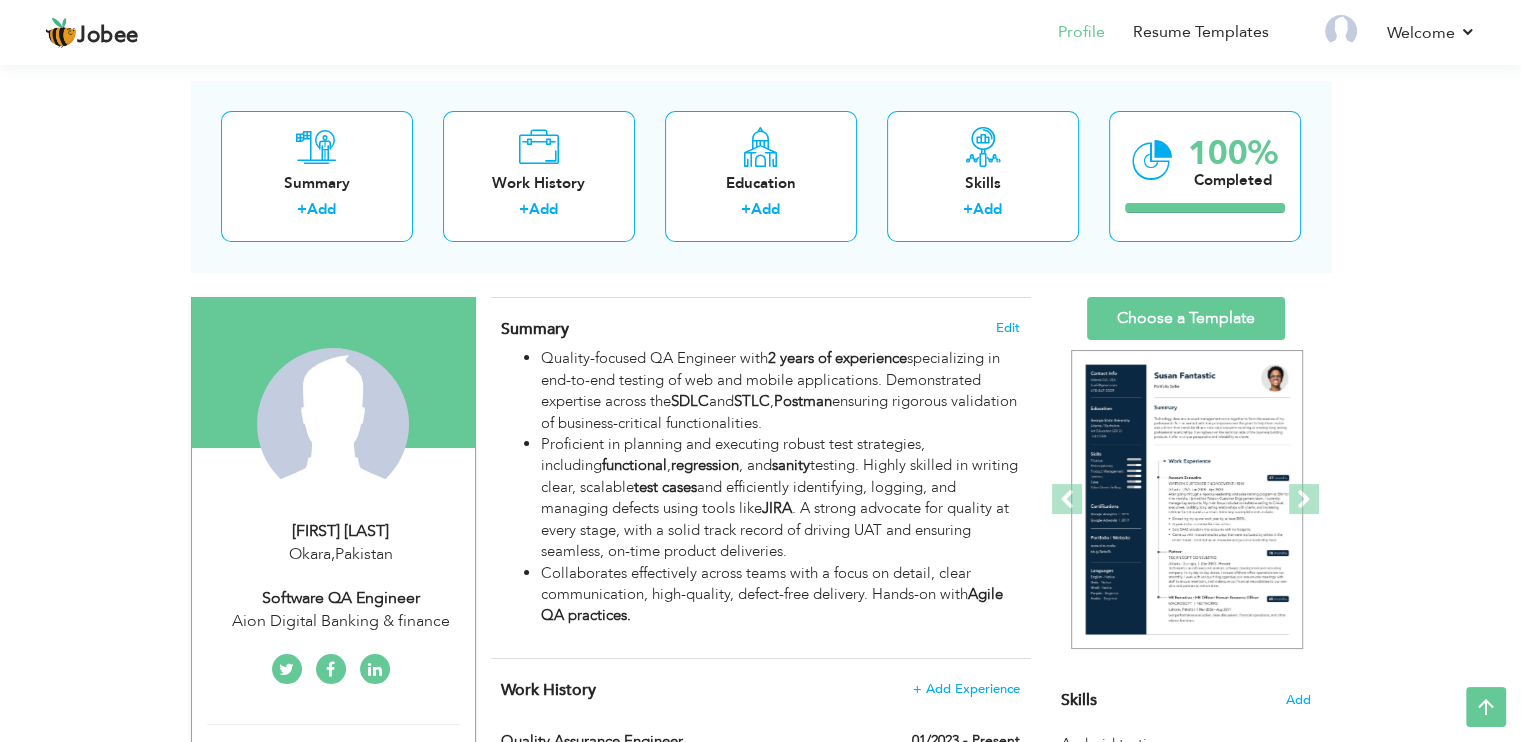 scroll, scrollTop: 0, scrollLeft: 0, axis: both 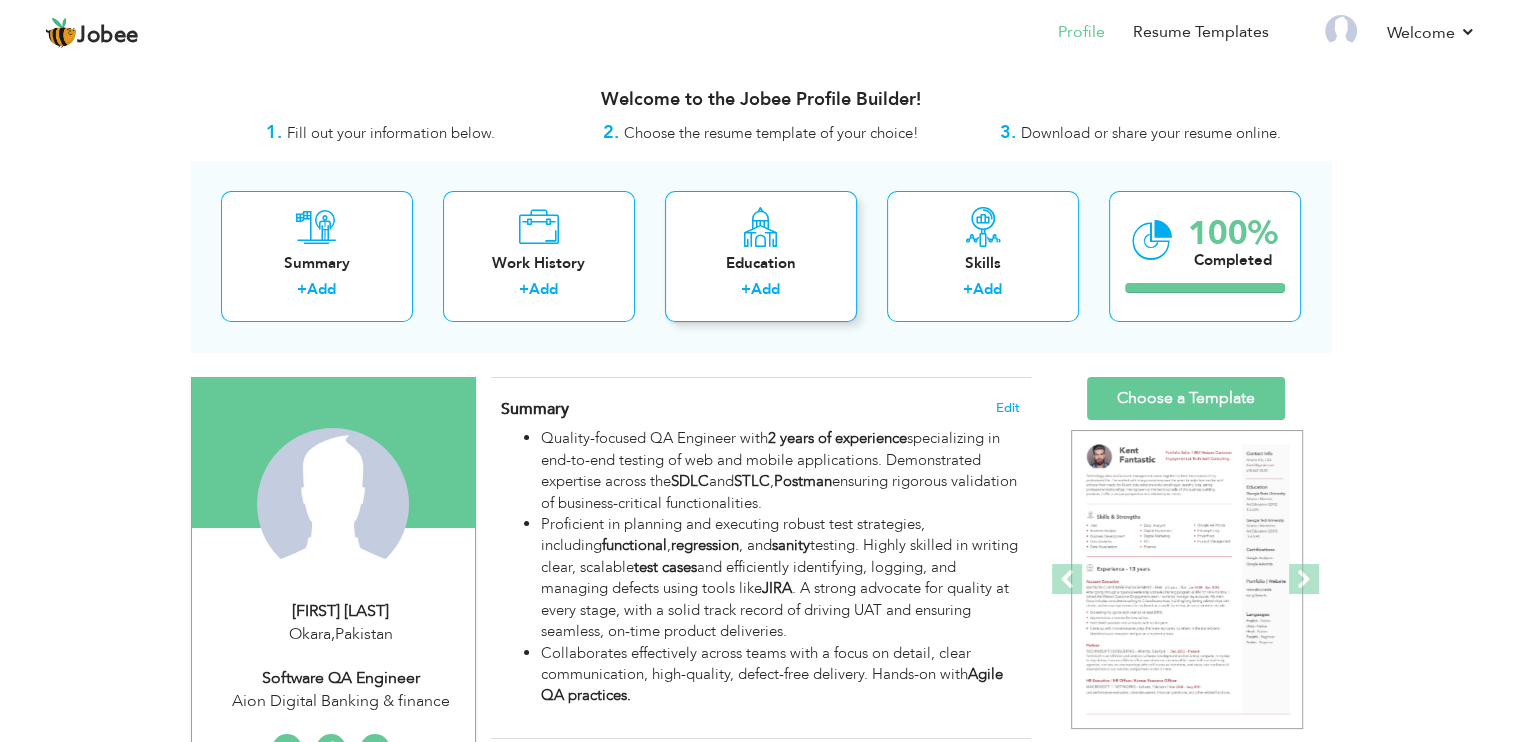click on "+" at bounding box center [746, 289] 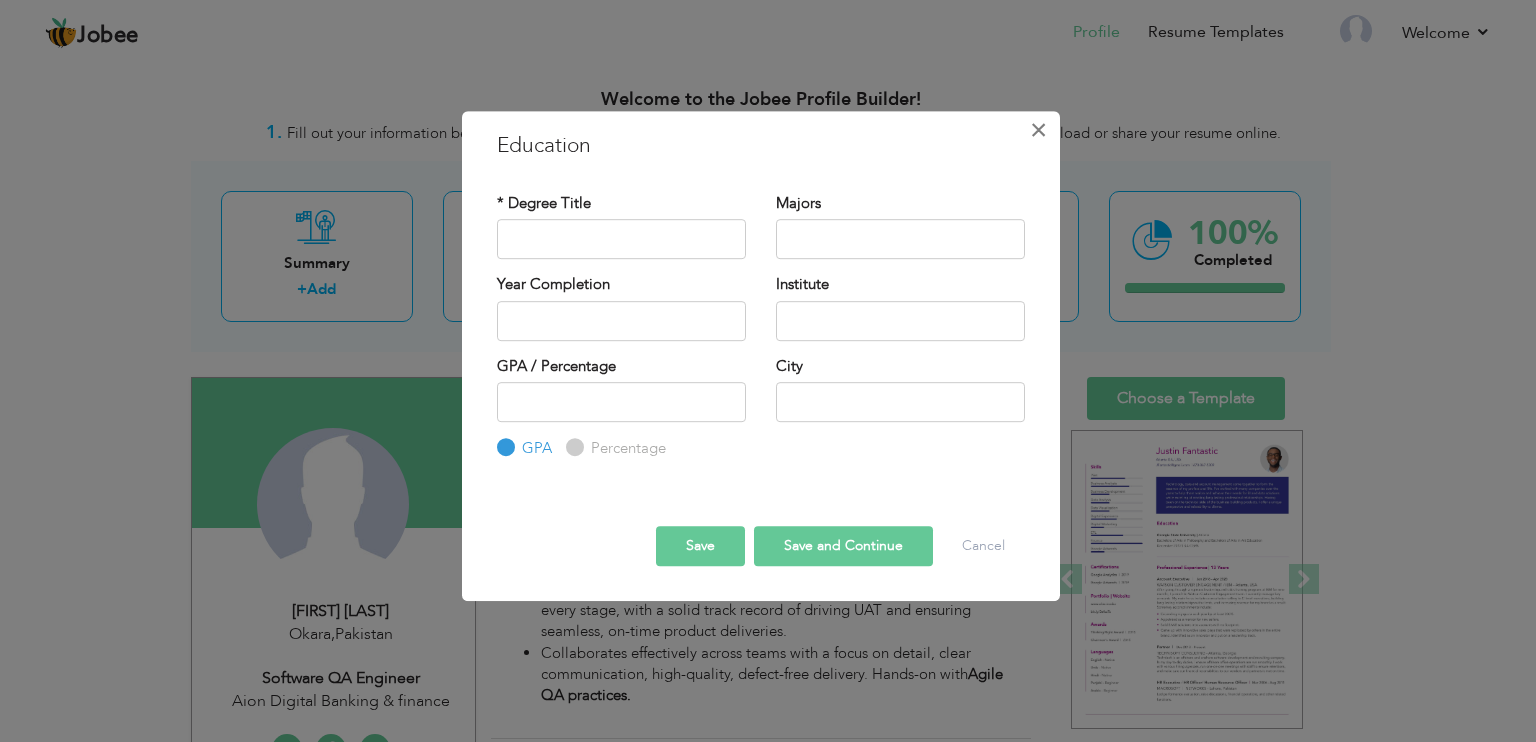 click on "×" at bounding box center [1038, 130] 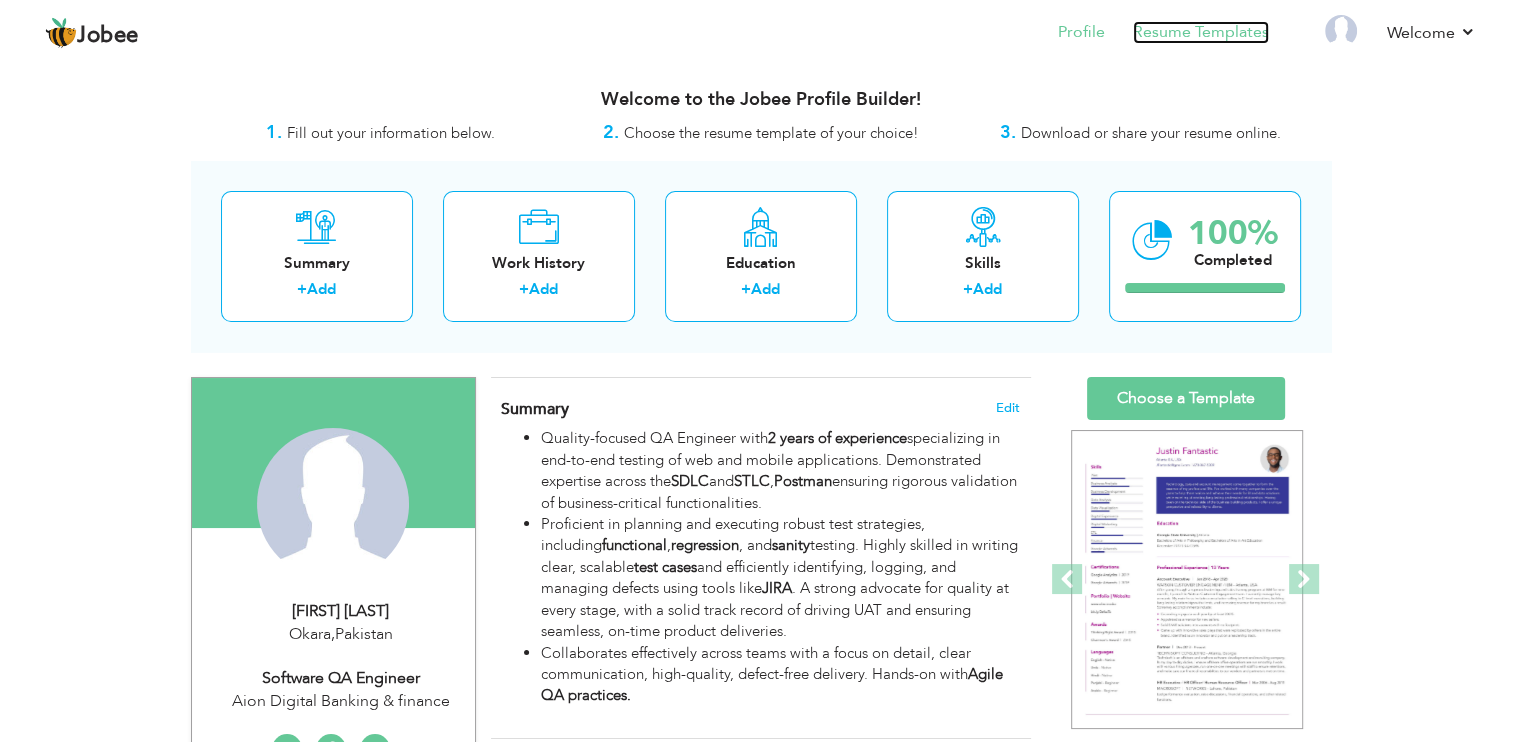 click on "Resume Templates" at bounding box center [1201, 32] 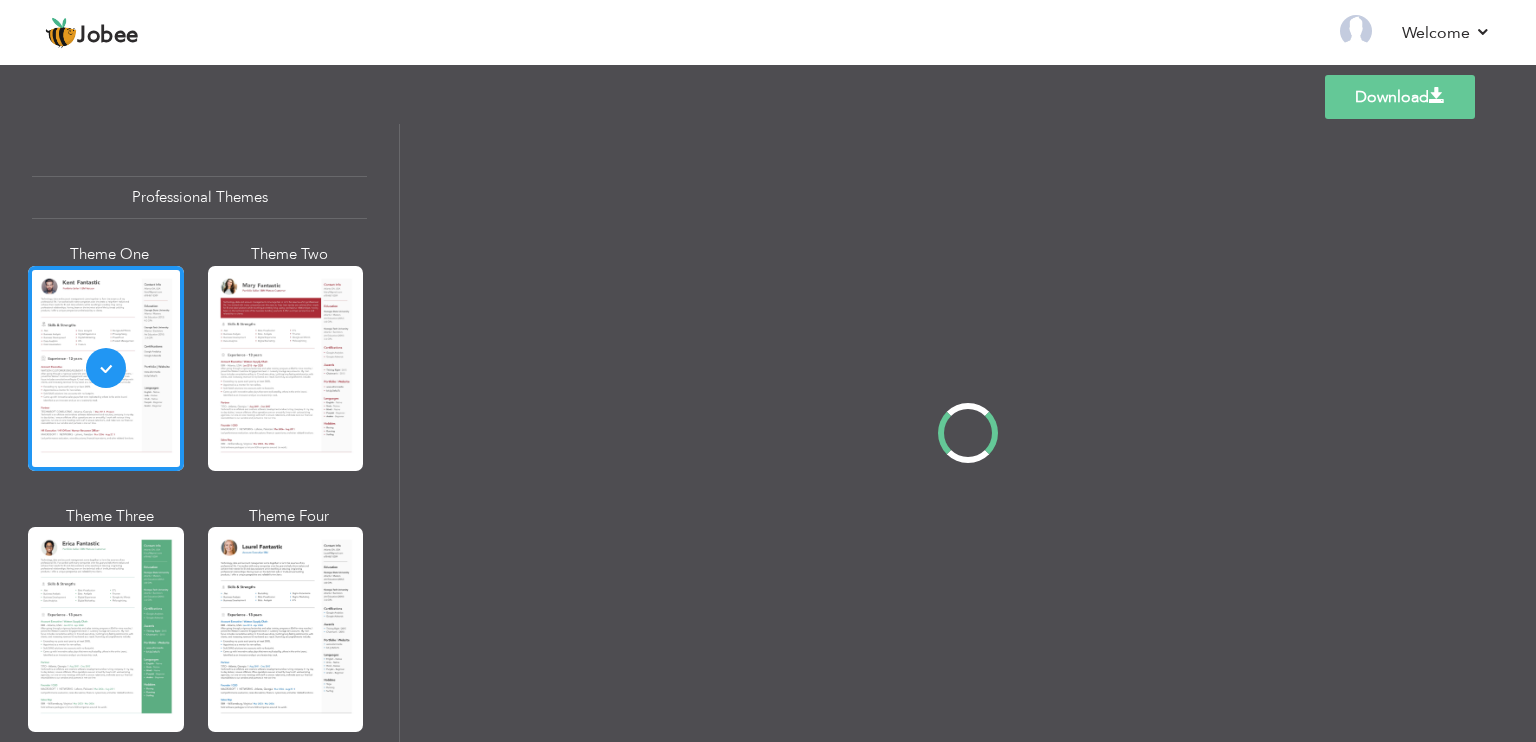 scroll, scrollTop: 0, scrollLeft: 0, axis: both 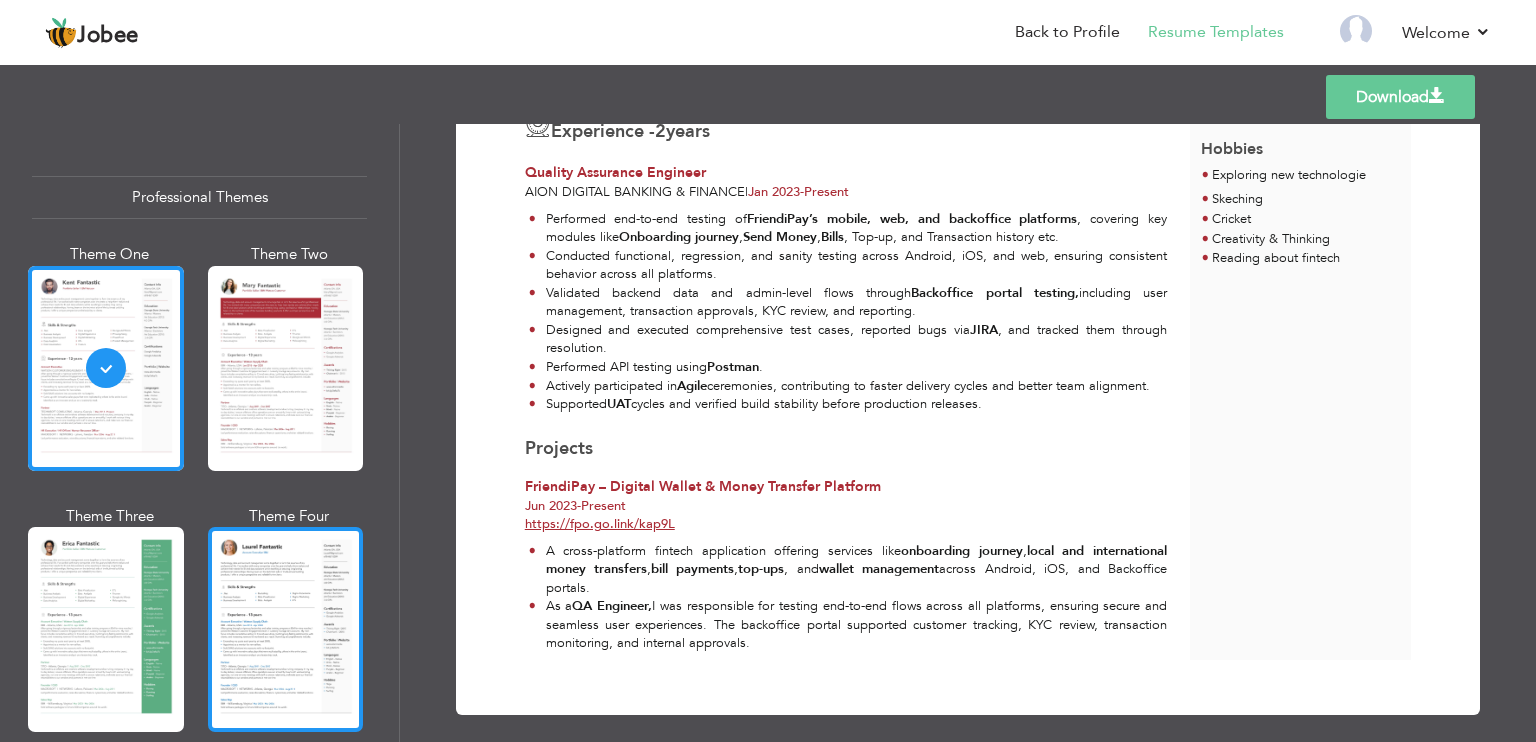 click at bounding box center [286, 629] 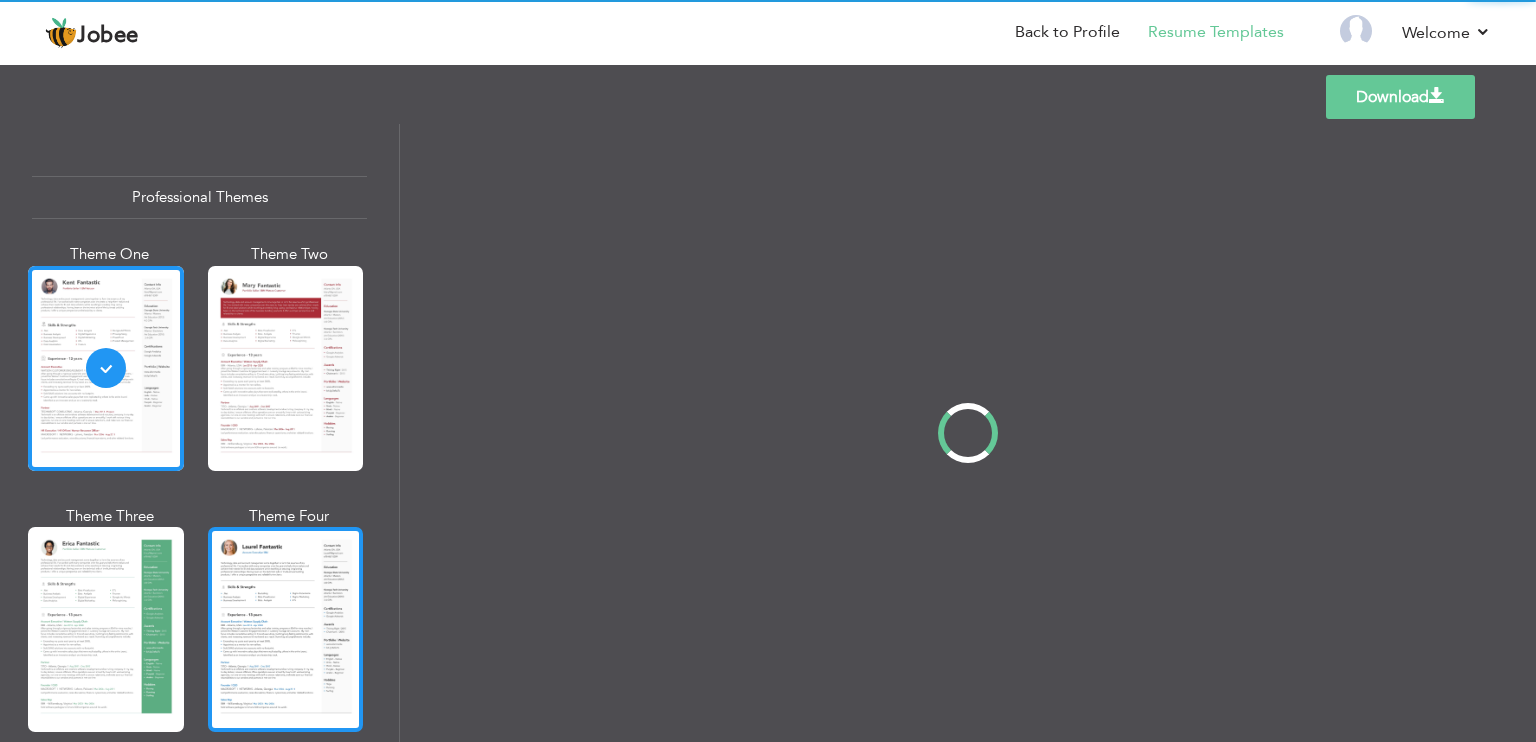 scroll, scrollTop: 0, scrollLeft: 0, axis: both 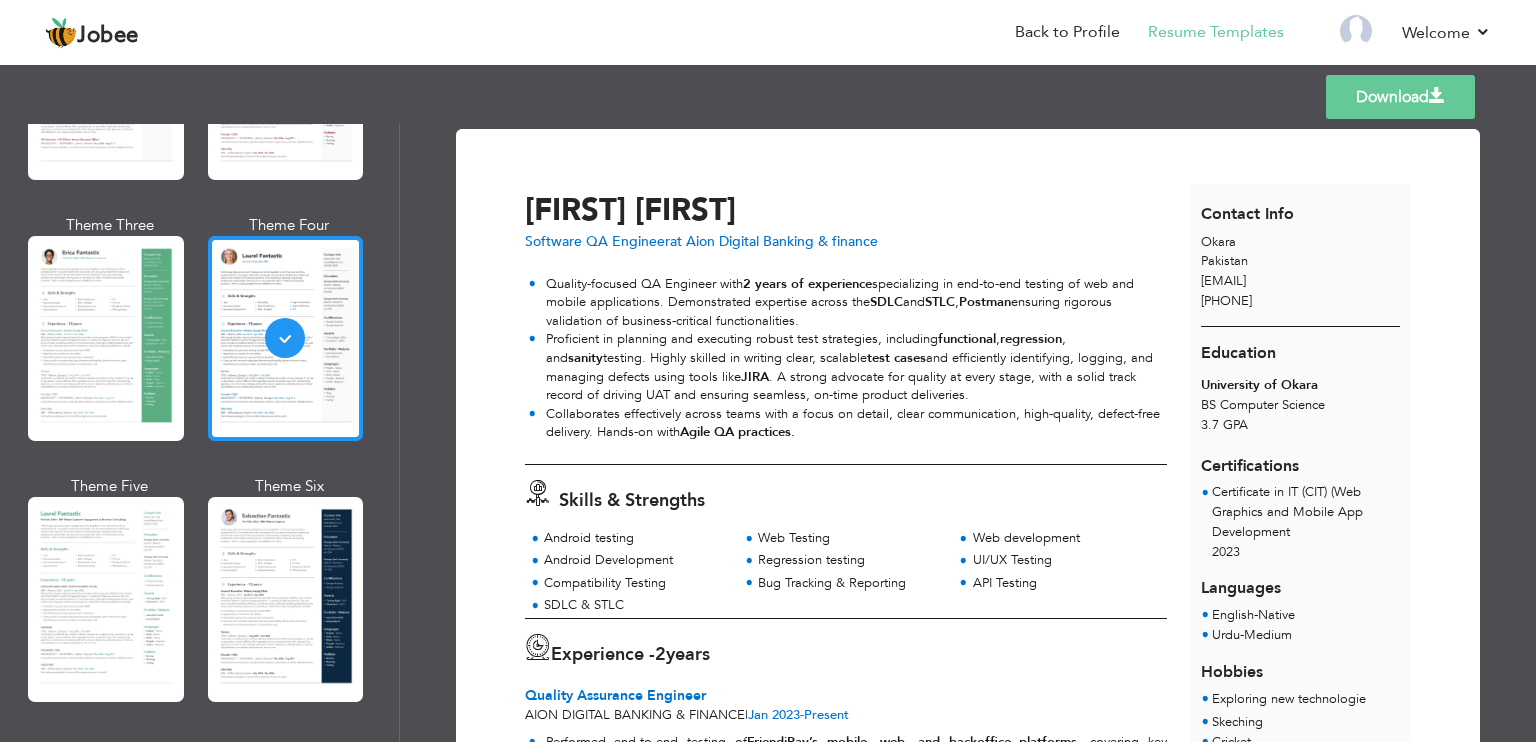 click at bounding box center (286, 599) 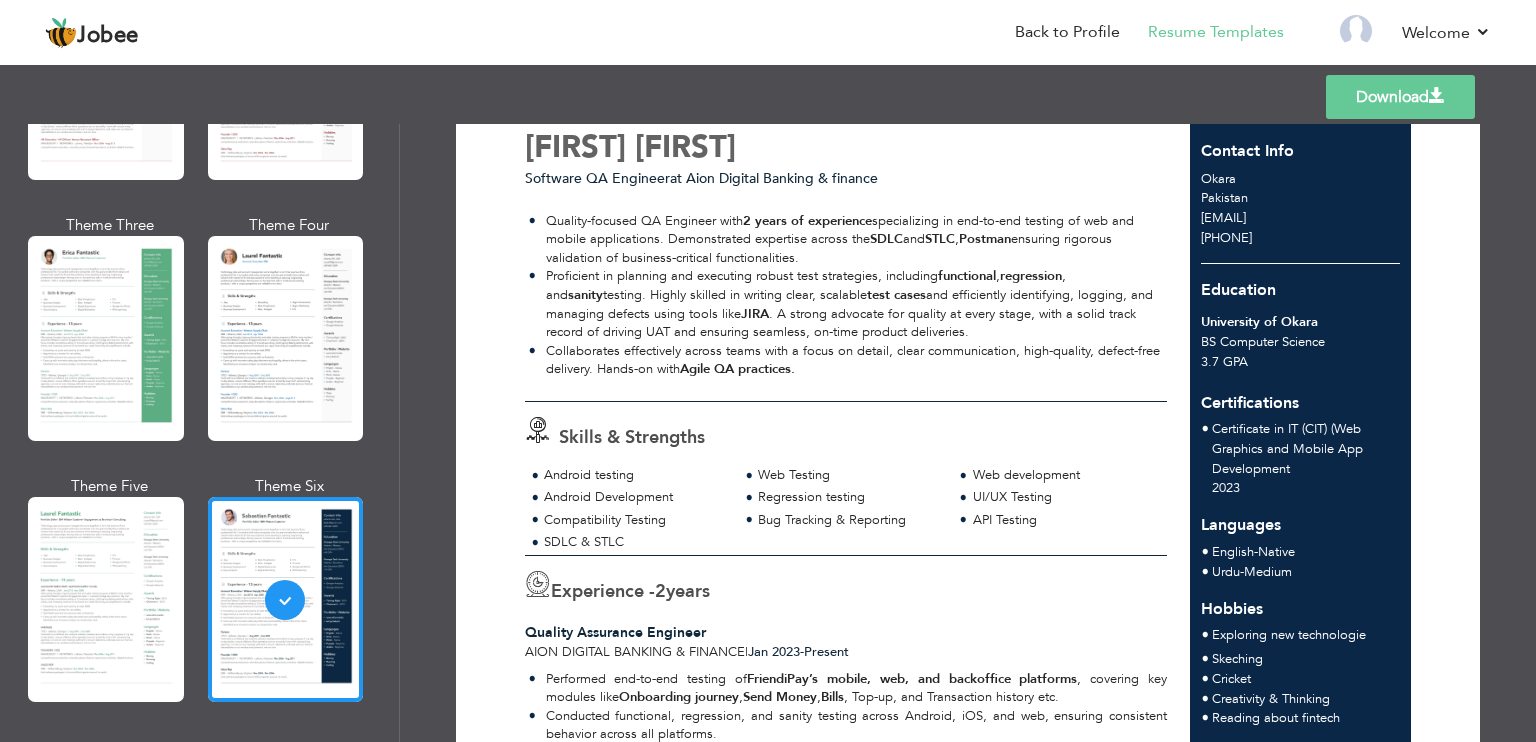 scroll, scrollTop: 0, scrollLeft: 0, axis: both 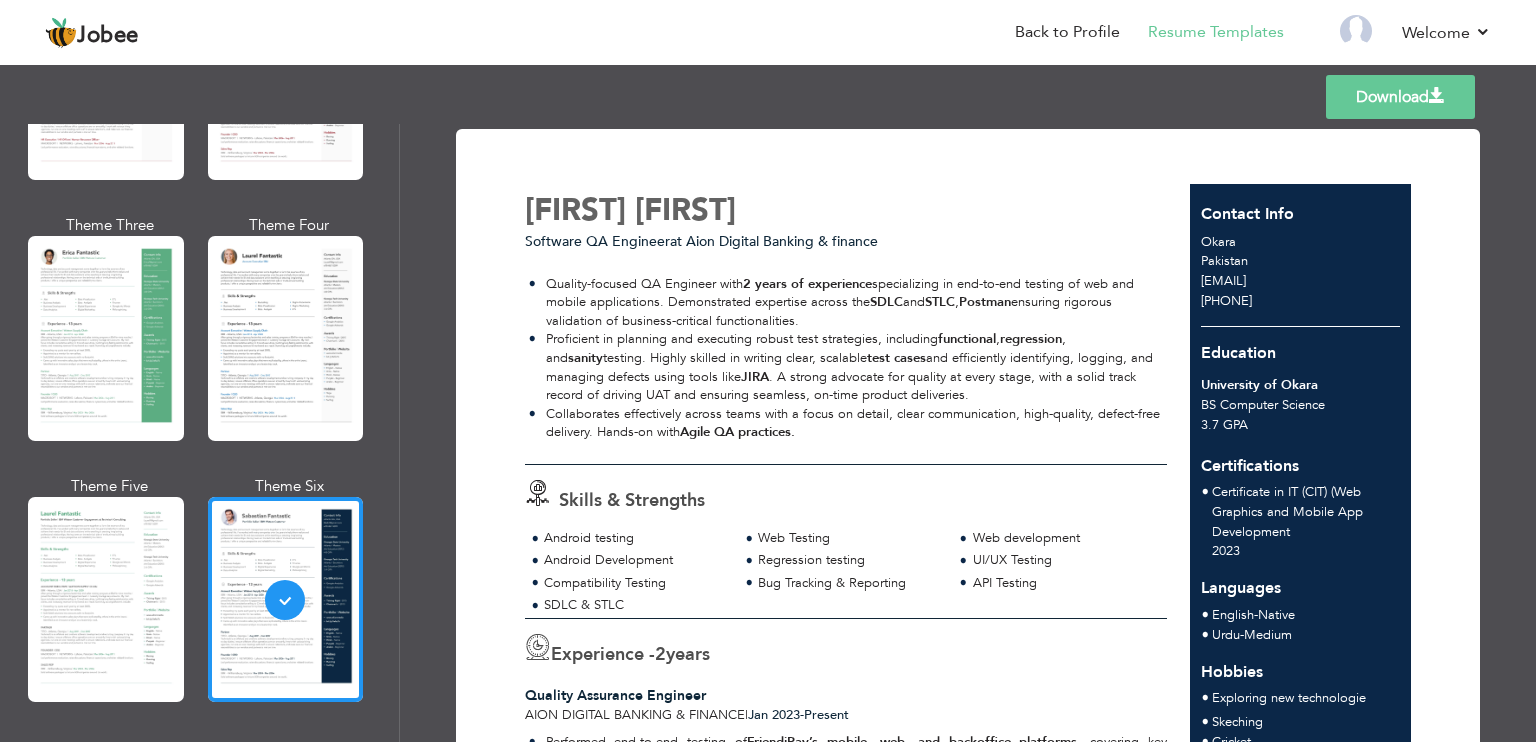 click on "Download" at bounding box center [1400, 97] 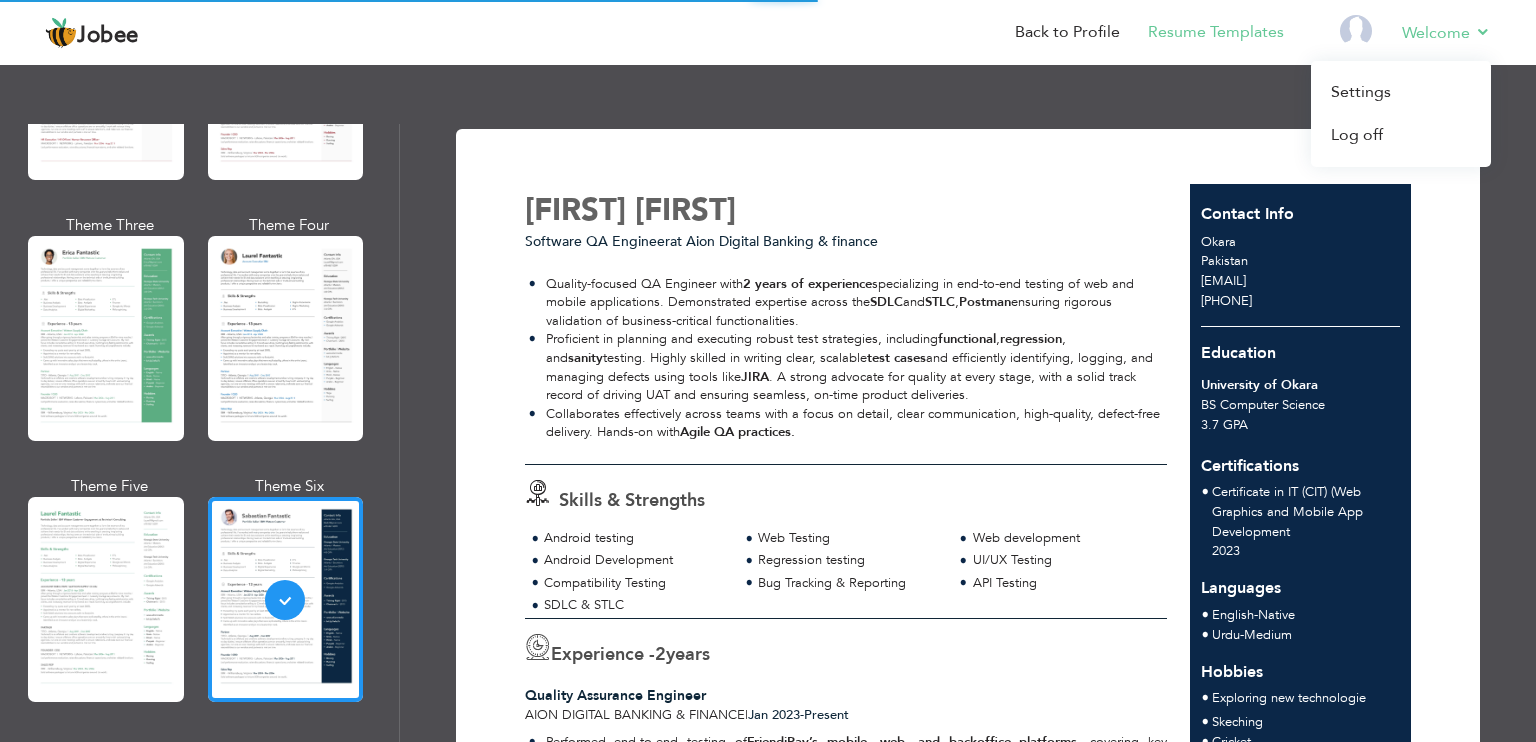 click on "Welcome
Settings
Log off" at bounding box center (1432, 34) 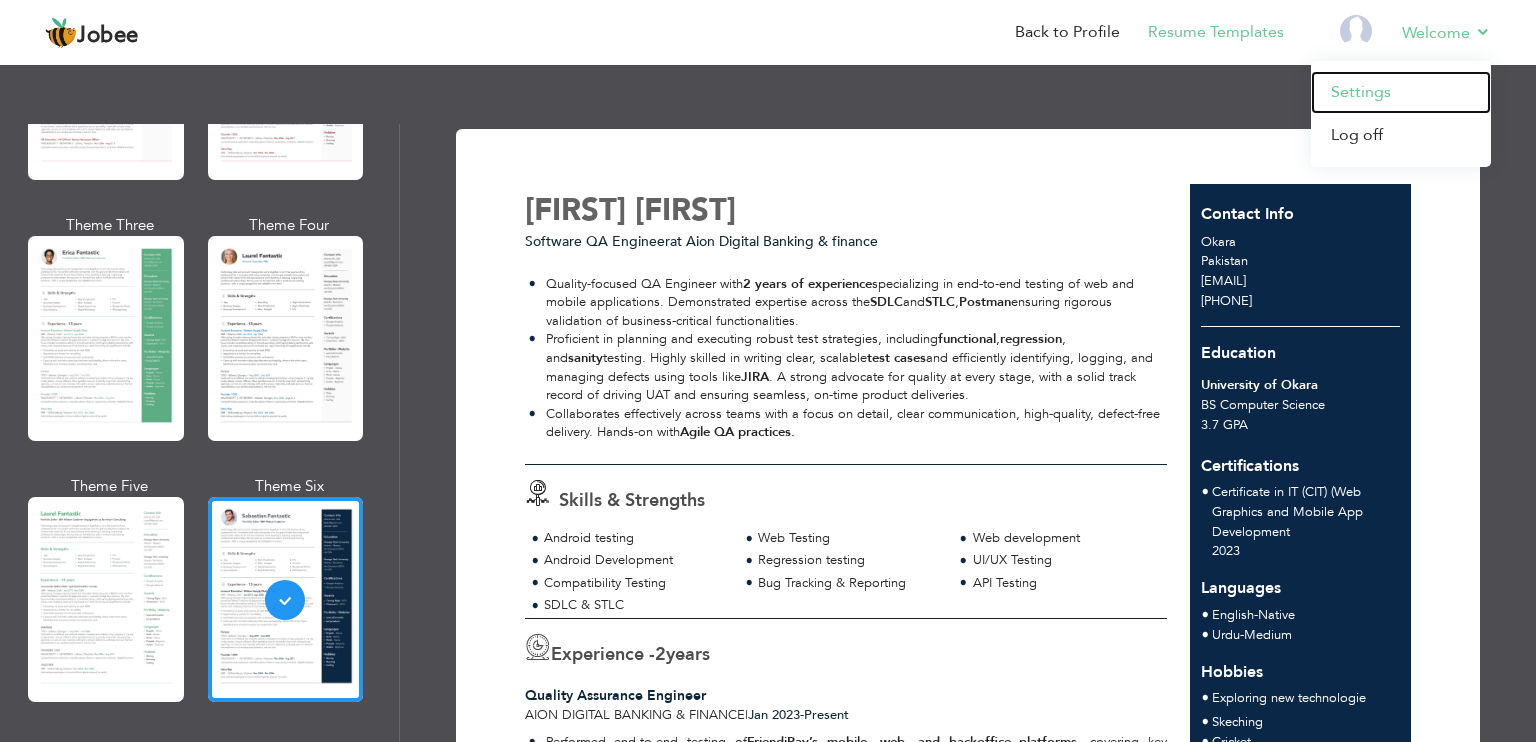 click on "Settings" at bounding box center (1401, 92) 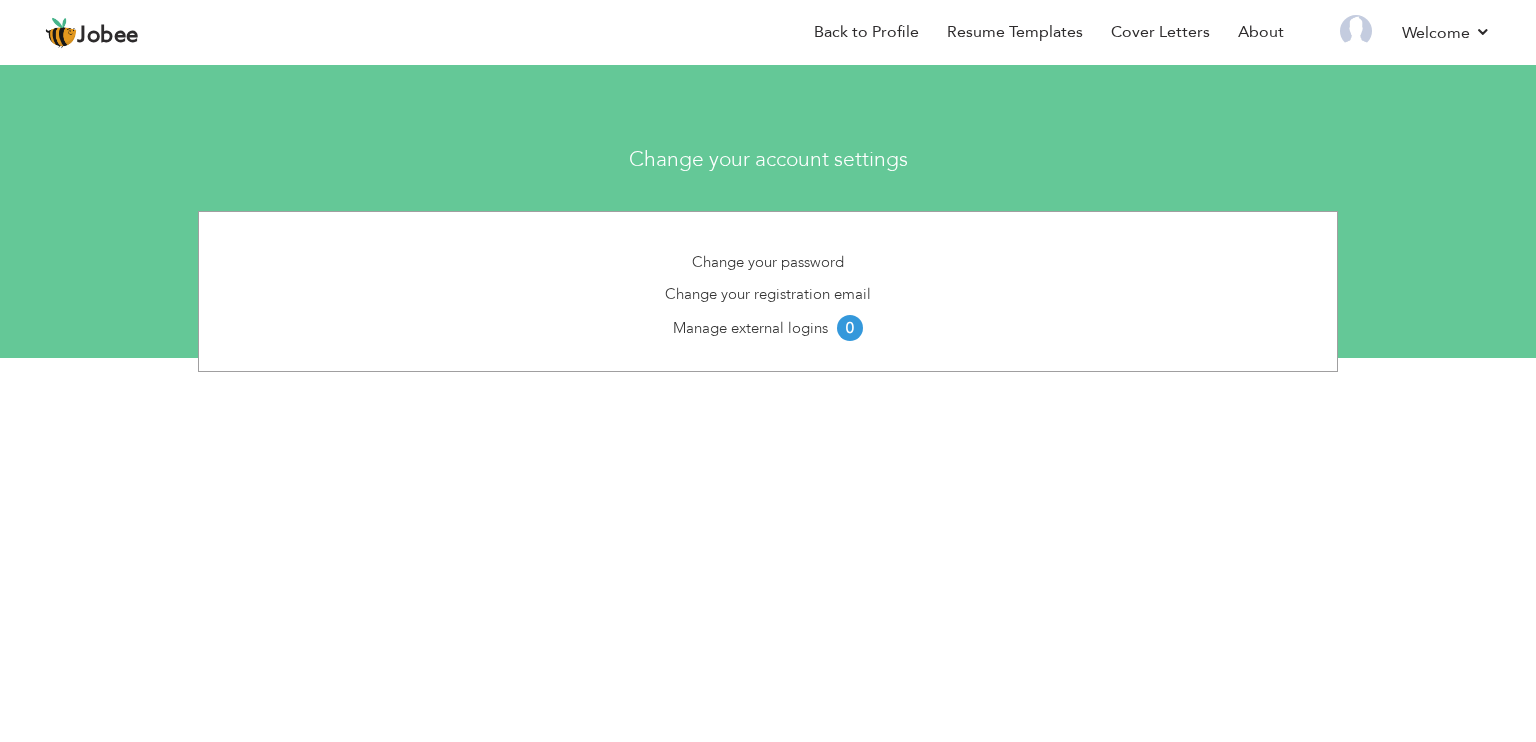 scroll, scrollTop: 0, scrollLeft: 0, axis: both 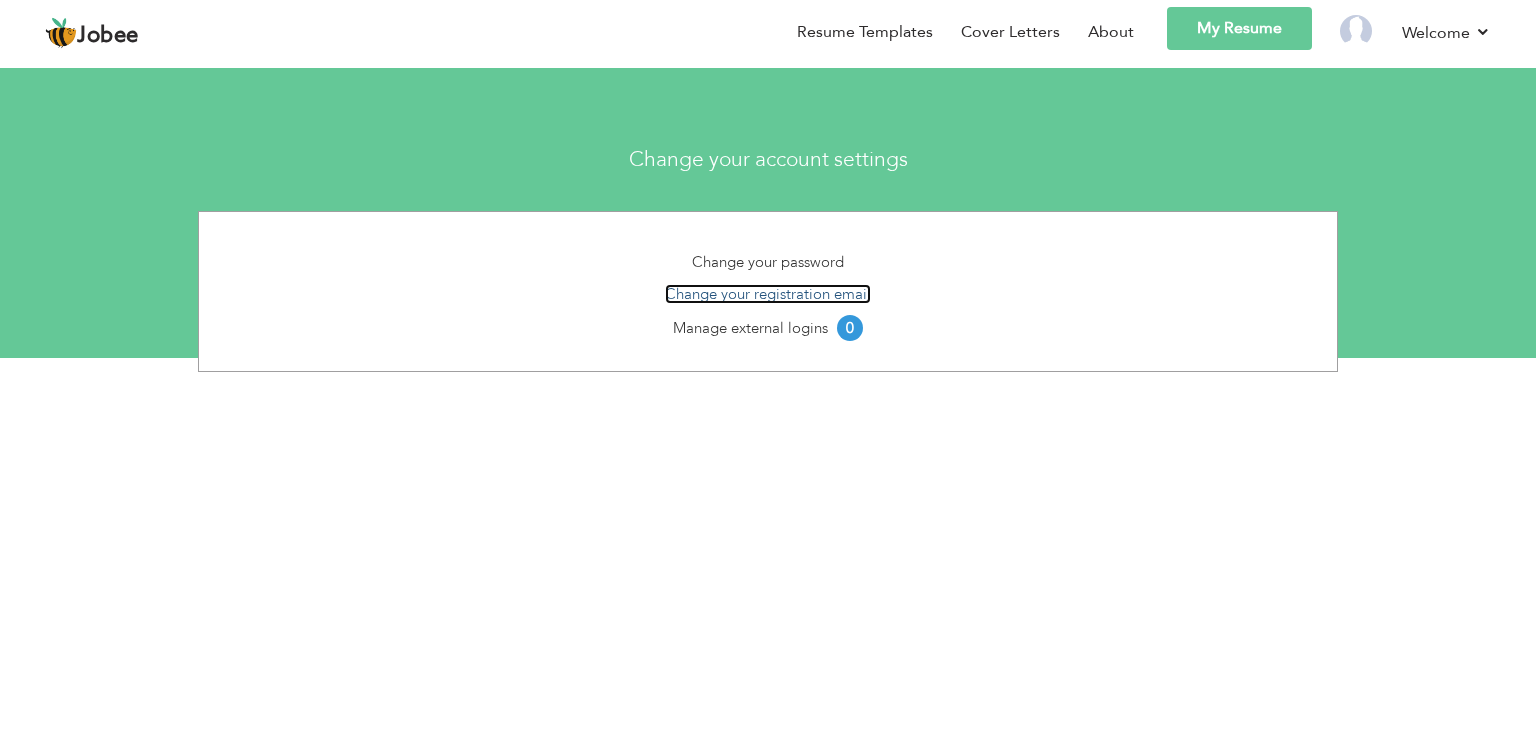 click on "Change your registration email" at bounding box center (768, 294) 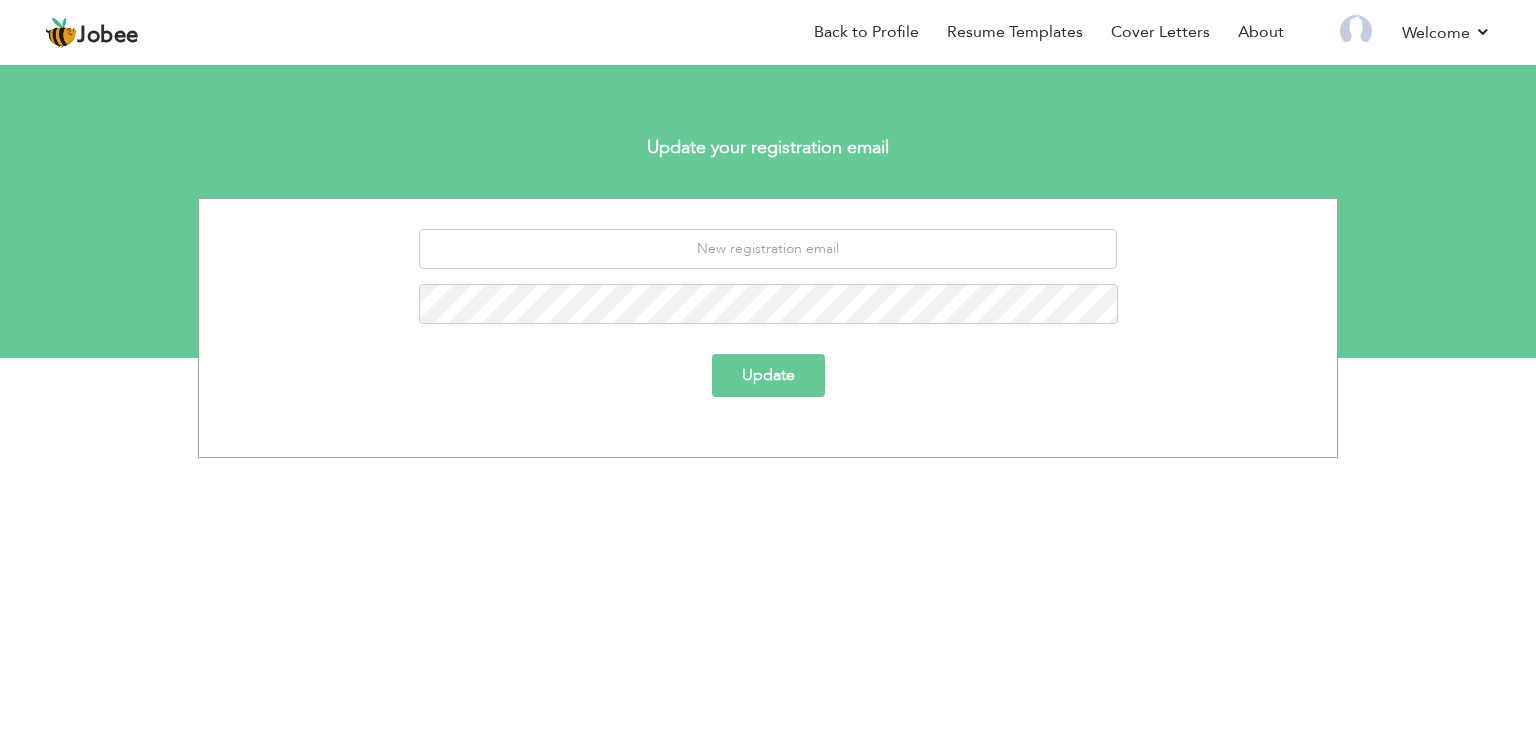 scroll, scrollTop: 0, scrollLeft: 0, axis: both 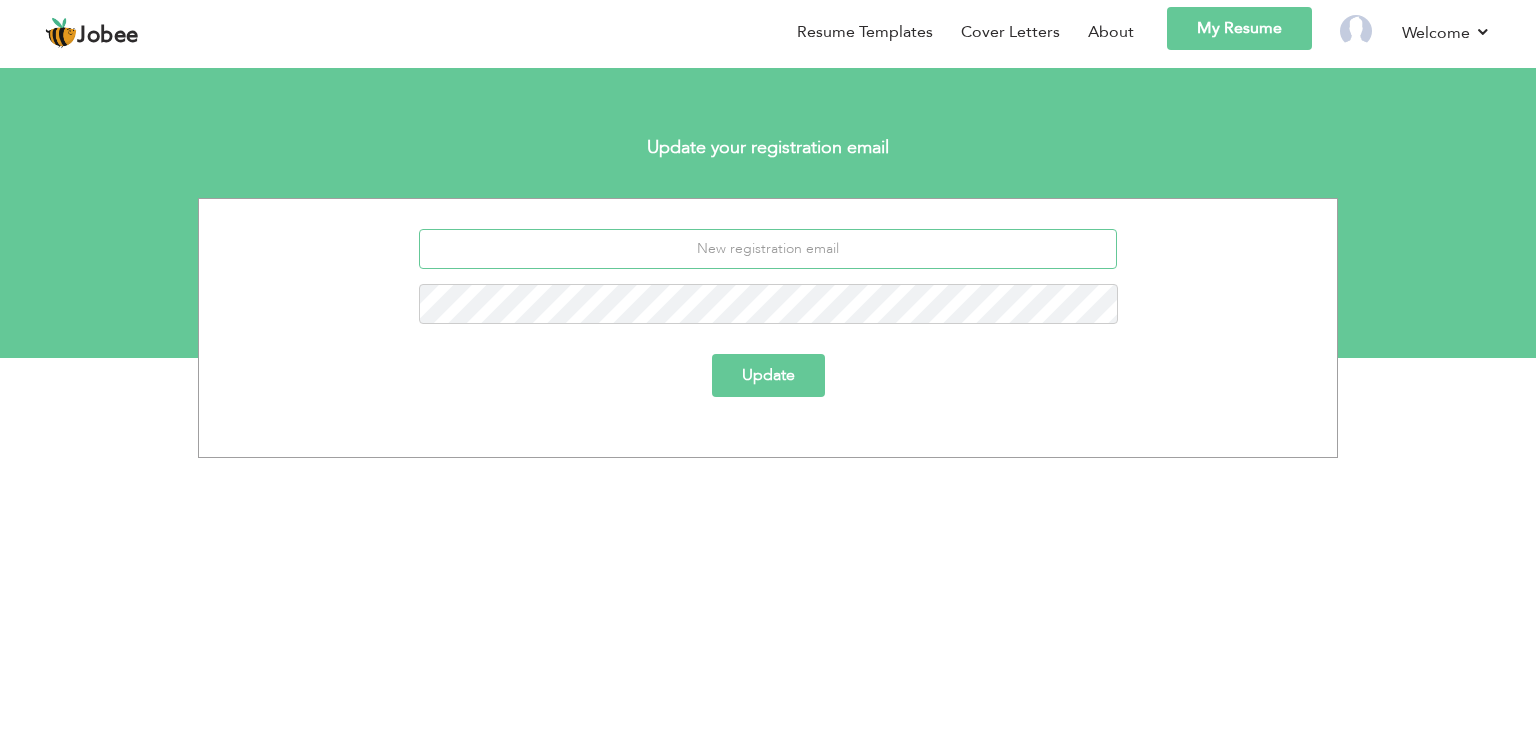 click at bounding box center [768, 249] 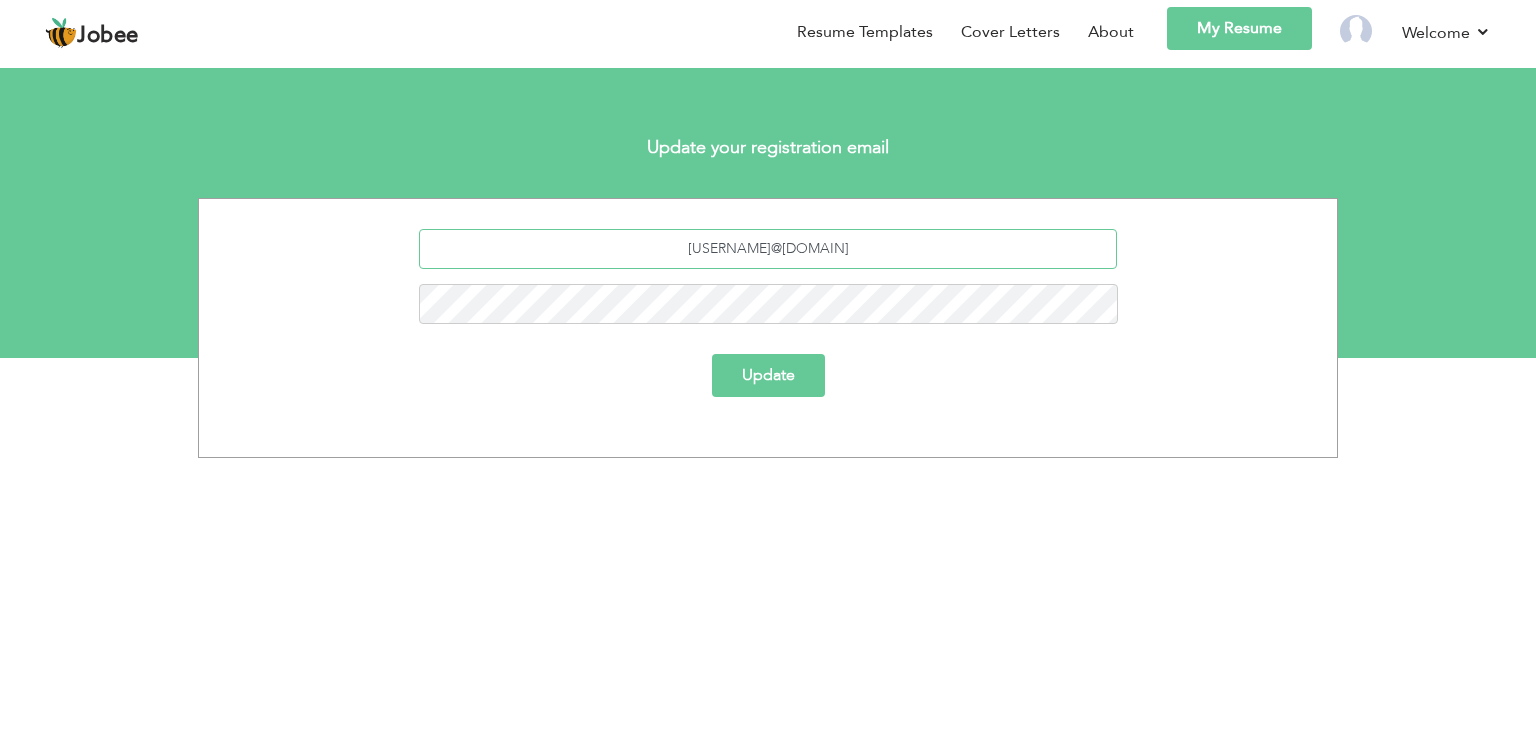 click on "[USERNAME]@[DOMAIN]" at bounding box center [768, 249] 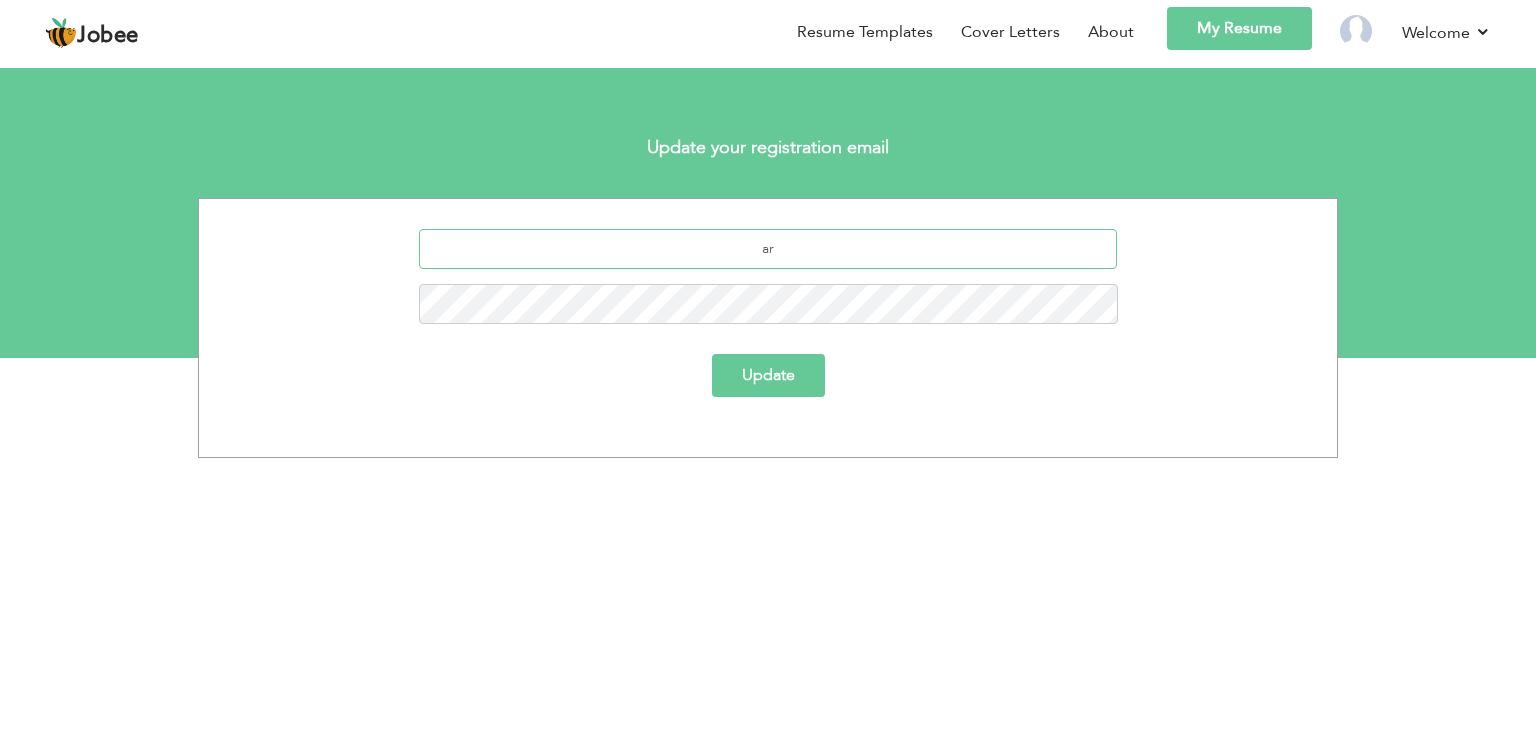 type on "a" 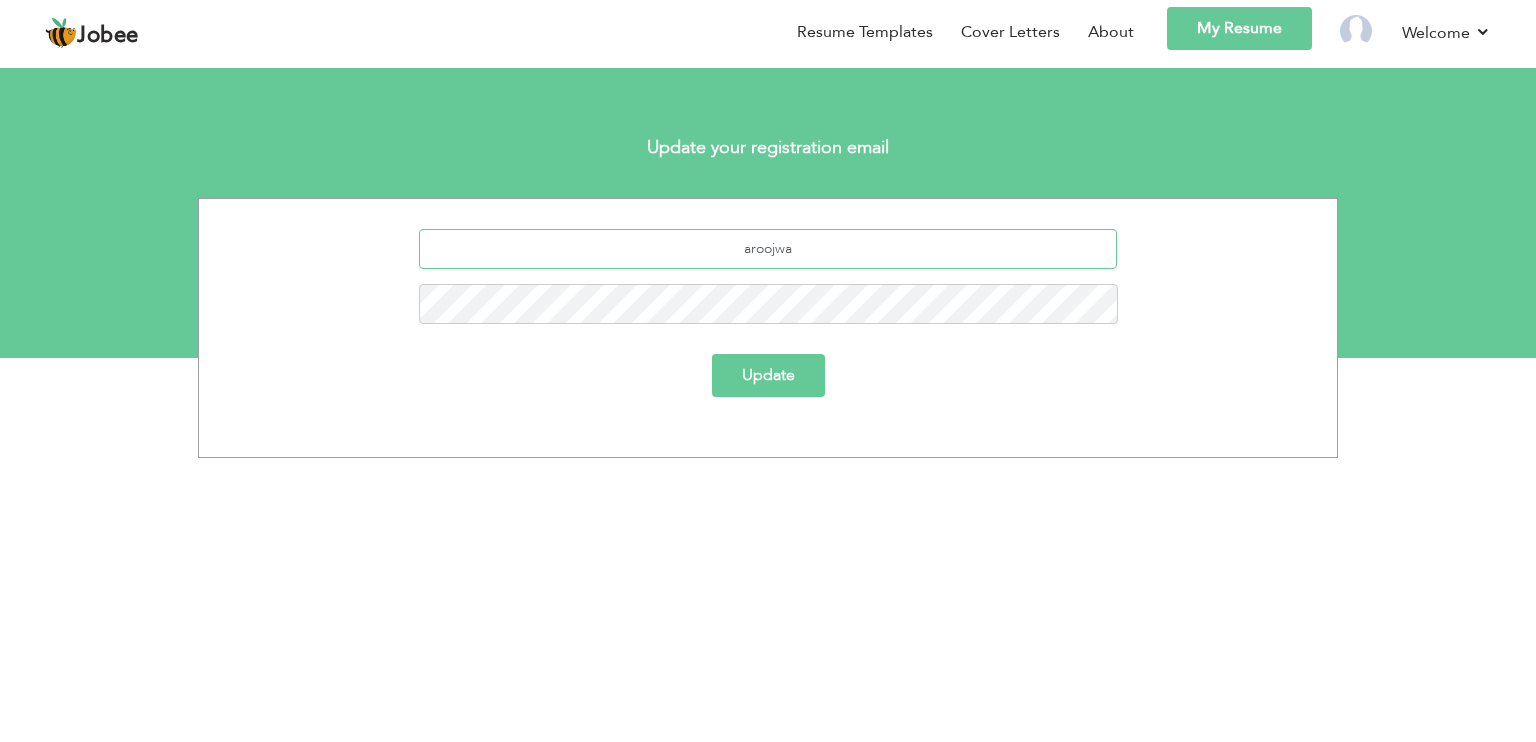 type on "[USERNAME]@[DOMAIN]" 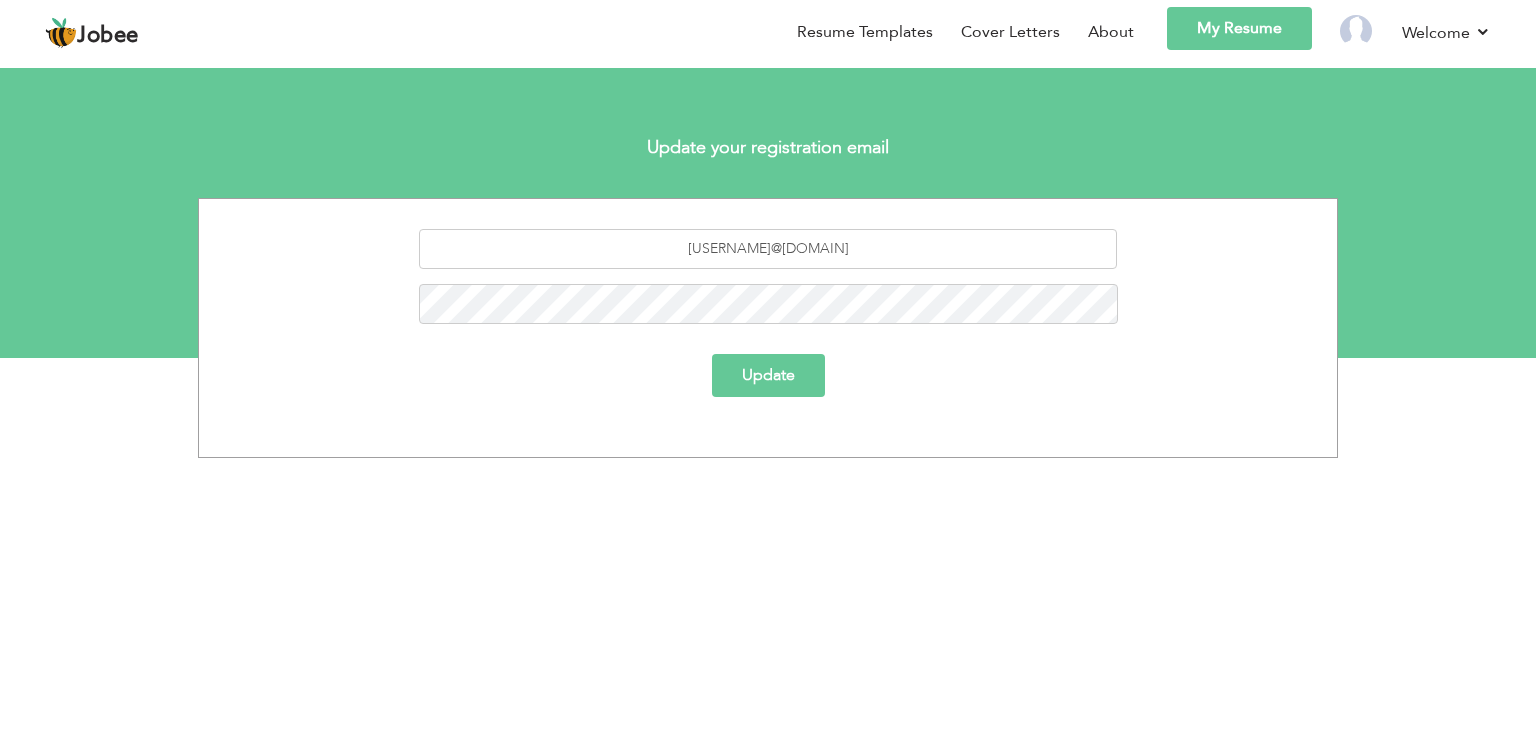 click on "Update" at bounding box center [768, 375] 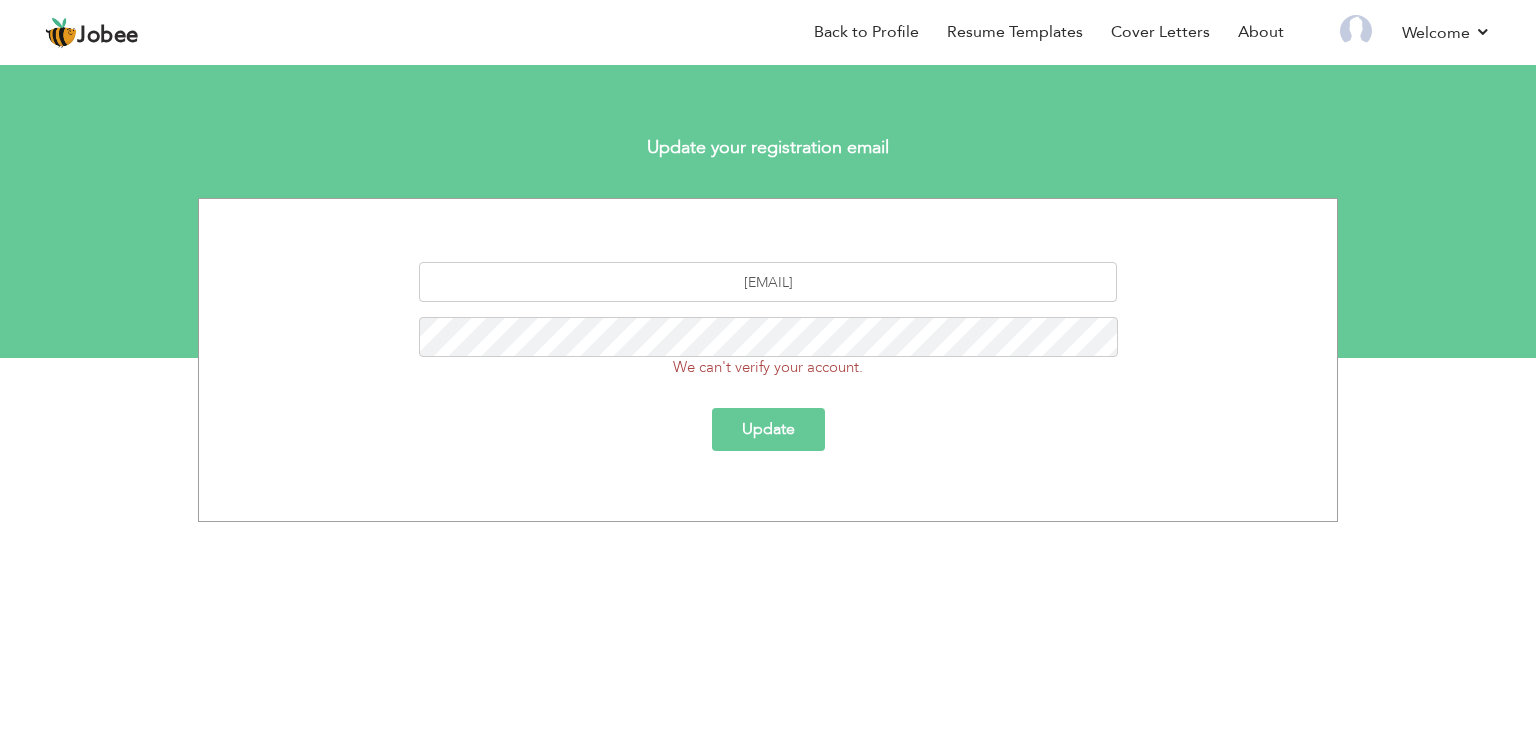 scroll, scrollTop: 0, scrollLeft: 0, axis: both 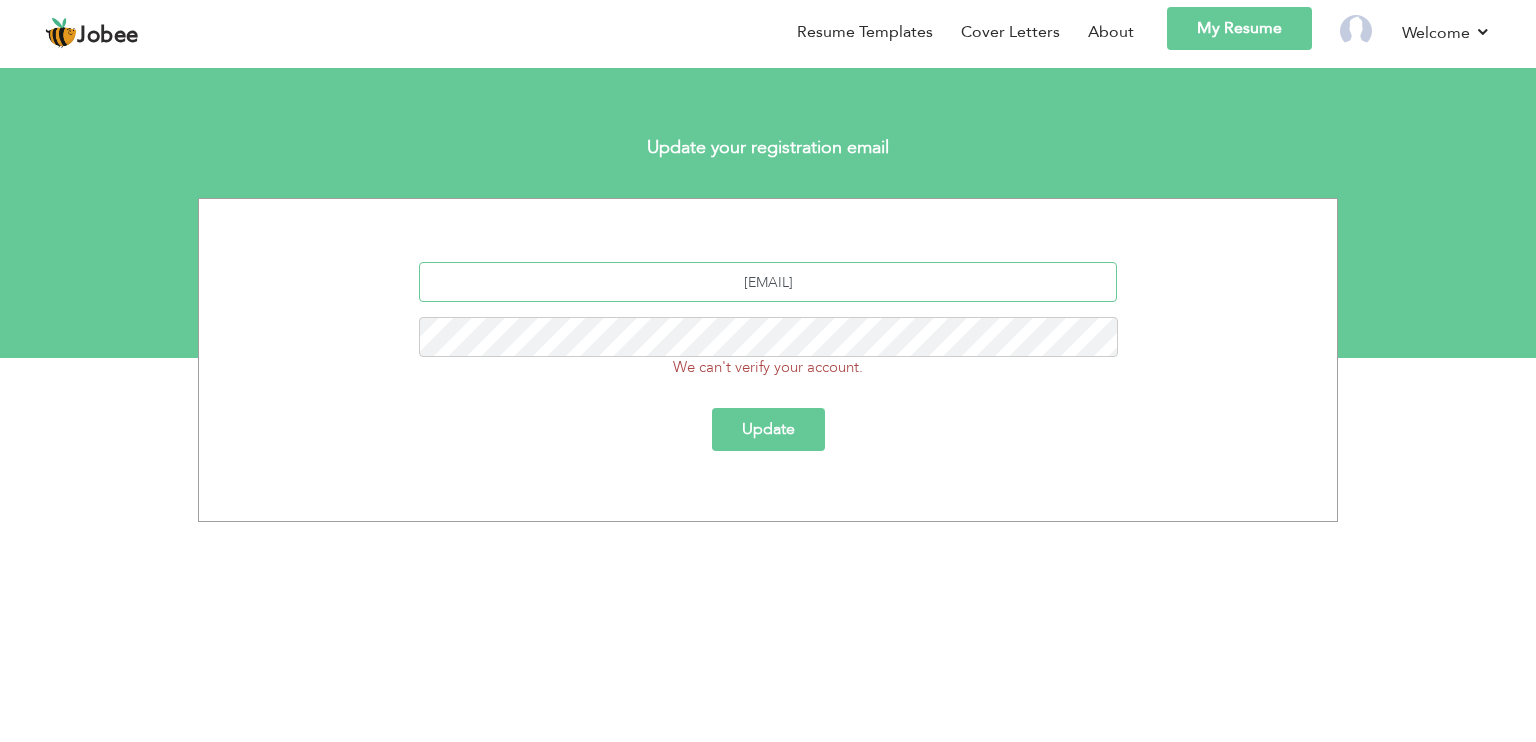 click on "[EMAIL]
We can't verify your account.
Update" at bounding box center [768, 369] 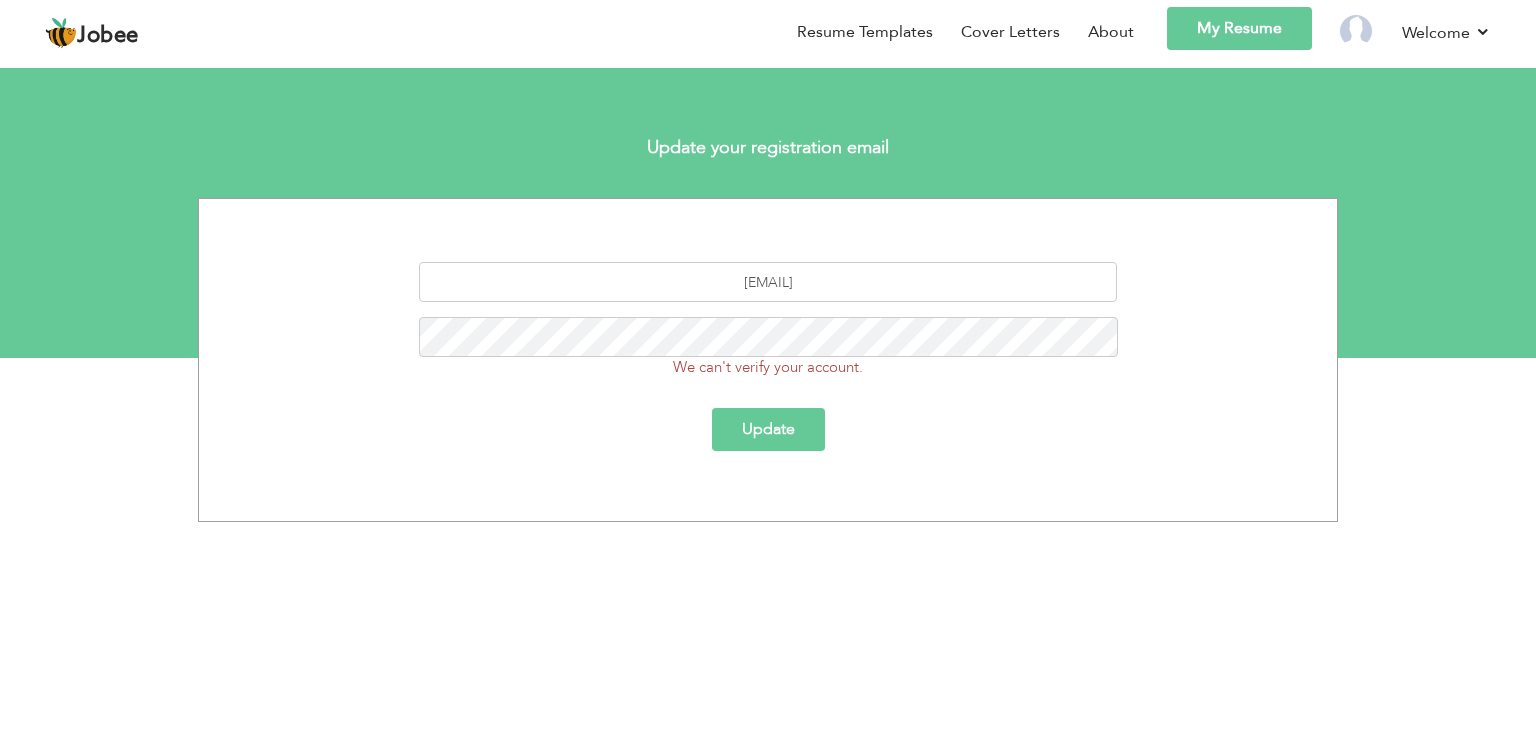 drag, startPoint x: 853, startPoint y: 286, endPoint x: 725, endPoint y: 278, distance: 128.24976 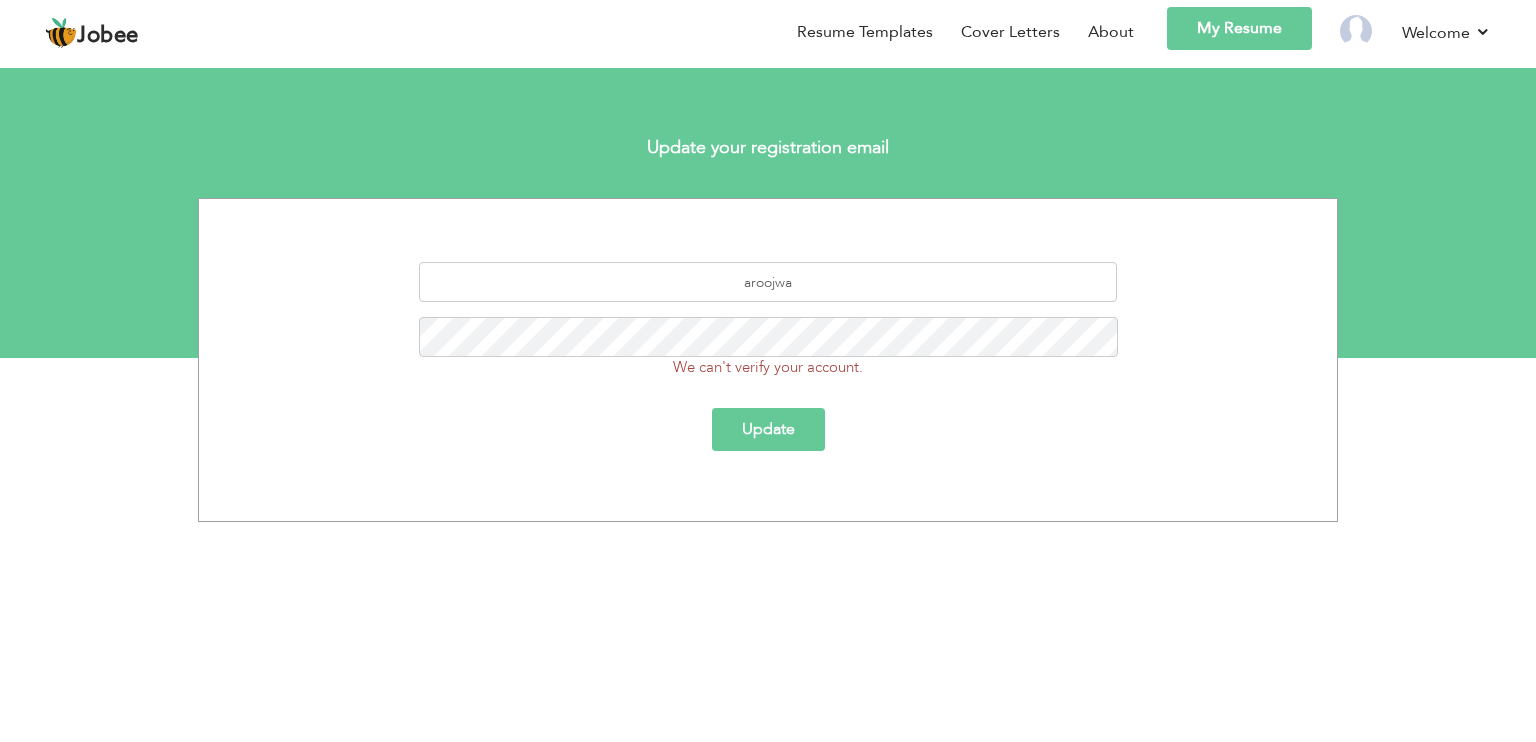 type on "aroojwaris010@example.com" 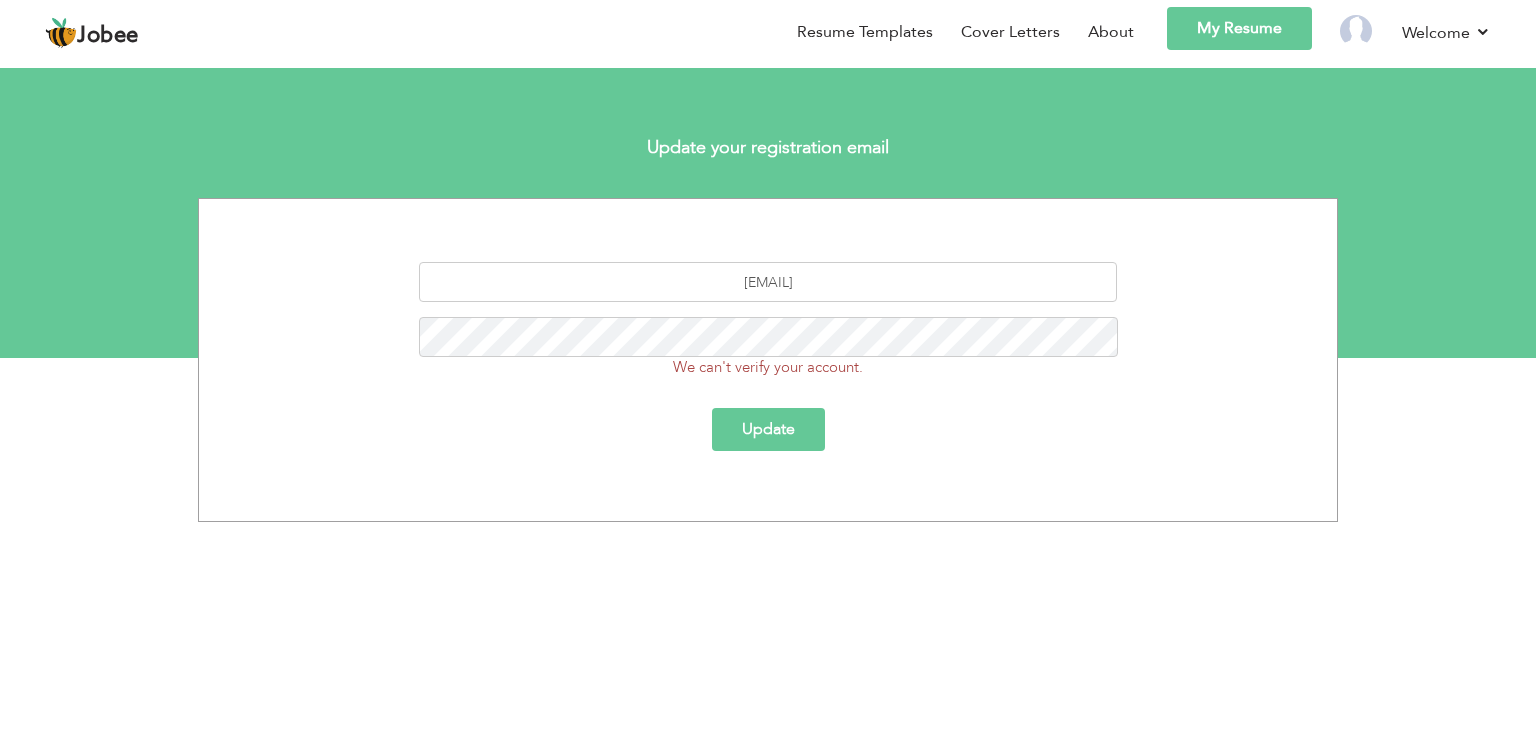 click on "Update" at bounding box center [768, 429] 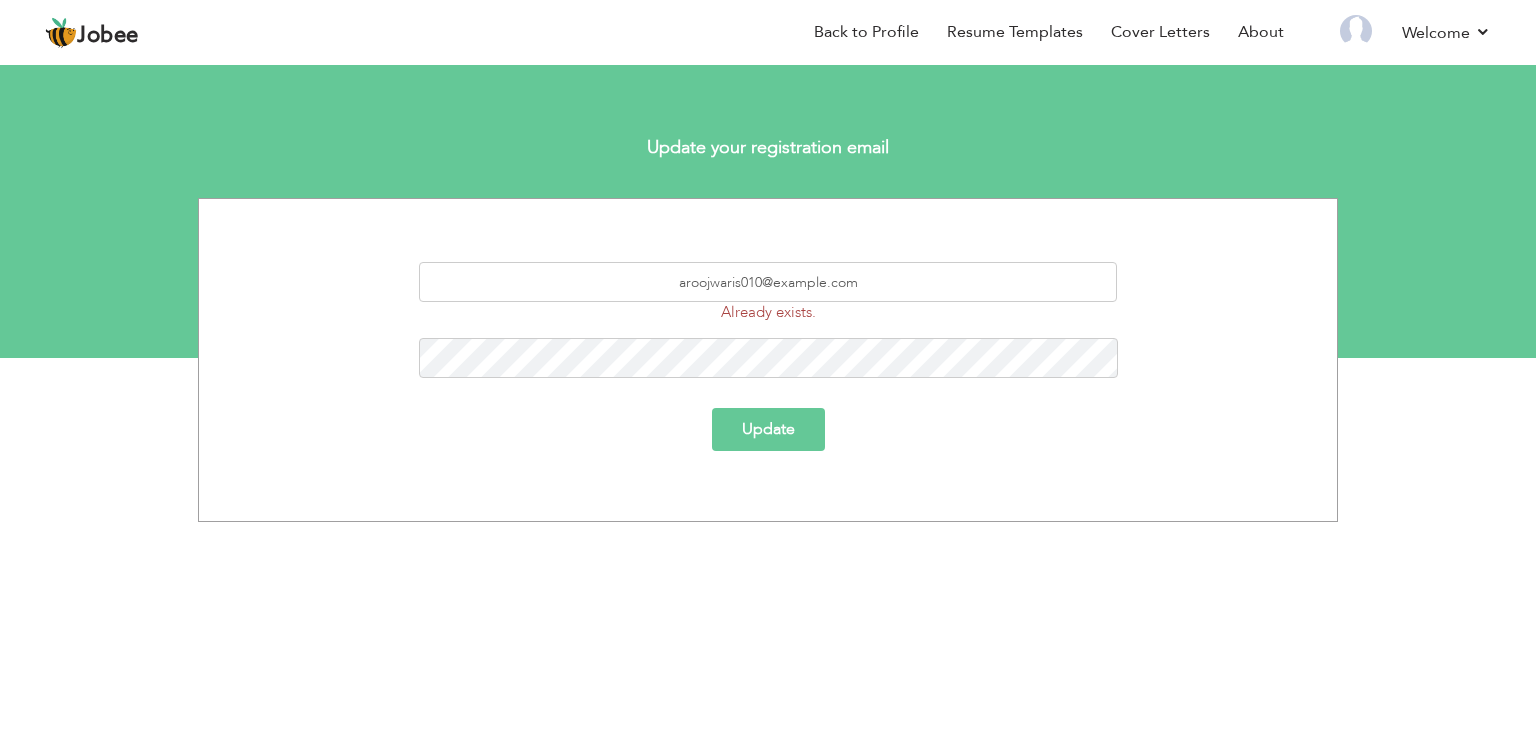 scroll, scrollTop: 0, scrollLeft: 0, axis: both 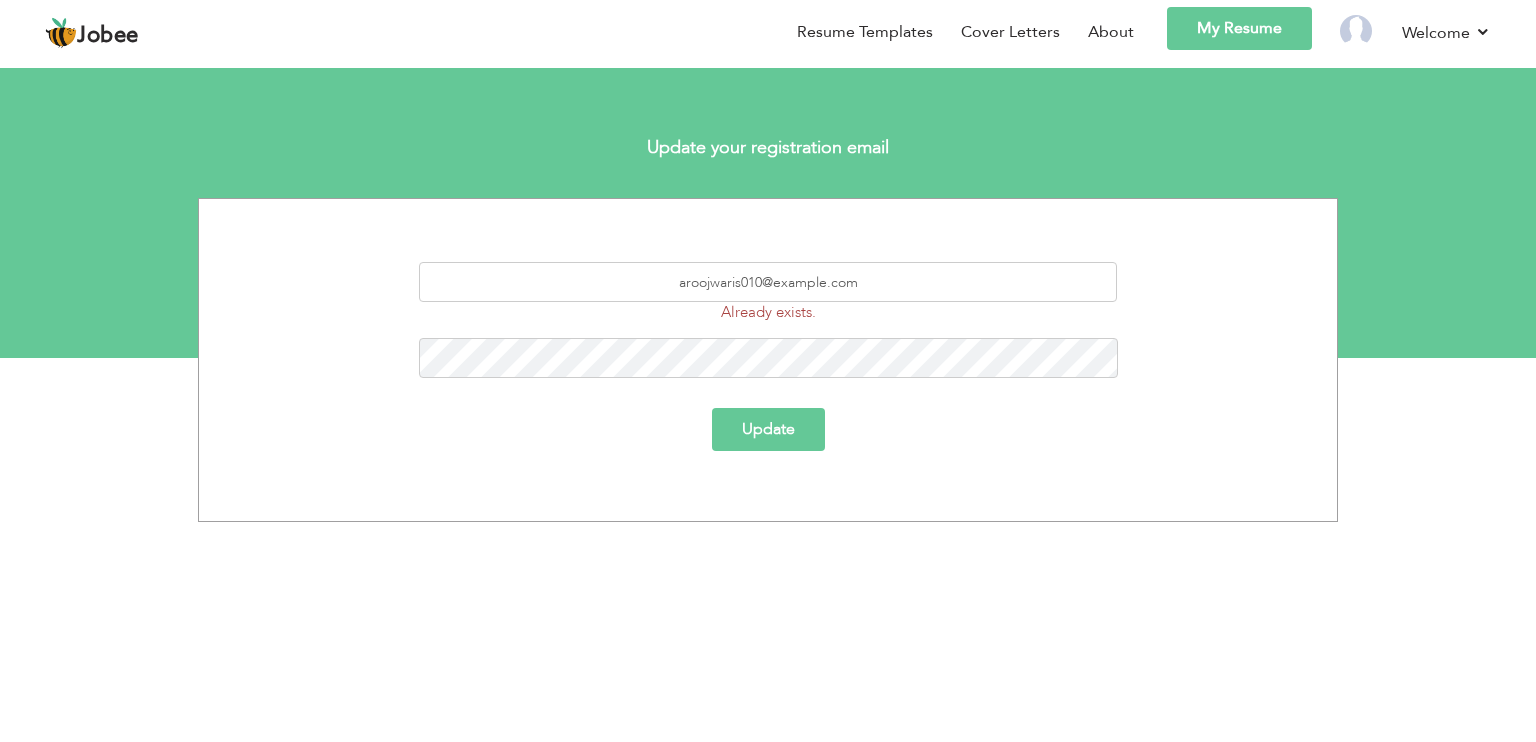 click on "Update" at bounding box center [768, 429] 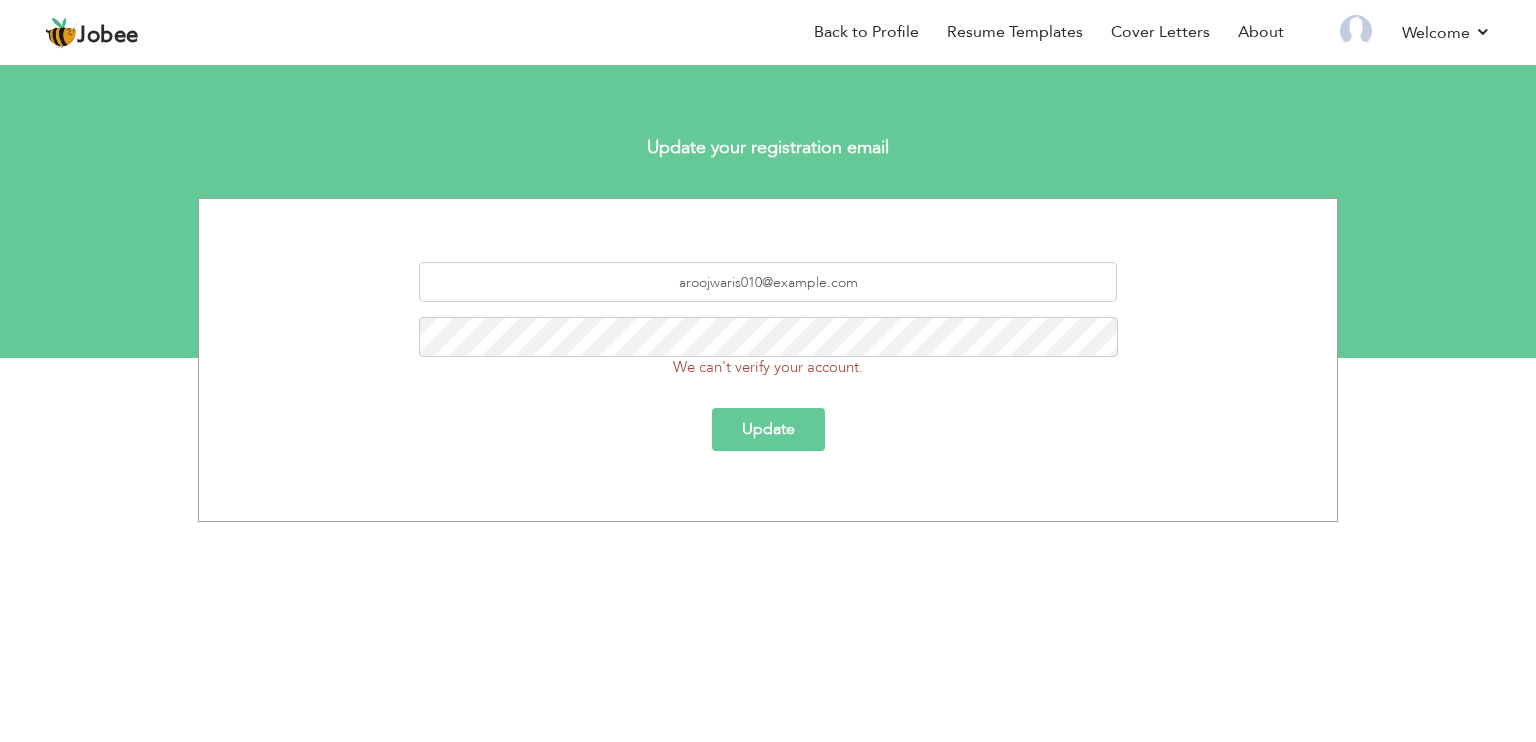 scroll, scrollTop: 0, scrollLeft: 0, axis: both 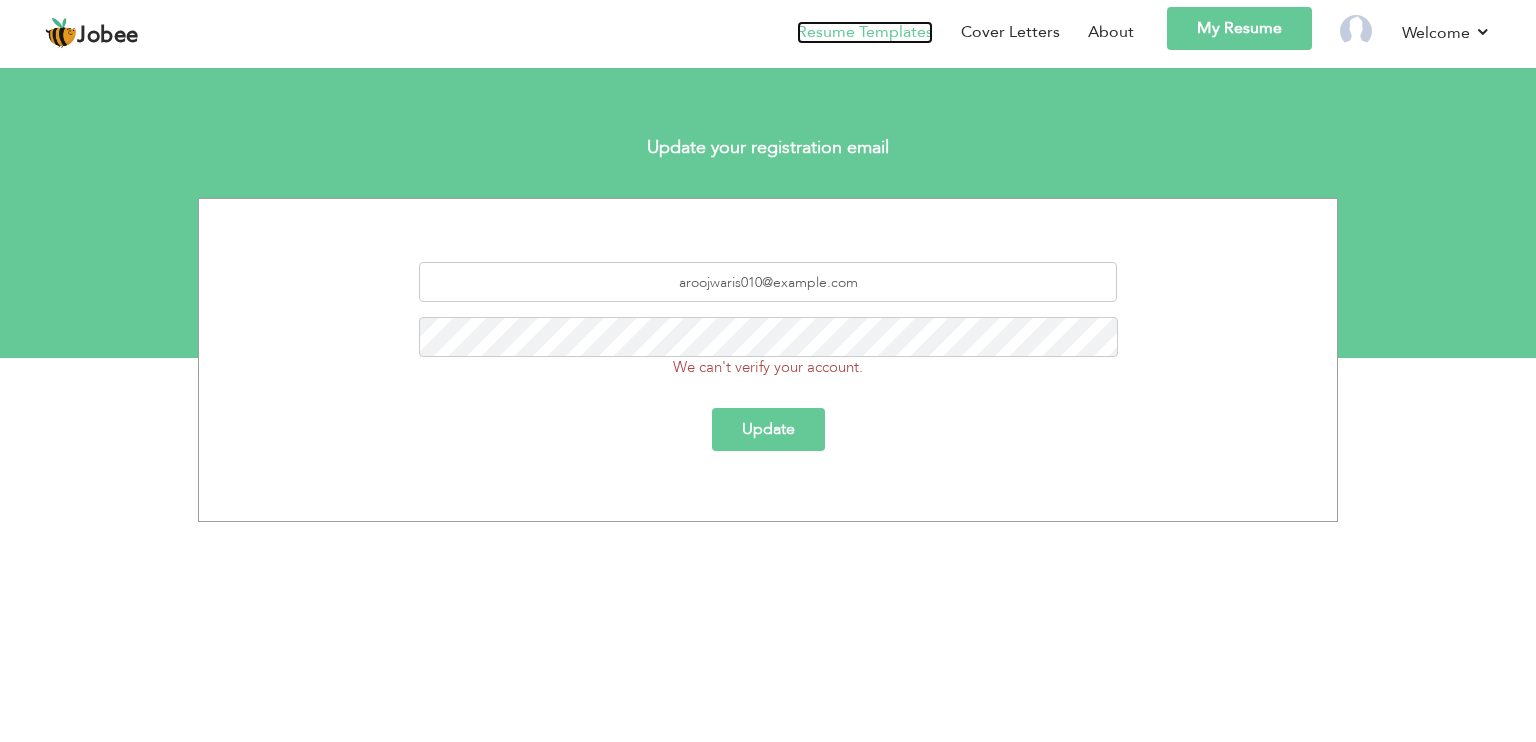 click on "Resume Templates" at bounding box center [865, 32] 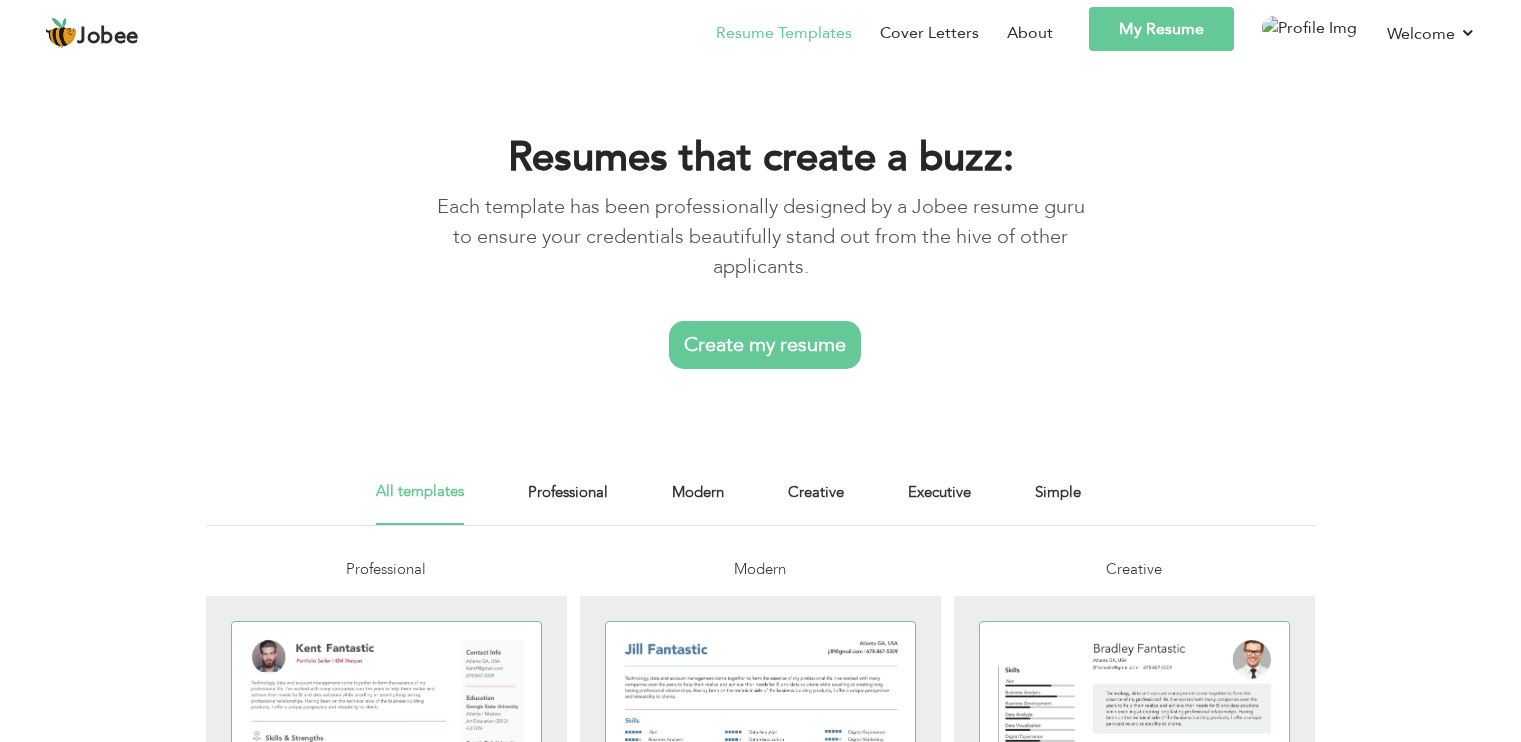 scroll, scrollTop: 0, scrollLeft: 0, axis: both 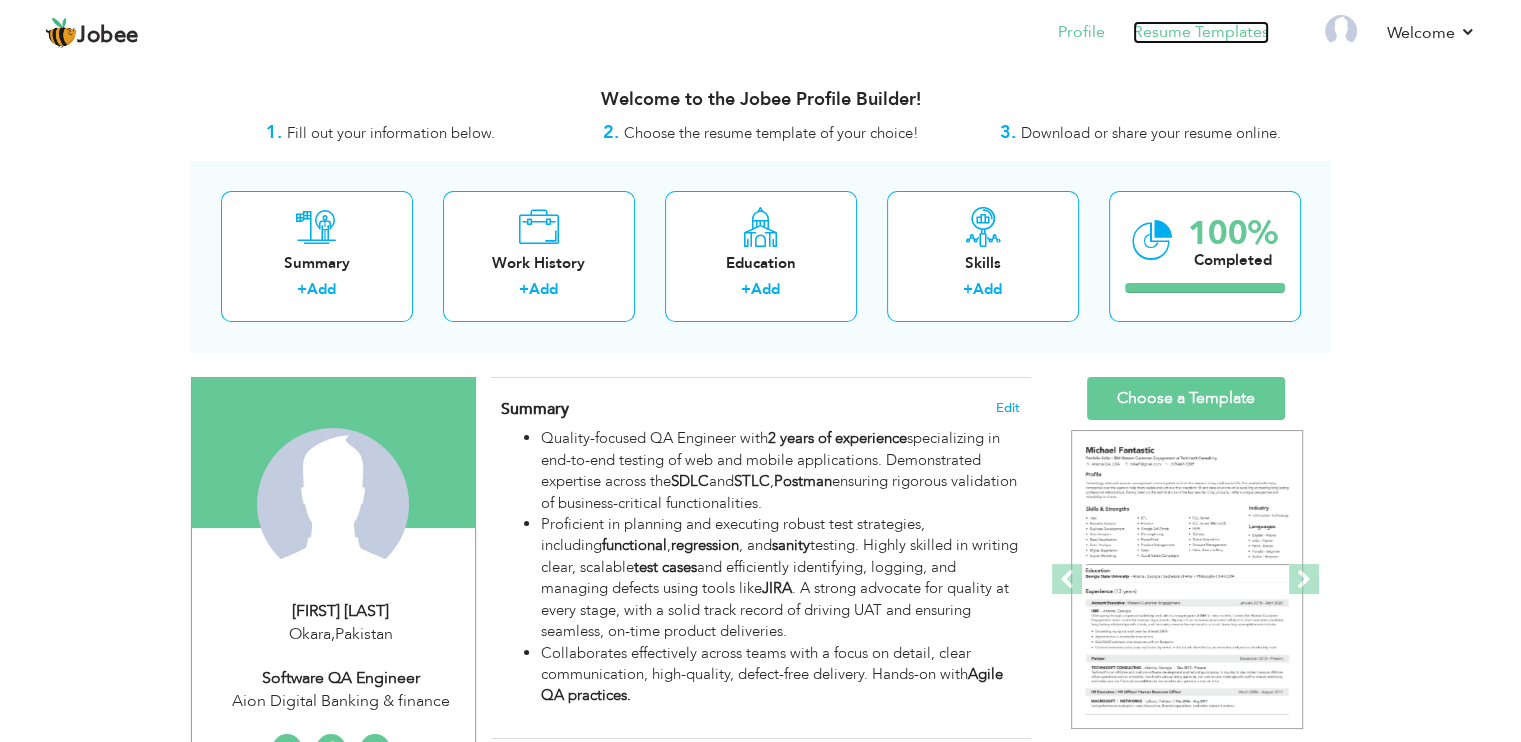 click on "Resume Templates" at bounding box center (1201, 32) 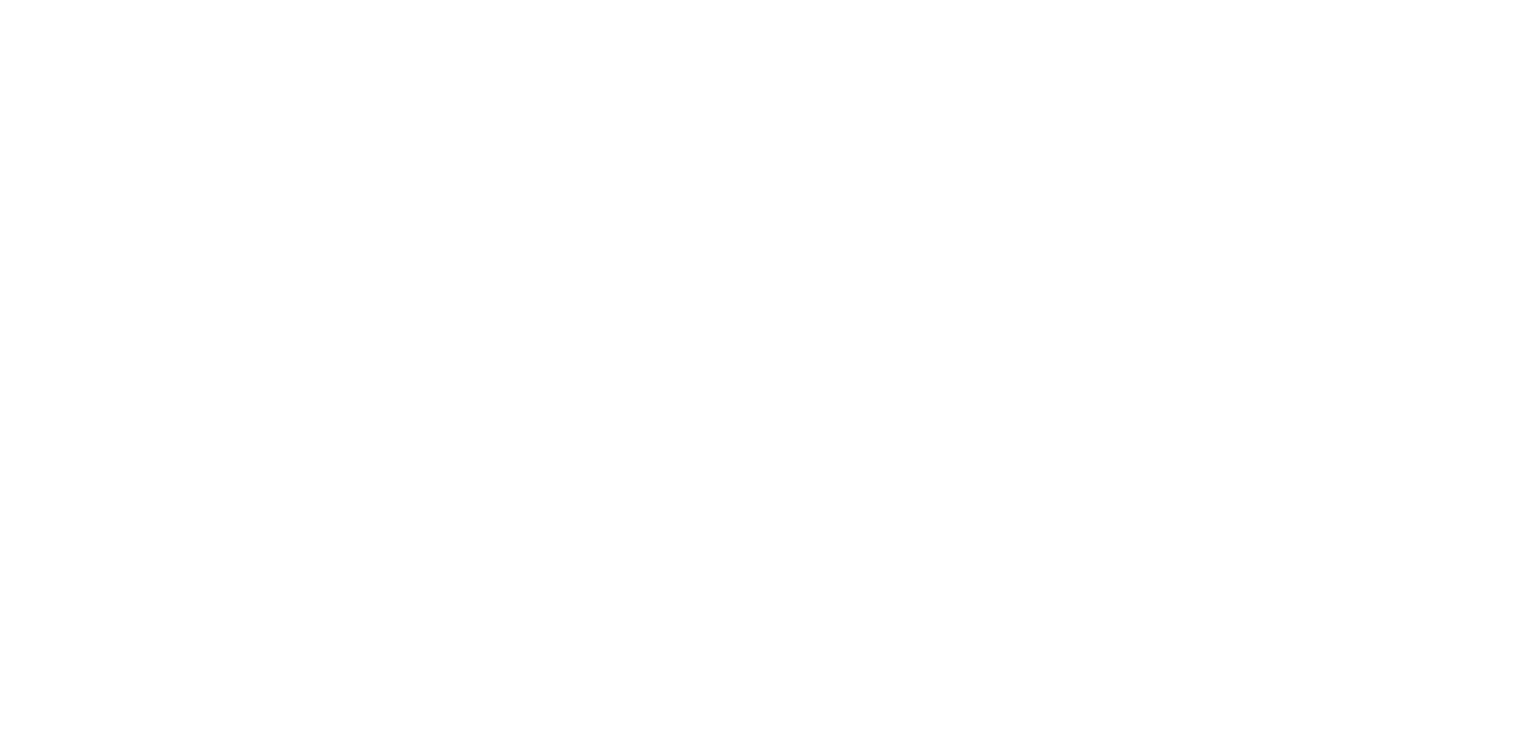 scroll, scrollTop: 0, scrollLeft: 0, axis: both 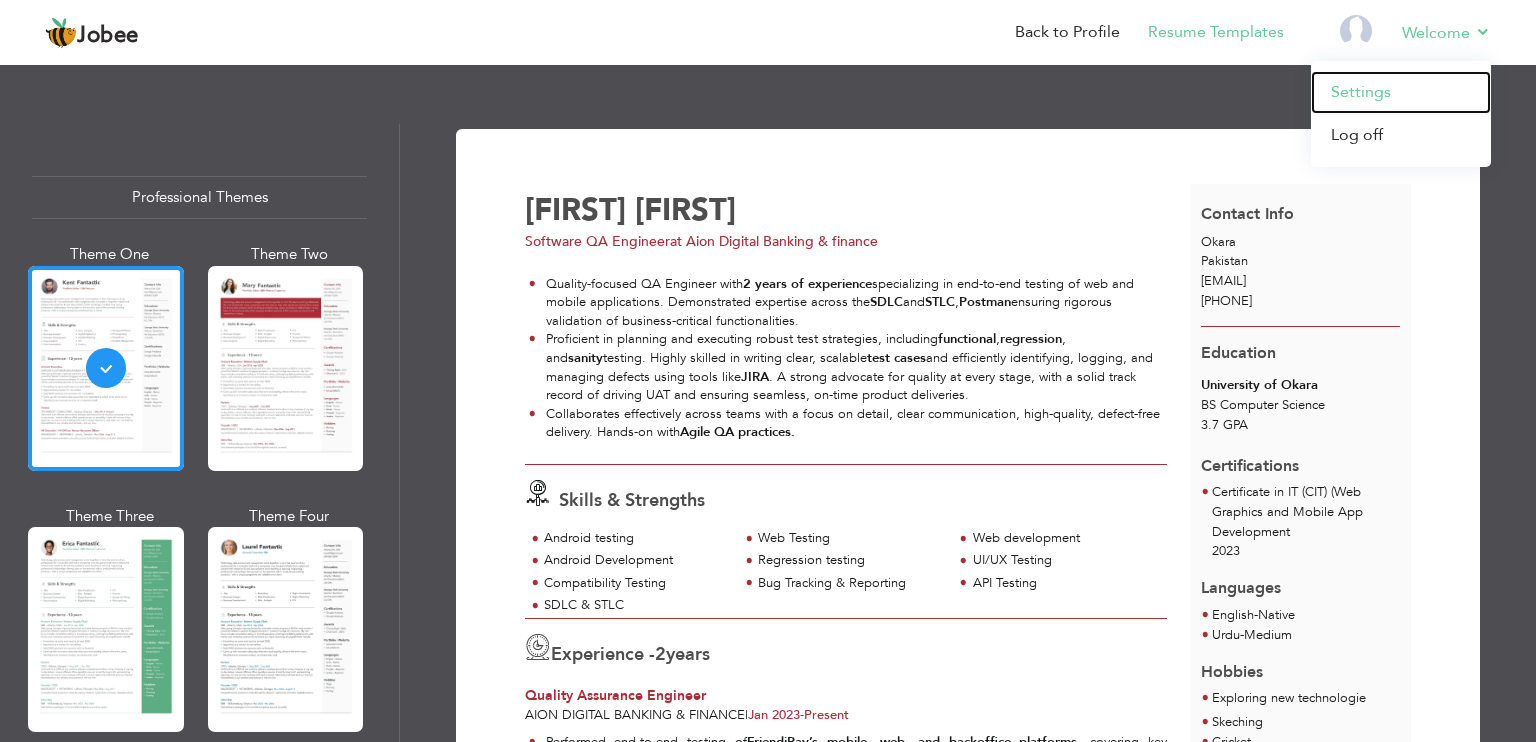 click on "Settings" at bounding box center [1401, 92] 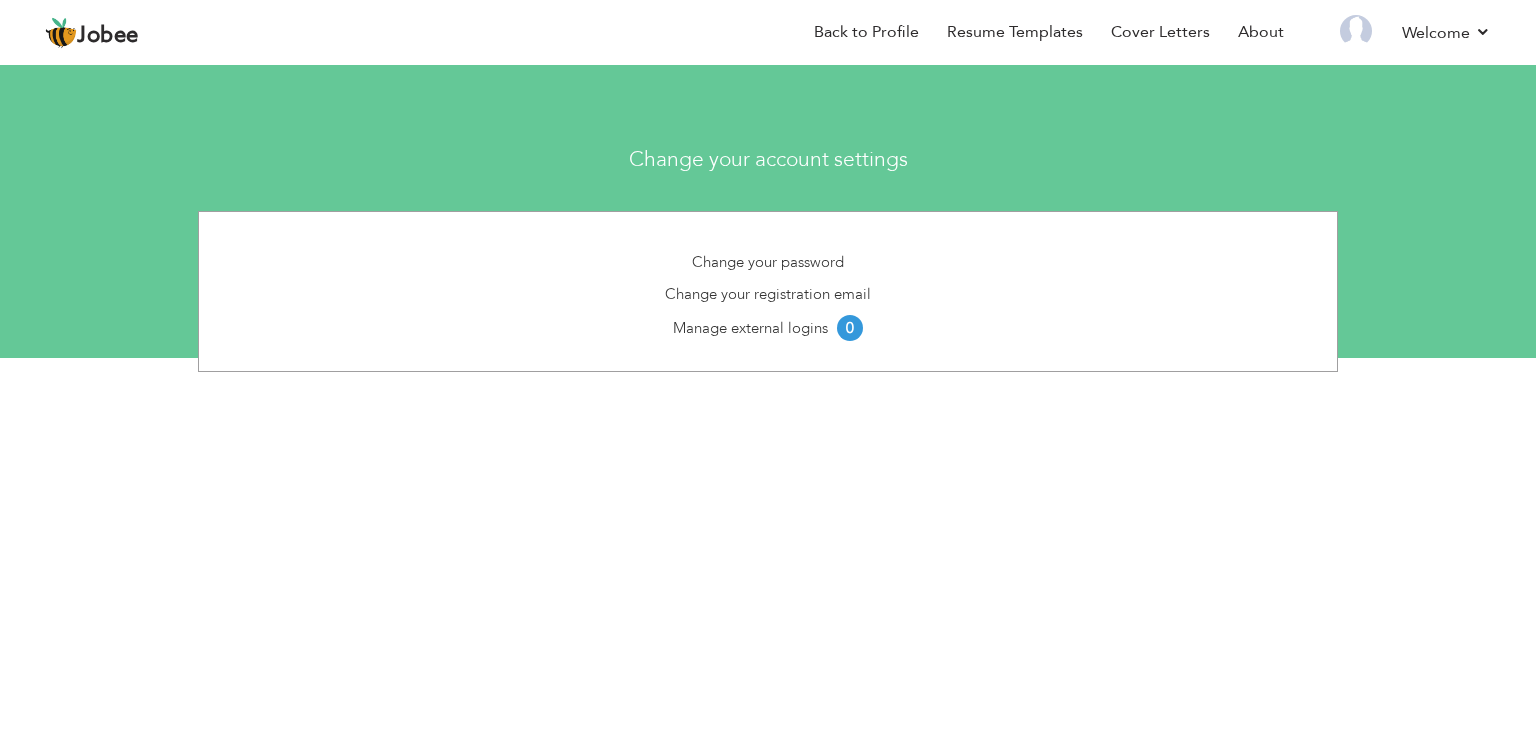 scroll, scrollTop: 0, scrollLeft: 0, axis: both 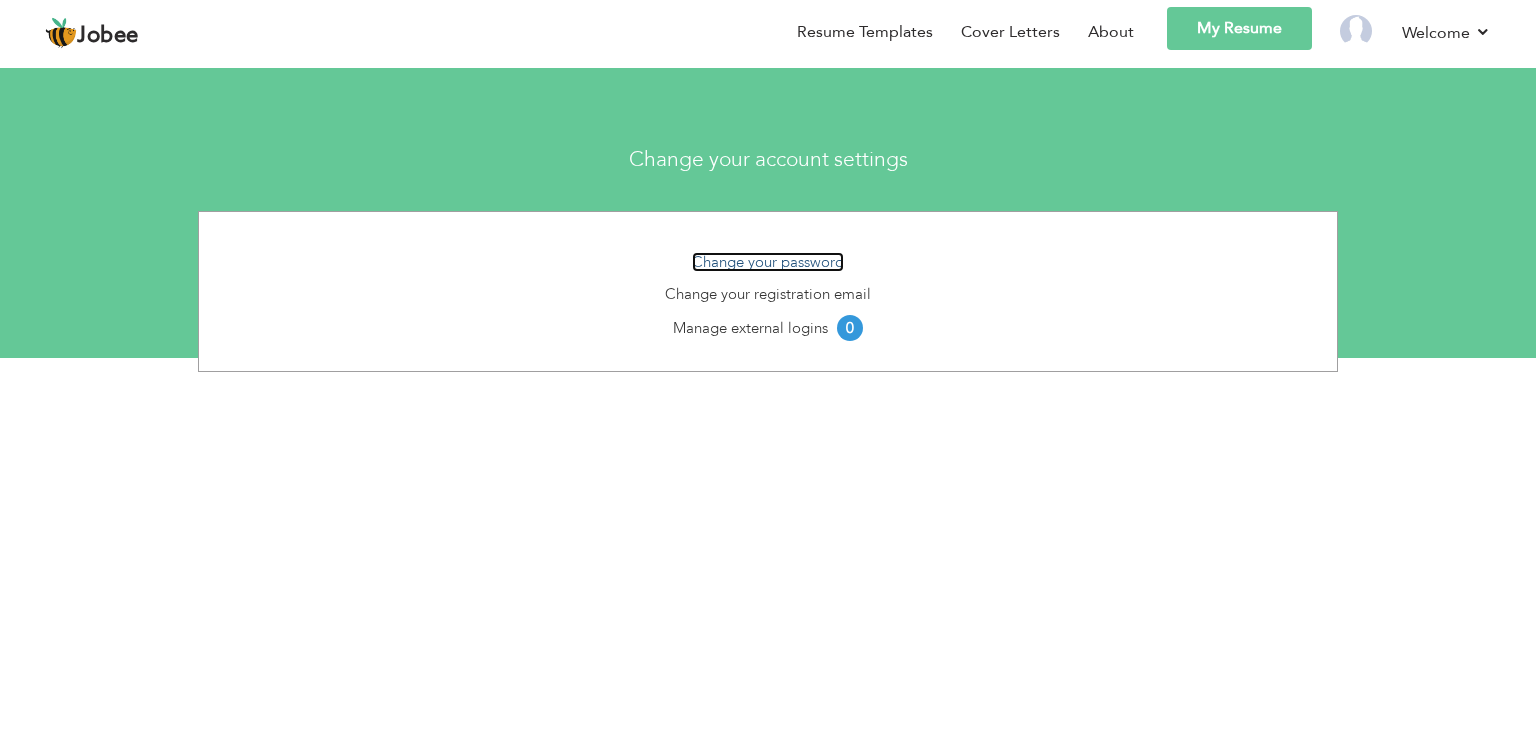 click on "Change your password" at bounding box center (768, 262) 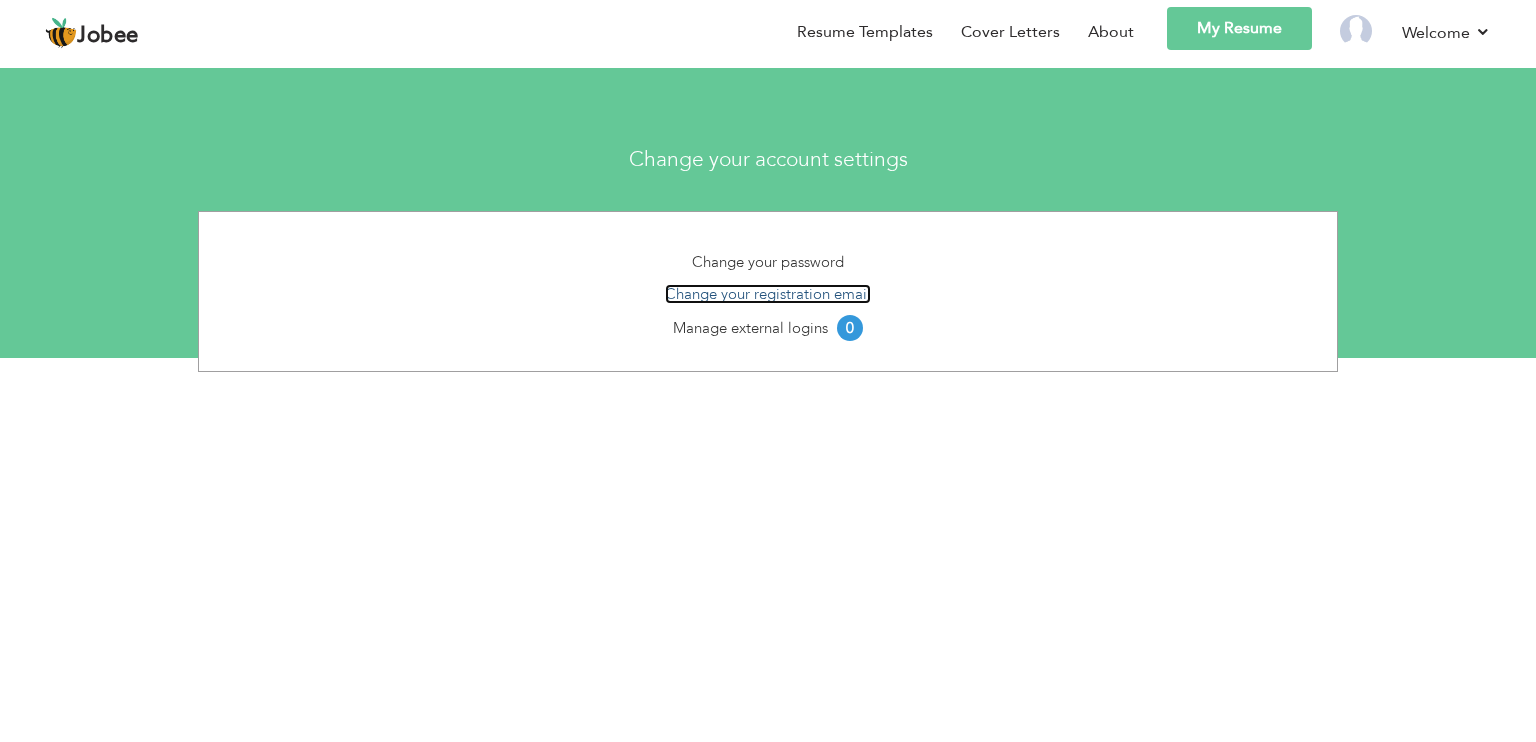 click on "Change your registration email" at bounding box center (768, 294) 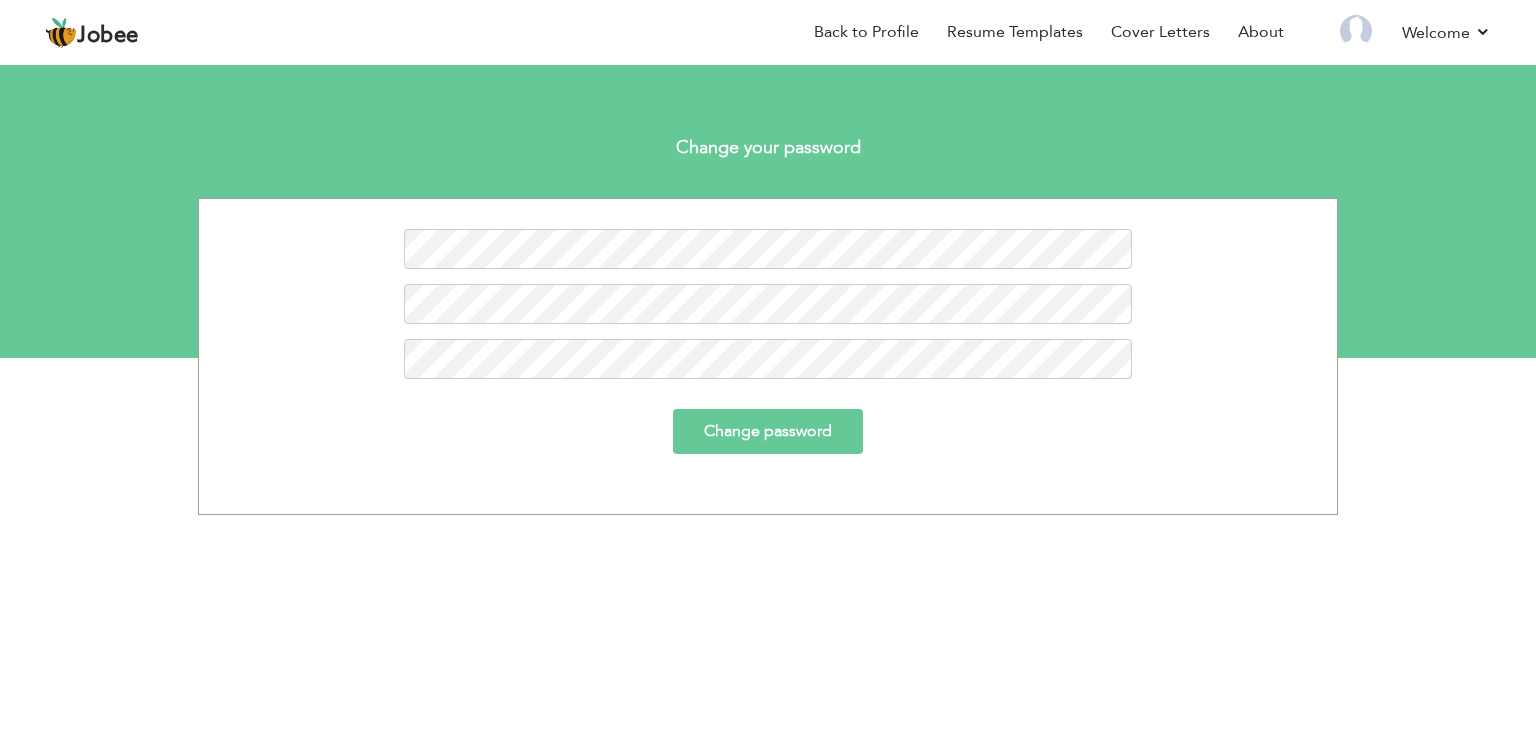 scroll, scrollTop: 0, scrollLeft: 0, axis: both 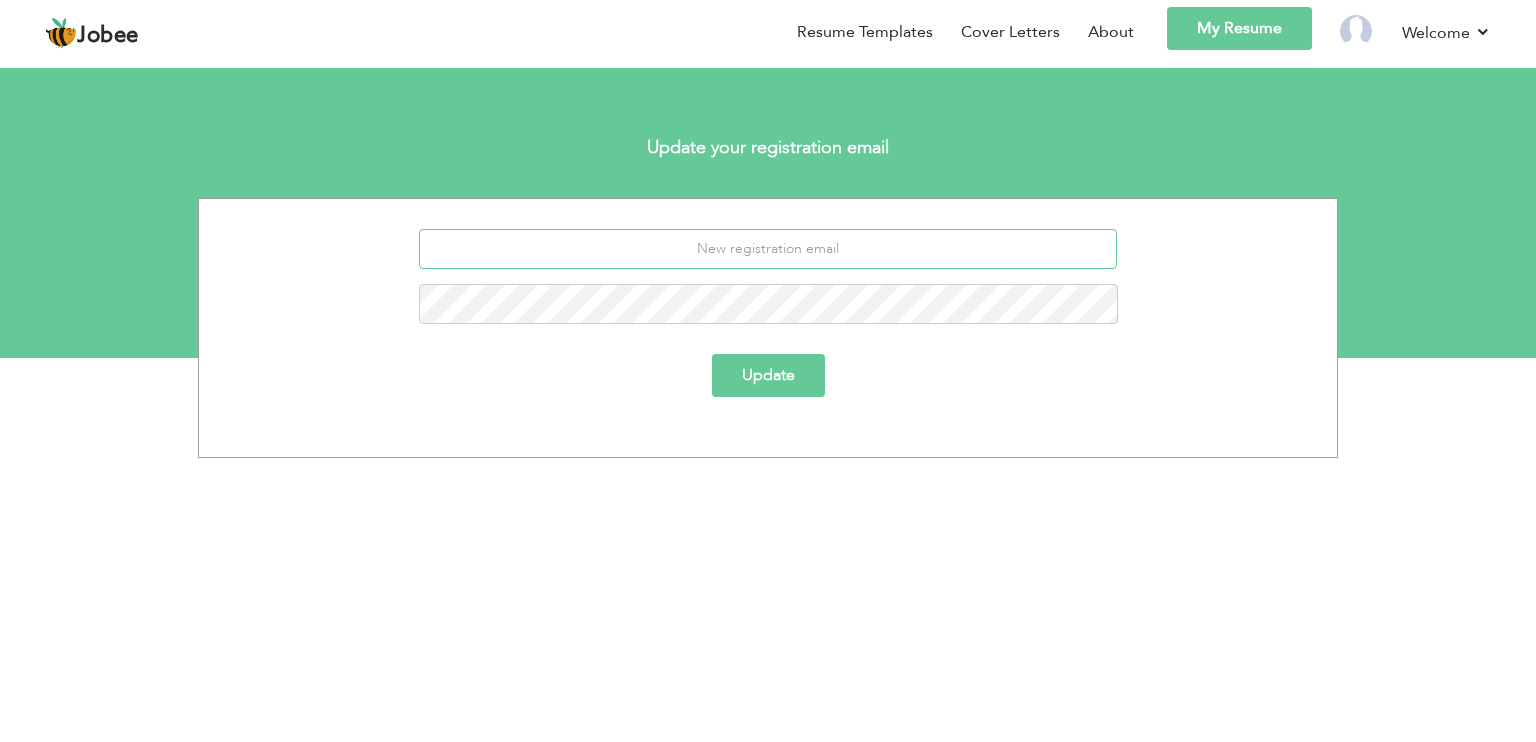 click at bounding box center (768, 249) 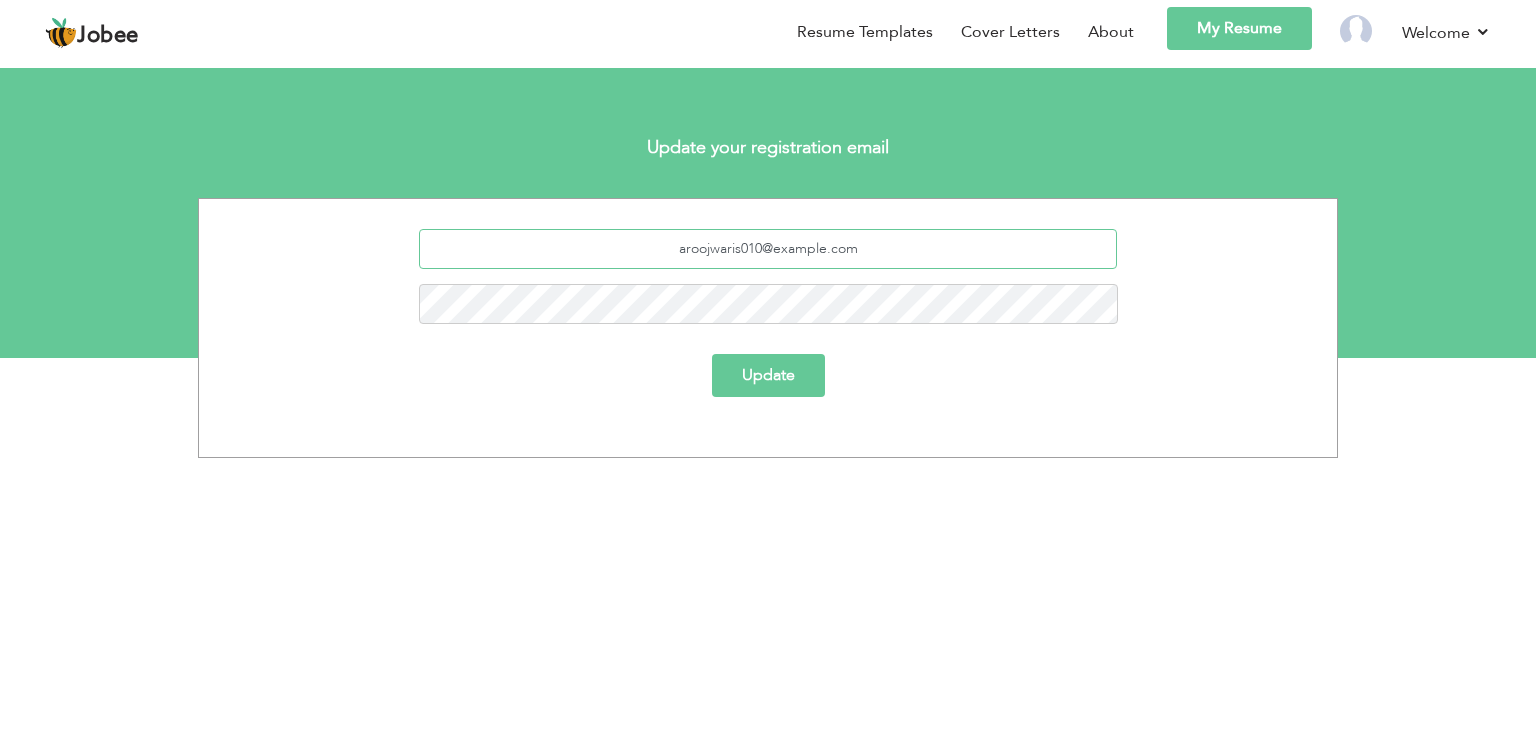 drag, startPoint x: 870, startPoint y: 249, endPoint x: 695, endPoint y: 242, distance: 175.13994 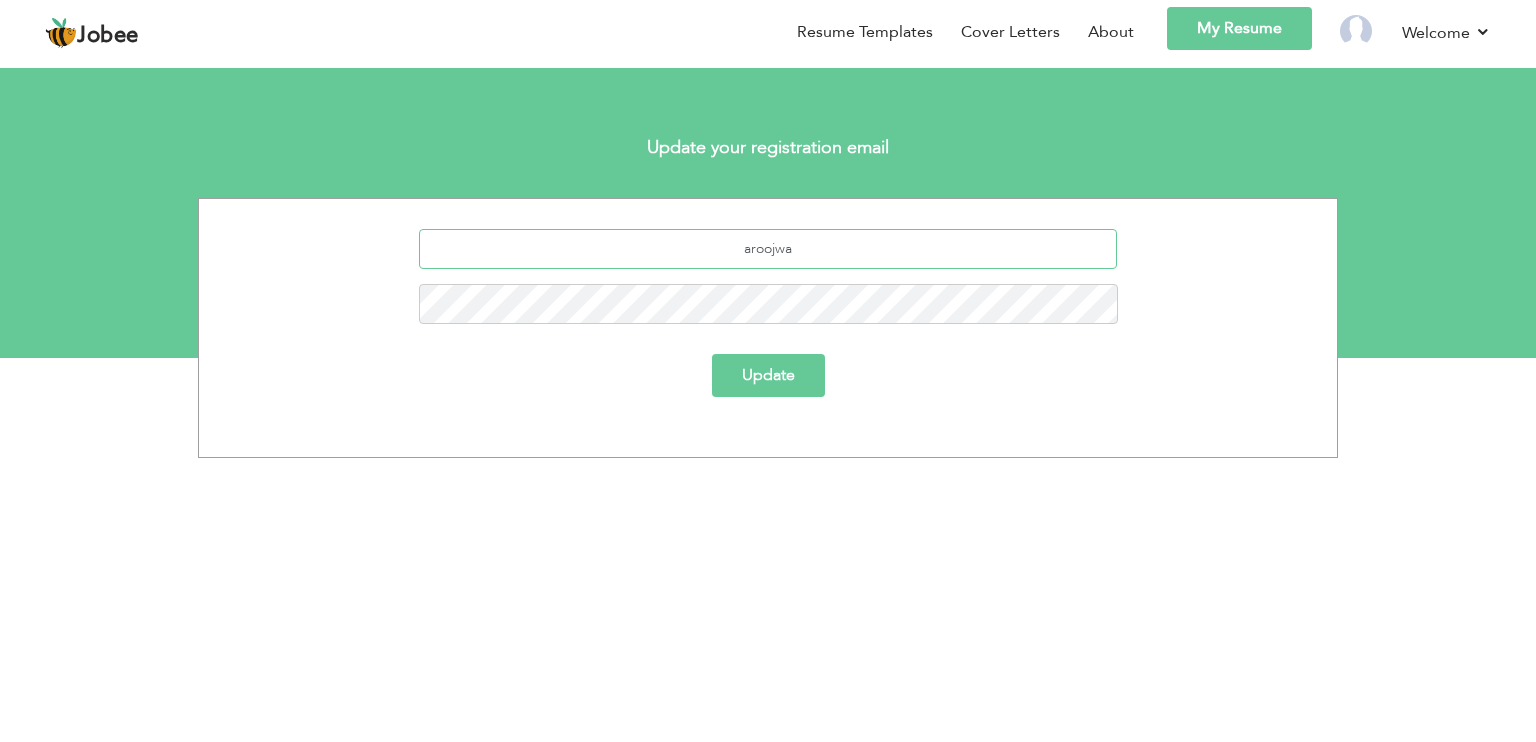 type on "aroojwaris010@example.com" 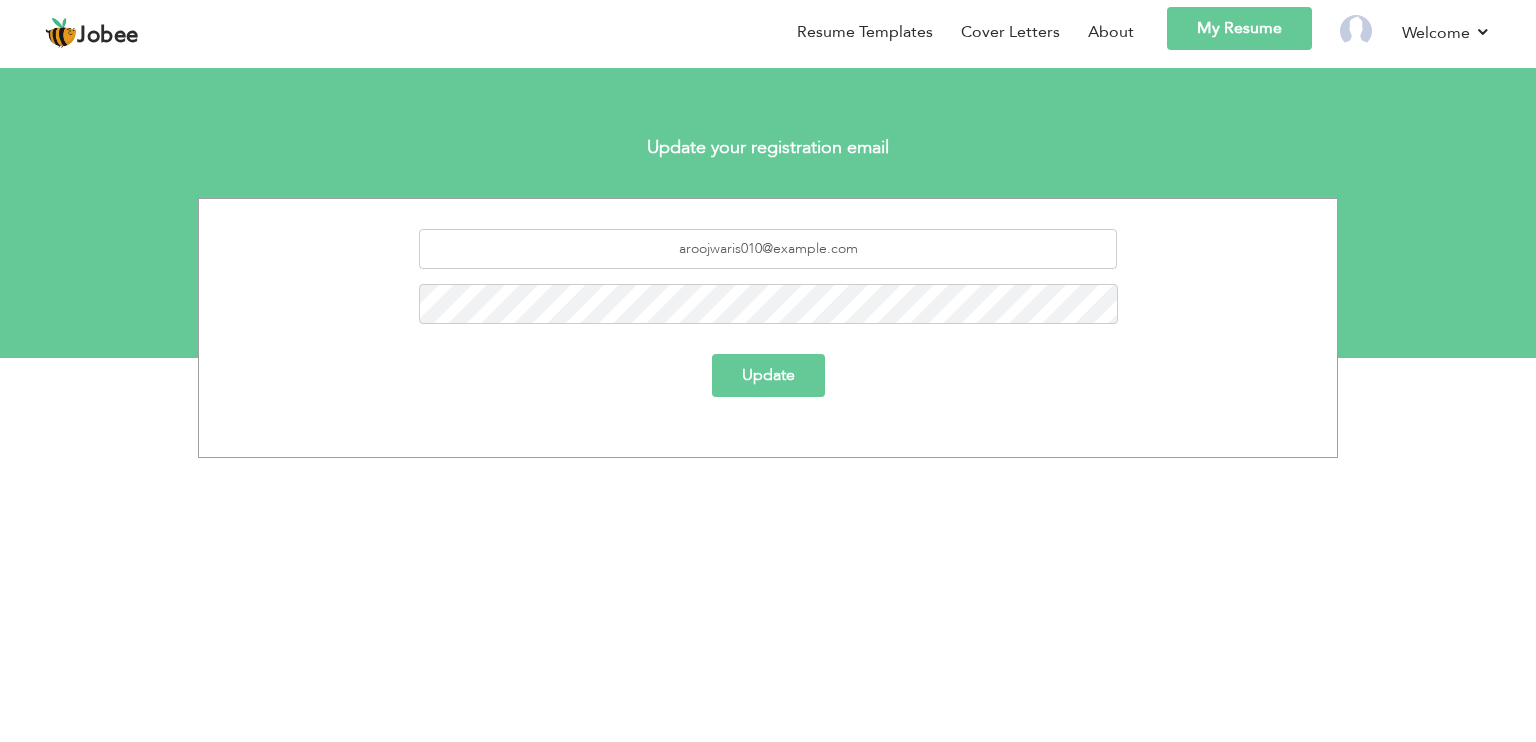 click on "Update" at bounding box center [768, 375] 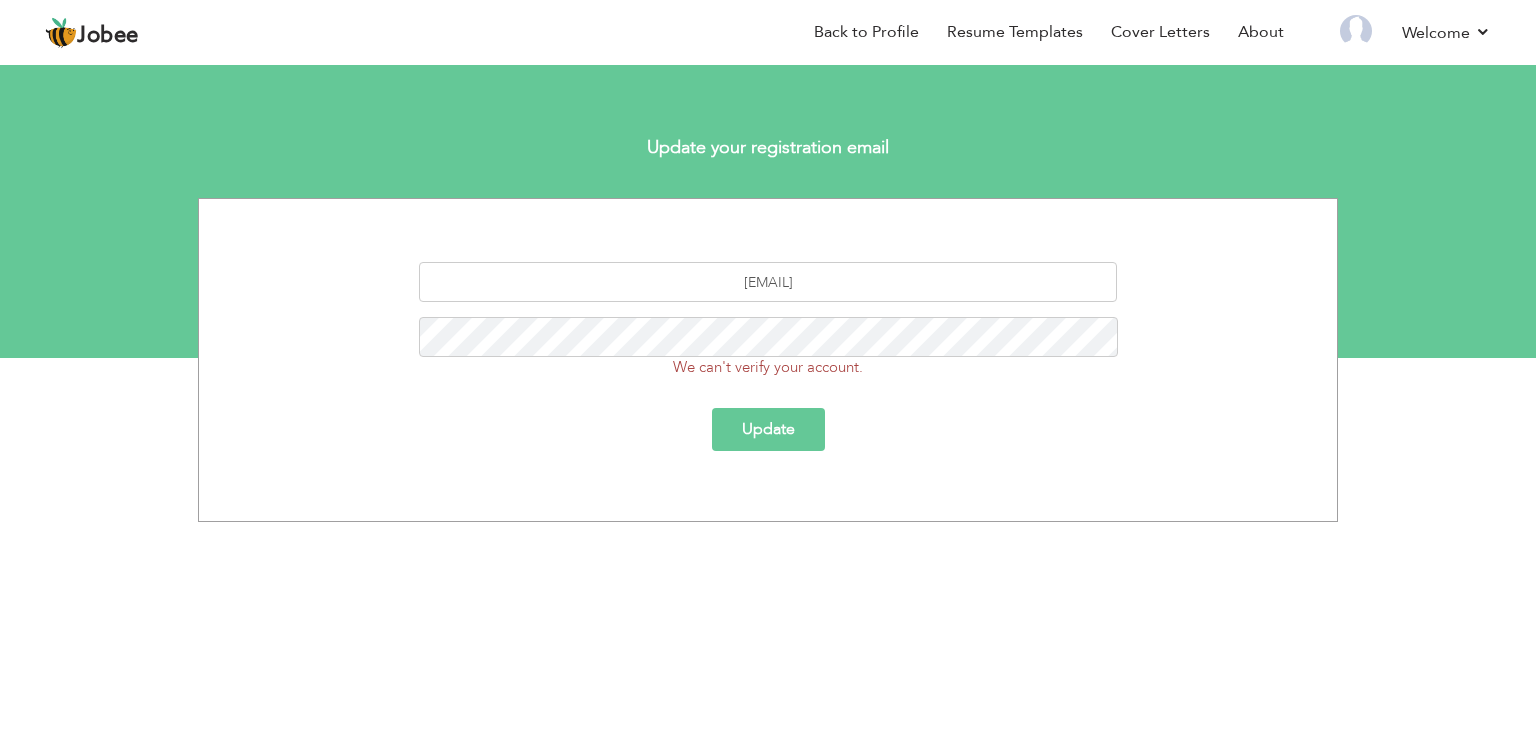 scroll, scrollTop: 0, scrollLeft: 0, axis: both 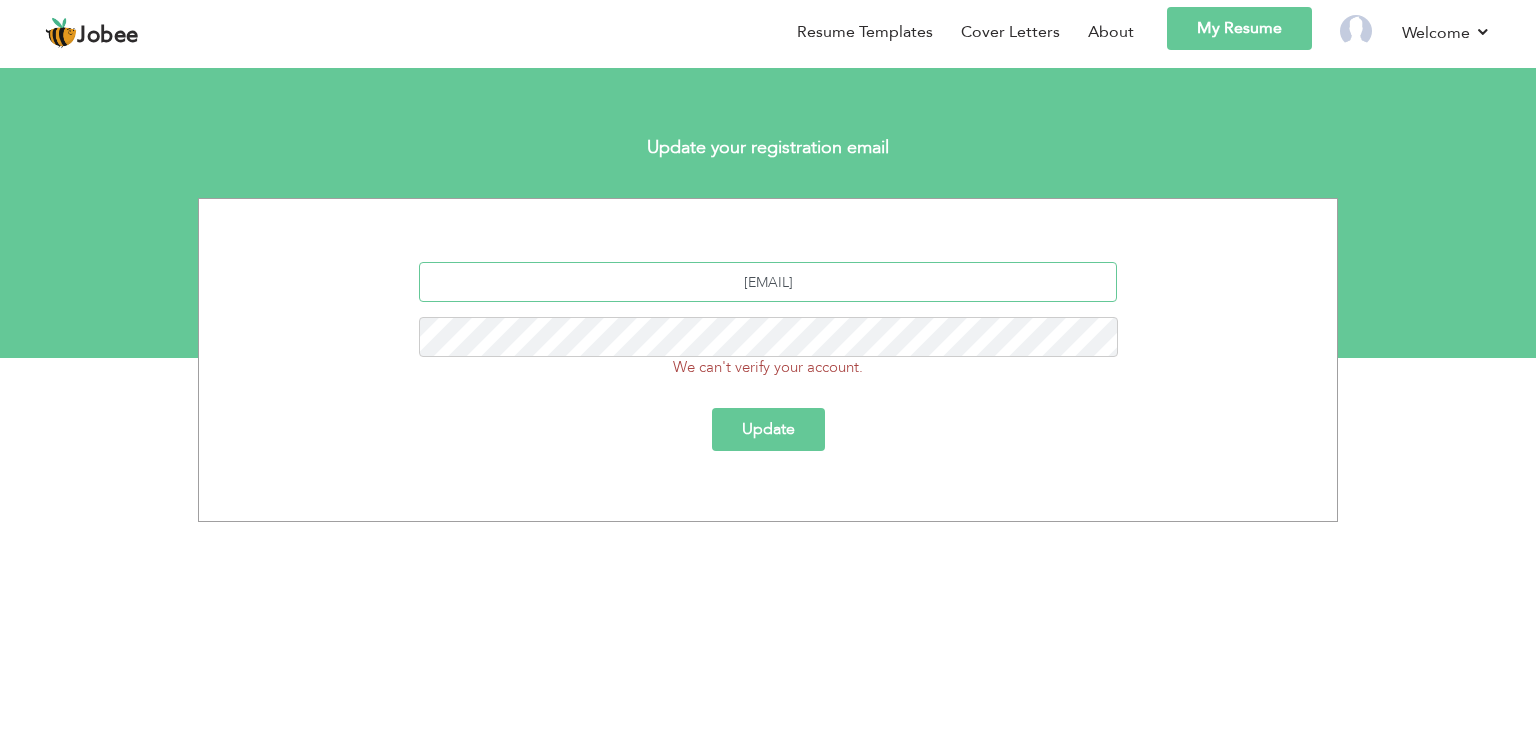 drag, startPoint x: 871, startPoint y: 291, endPoint x: 698, endPoint y: 296, distance: 173.07224 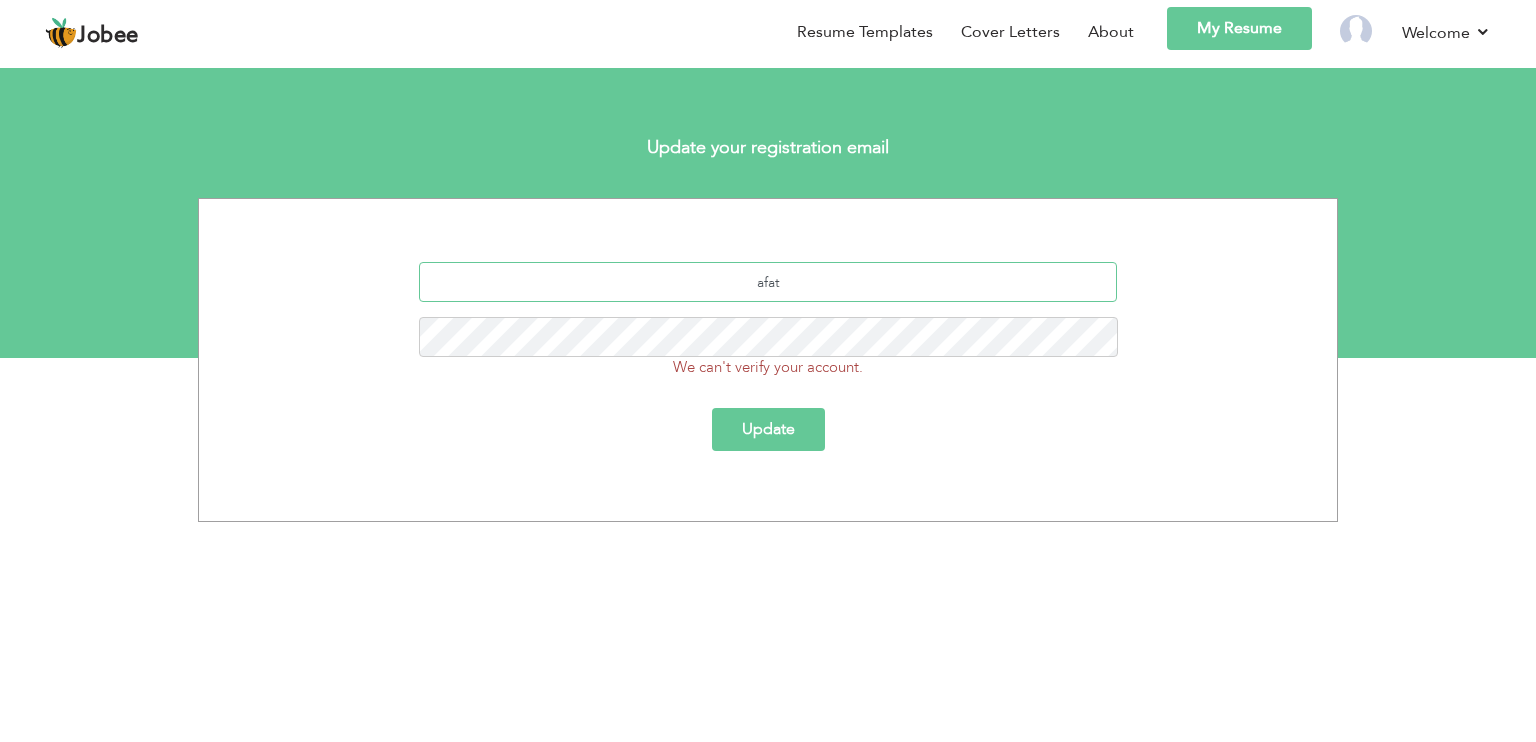 drag, startPoint x: 792, startPoint y: 285, endPoint x: 754, endPoint y: 285, distance: 38 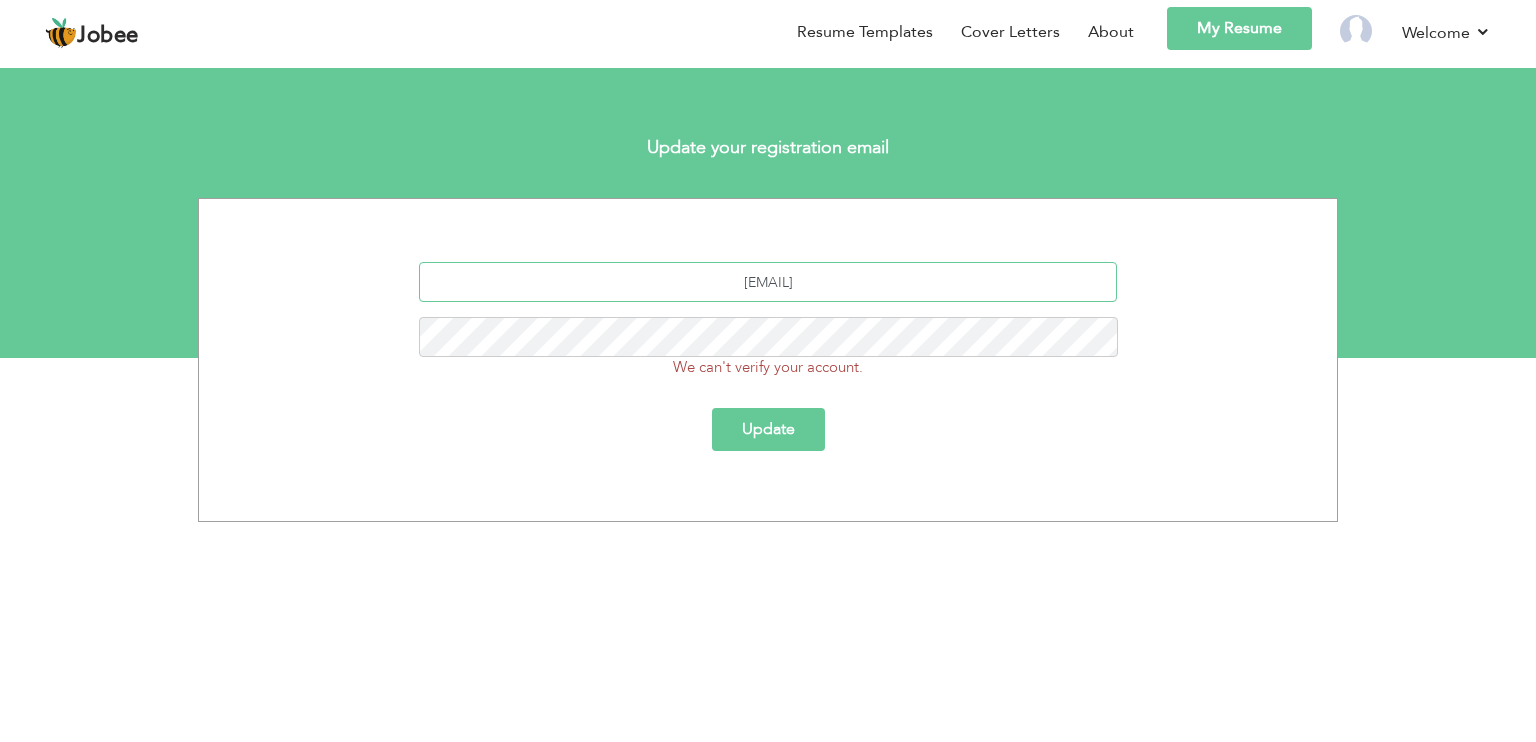 type on "[EMAIL]" 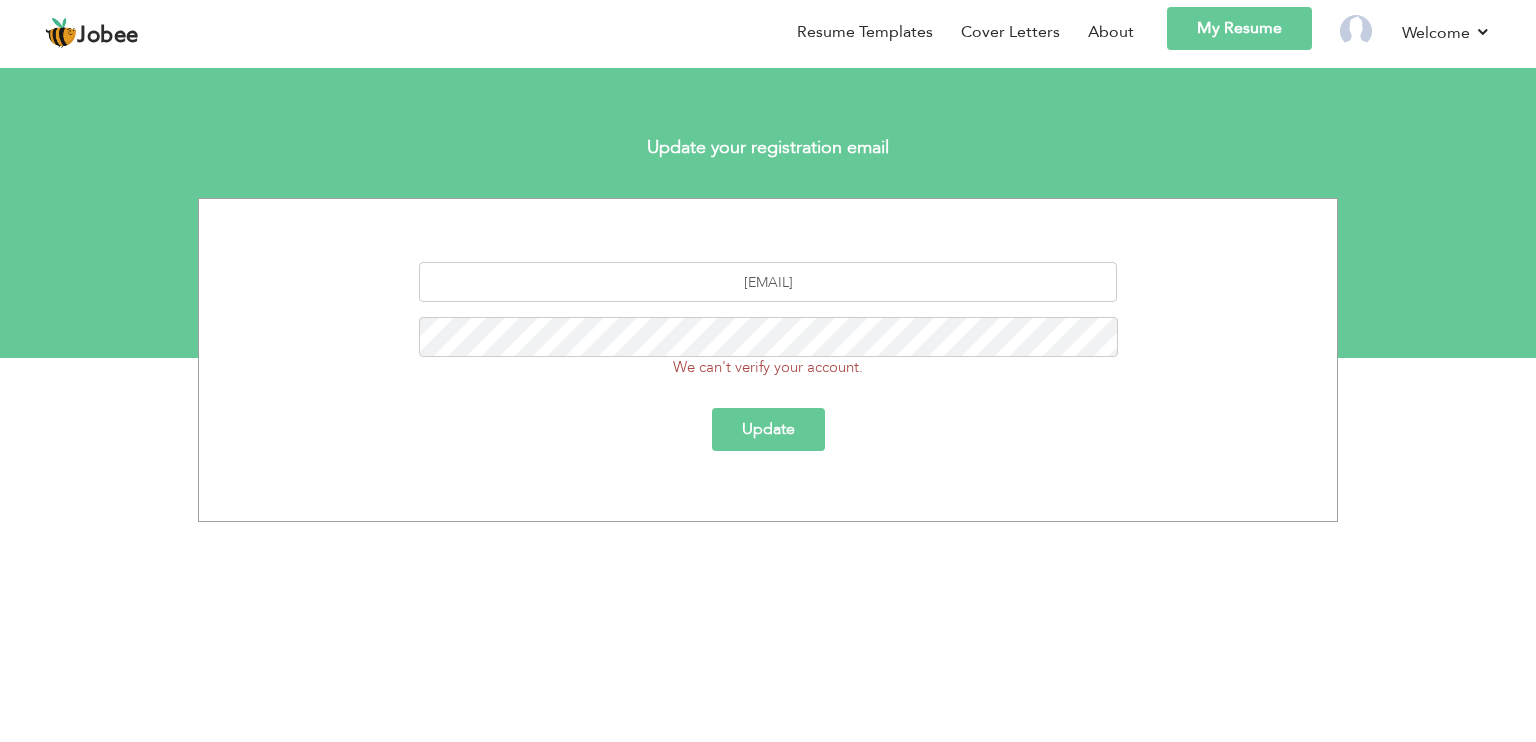 click on "Update" at bounding box center (768, 429) 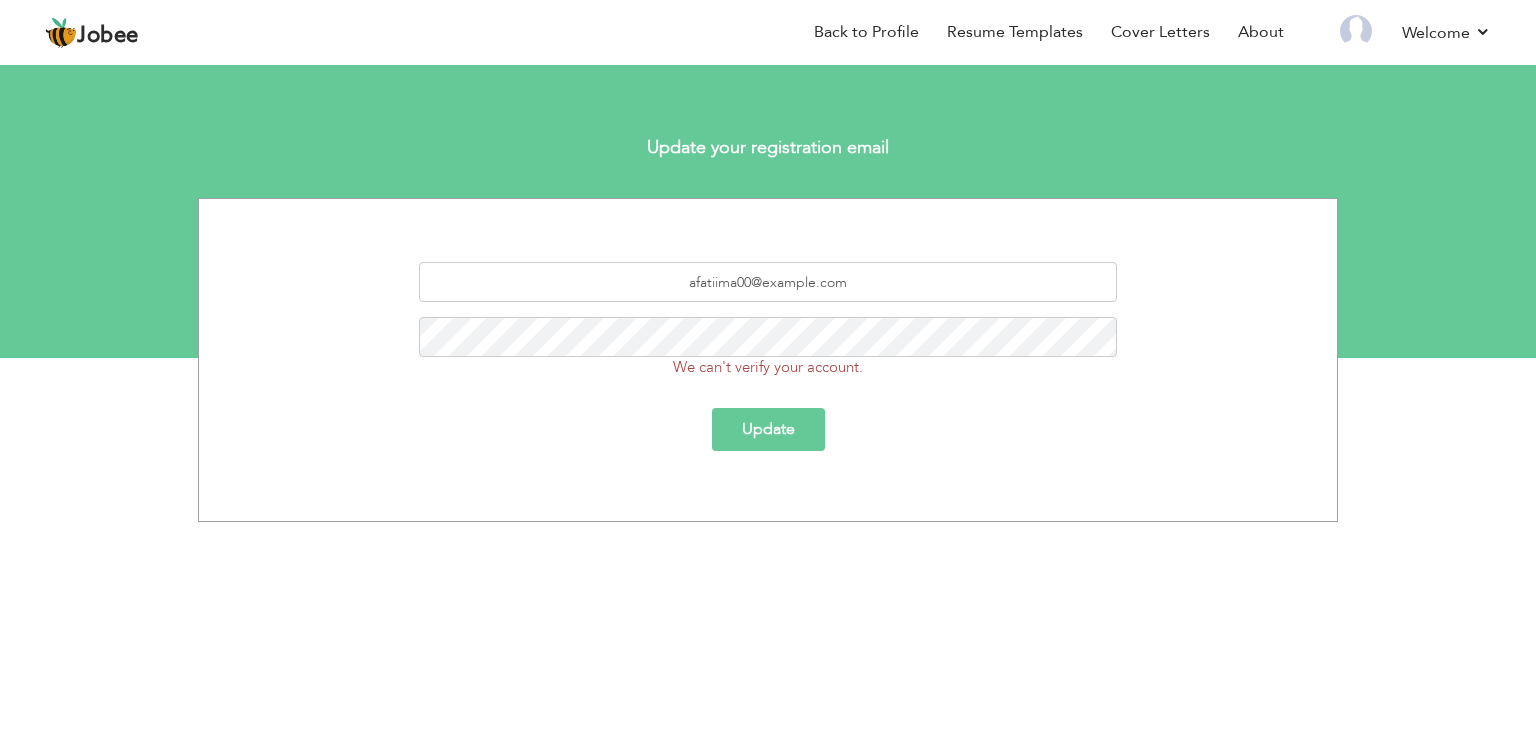 scroll, scrollTop: 0, scrollLeft: 0, axis: both 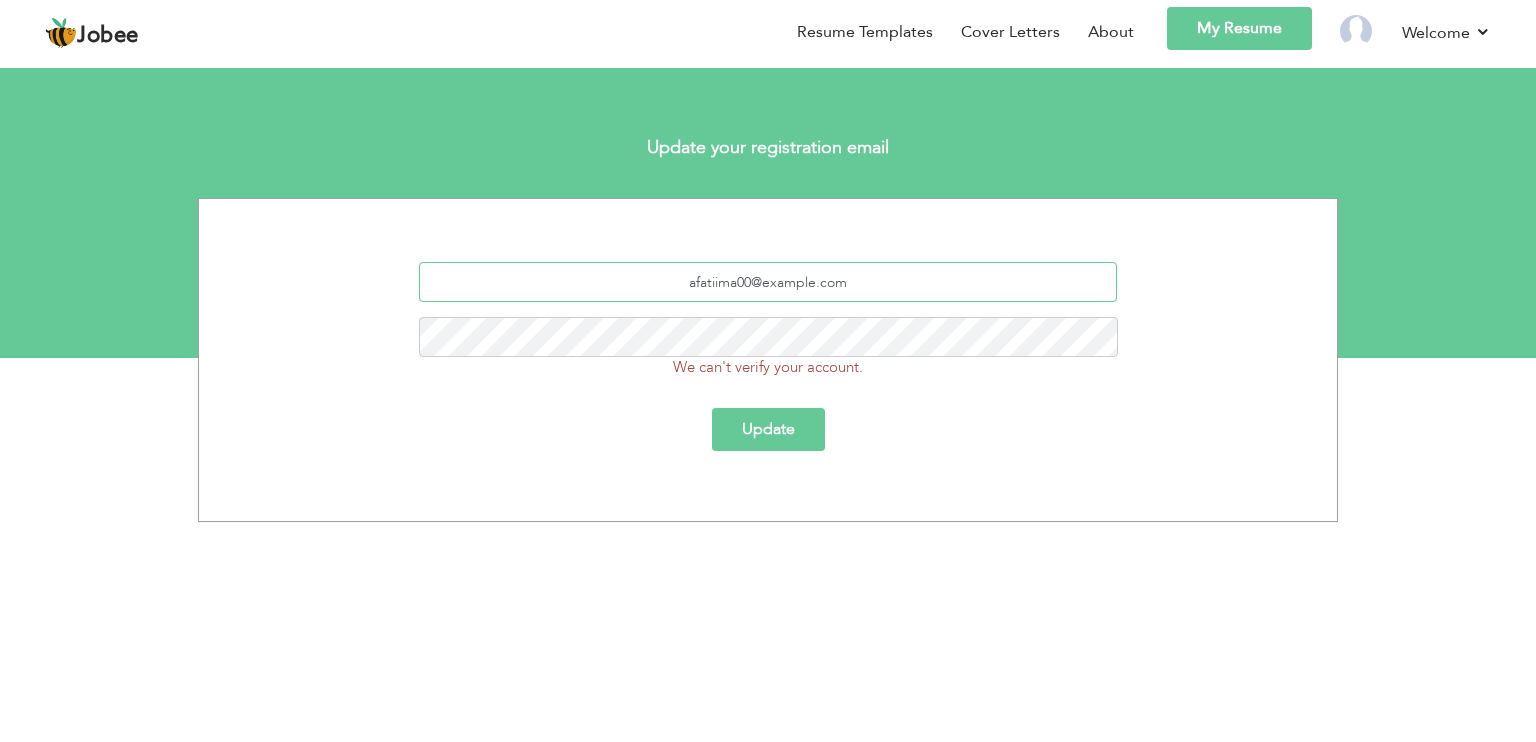 drag, startPoint x: 847, startPoint y: 286, endPoint x: 681, endPoint y: 278, distance: 166.19266 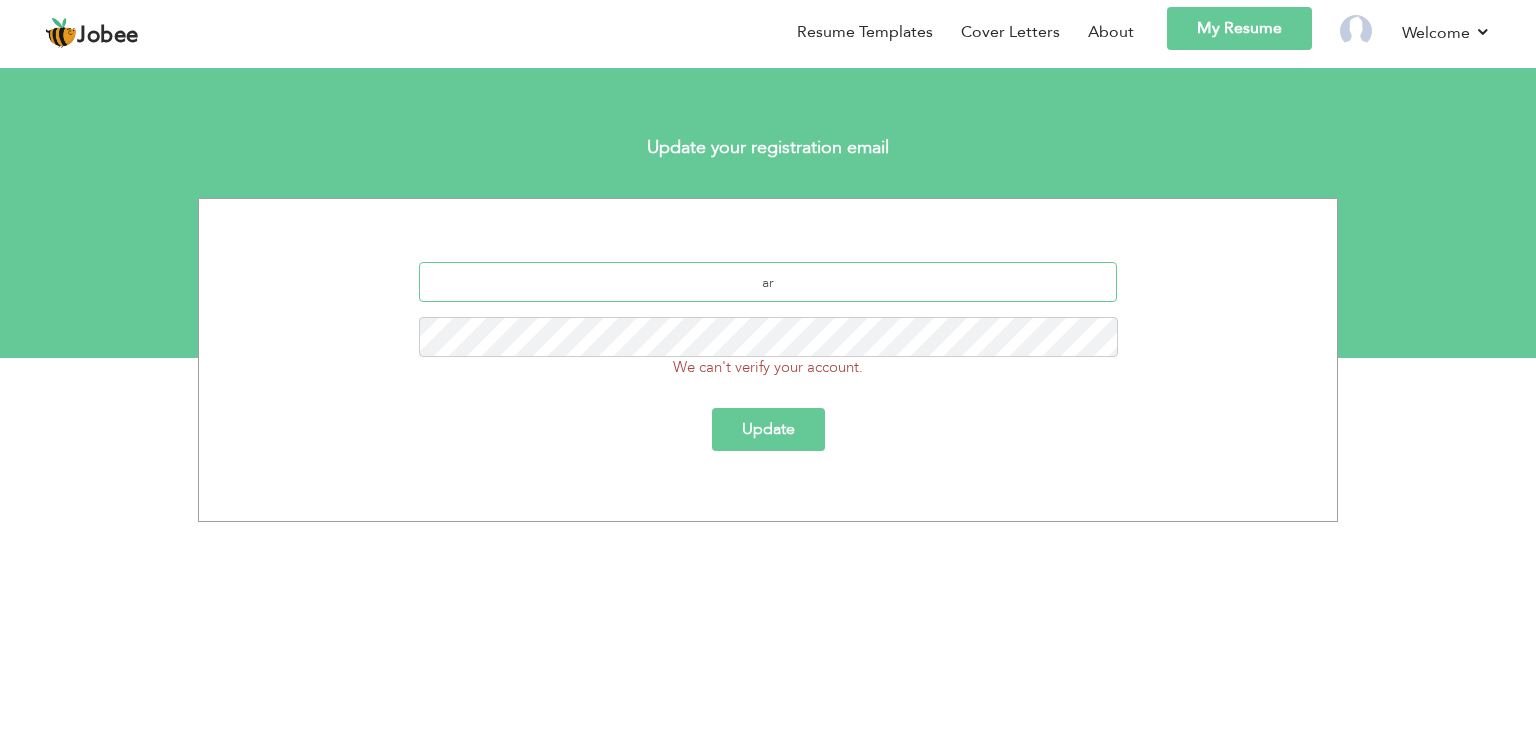 type on "[EMAIL]" 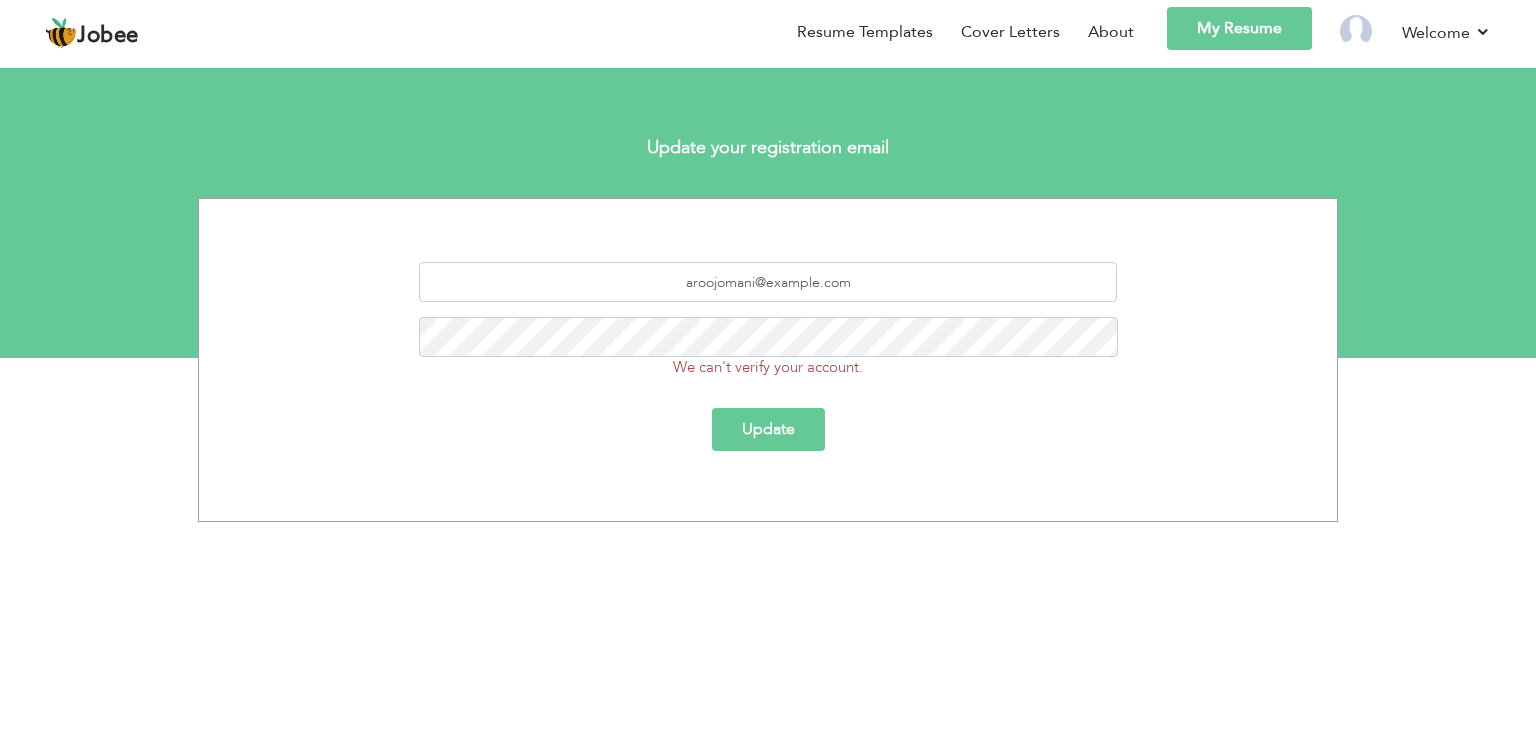 click on "Update" at bounding box center (768, 429) 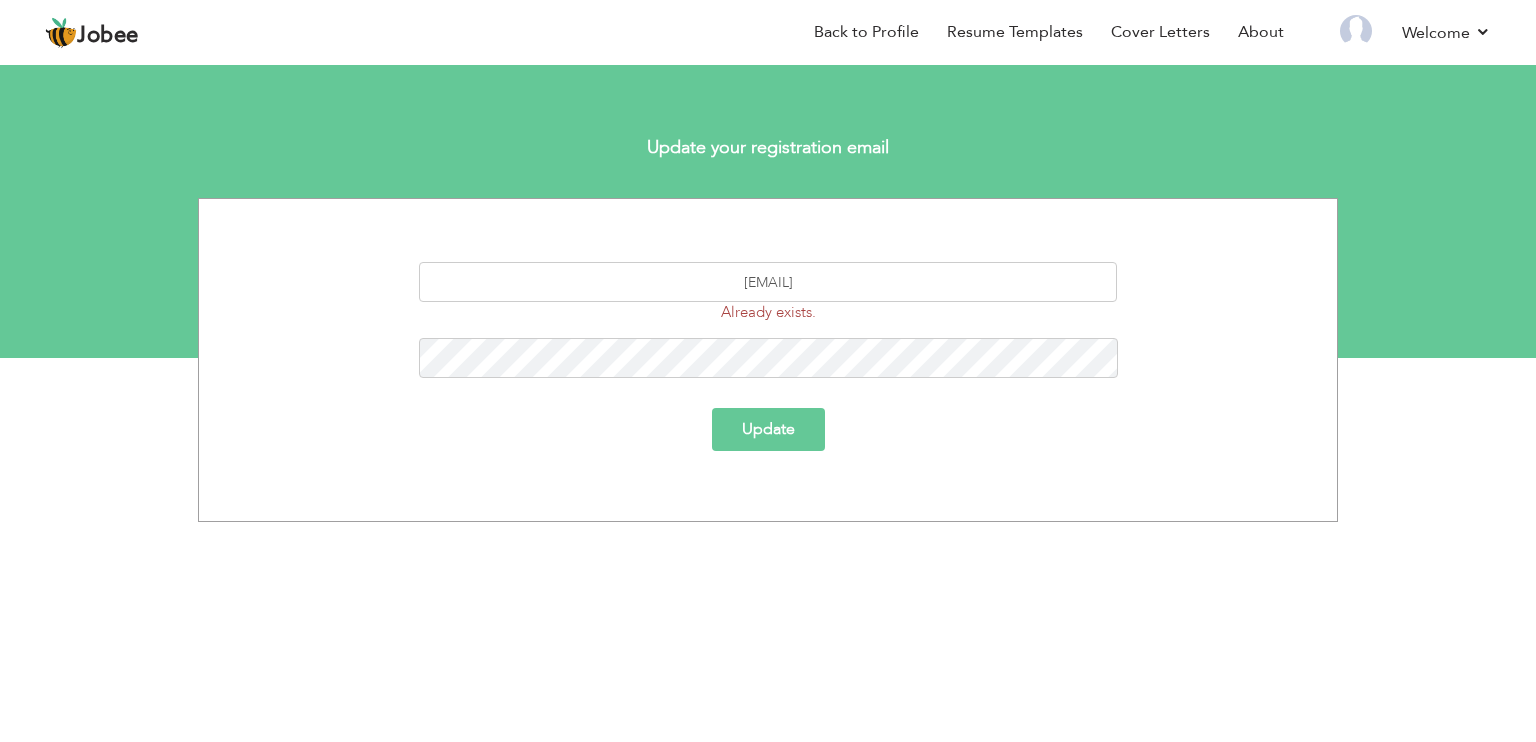 scroll, scrollTop: 0, scrollLeft: 0, axis: both 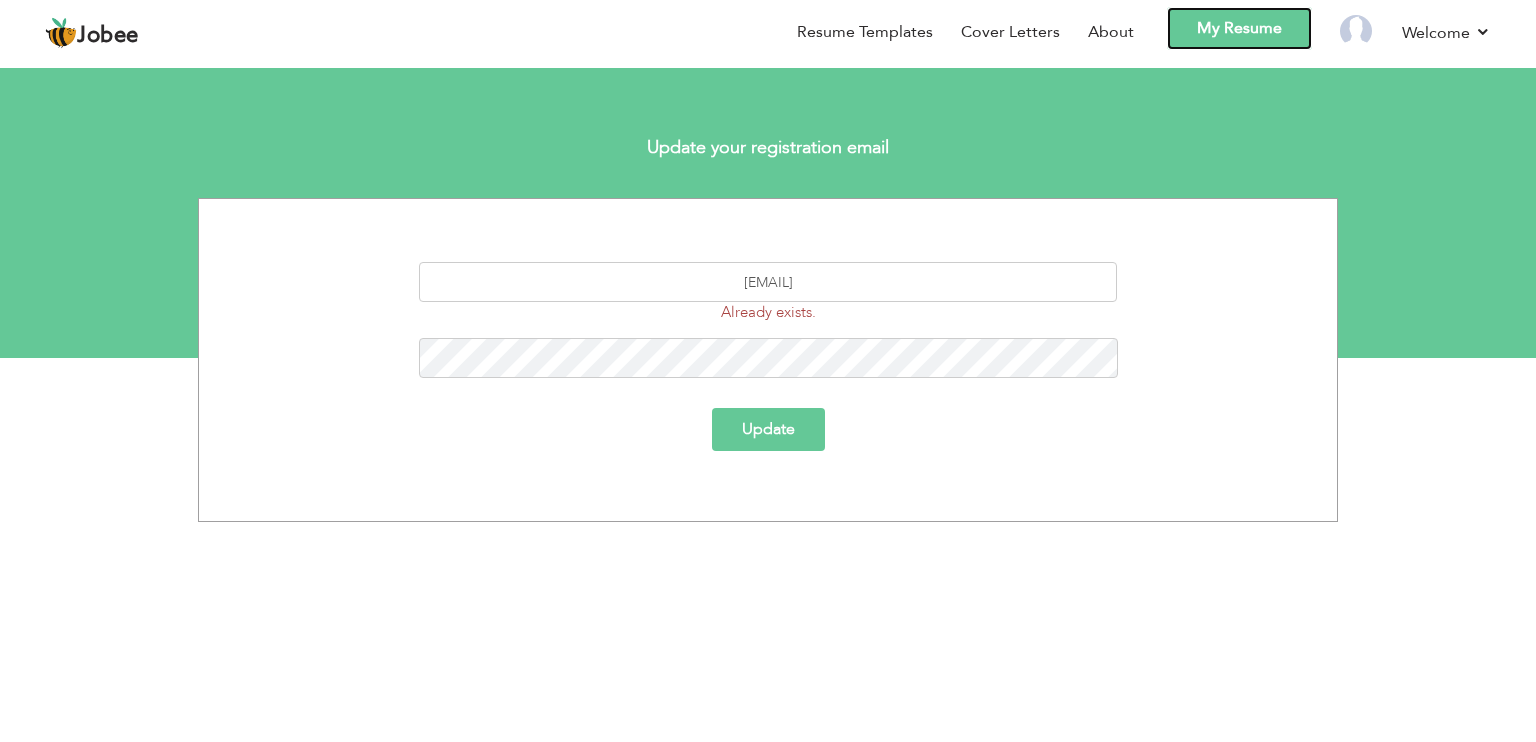 click on "My Resume" at bounding box center [1239, 28] 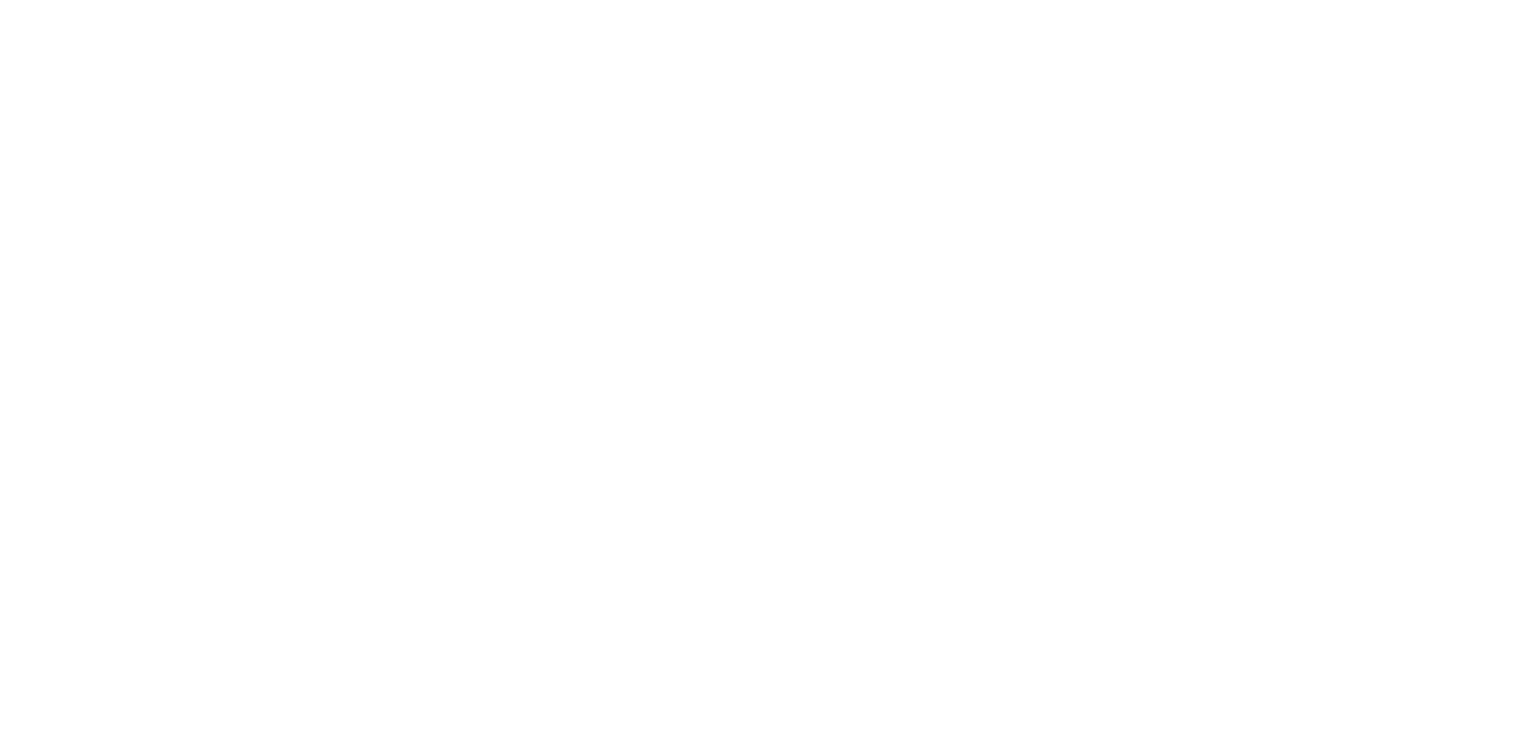 scroll, scrollTop: 0, scrollLeft: 0, axis: both 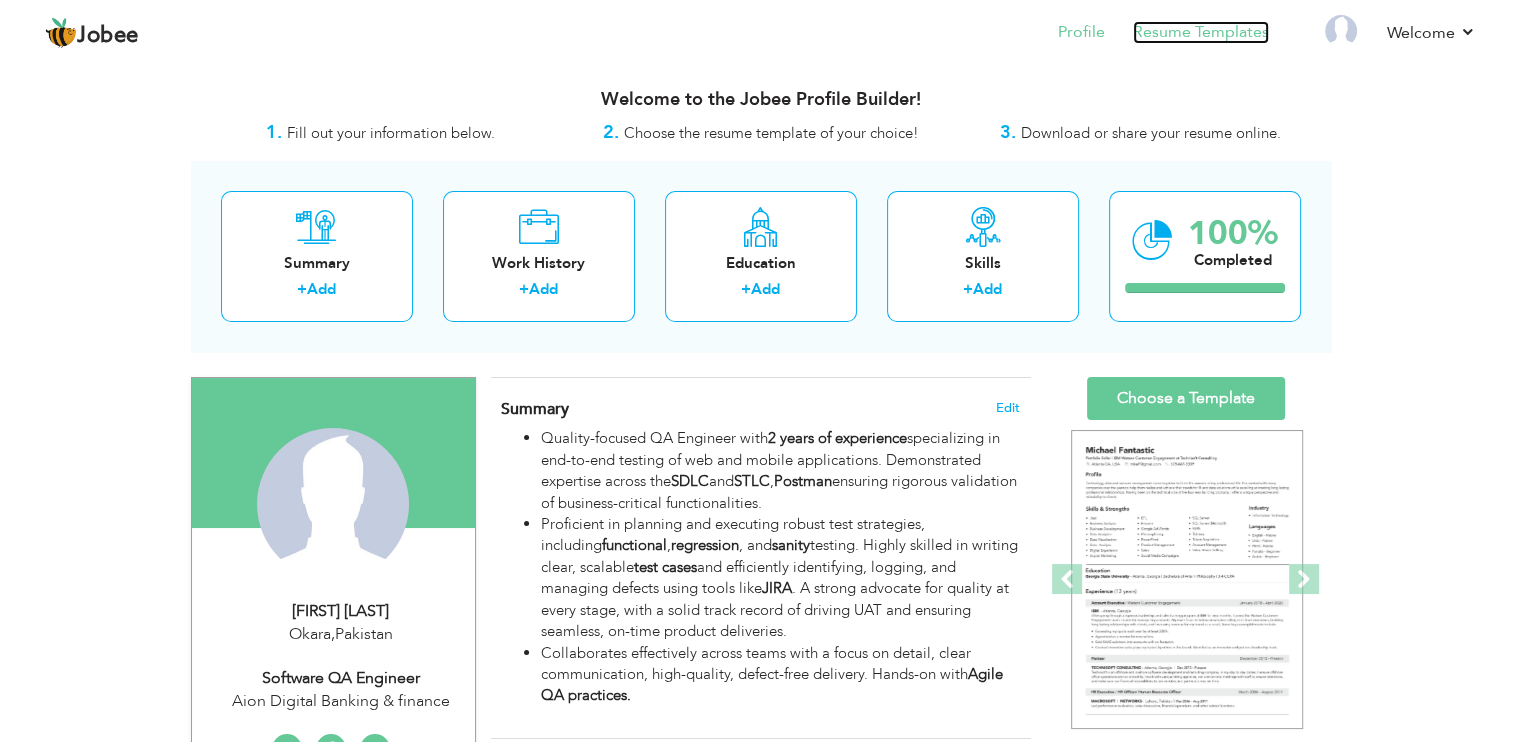click on "Resume Templates" at bounding box center [1201, 32] 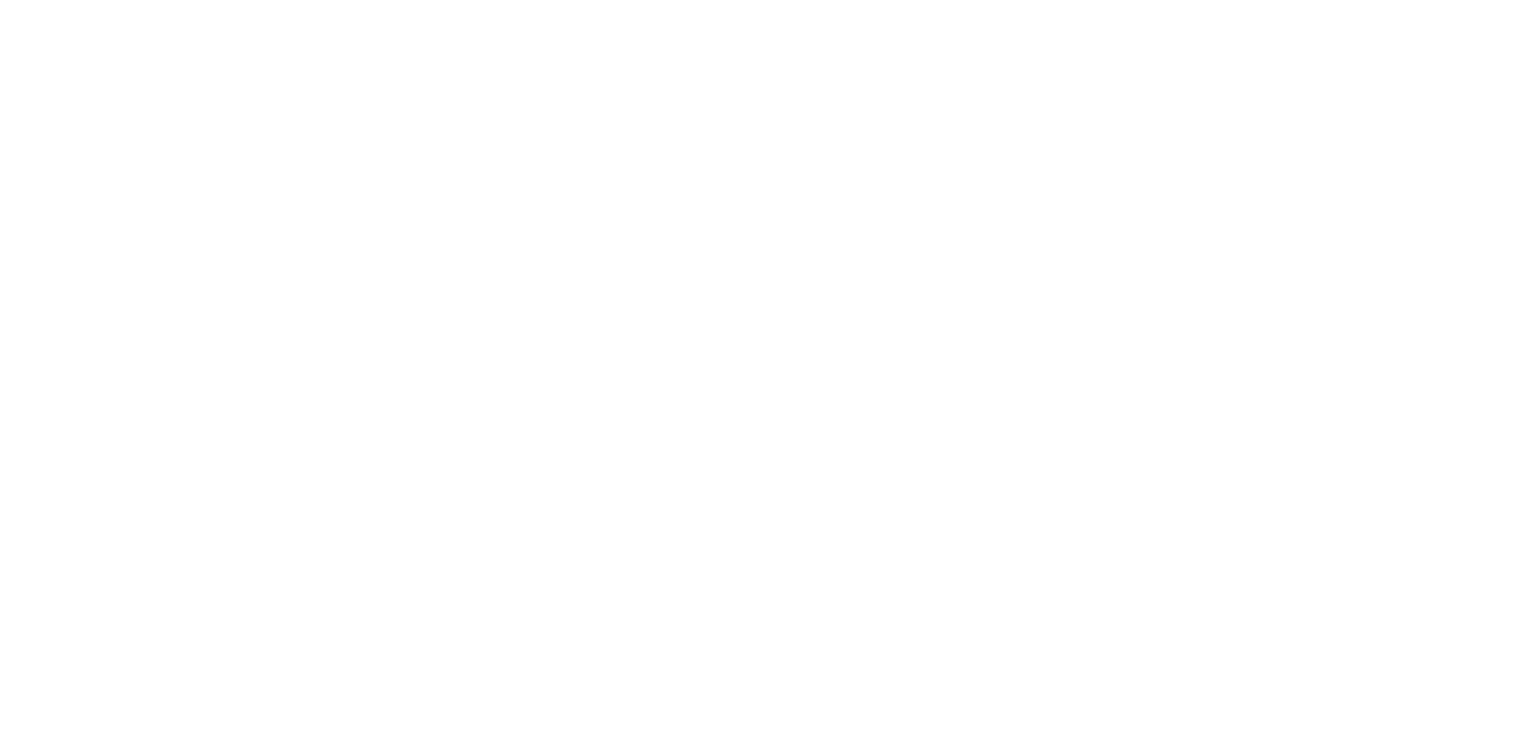 scroll, scrollTop: 0, scrollLeft: 0, axis: both 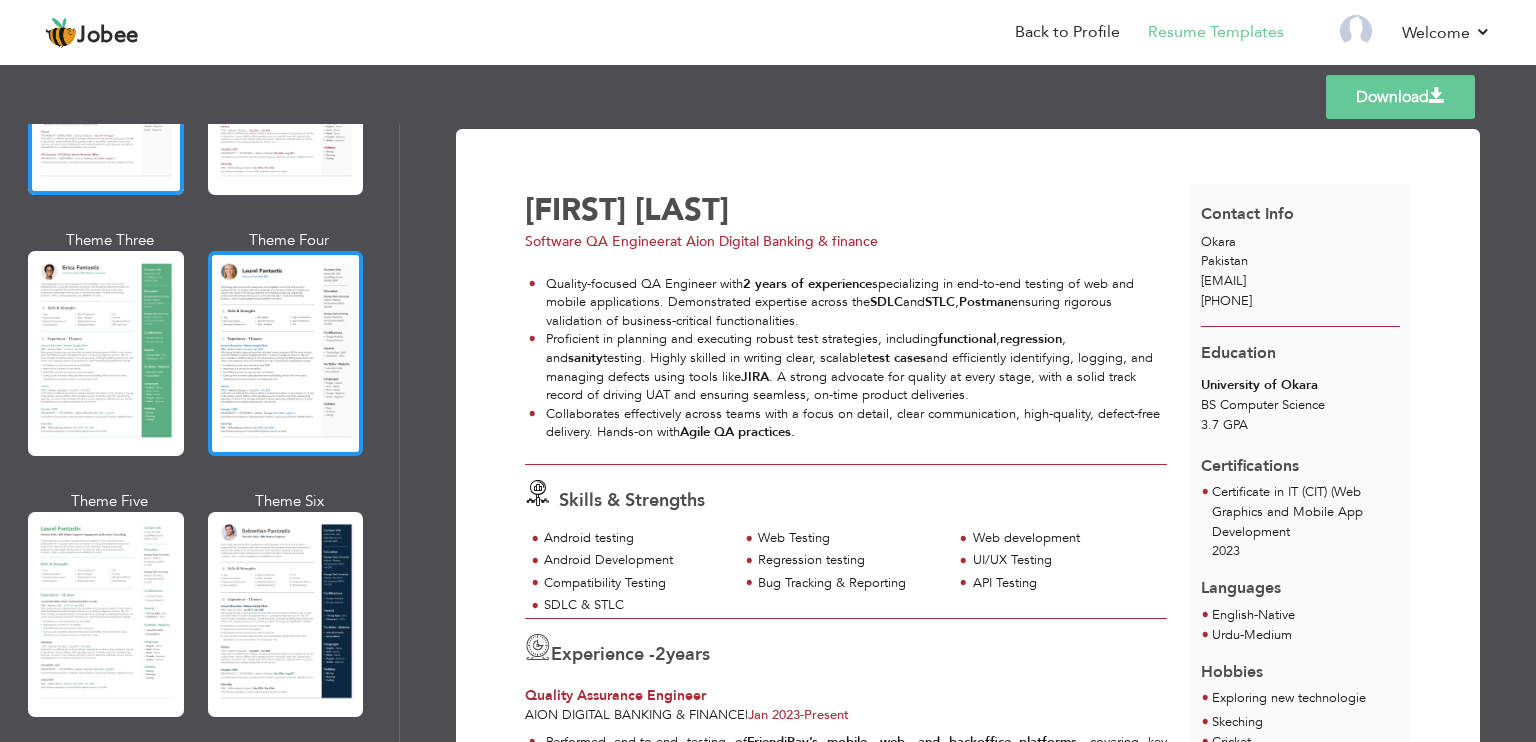 click at bounding box center [286, 614] 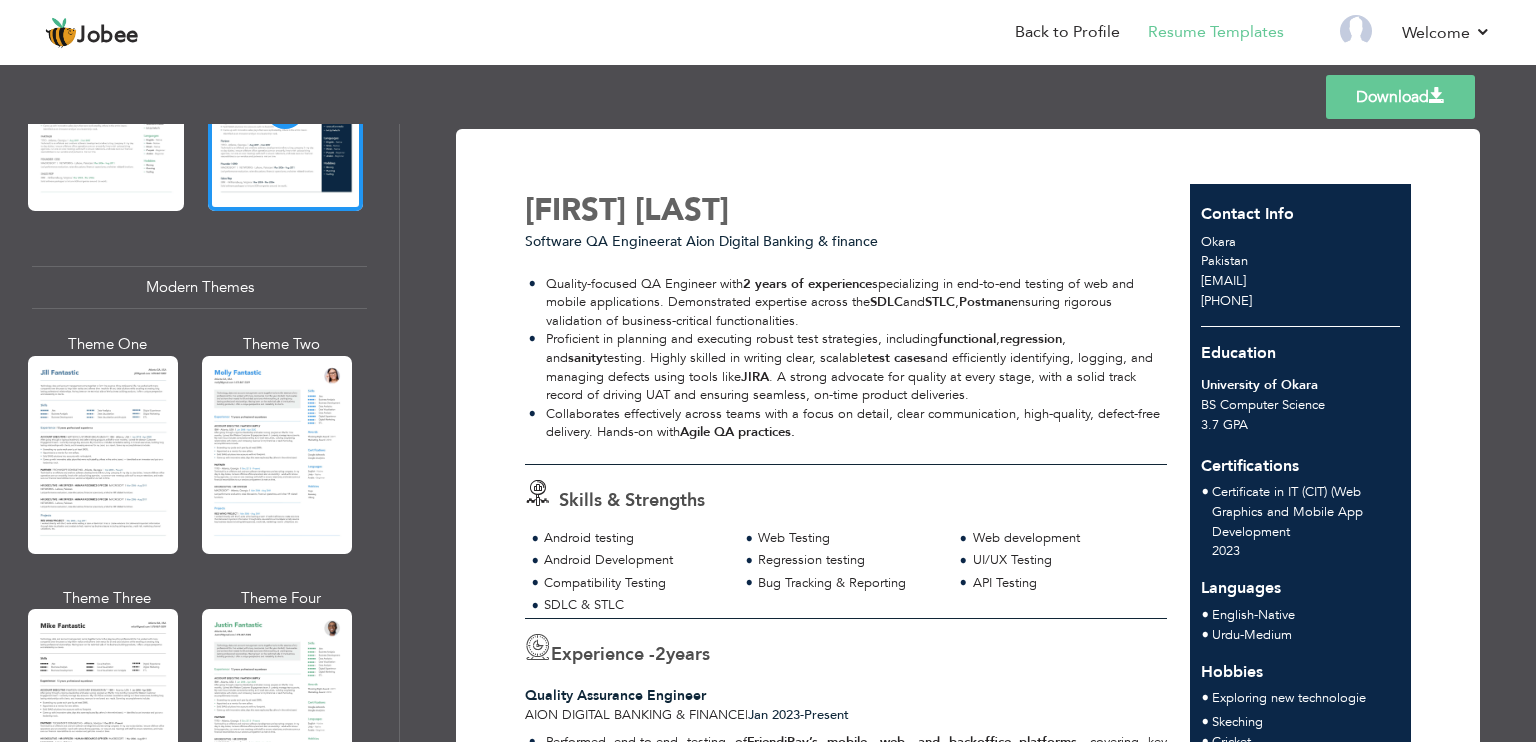 scroll, scrollTop: 782, scrollLeft: 0, axis: vertical 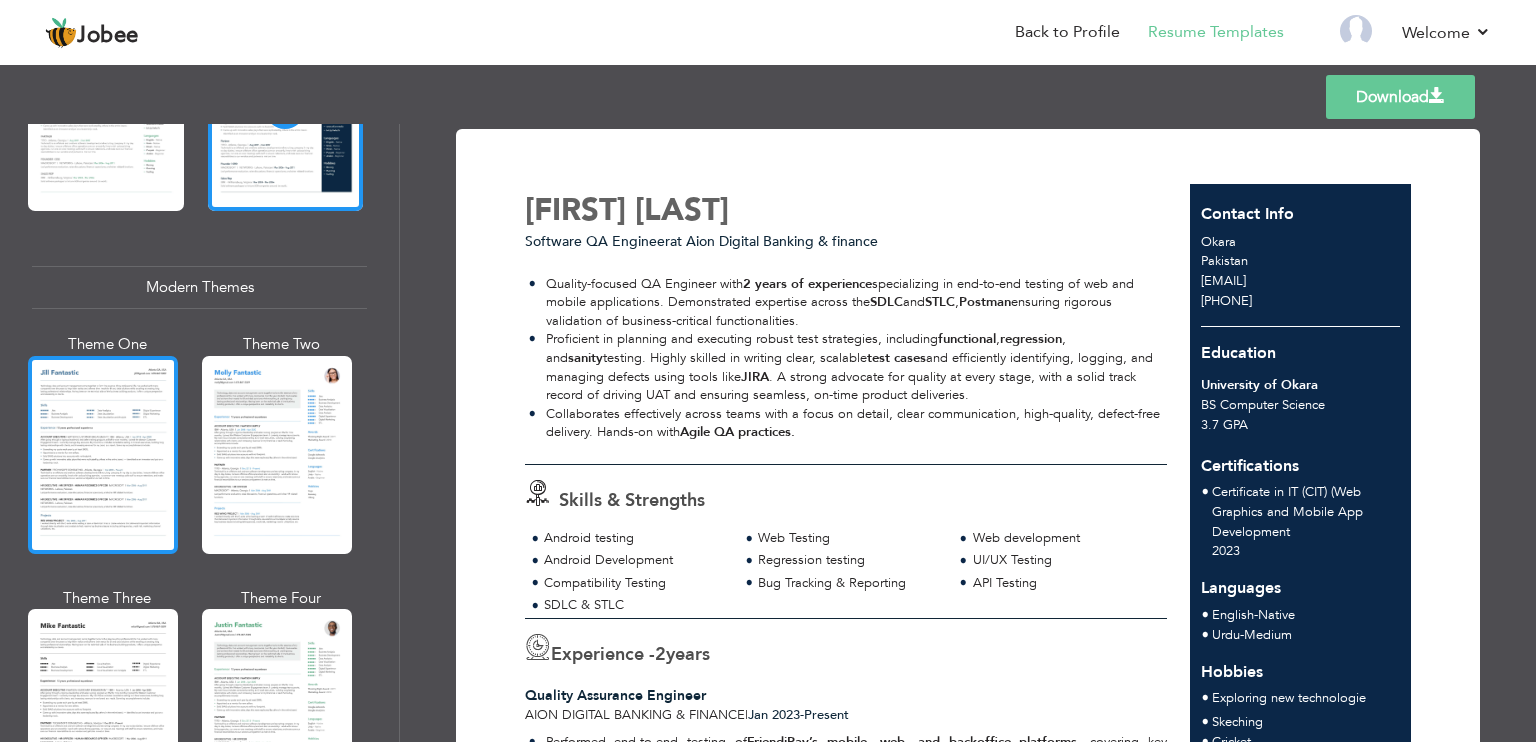 click at bounding box center (103, 455) 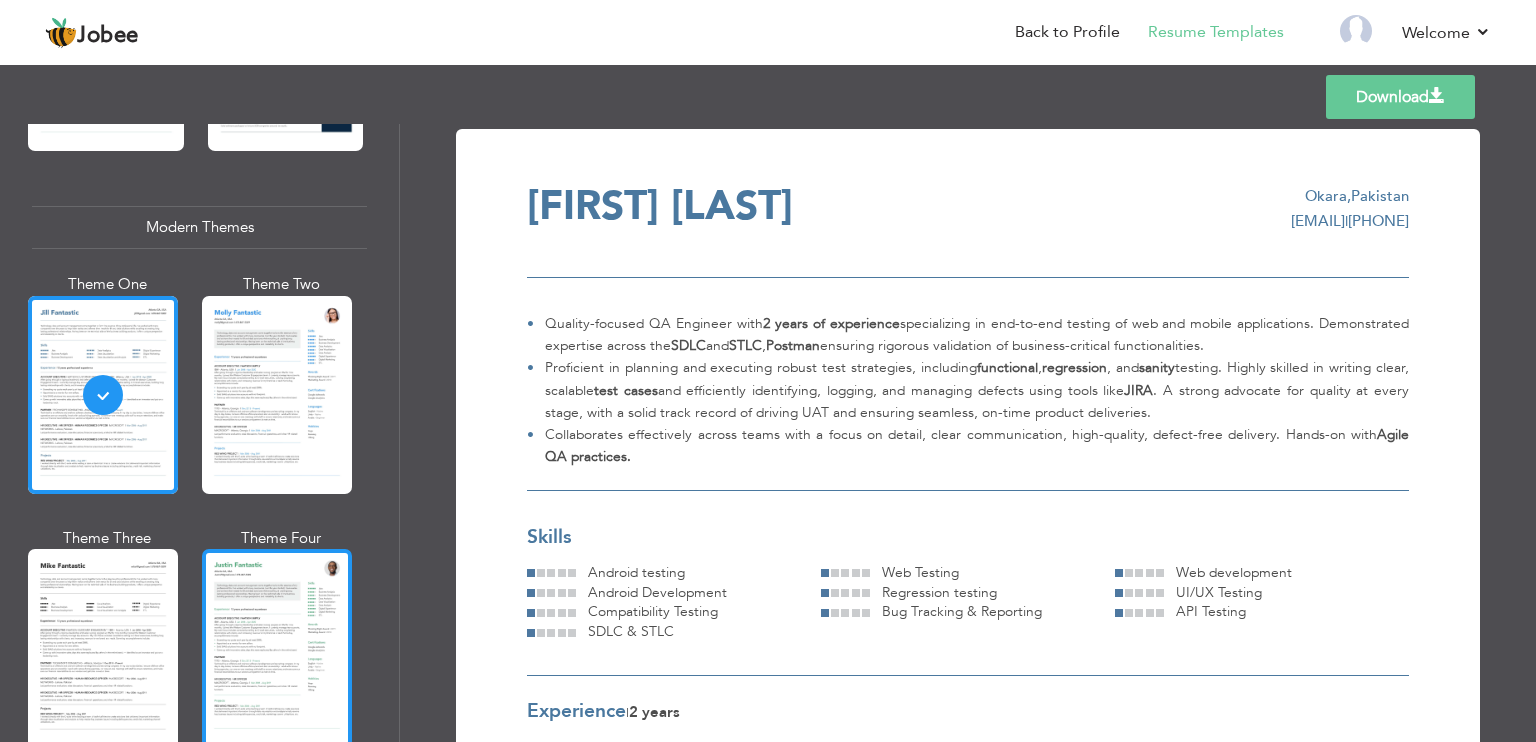scroll, scrollTop: 847, scrollLeft: 0, axis: vertical 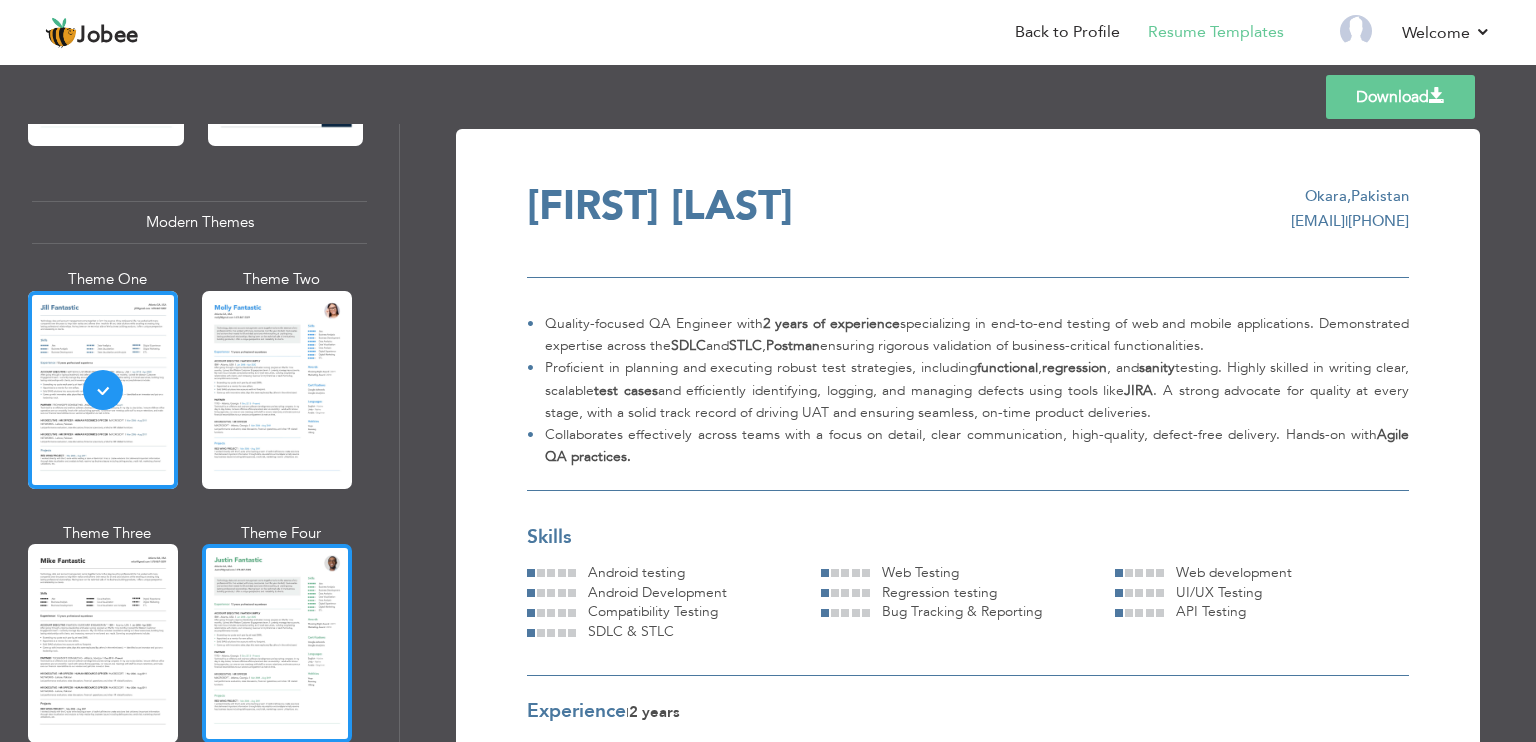 click at bounding box center (277, 643) 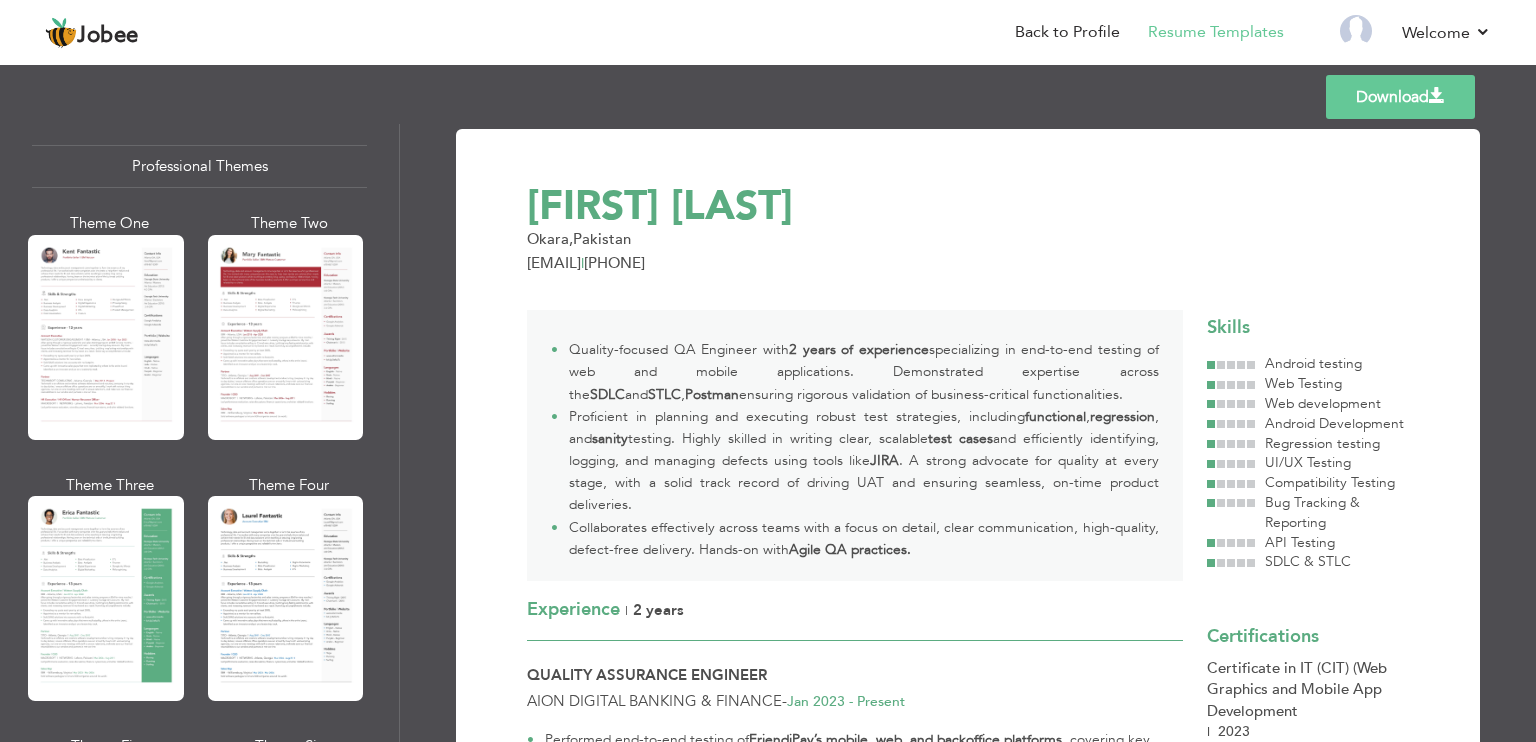scroll, scrollTop: 0, scrollLeft: 0, axis: both 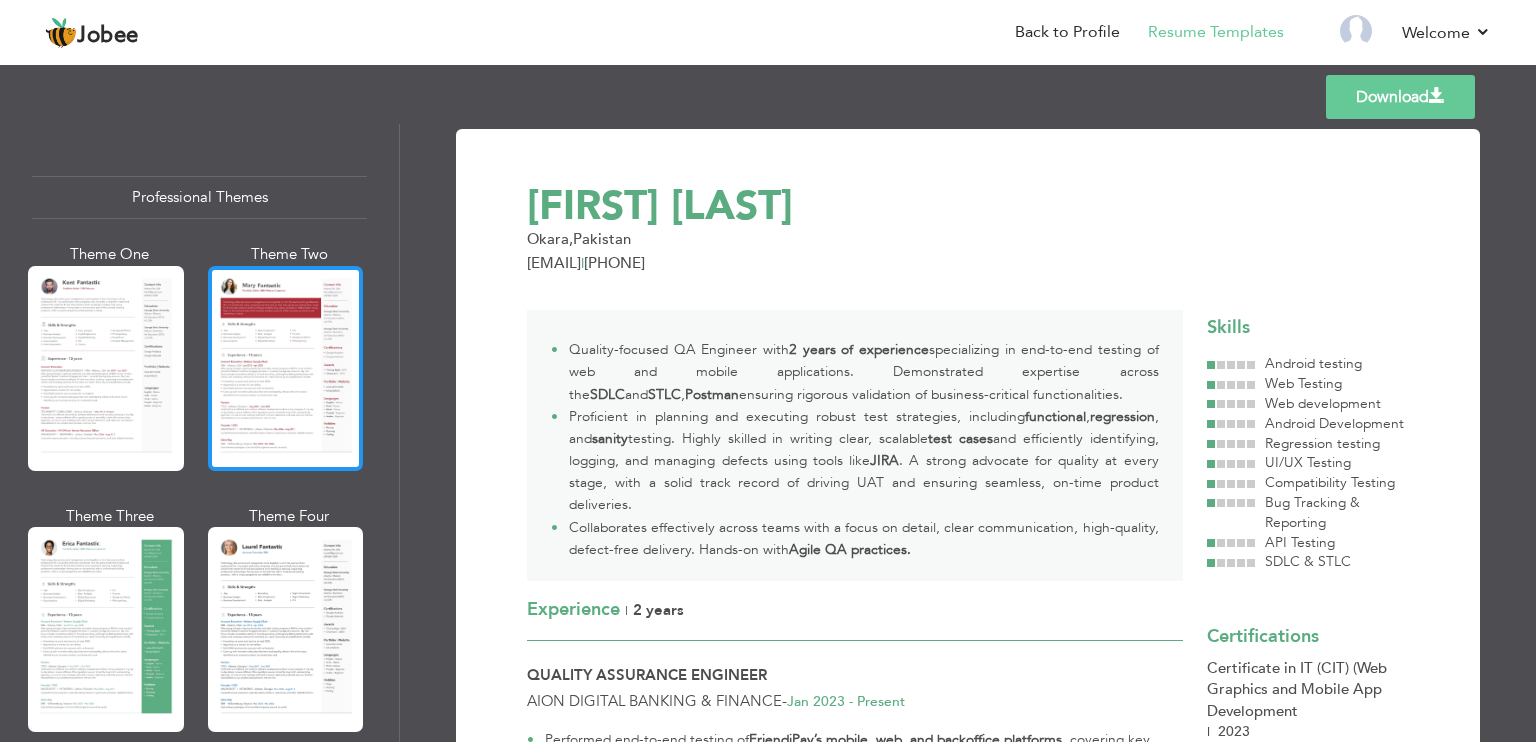 click at bounding box center (286, 368) 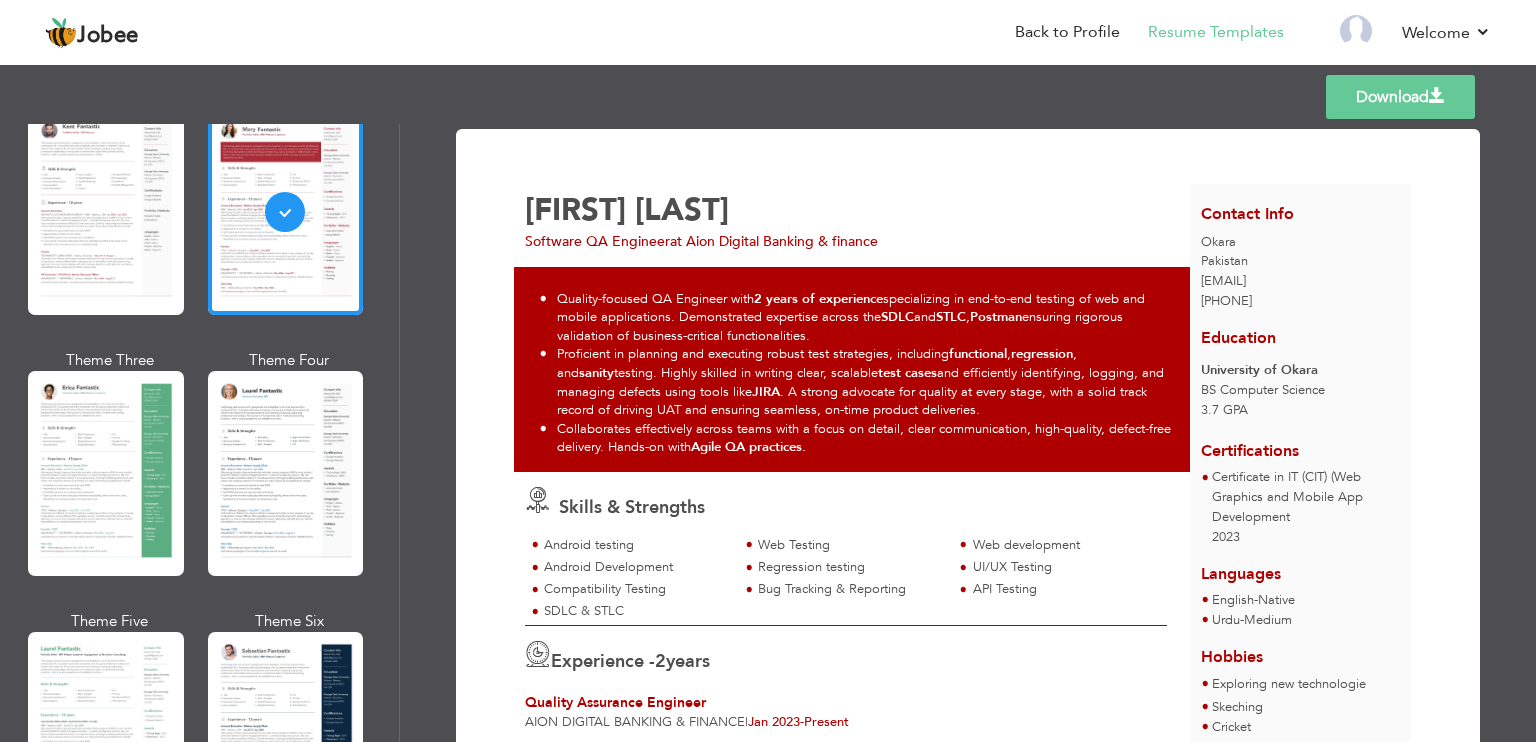 scroll, scrollTop: 159, scrollLeft: 0, axis: vertical 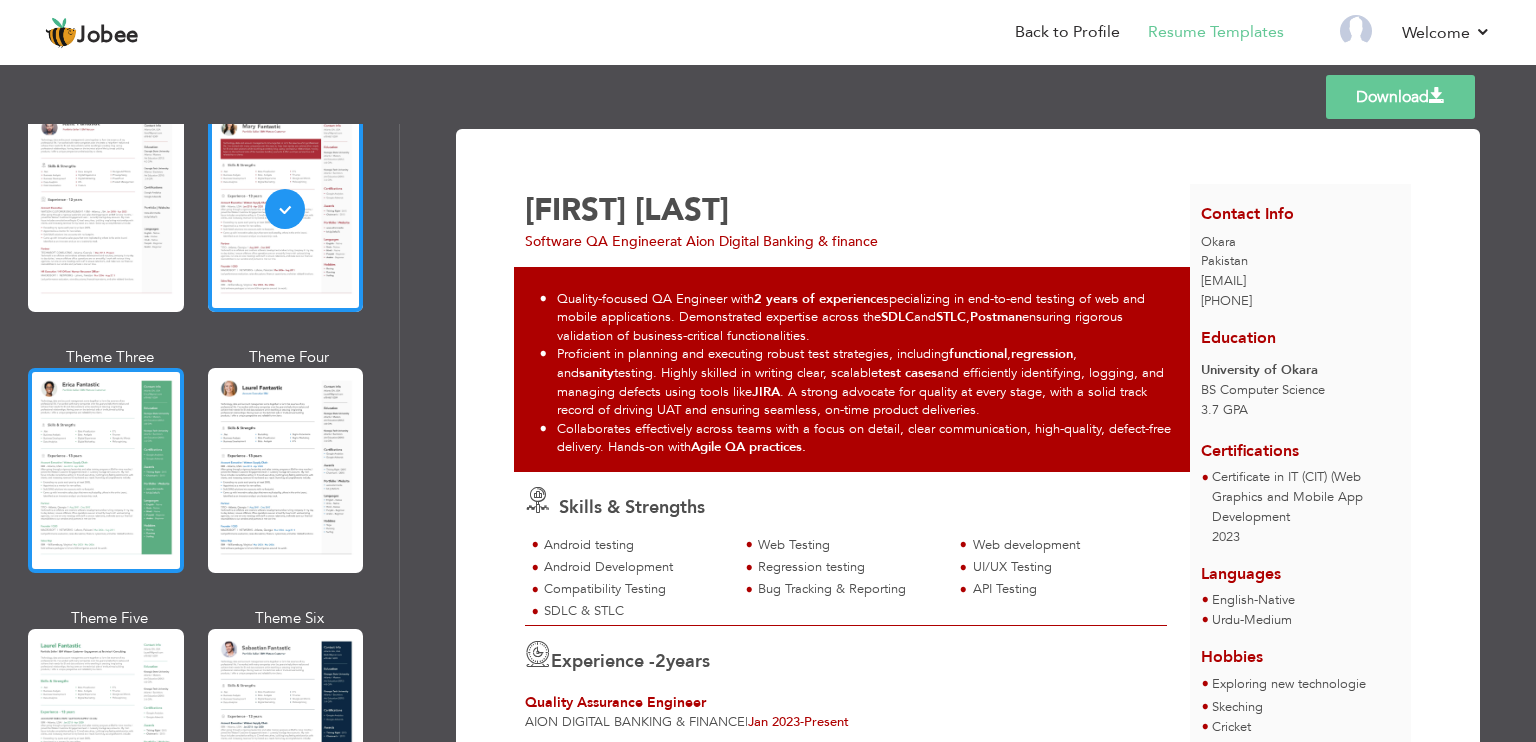 click at bounding box center (106, 470) 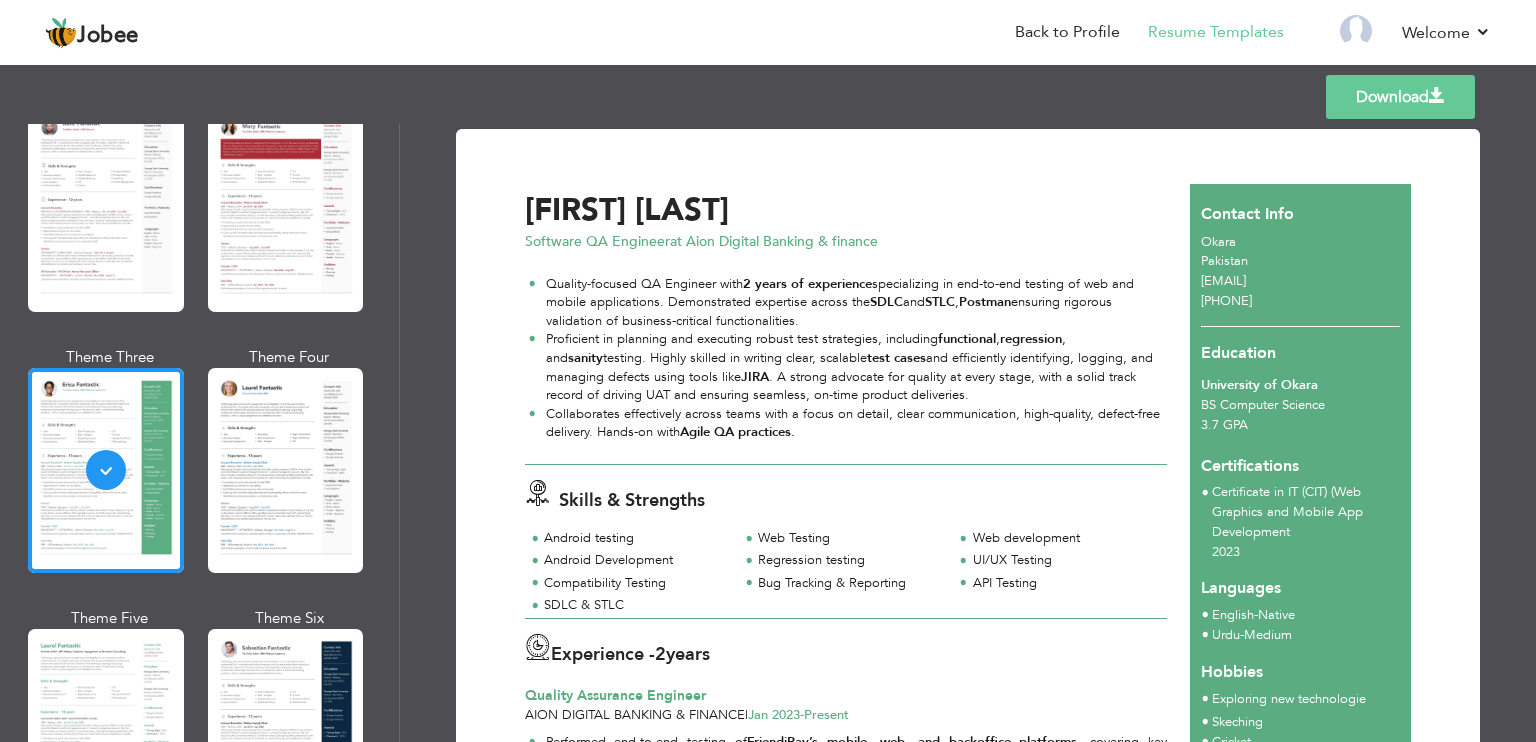 drag, startPoint x: 1199, startPoint y: 283, endPoint x: 1260, endPoint y: 280, distance: 61.073727 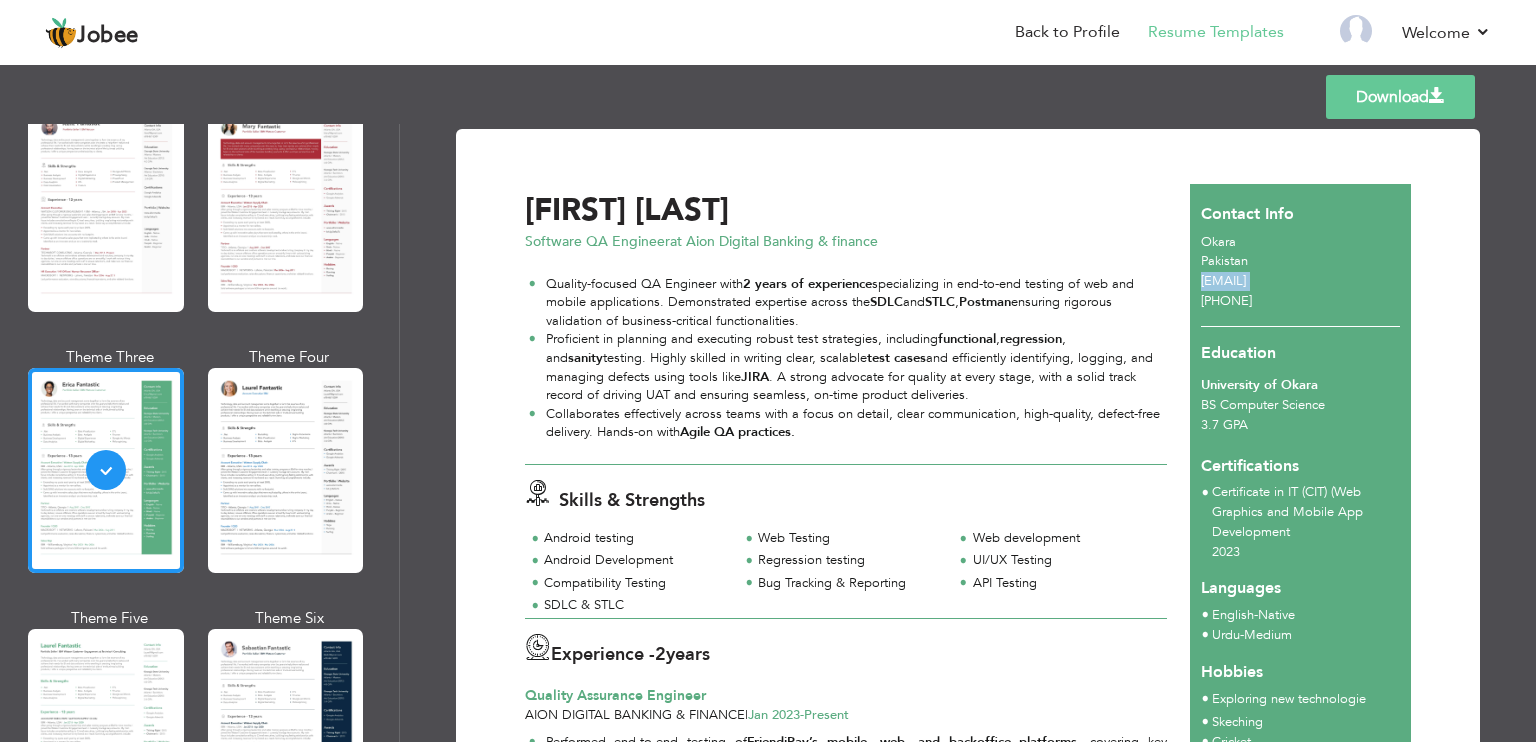 click on "aroojomani@gmail.com" at bounding box center [1223, 281] 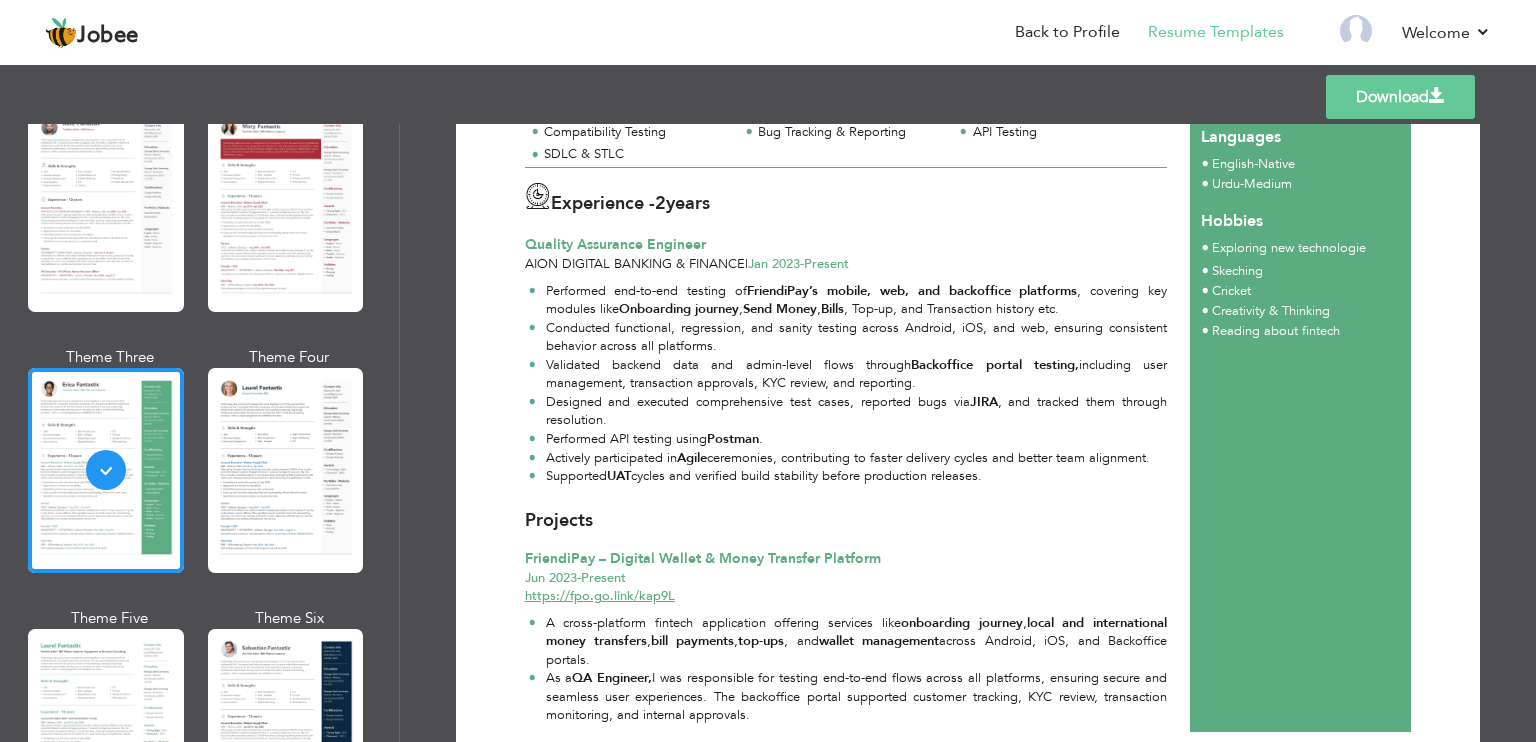 scroll, scrollTop: 0, scrollLeft: 0, axis: both 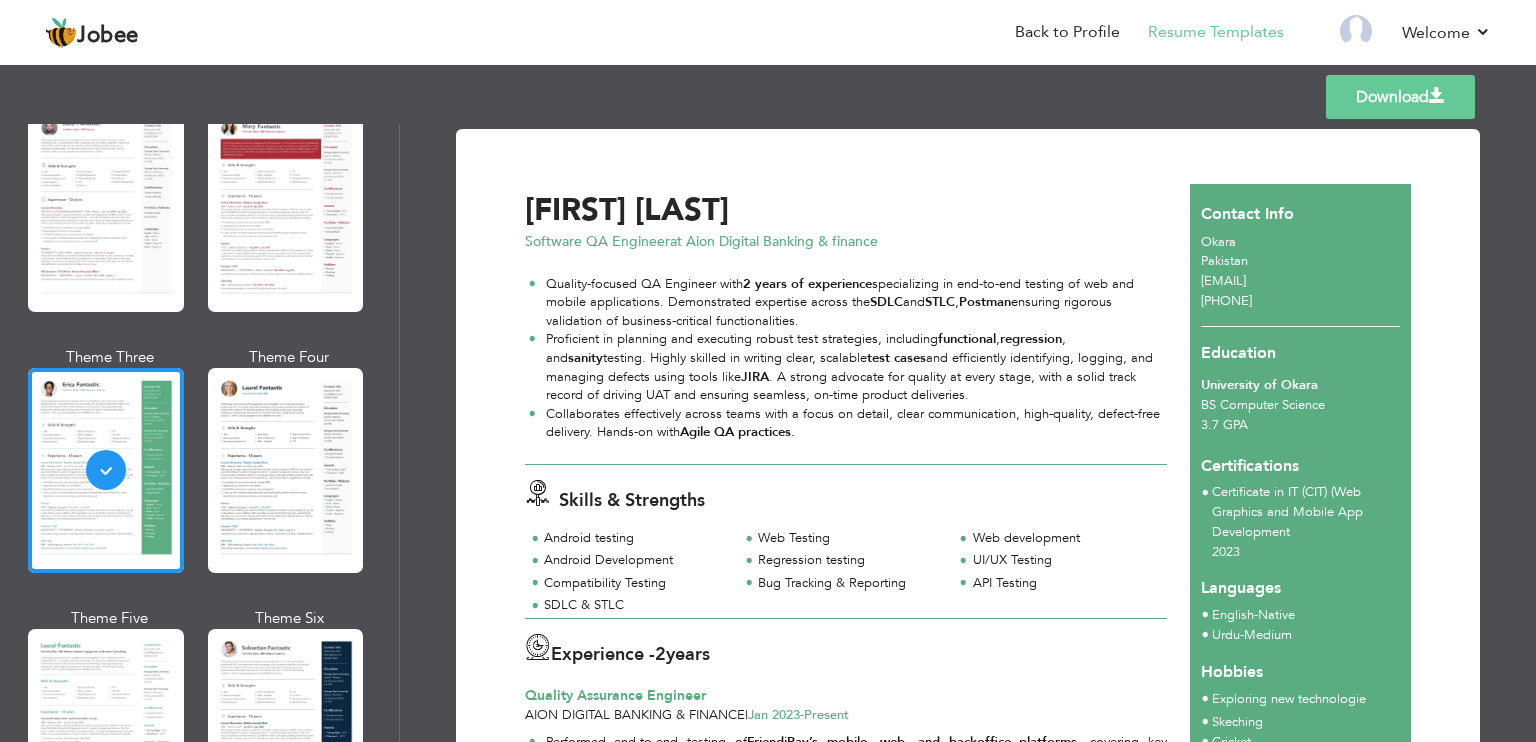 click on "Download" at bounding box center [1400, 97] 